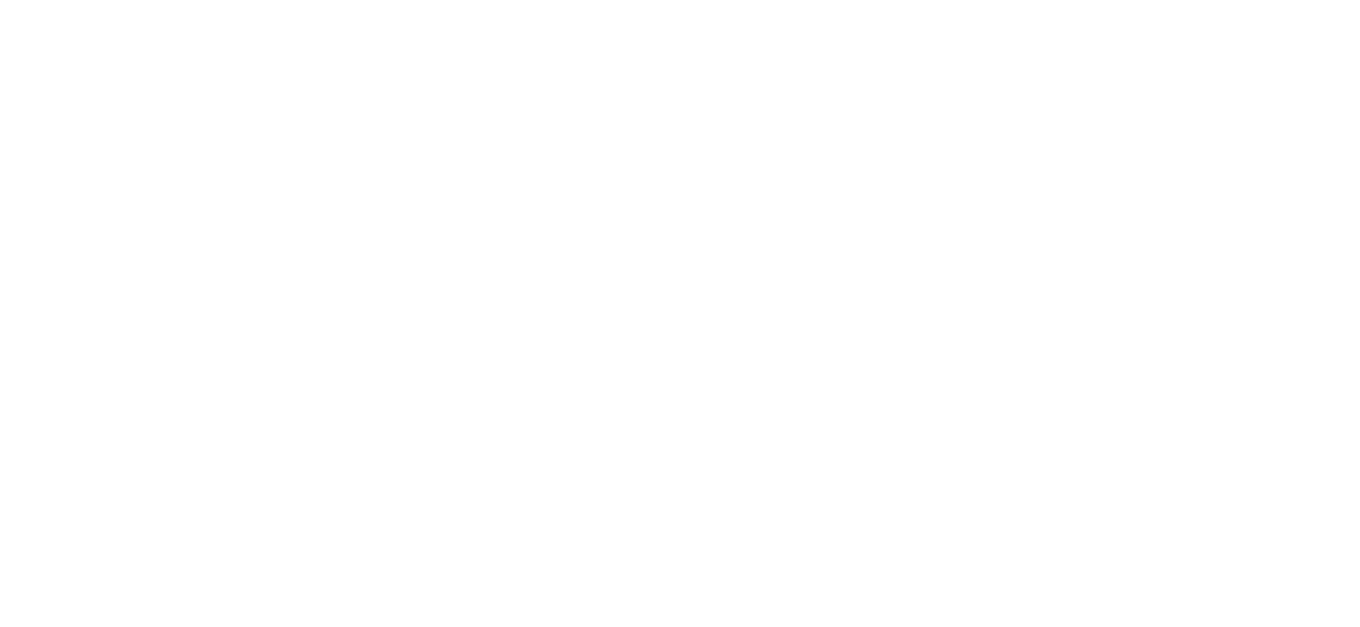 scroll, scrollTop: 0, scrollLeft: 0, axis: both 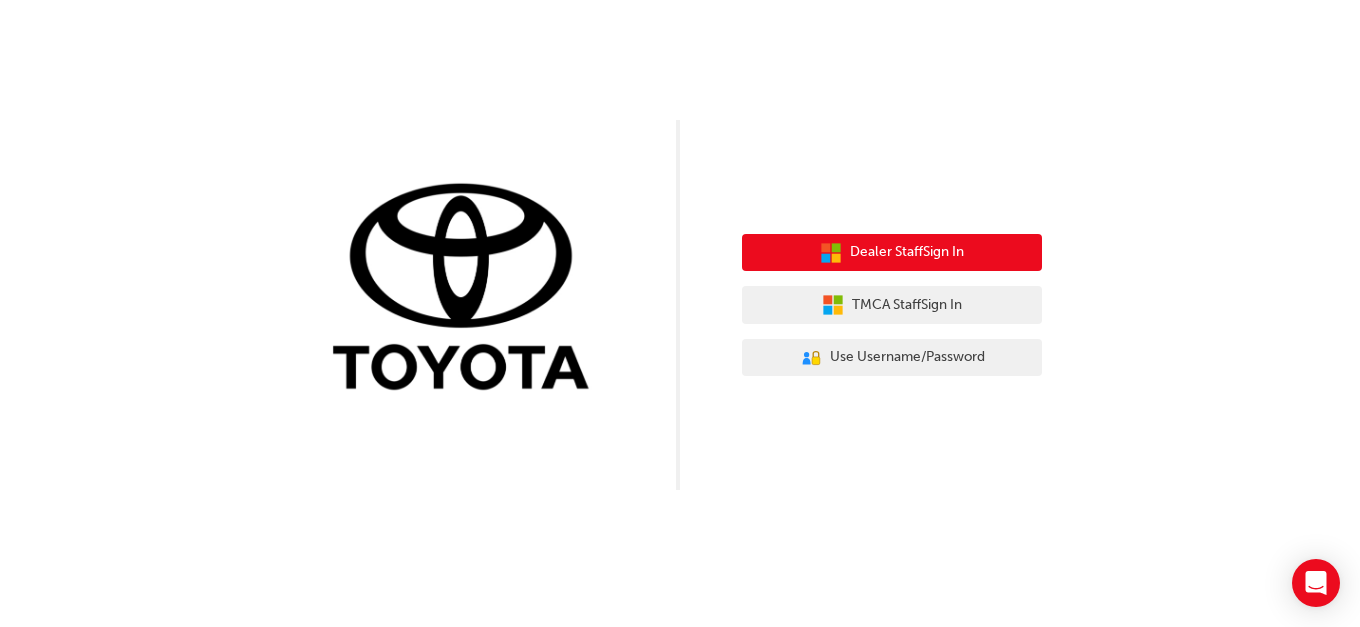 click on "Dealer Staff  Sign In" at bounding box center [892, 253] 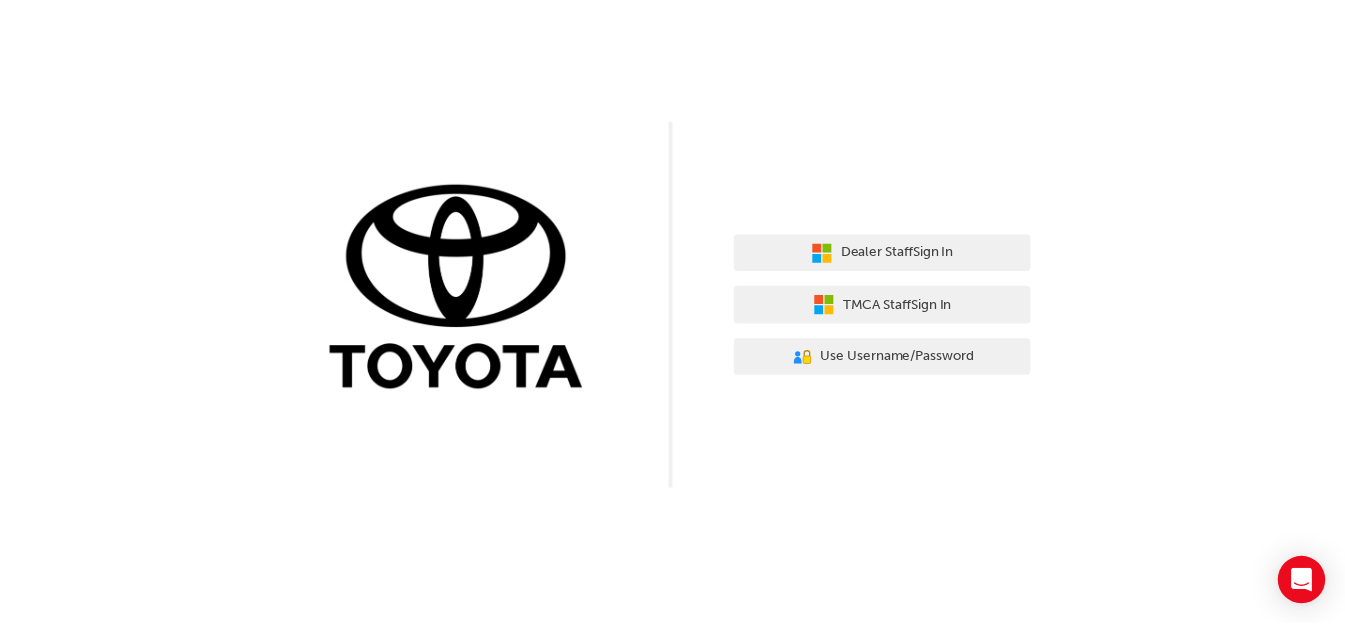 scroll, scrollTop: 0, scrollLeft: 0, axis: both 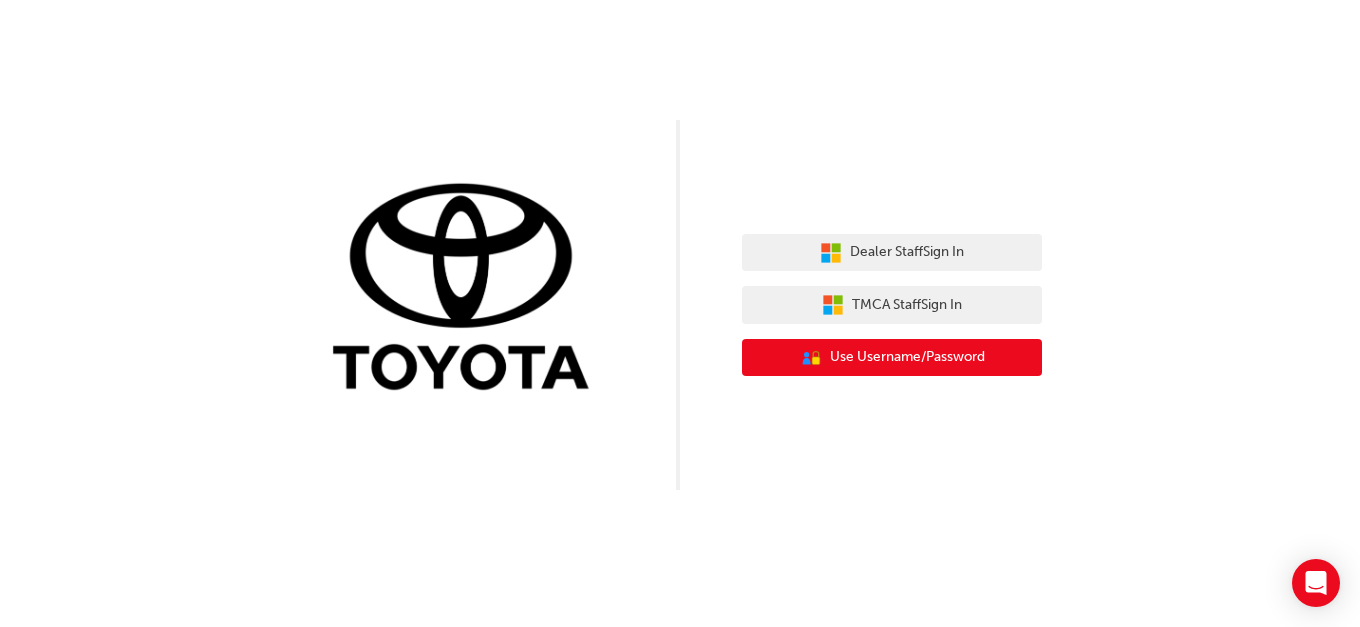 click on "User Authentication Icon - Blue Person, Gold Lock     Use Username/Password" at bounding box center (892, 358) 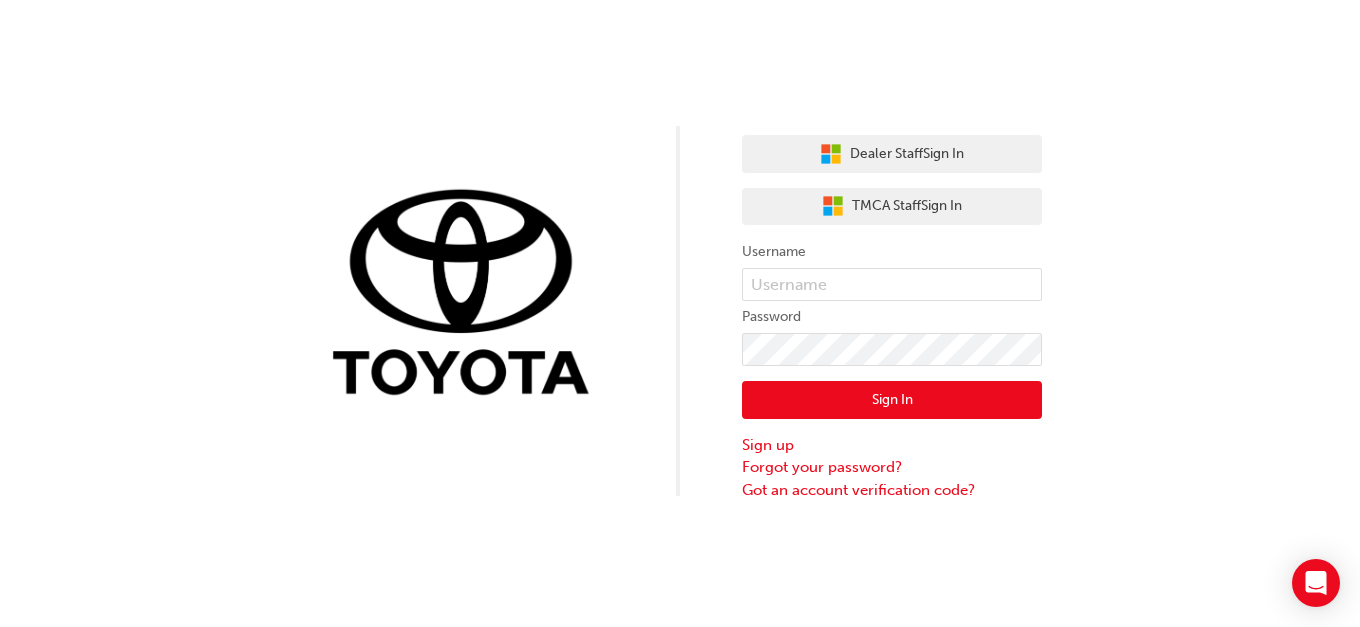click on "Username Password Sign In Sign up Forgot your password? Got an account verification code?" at bounding box center (892, 370) 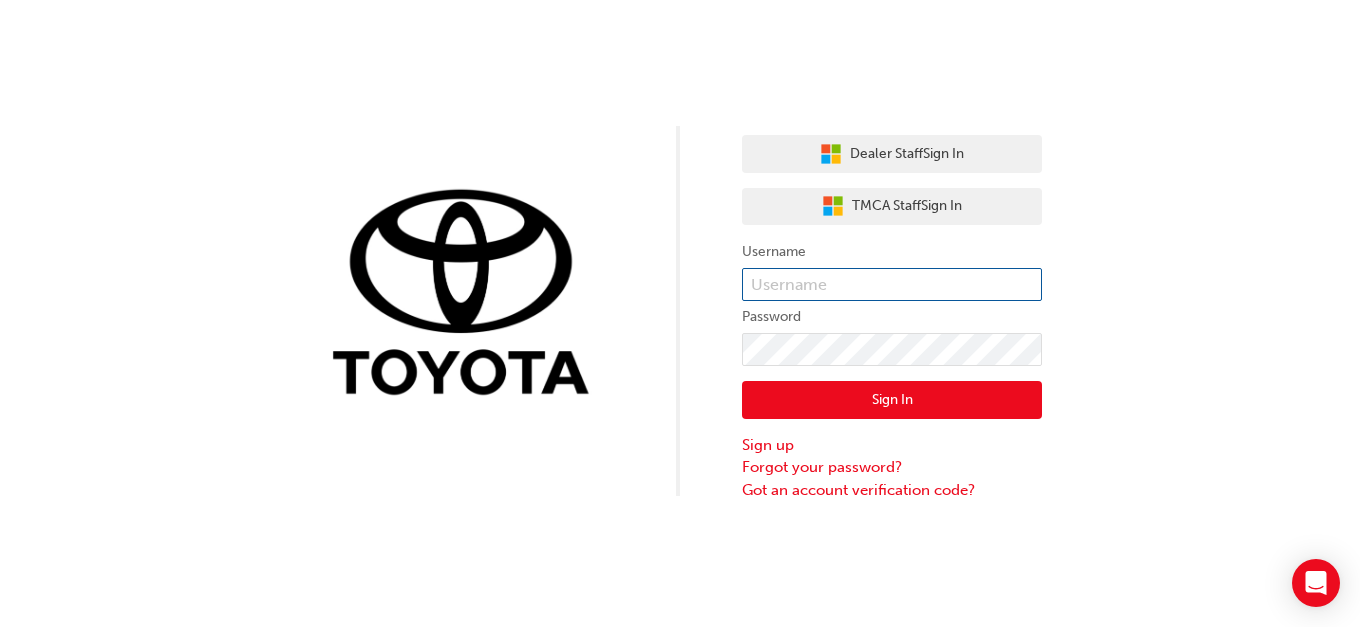click at bounding box center [892, 285] 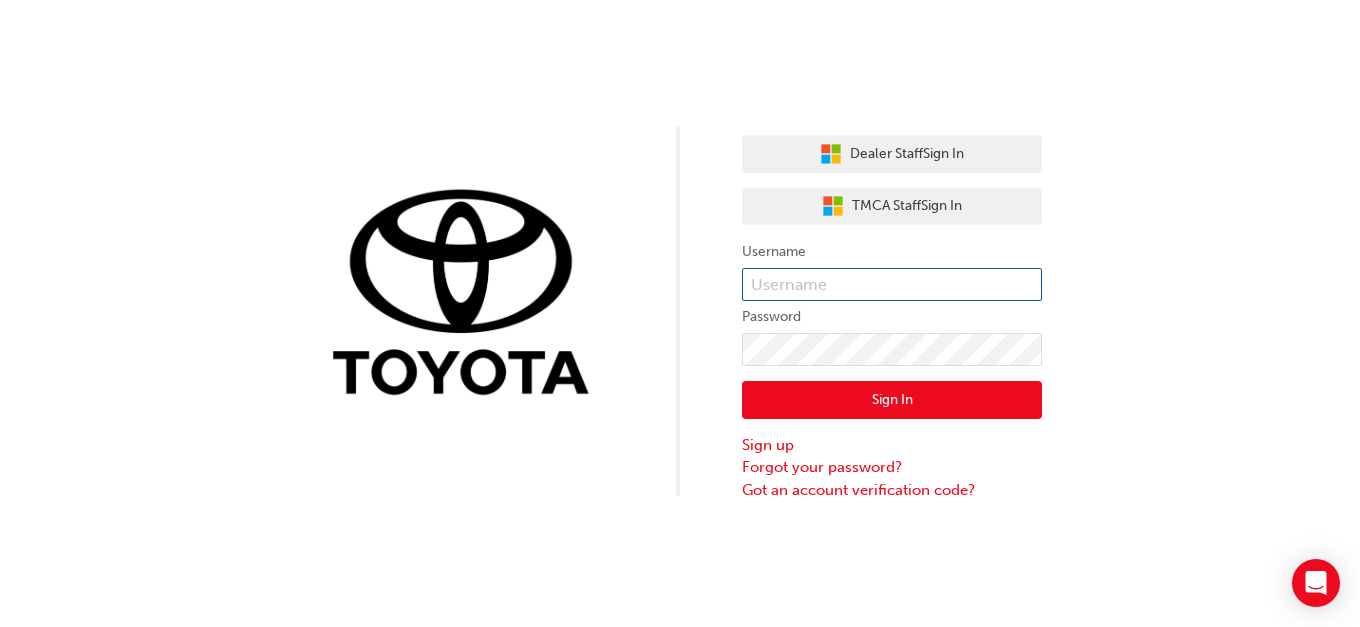 click at bounding box center (892, 285) 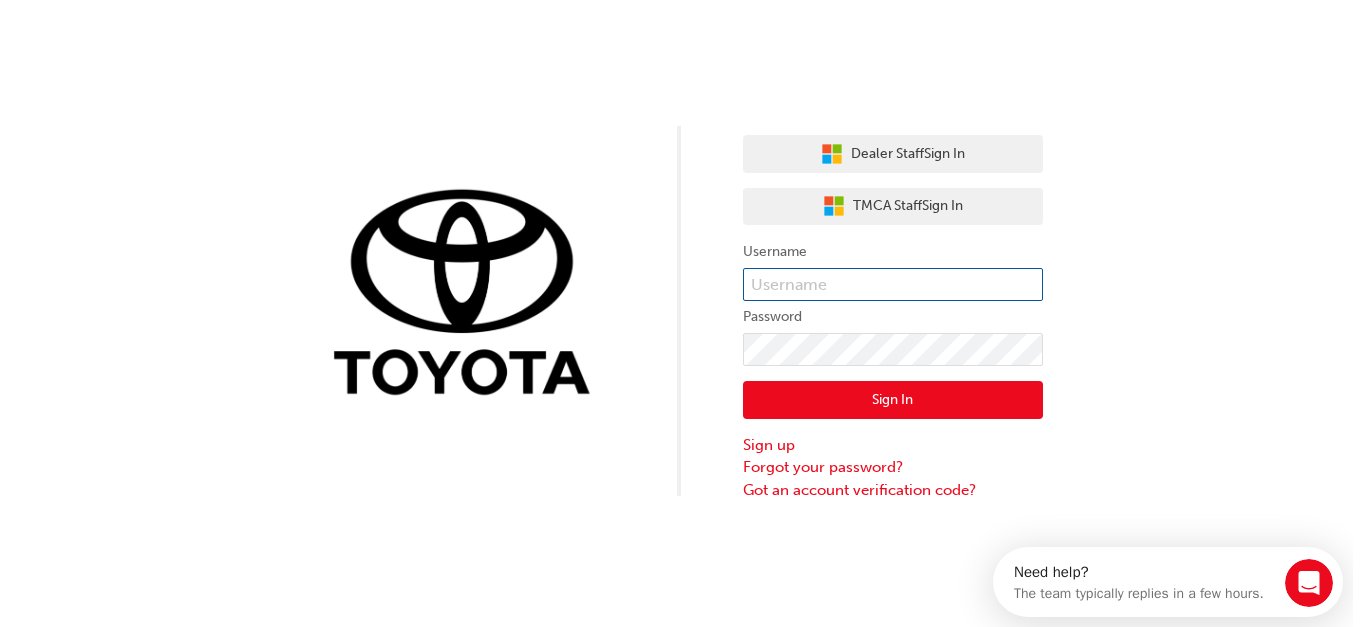 scroll, scrollTop: 0, scrollLeft: 0, axis: both 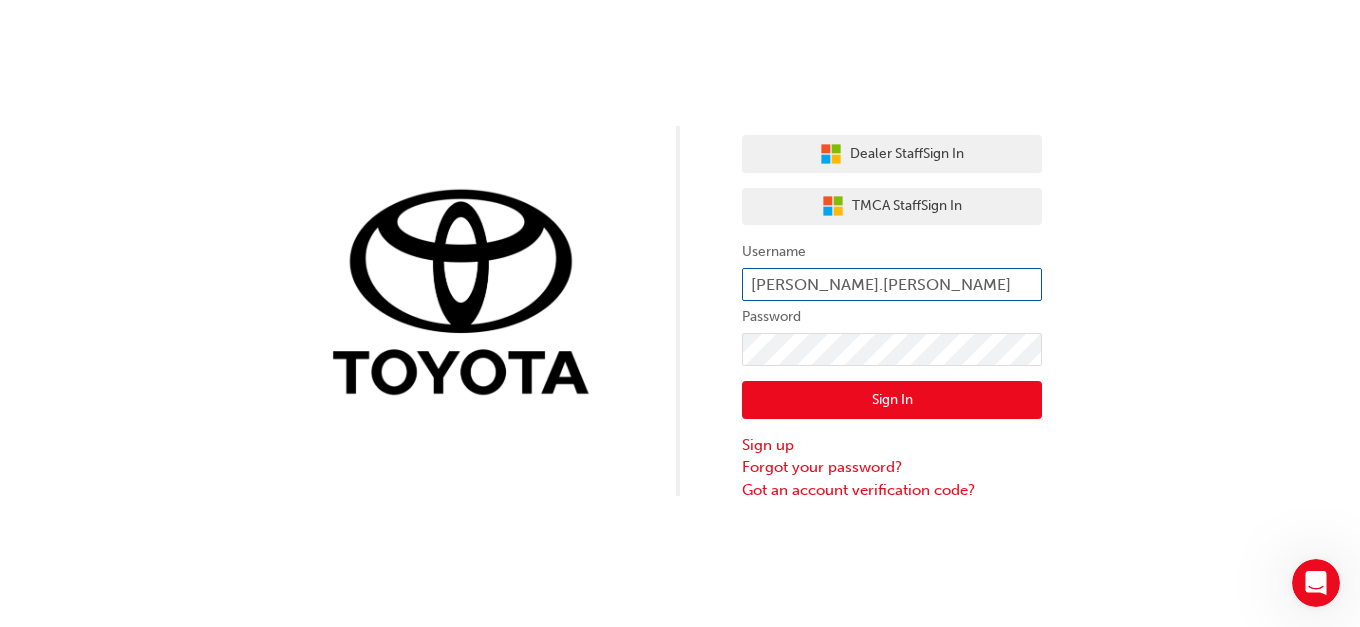 type on "branden.lee" 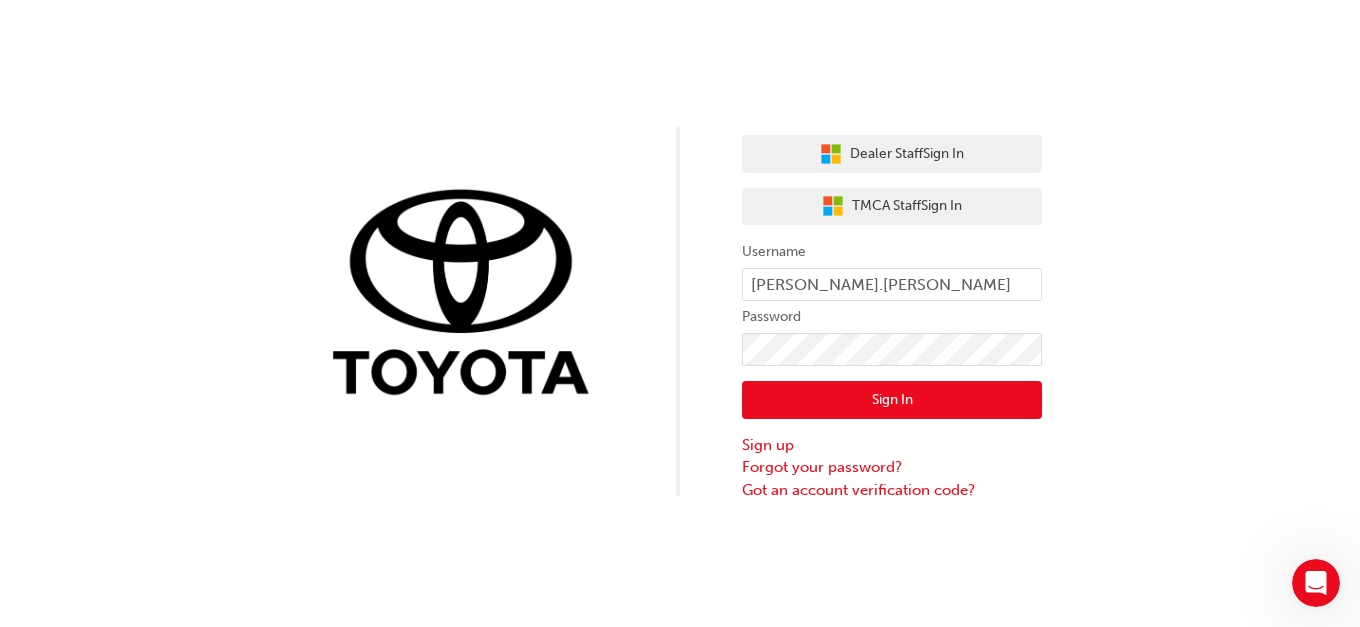 click on "Sign In Sign up Forgot your password? Got an account verification code?" at bounding box center (892, 433) 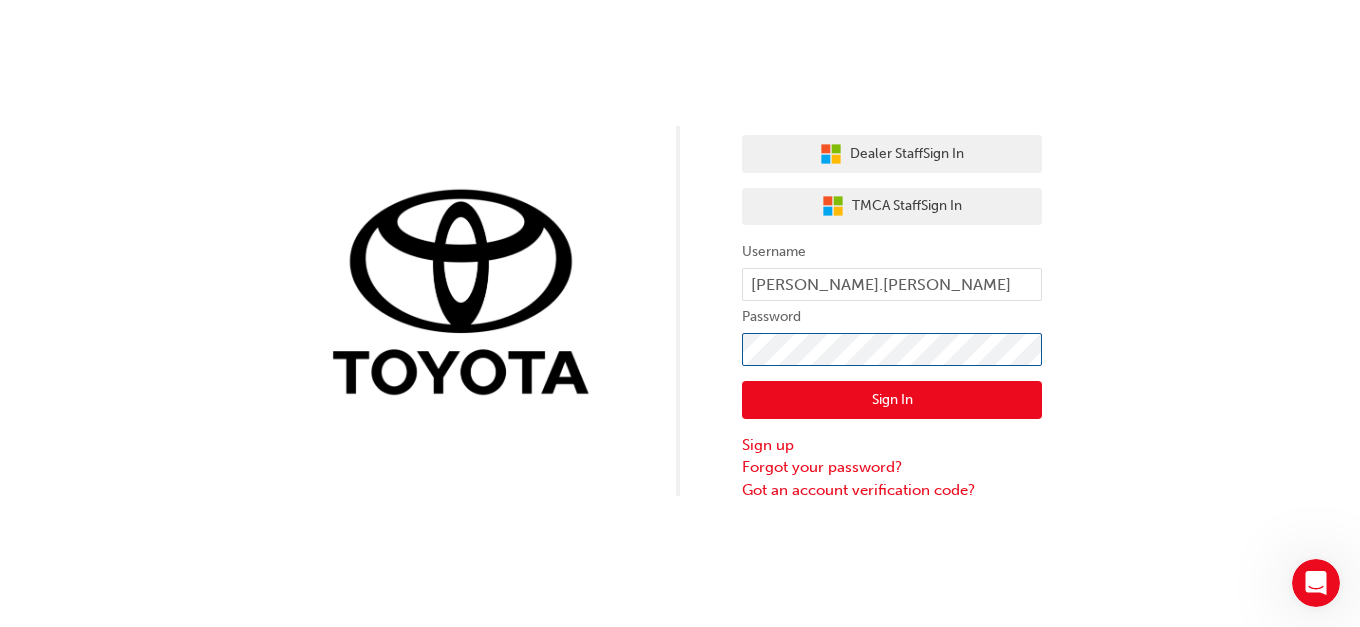 click on "Sign In" at bounding box center [892, 400] 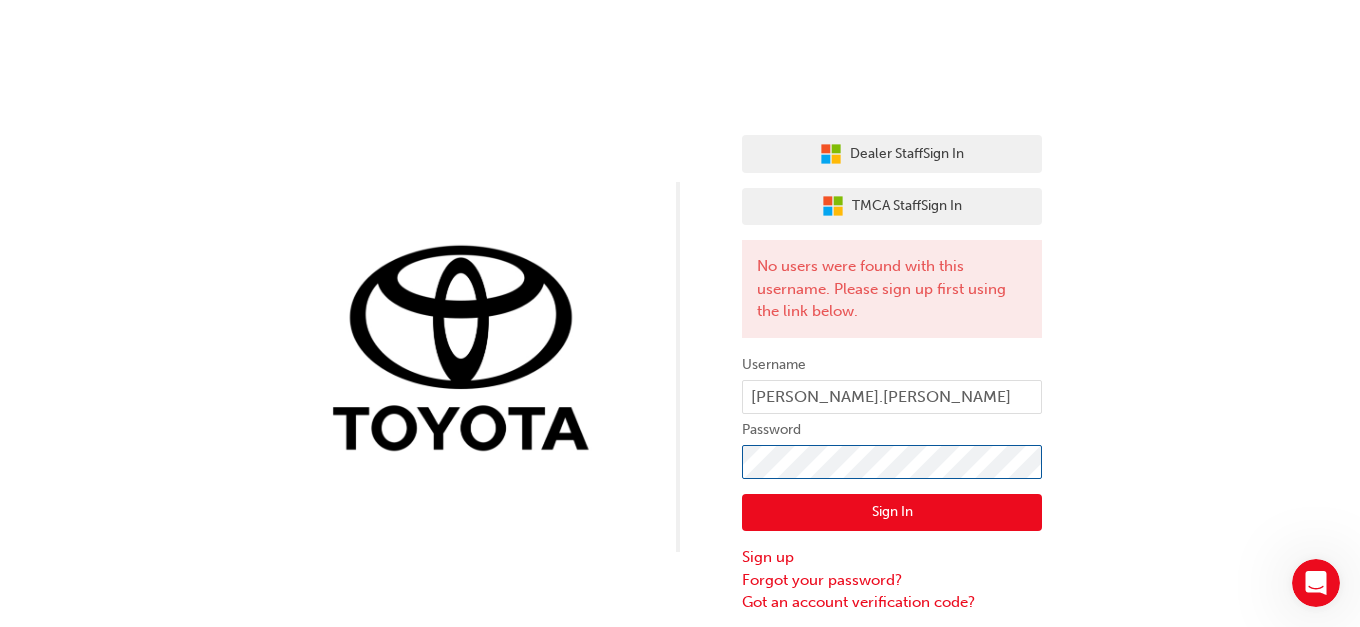 click on "Dealer Staff  Sign In TMCA Staff  Sign In No users were found with this username. Please sign up first using the link below. Username branden.lee Password Sign In Sign up Forgot your password? Got an account verification code?" at bounding box center [680, 307] 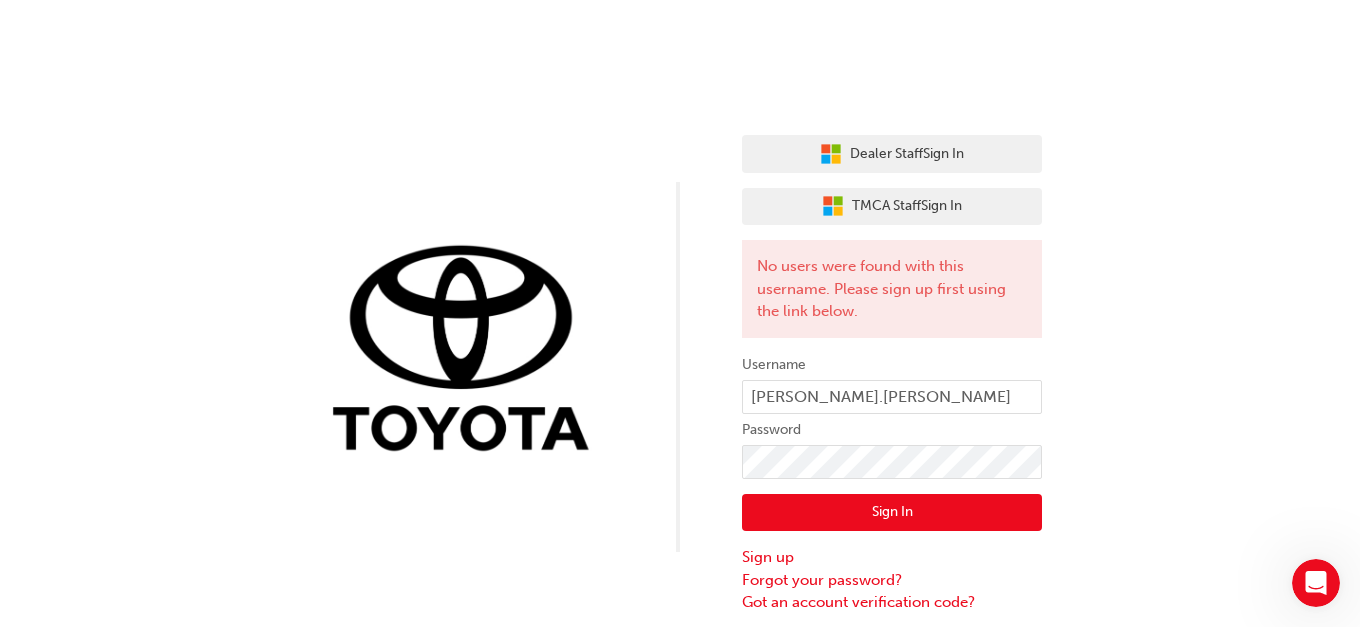 click on "Dealer Staff  Sign In TMCA Staff  Sign In No users were found with this username. Please sign up first using the link below. Username branden.lee Password Sign In Sign up Forgot your password? Got an account verification code?" at bounding box center (680, 307) 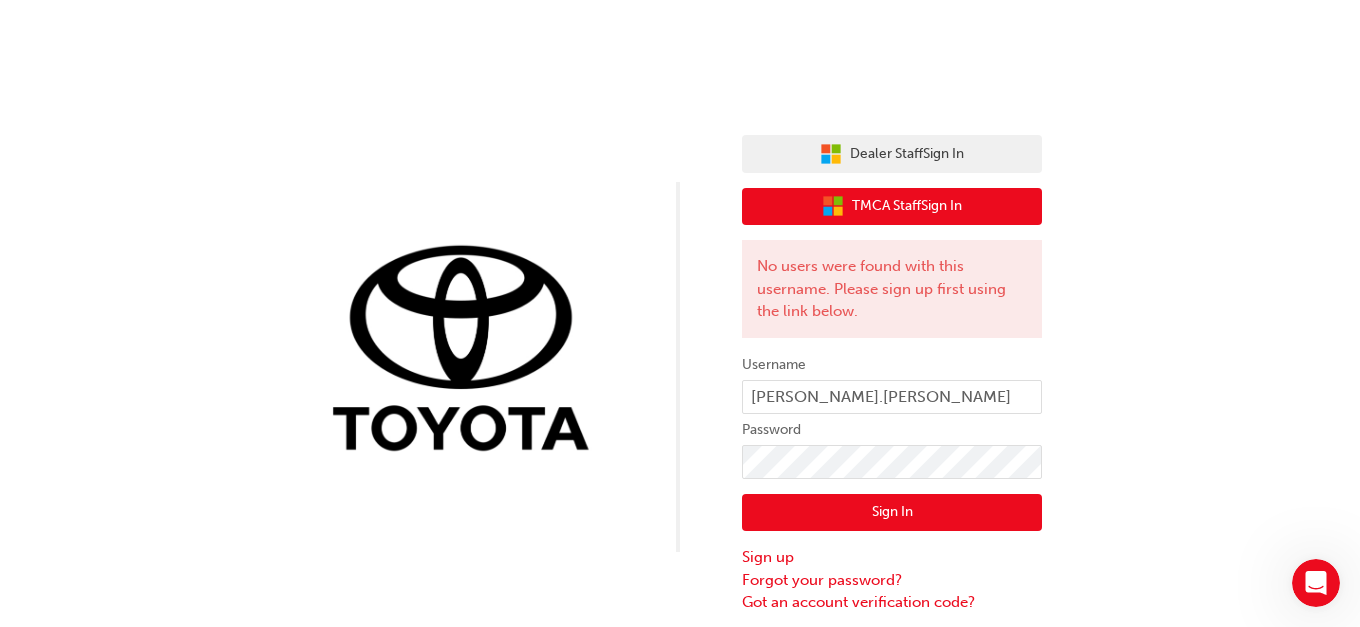 click on "TMCA Staff  Sign In" at bounding box center [907, 206] 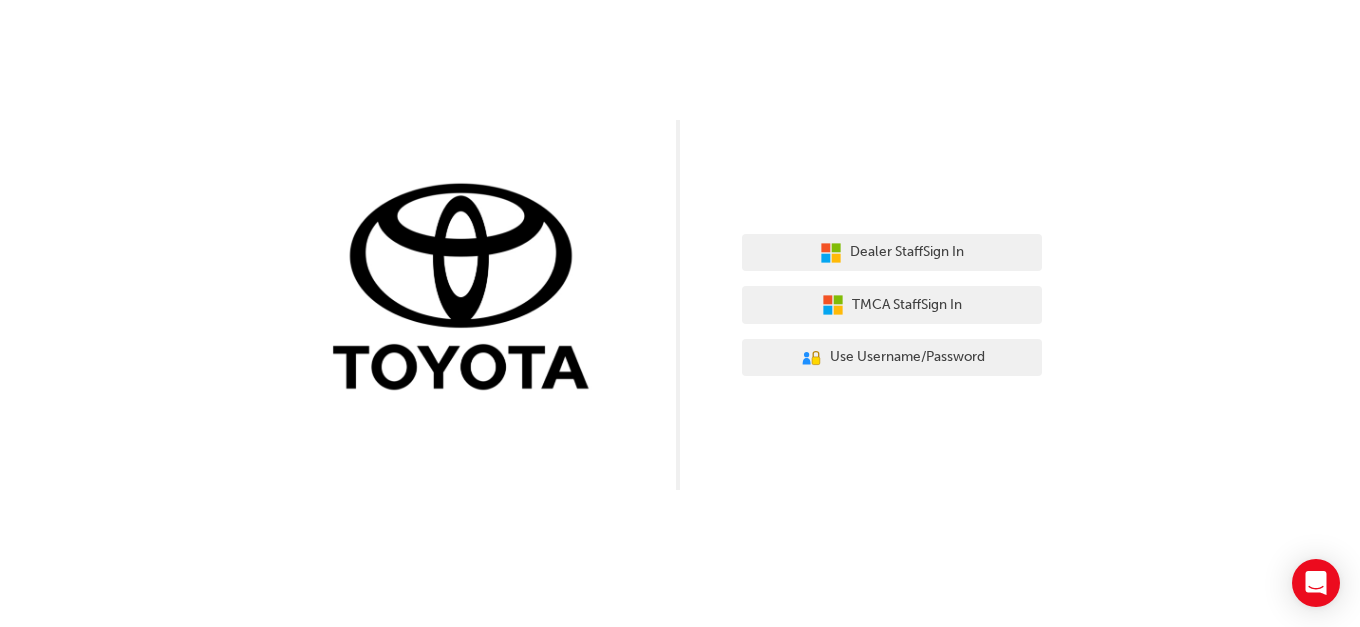 scroll, scrollTop: 0, scrollLeft: 0, axis: both 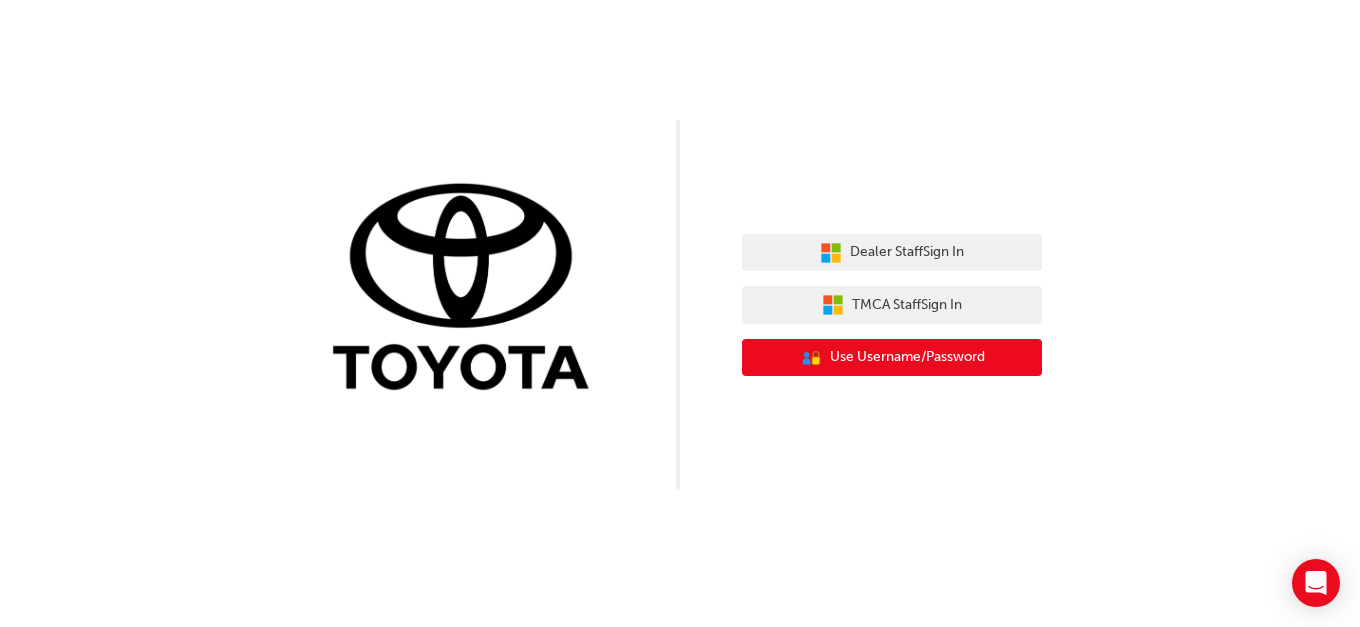 click on "Use Username/Password" at bounding box center [907, 357] 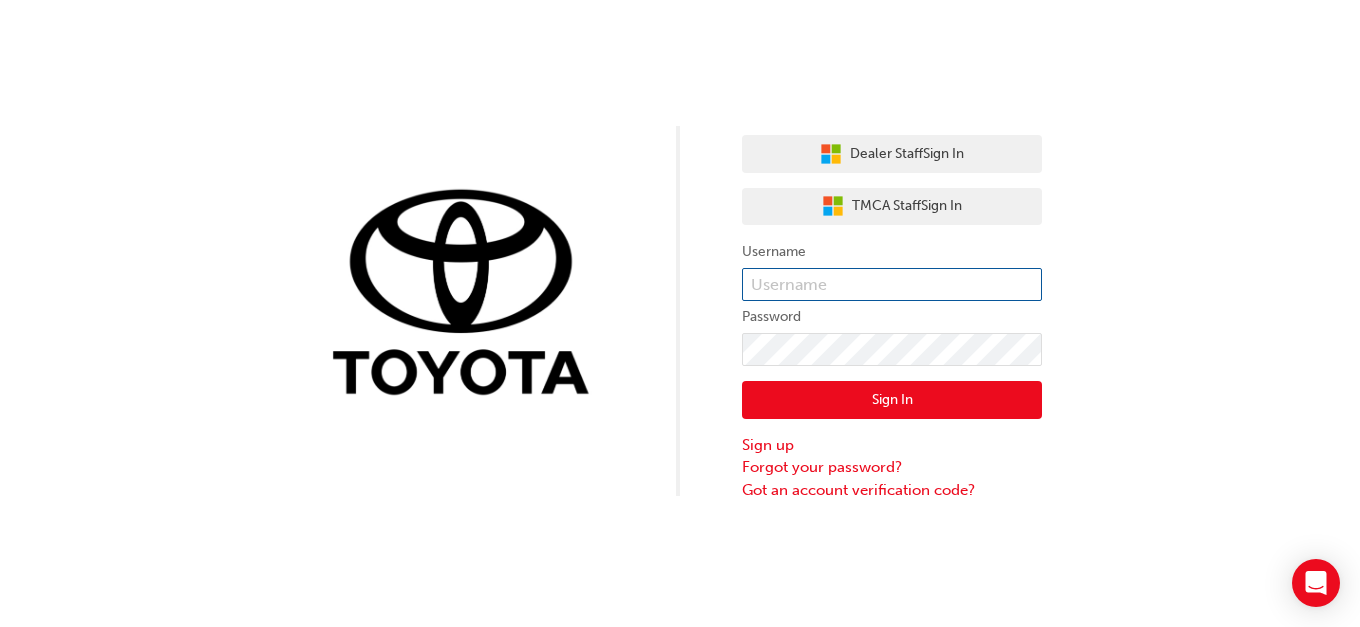 click at bounding box center (892, 285) 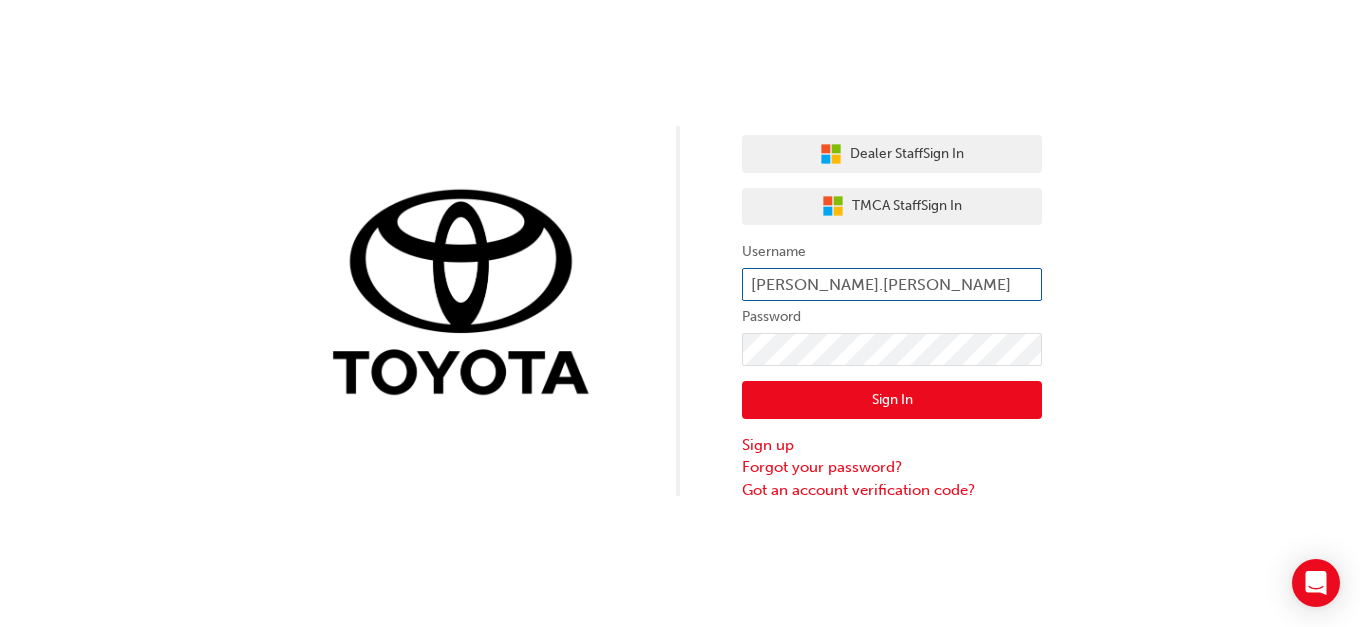 type on "Branden.Lee" 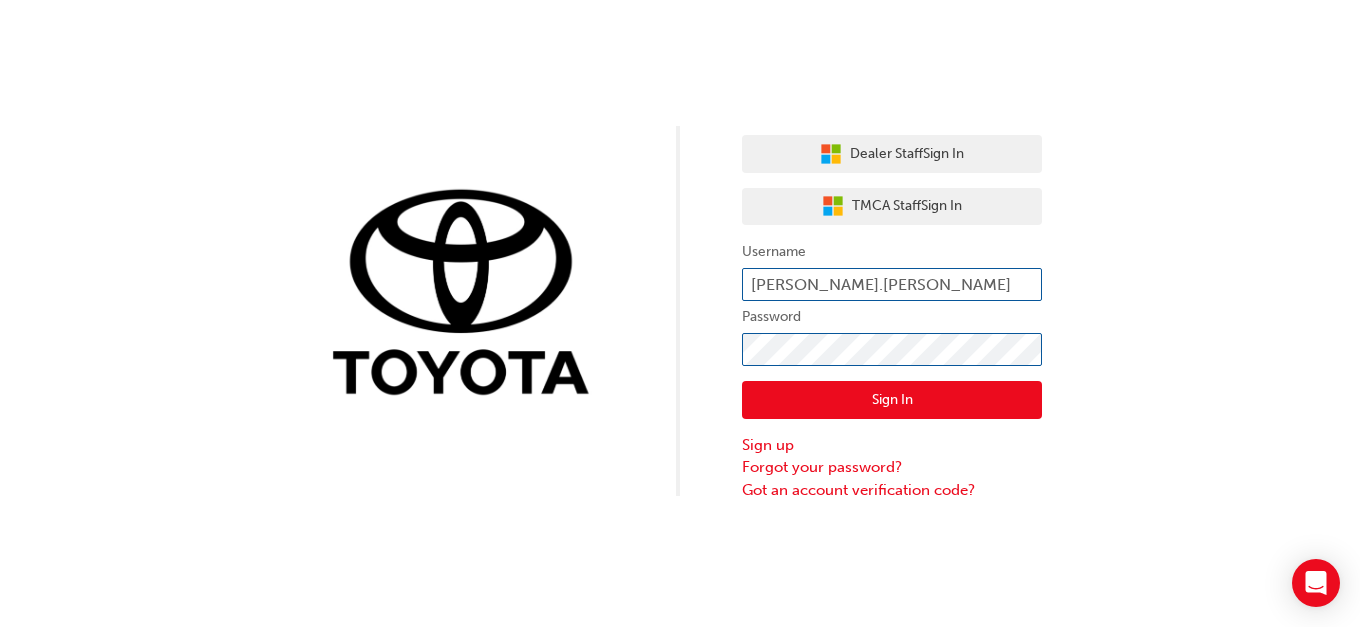 click on "Sign In" at bounding box center (892, 400) 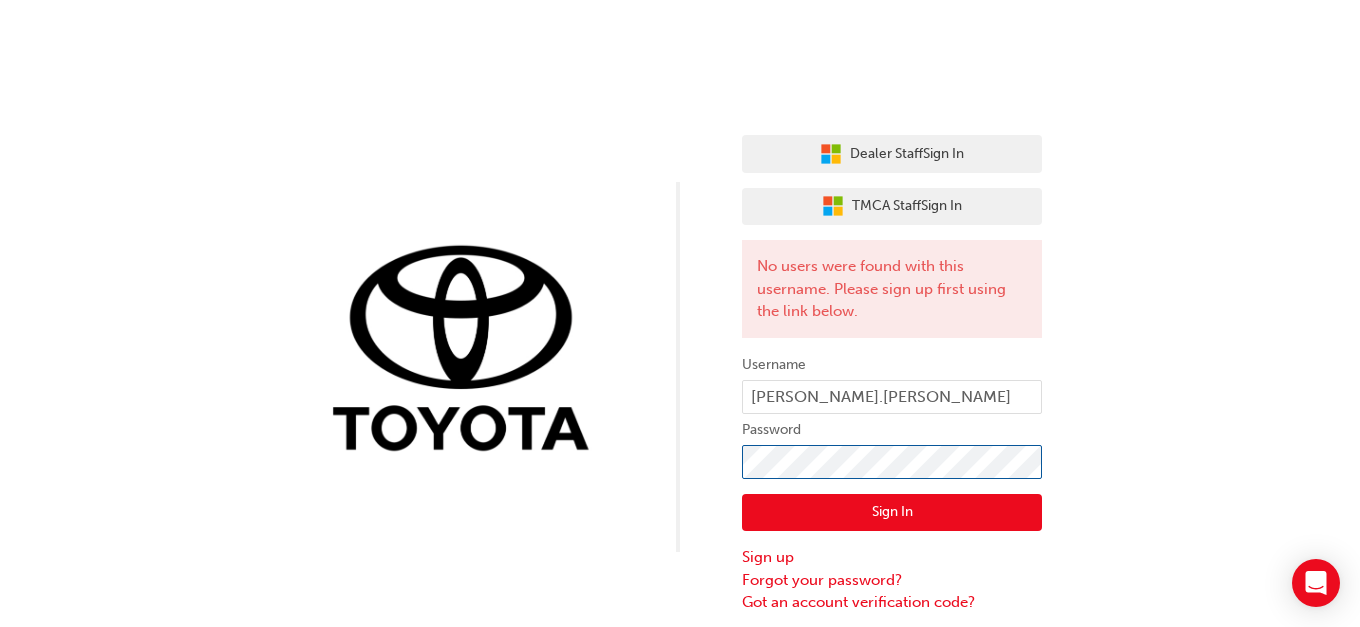 click on "Dealer Staff  Sign In TMCA Staff  Sign In No users were found with this username. Please sign up first using the link below. Username Branden.Lee Password Sign In Sign up Forgot your password? Got an account verification code?" at bounding box center (680, 307) 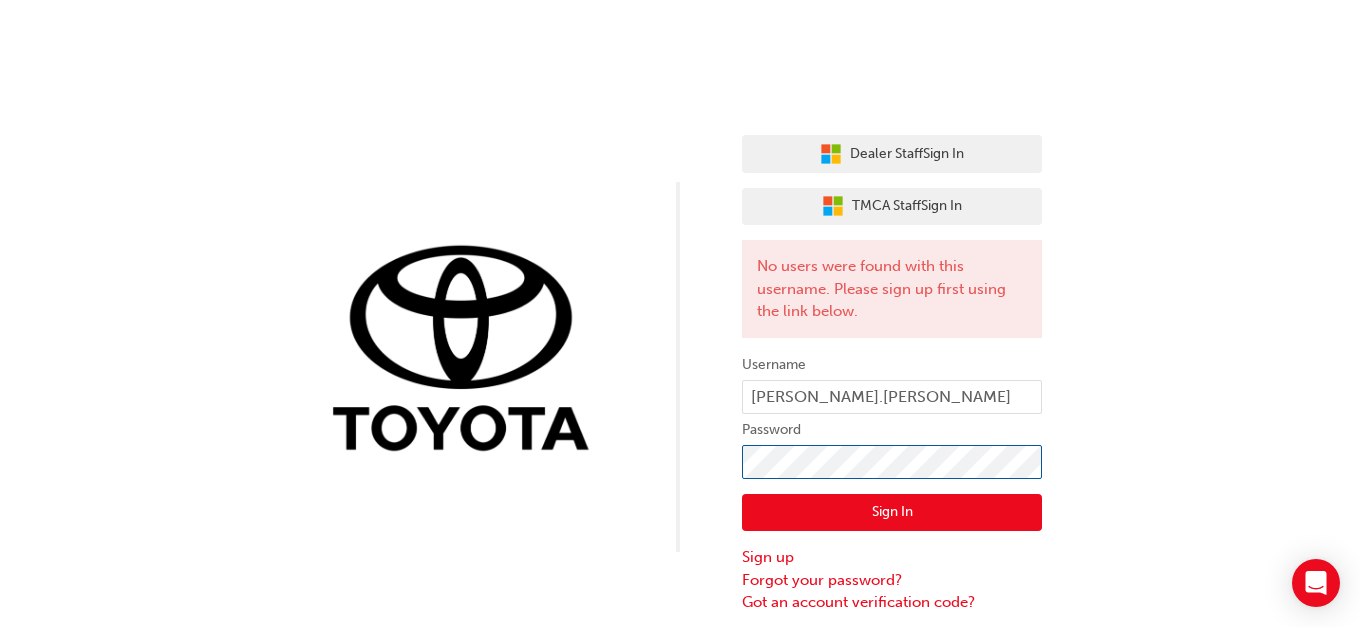 click on "Sign In" at bounding box center [892, 513] 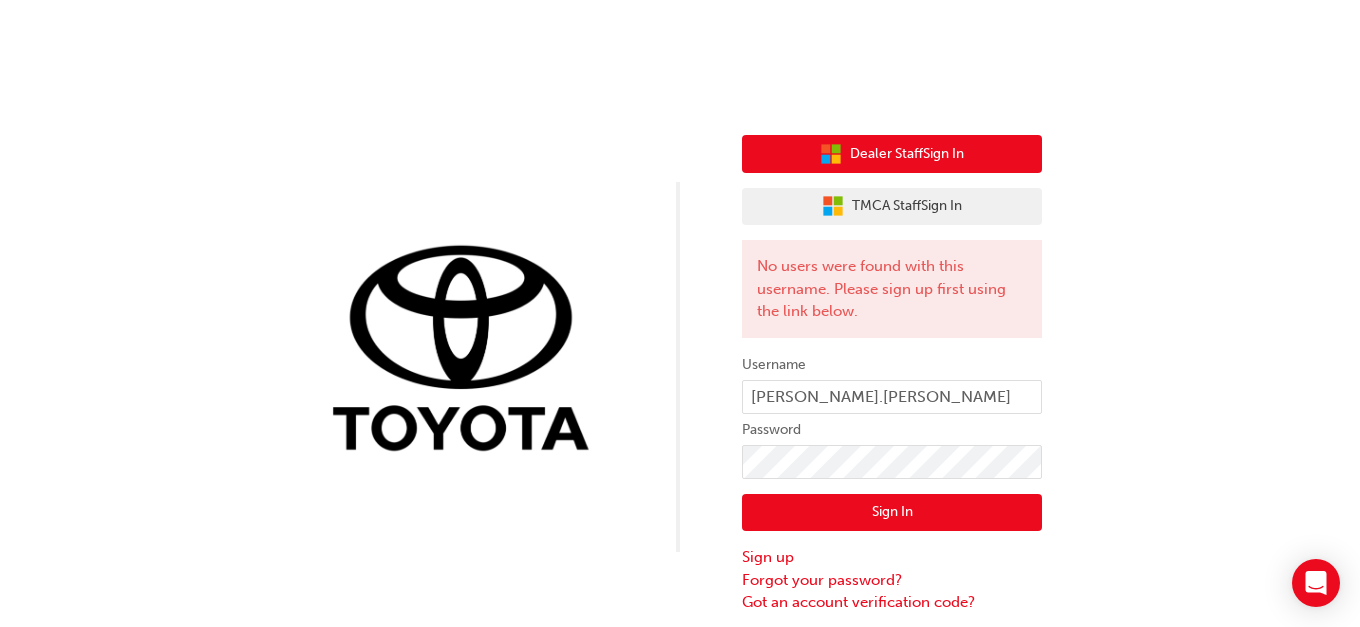 click on "Dealer Staff  Sign In" at bounding box center (907, 154) 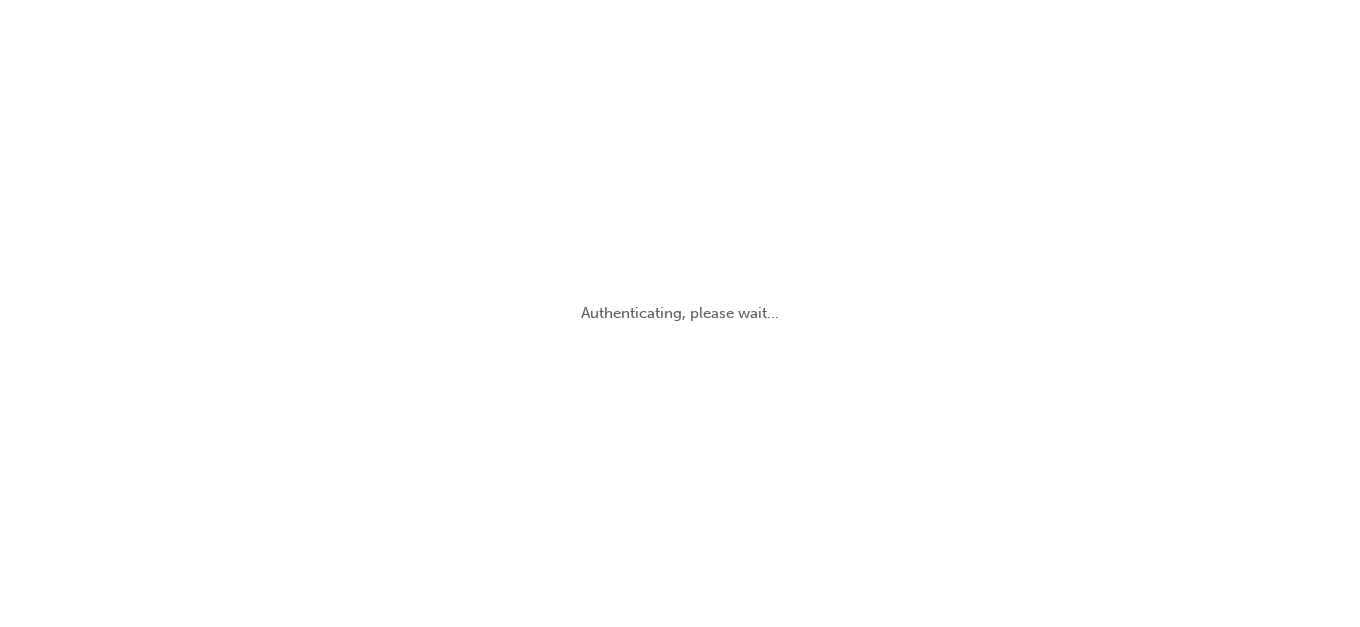 scroll, scrollTop: 0, scrollLeft: 0, axis: both 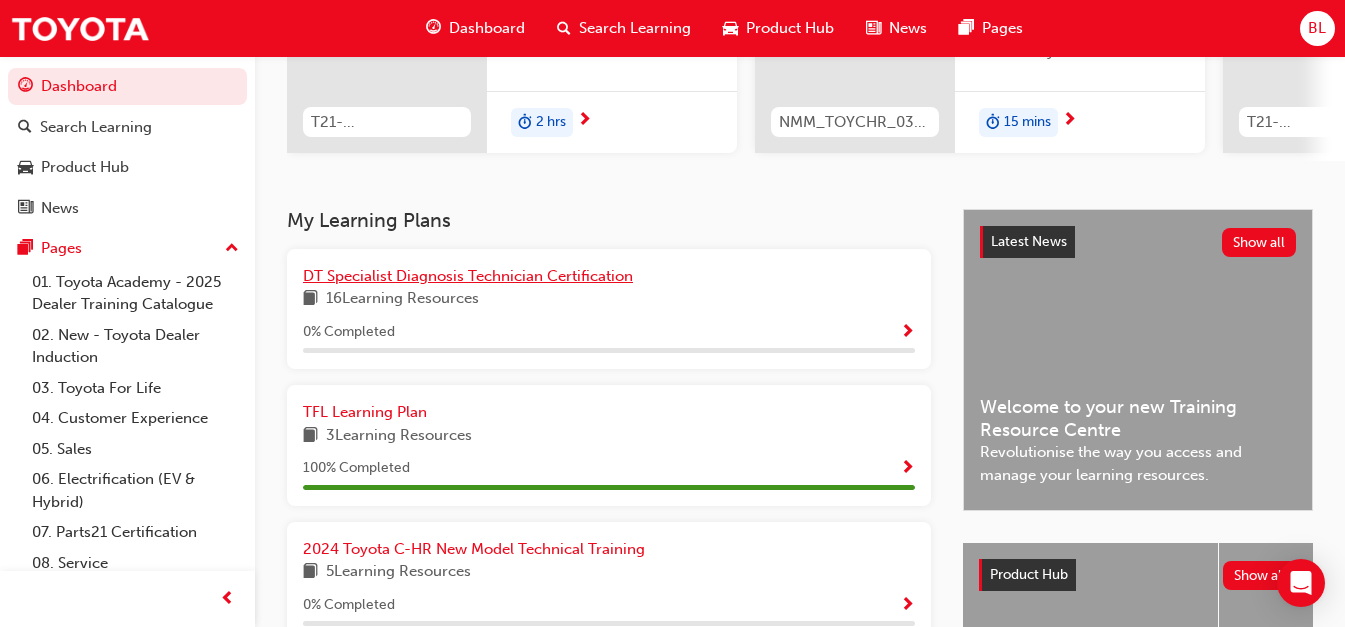 click on "DT Specialist Diagnosis Technician Certification" at bounding box center (468, 276) 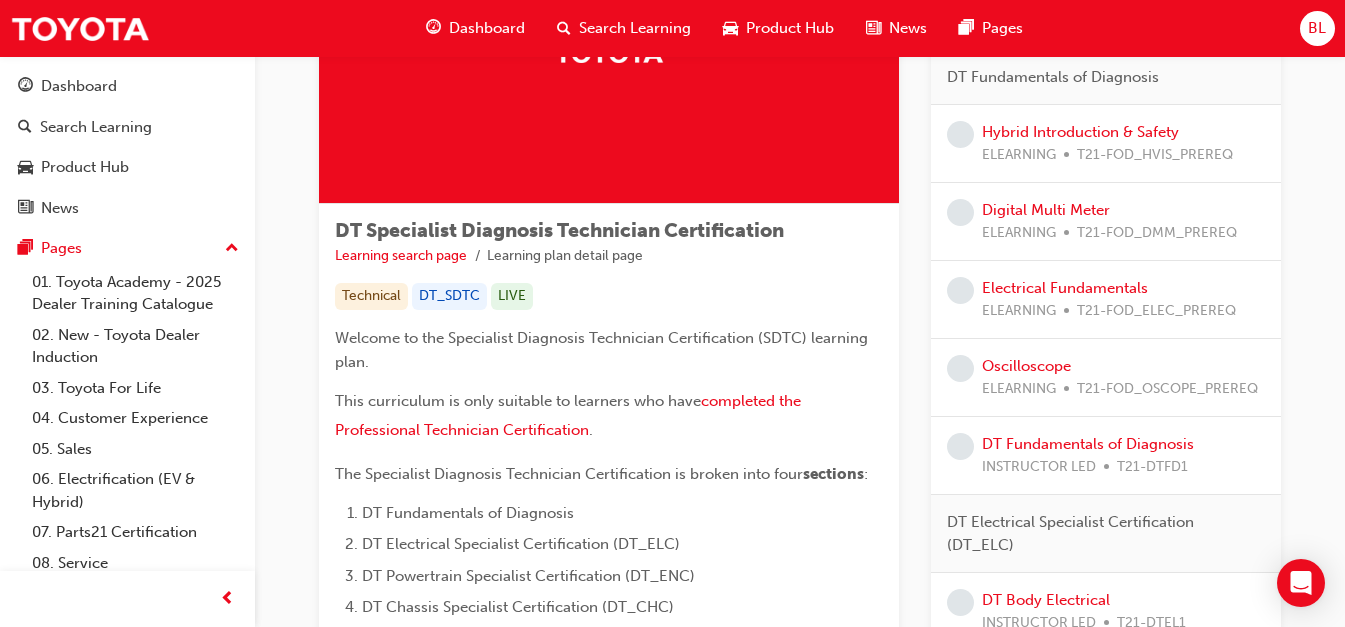 scroll, scrollTop: 300, scrollLeft: 0, axis: vertical 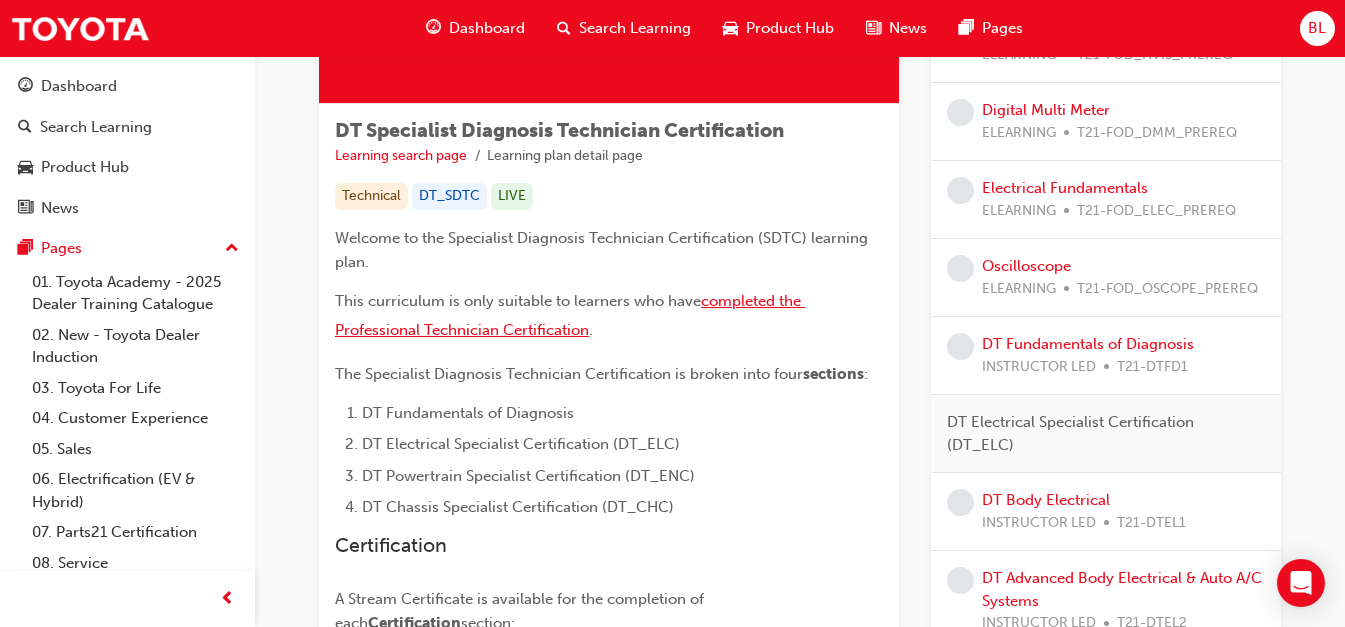 click on "completed the Professional Technician Certification" at bounding box center [570, 315] 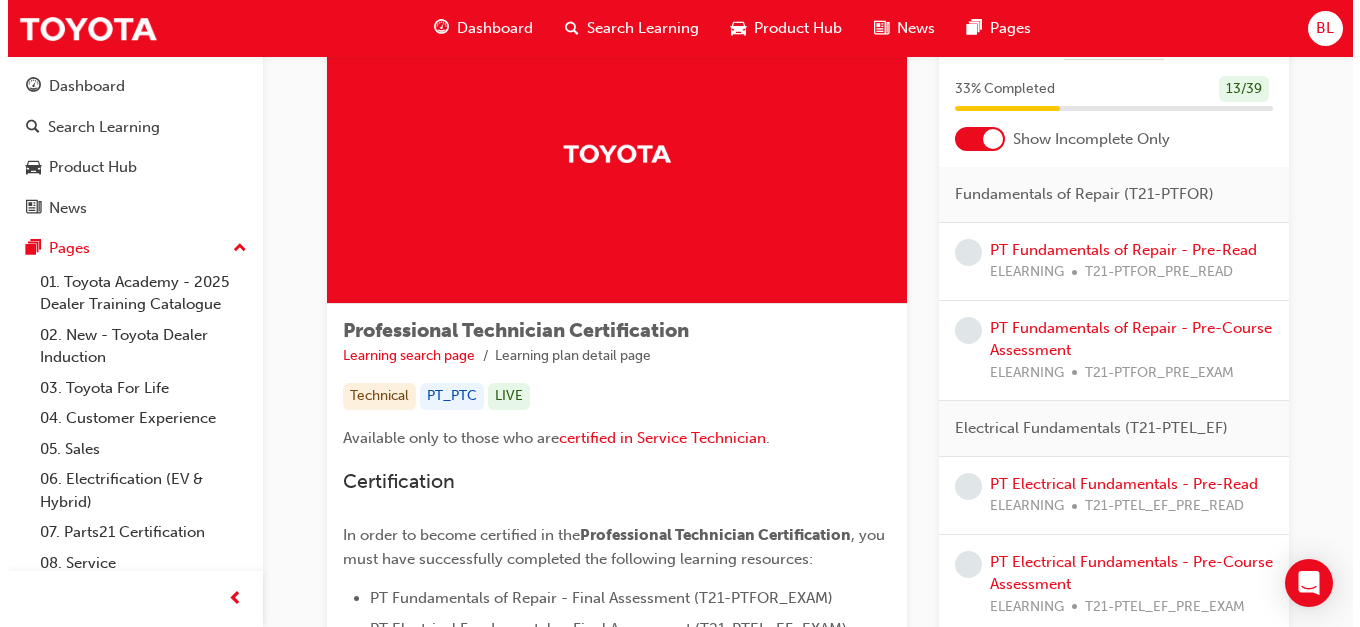scroll, scrollTop: 0, scrollLeft: 0, axis: both 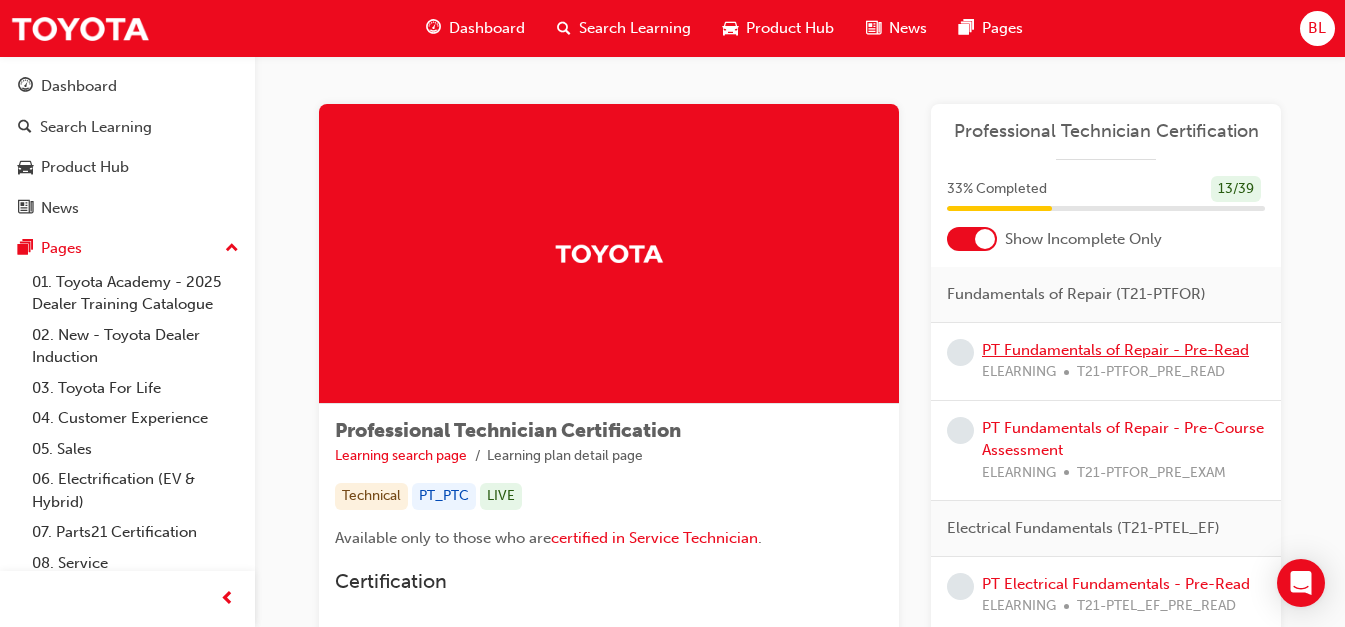 click on "PT Fundamentals of Repair - Pre-Read" at bounding box center [1115, 350] 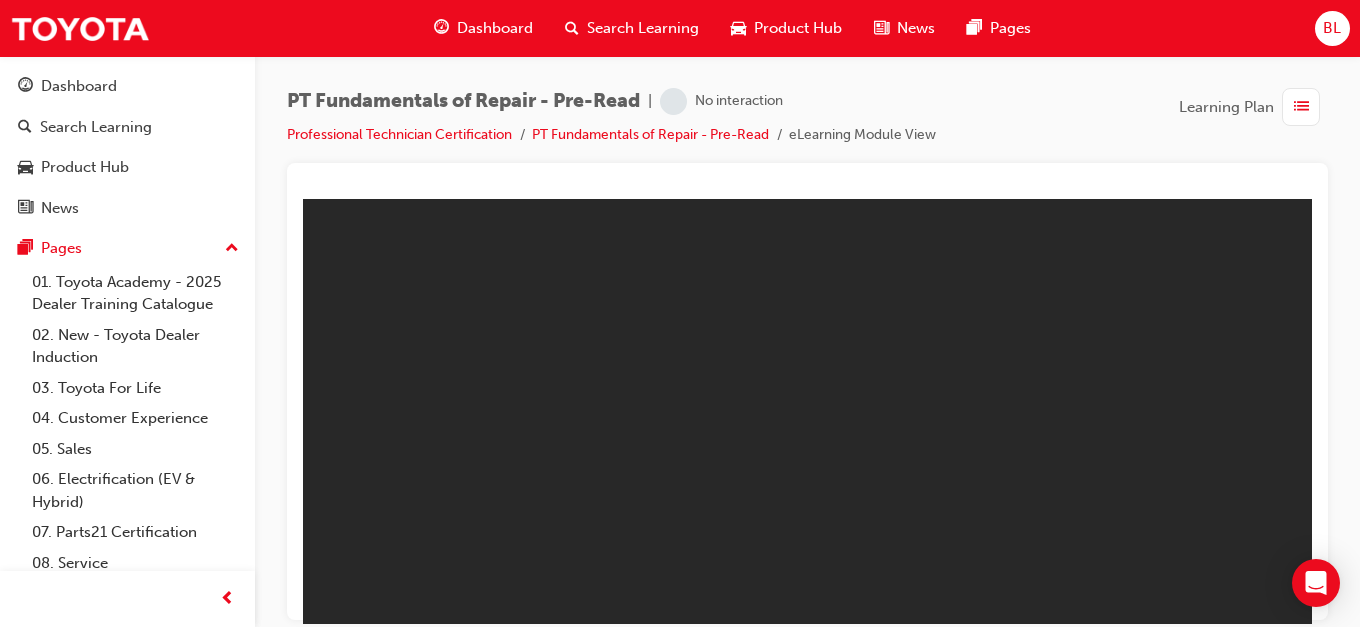 scroll, scrollTop: 0, scrollLeft: 0, axis: both 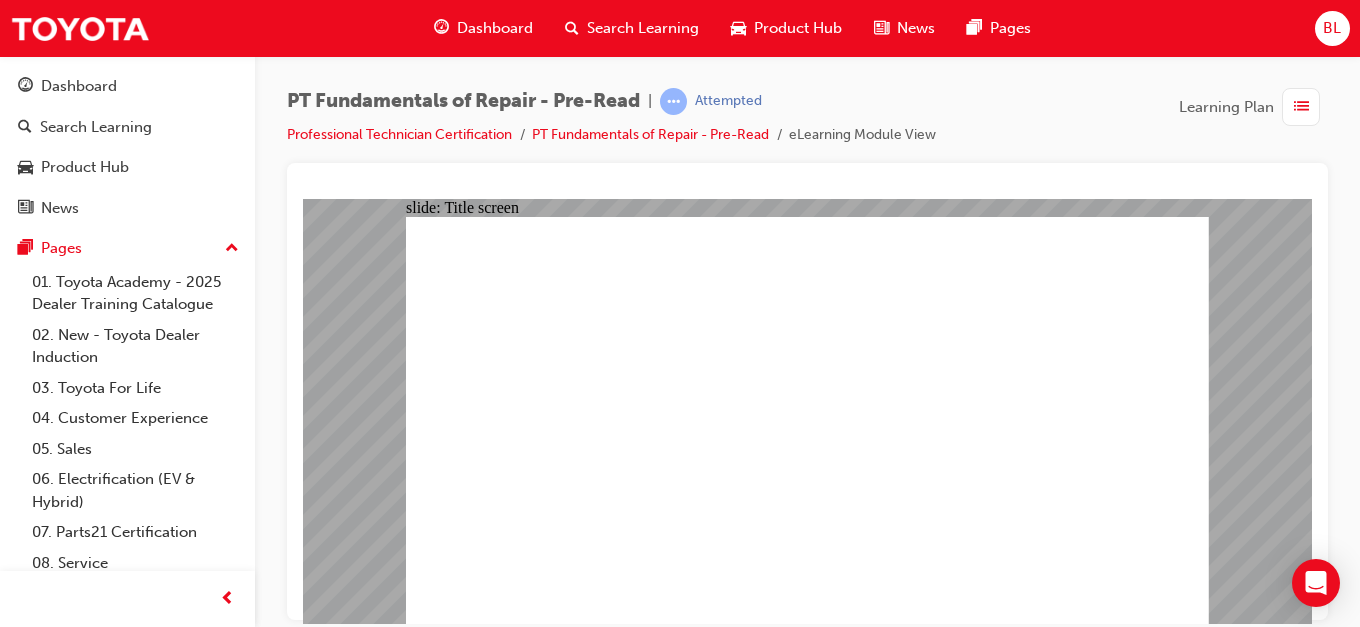 click on "PT Fundamentals of Repair - Pre-Read | Attempted Professional Technician Certification PT Fundamentals of Repair - Pre-Read eLearning Module View Learning Plan" at bounding box center (807, 316) 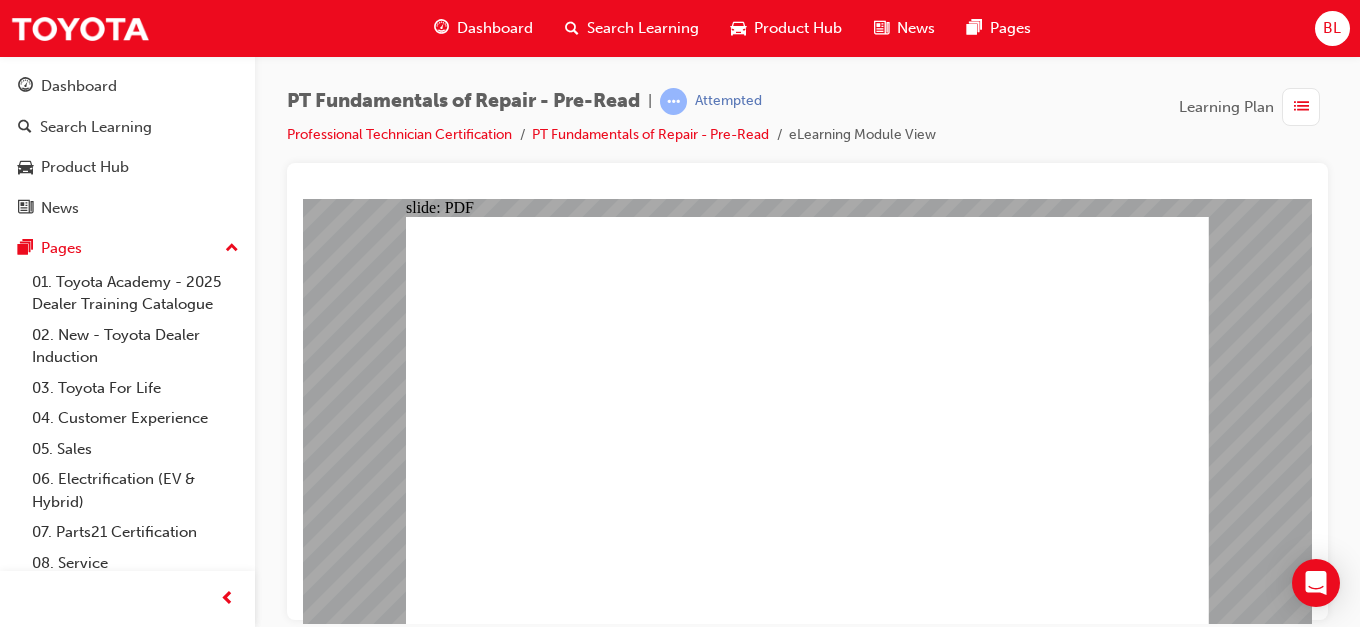click 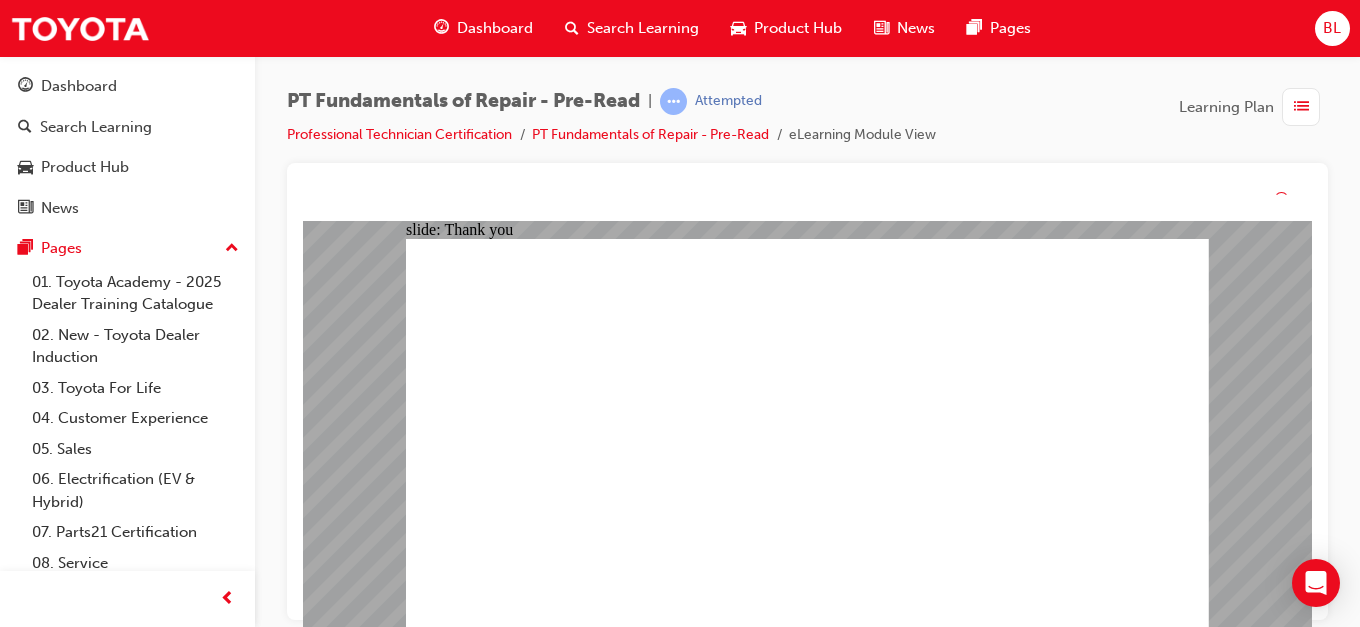 scroll, scrollTop: 0, scrollLeft: 0, axis: both 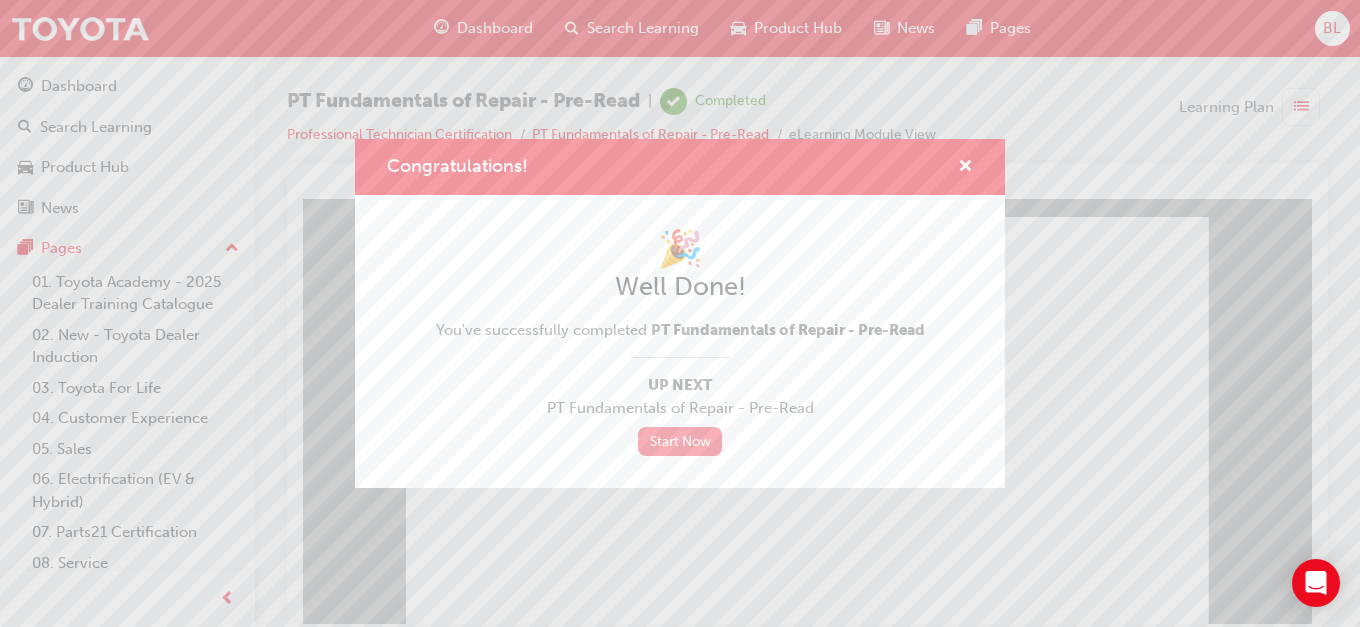 click on "Start Now" at bounding box center (680, 441) 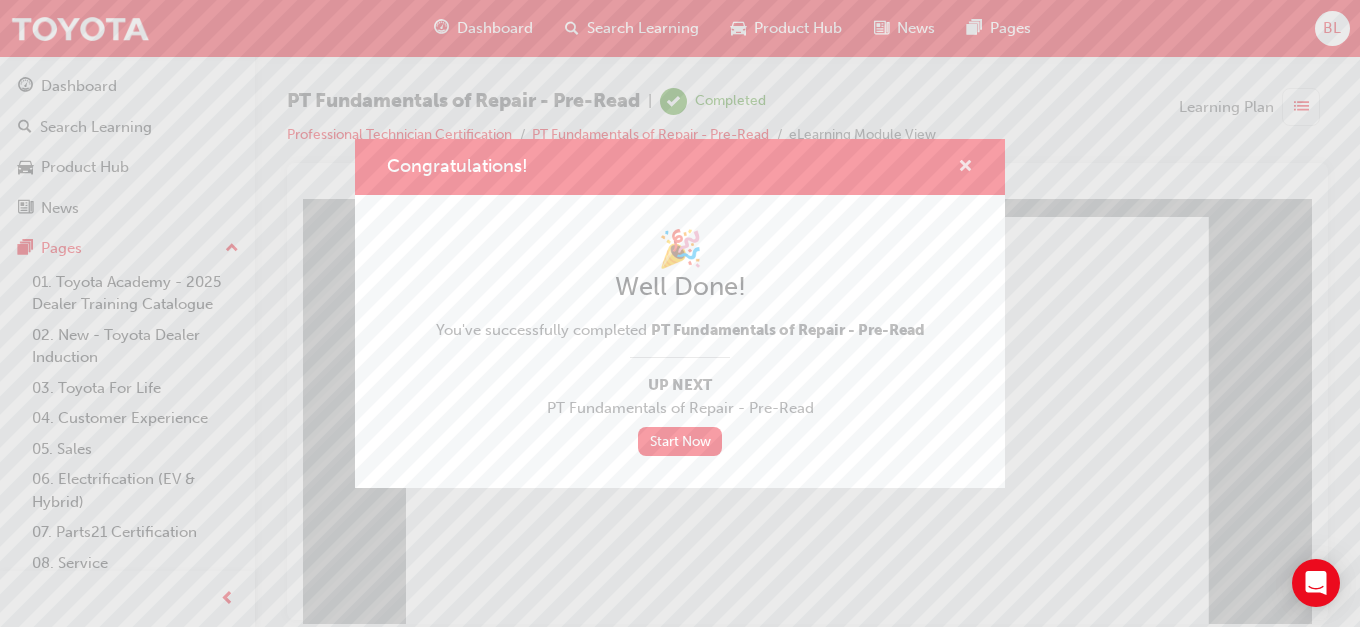 click at bounding box center (965, 168) 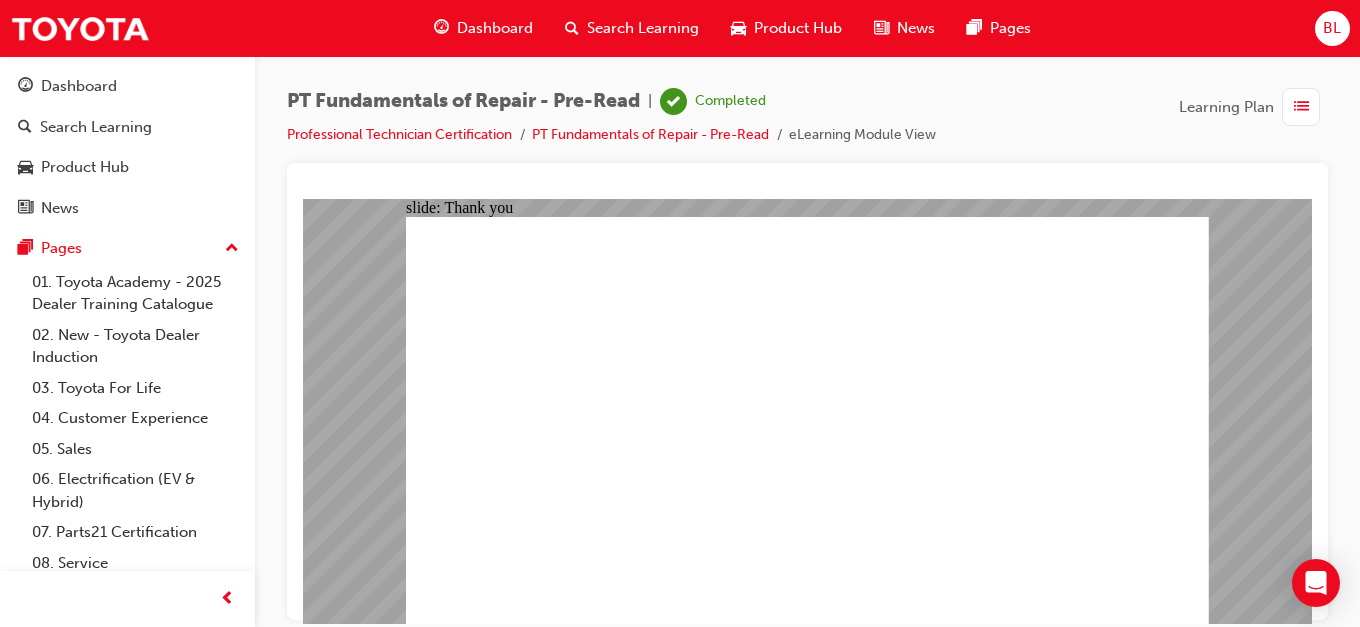 click 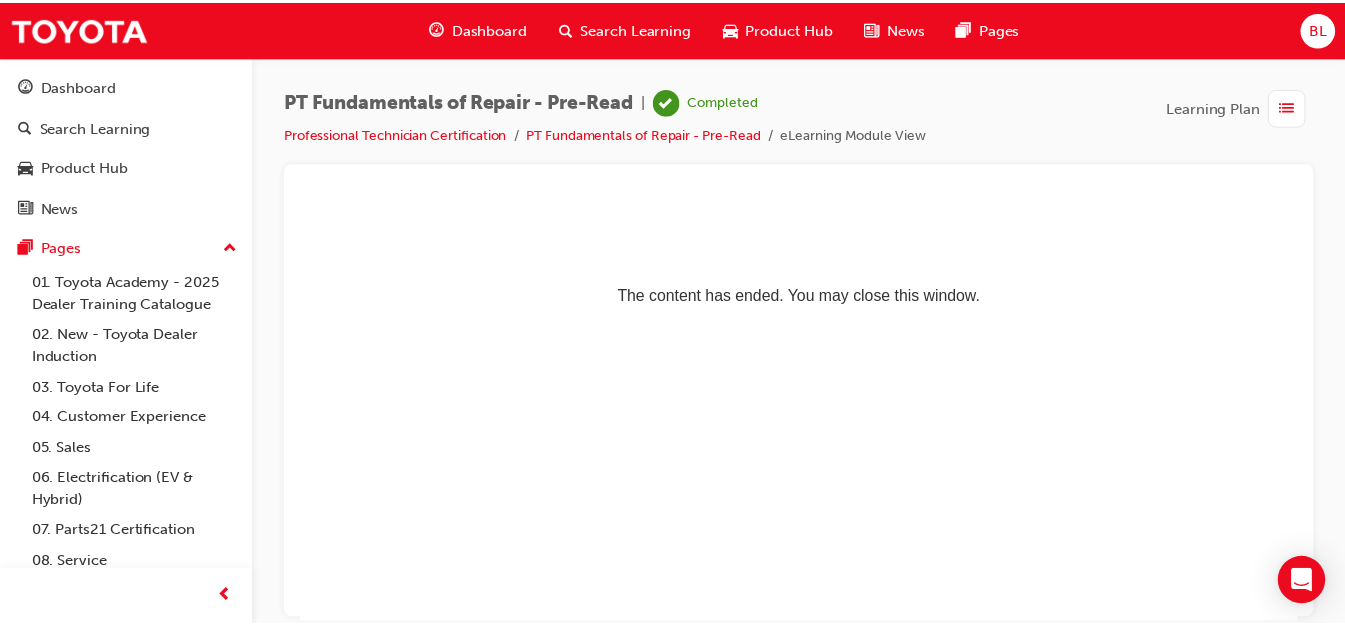 scroll, scrollTop: 0, scrollLeft: 0, axis: both 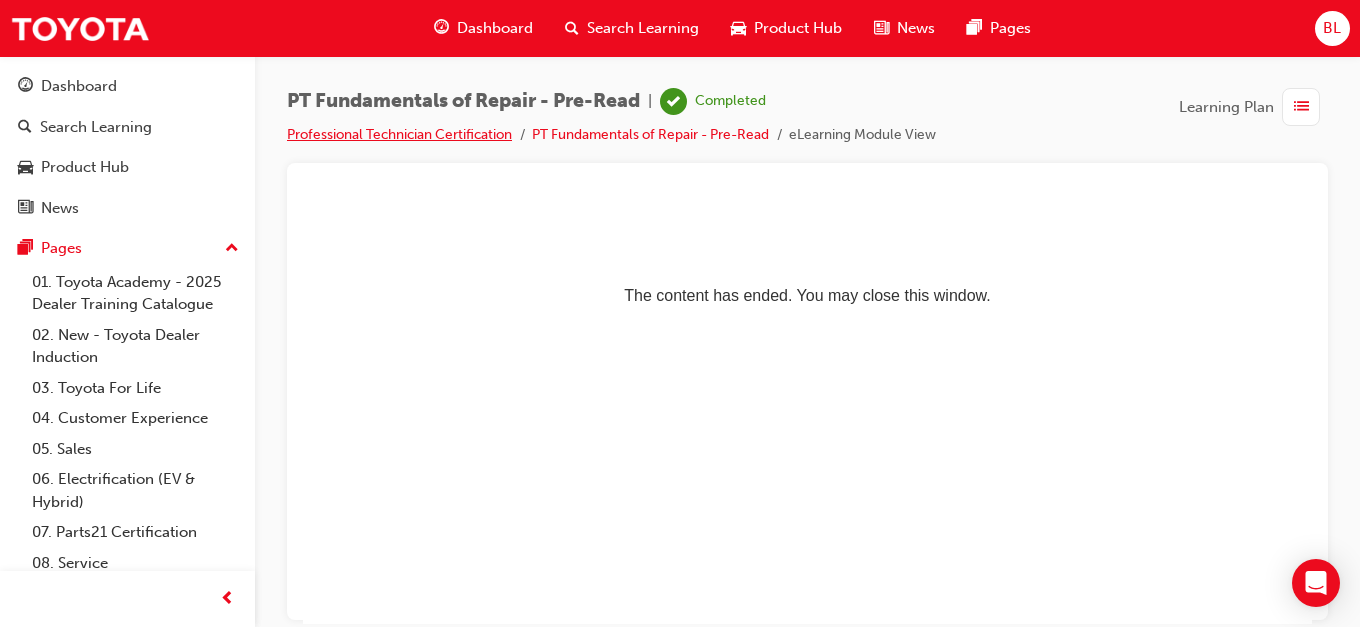 click on "Professional Technician Certification" at bounding box center [399, 134] 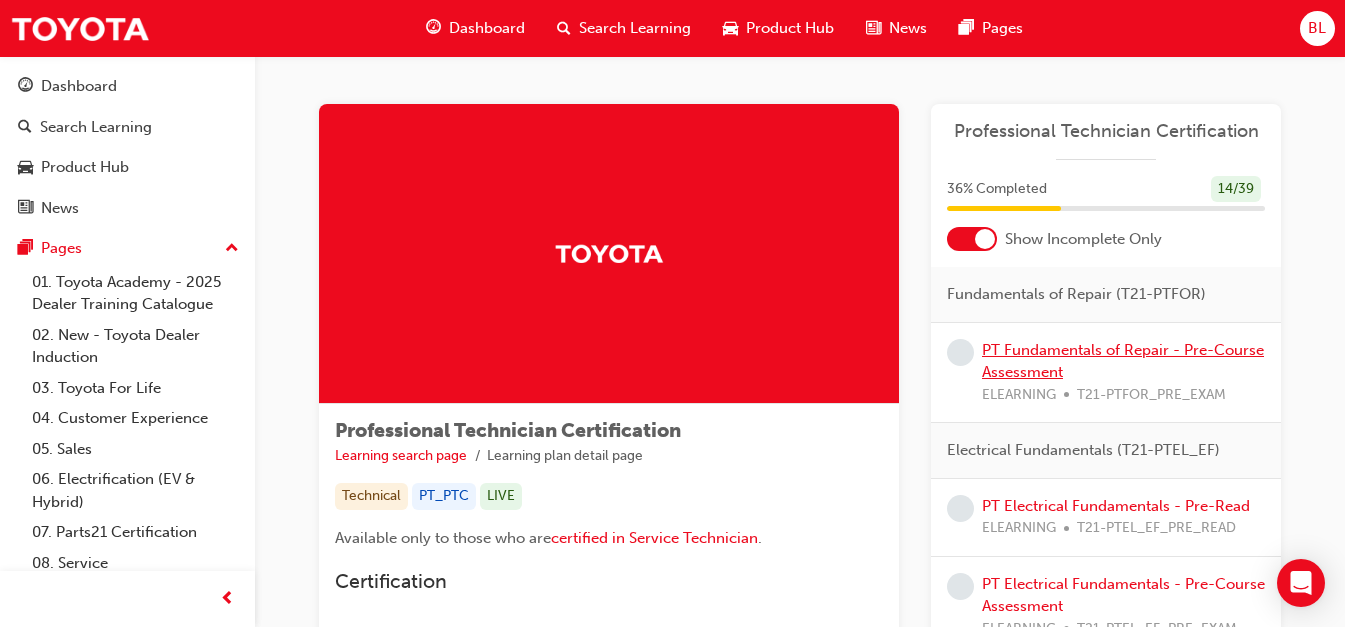 click on "PT Fundamentals of Repair - Pre-Course Assessment" at bounding box center [1123, 361] 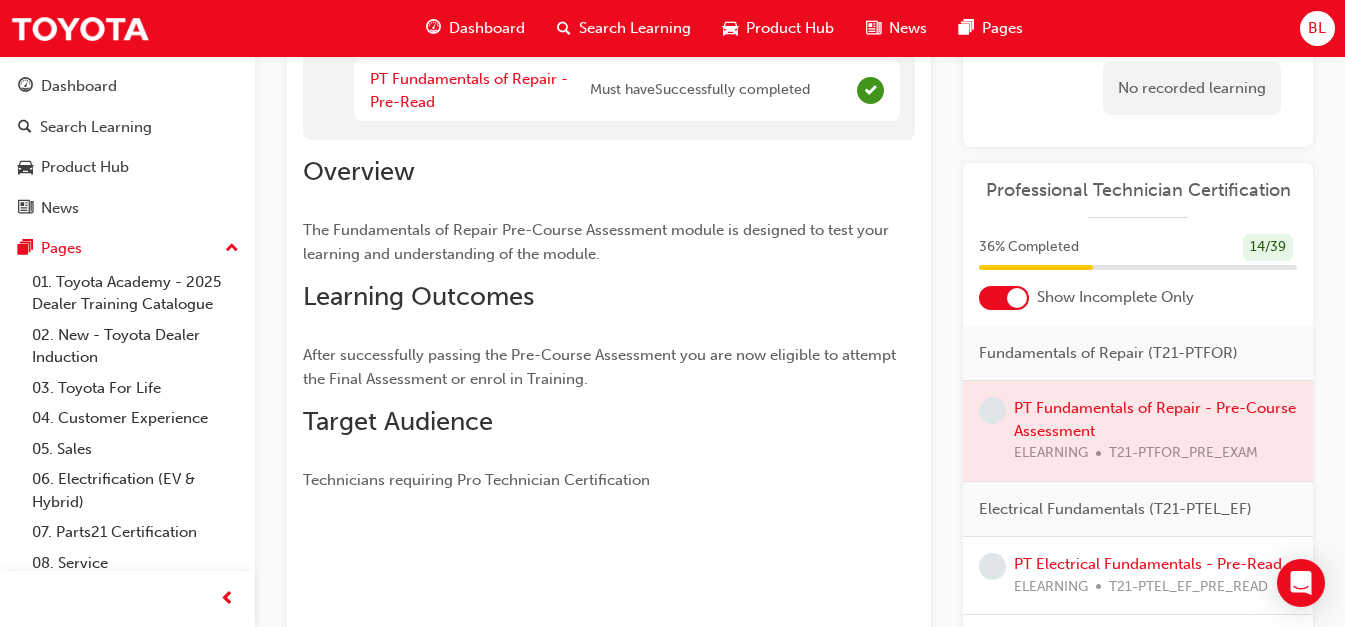 scroll, scrollTop: 0, scrollLeft: 0, axis: both 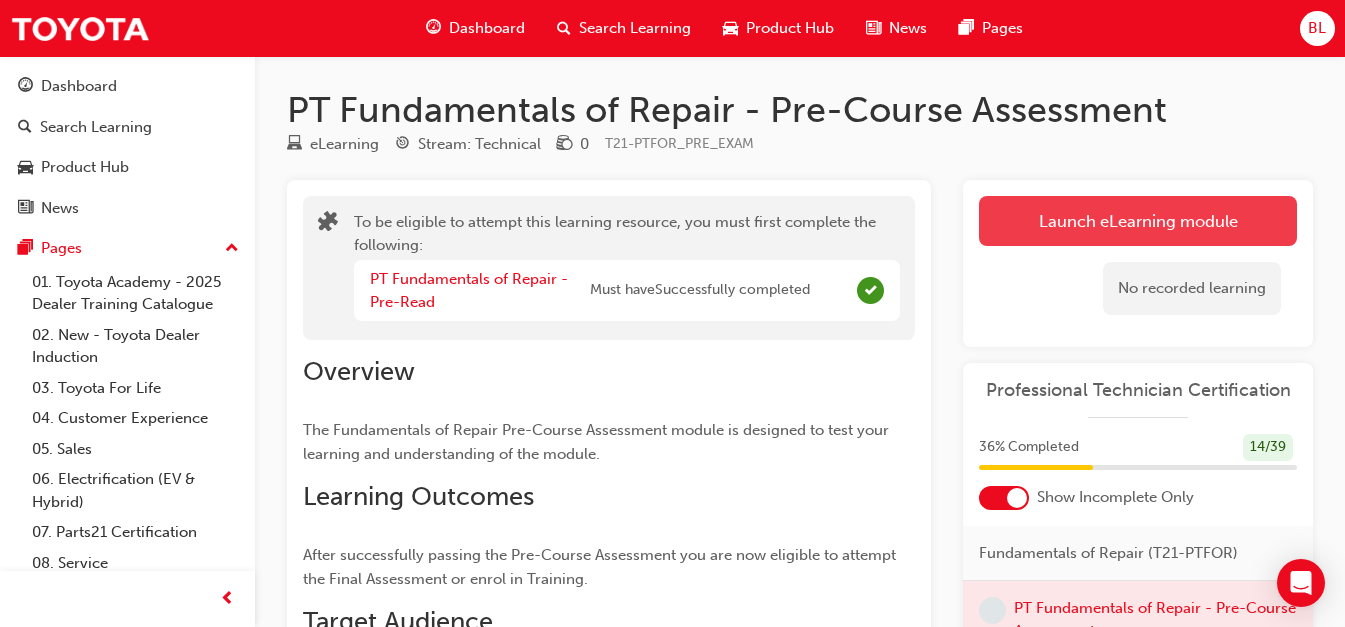 click on "Launch eLearning module" at bounding box center (1138, 221) 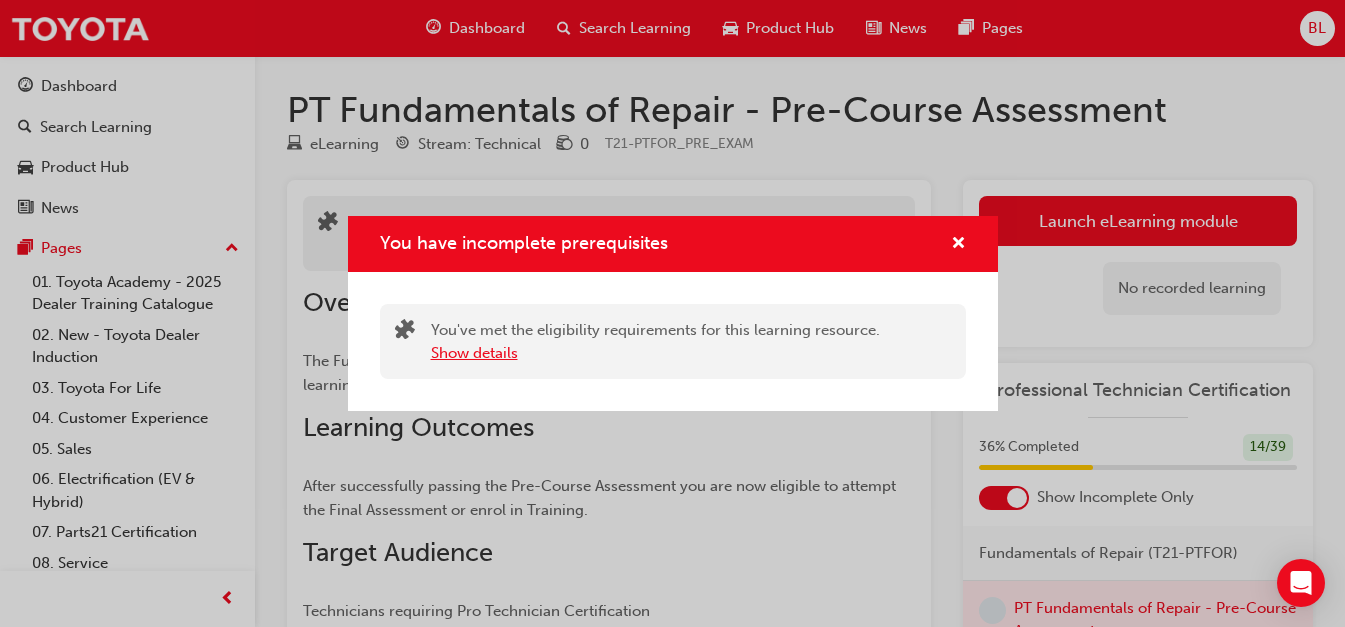 click on "Show details" at bounding box center [474, 353] 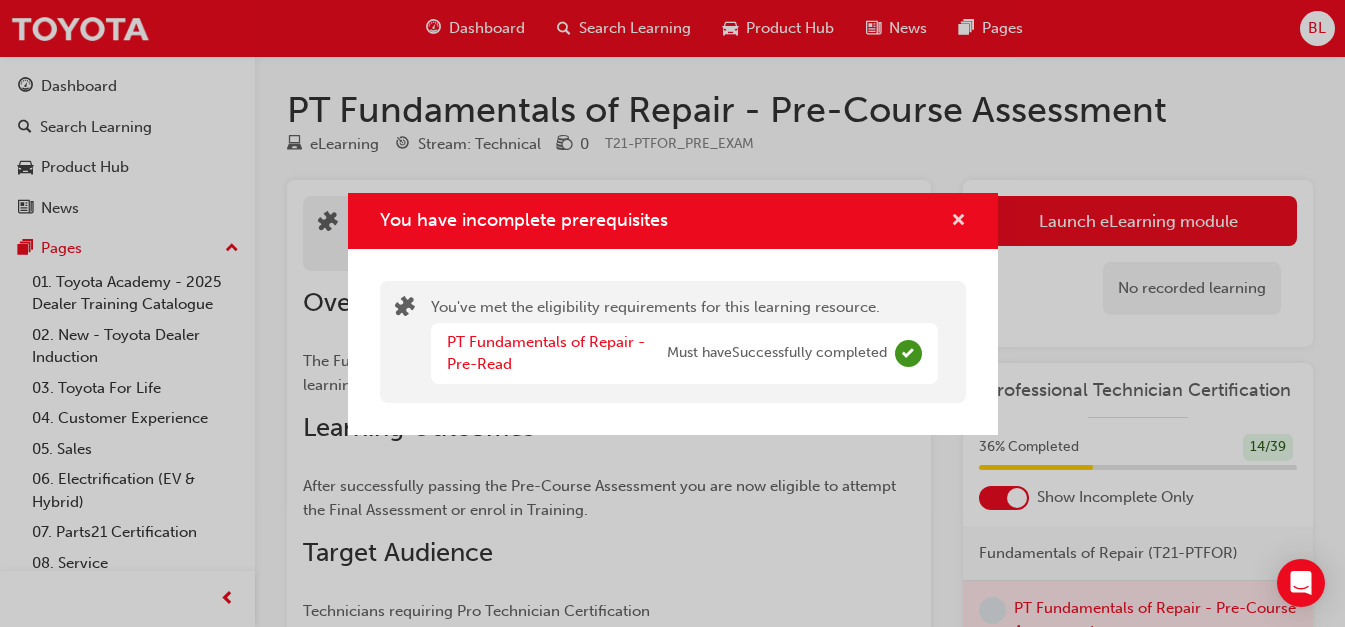 click at bounding box center [958, 222] 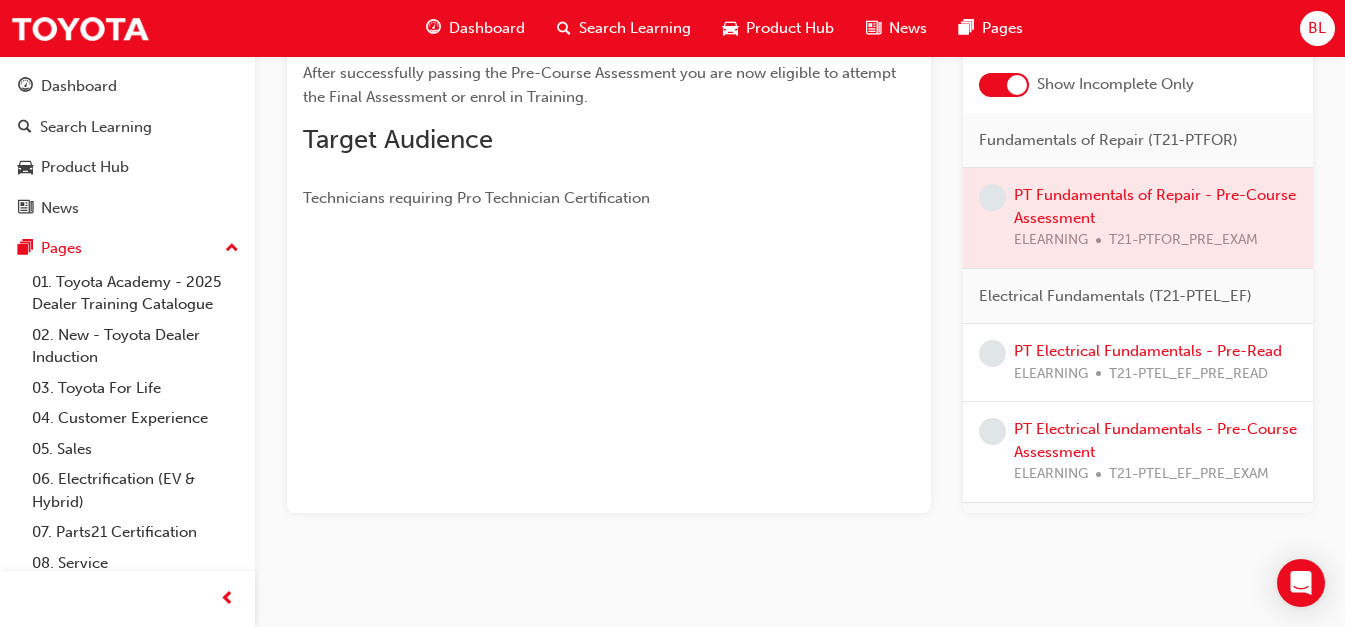 scroll, scrollTop: 0, scrollLeft: 0, axis: both 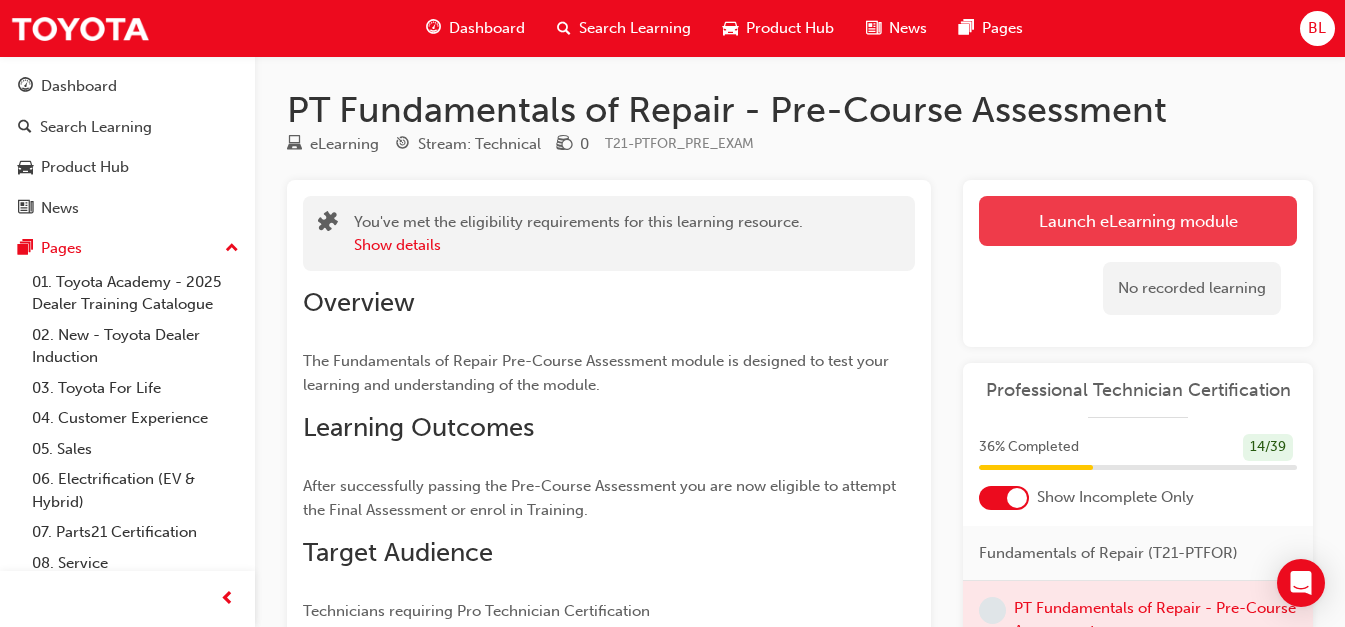 click on "Launch eLearning module" at bounding box center [1138, 221] 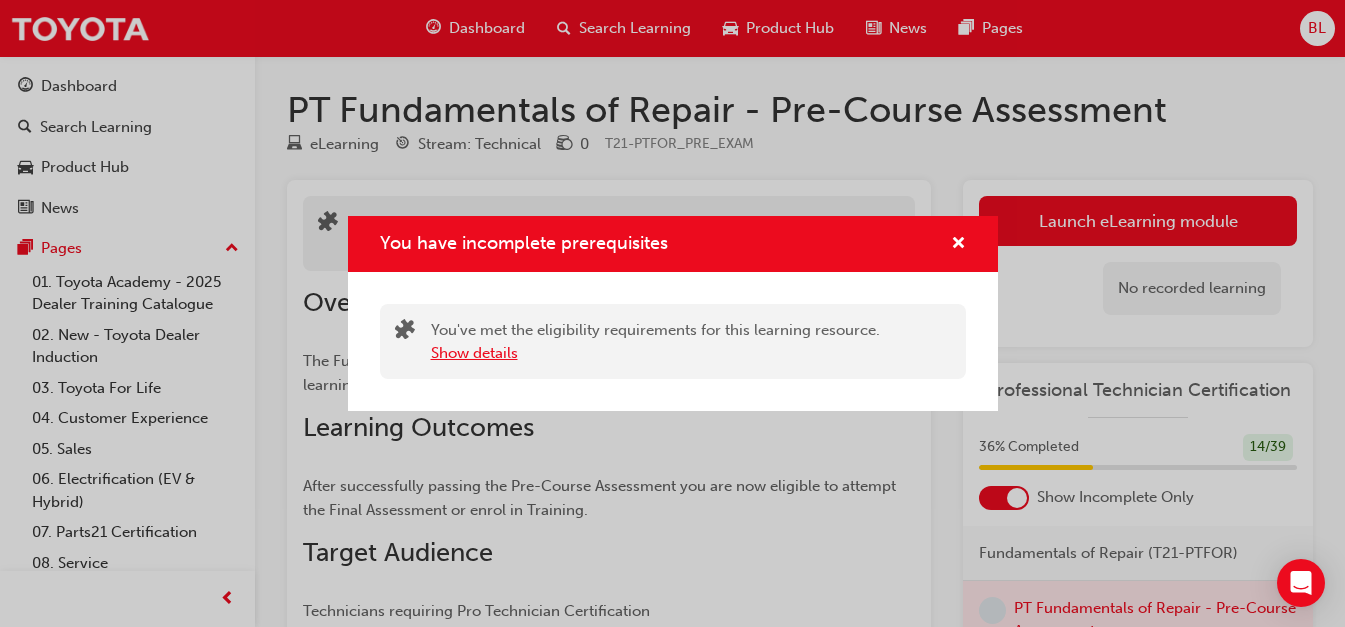 click on "Show details" at bounding box center (474, 353) 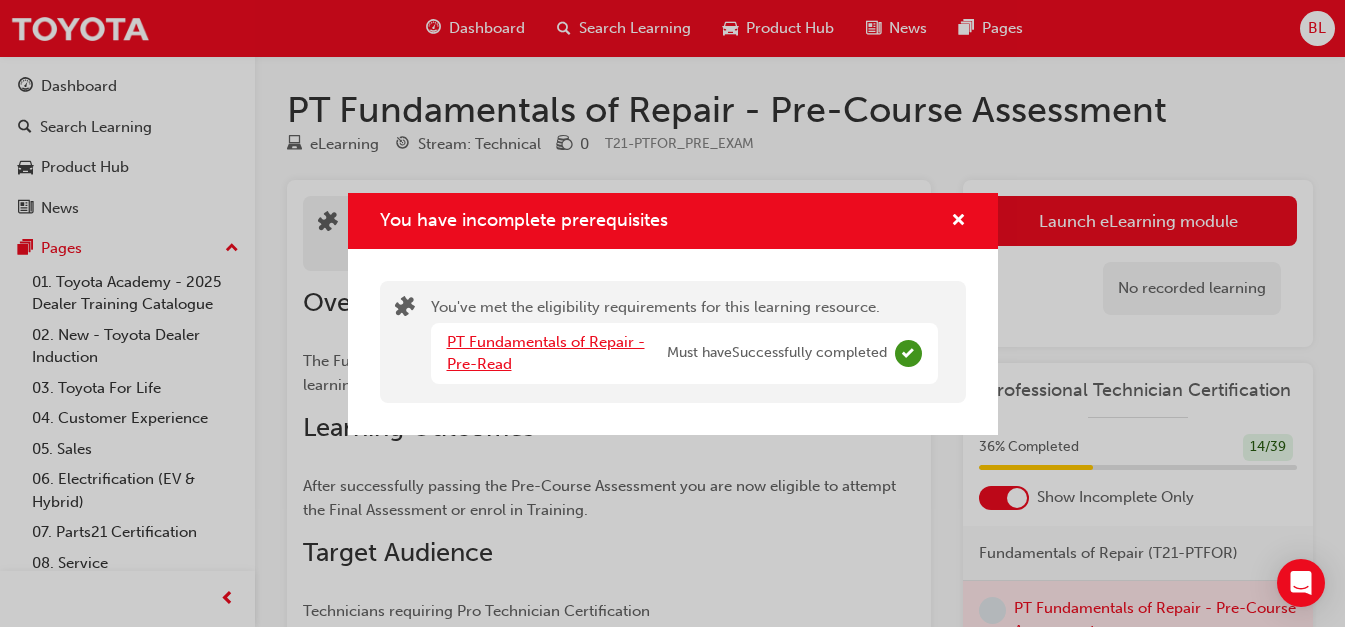 click on "PT Fundamentals of Repair - Pre-Read" at bounding box center (546, 353) 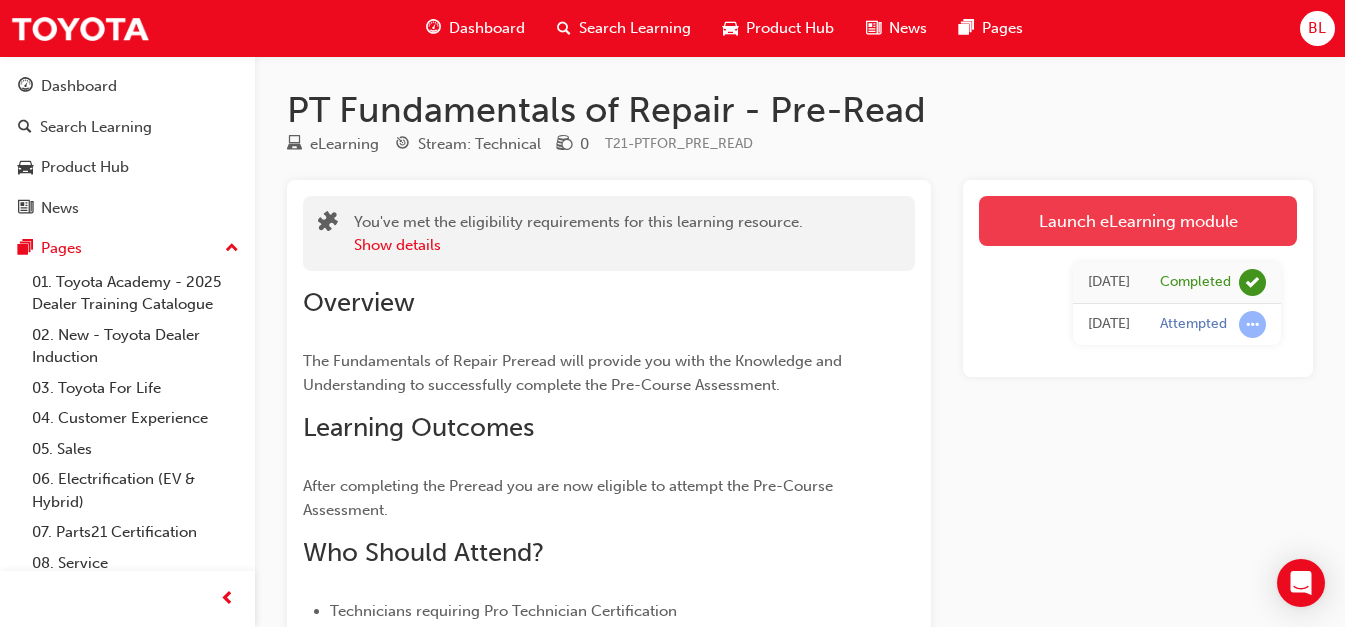 click on "Launch eLearning module" at bounding box center [1138, 221] 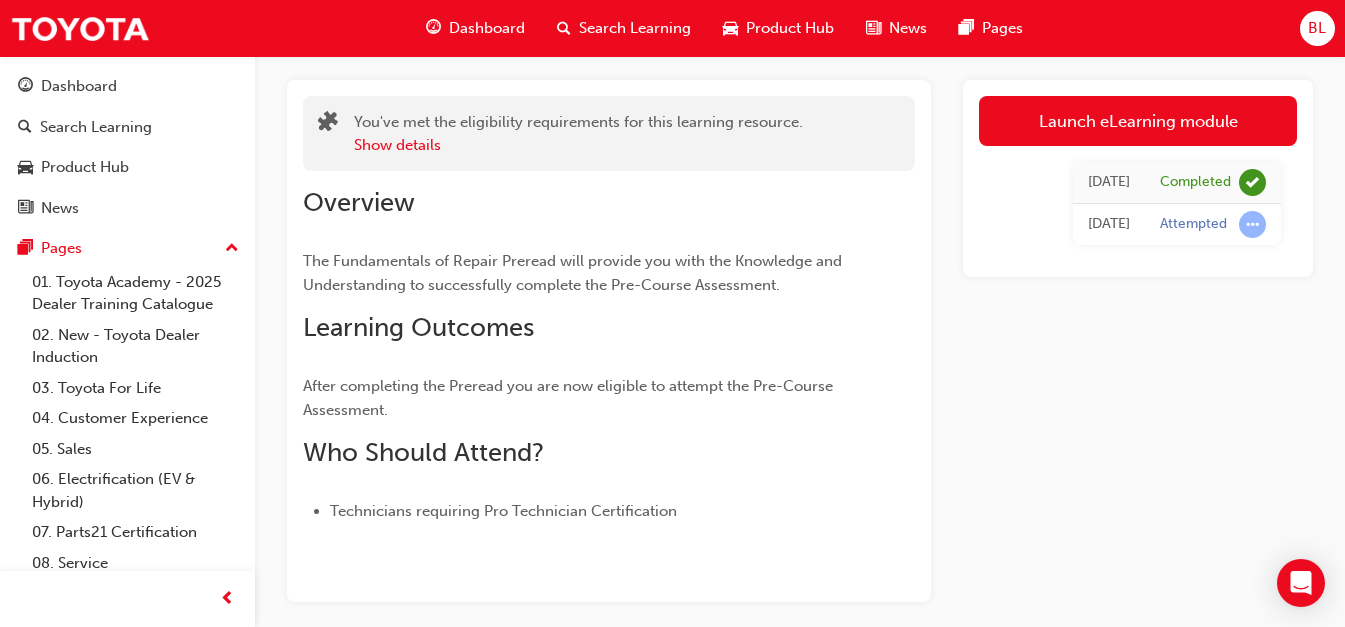 scroll, scrollTop: 0, scrollLeft: 0, axis: both 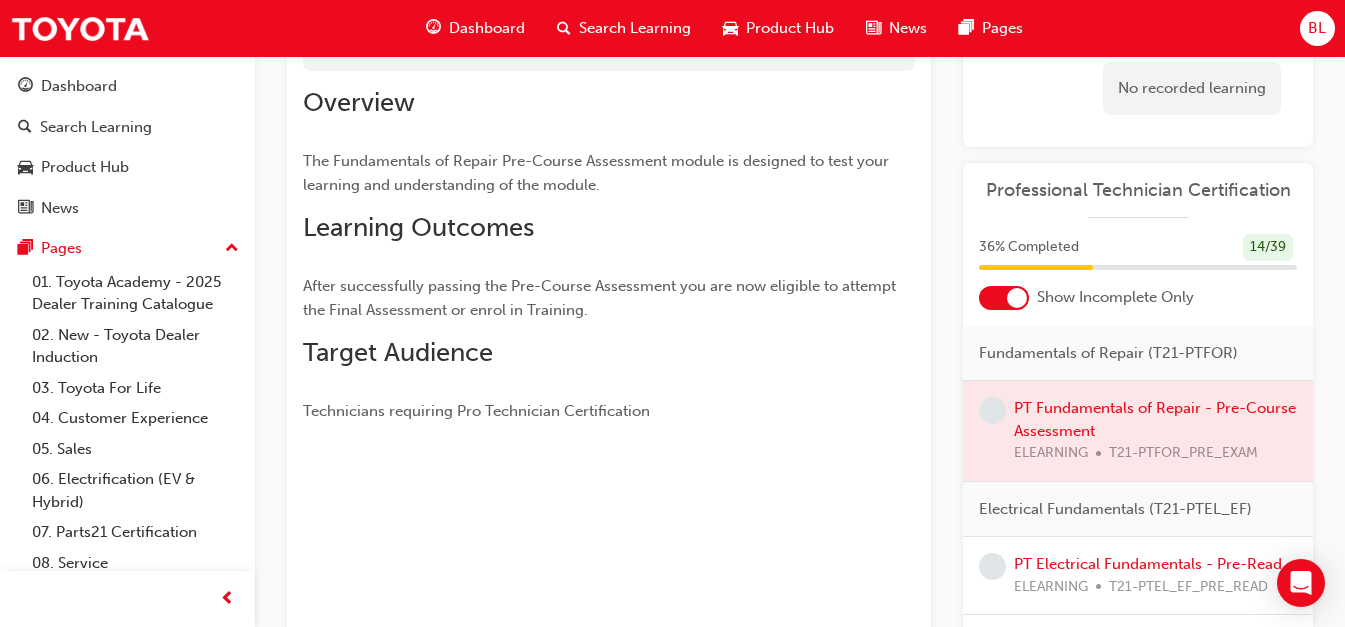 click at bounding box center (1138, 431) 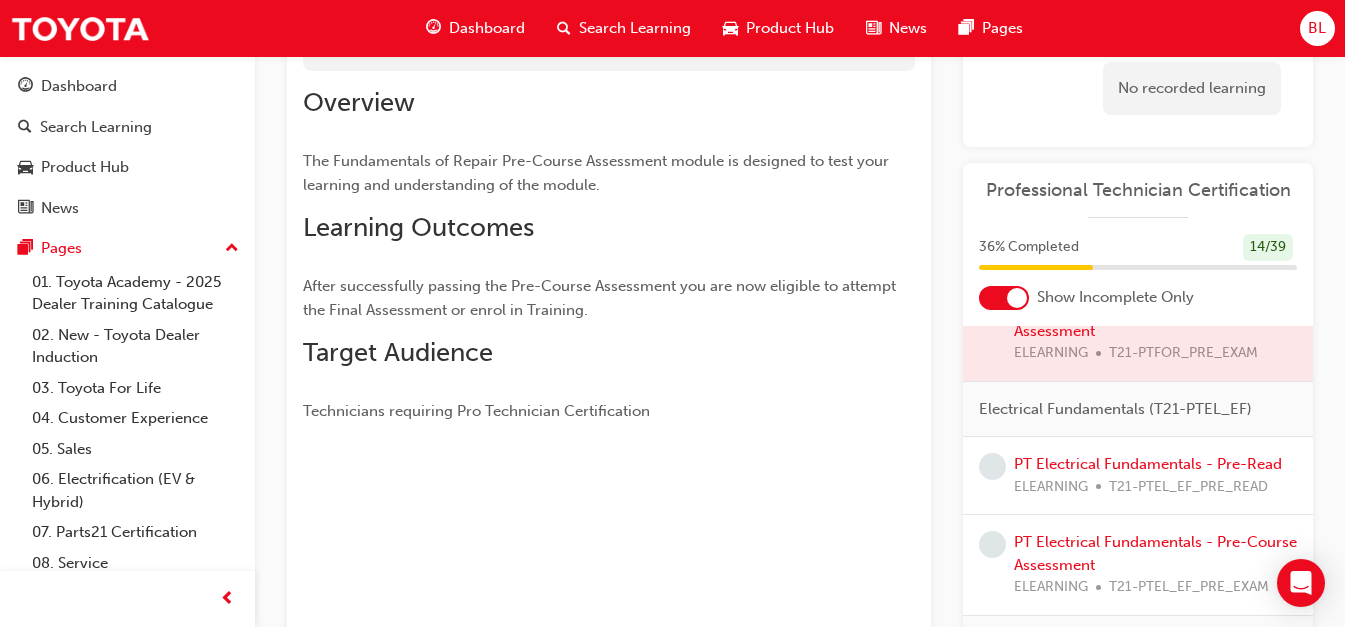 scroll, scrollTop: 0, scrollLeft: 0, axis: both 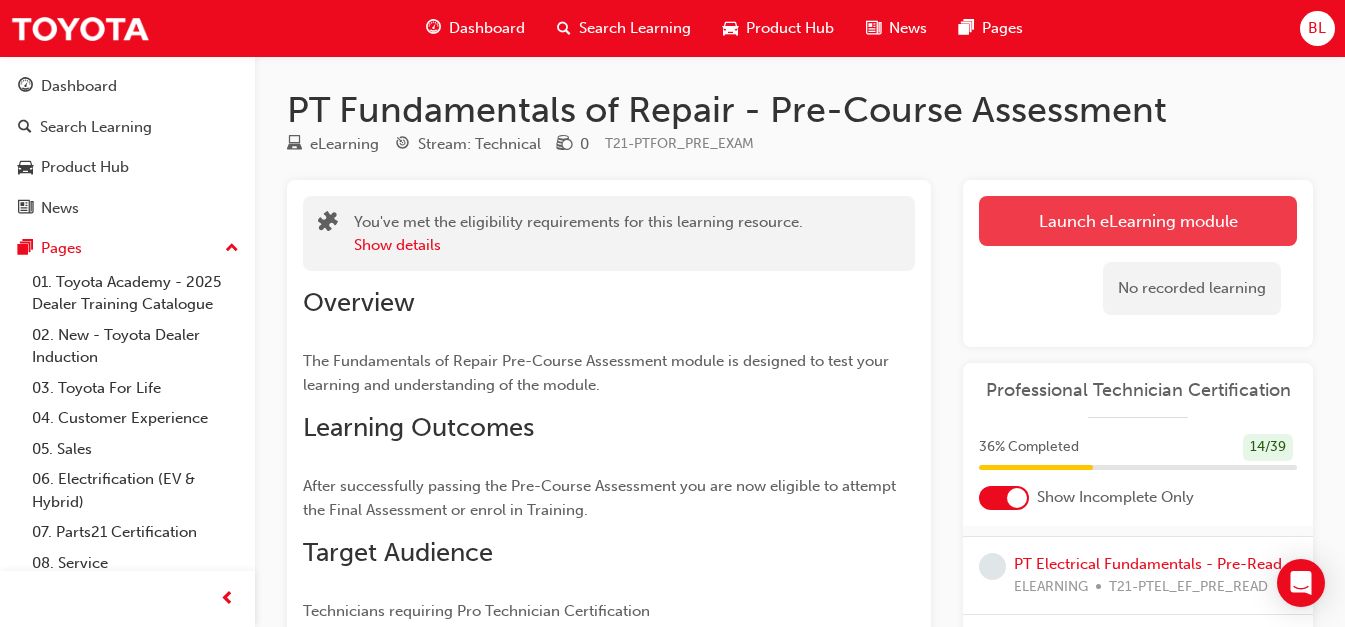 click on "Launch eLearning module" at bounding box center (1138, 221) 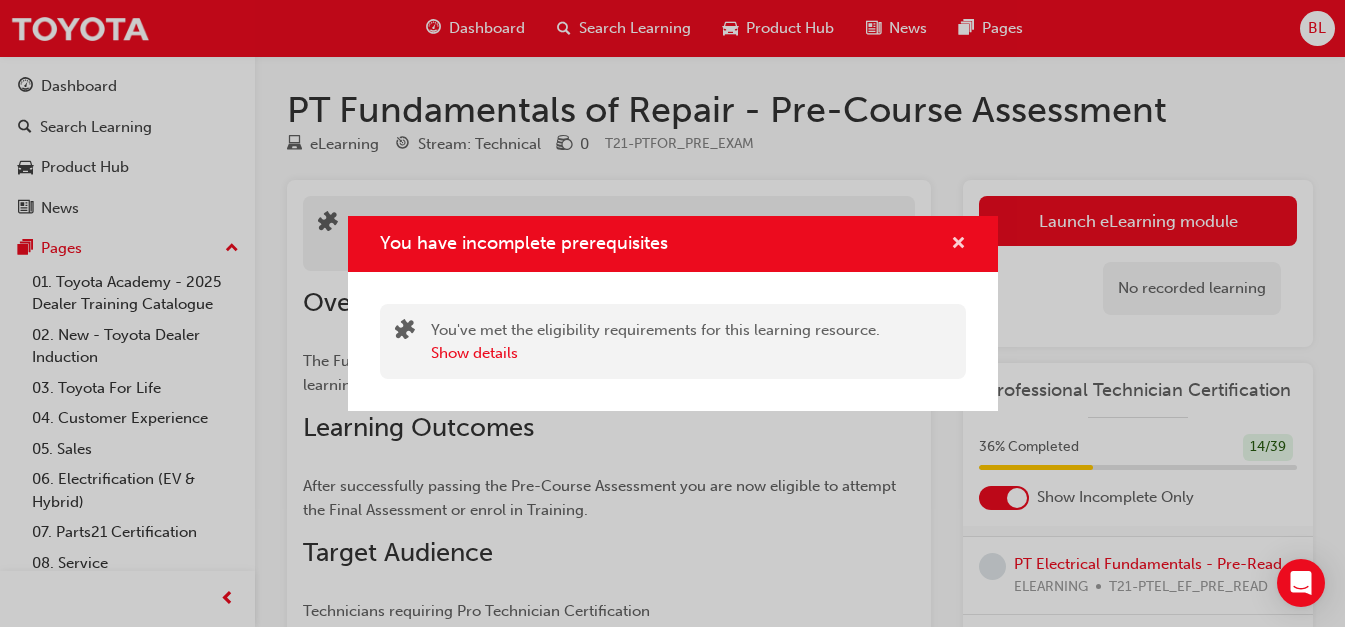 click at bounding box center (958, 245) 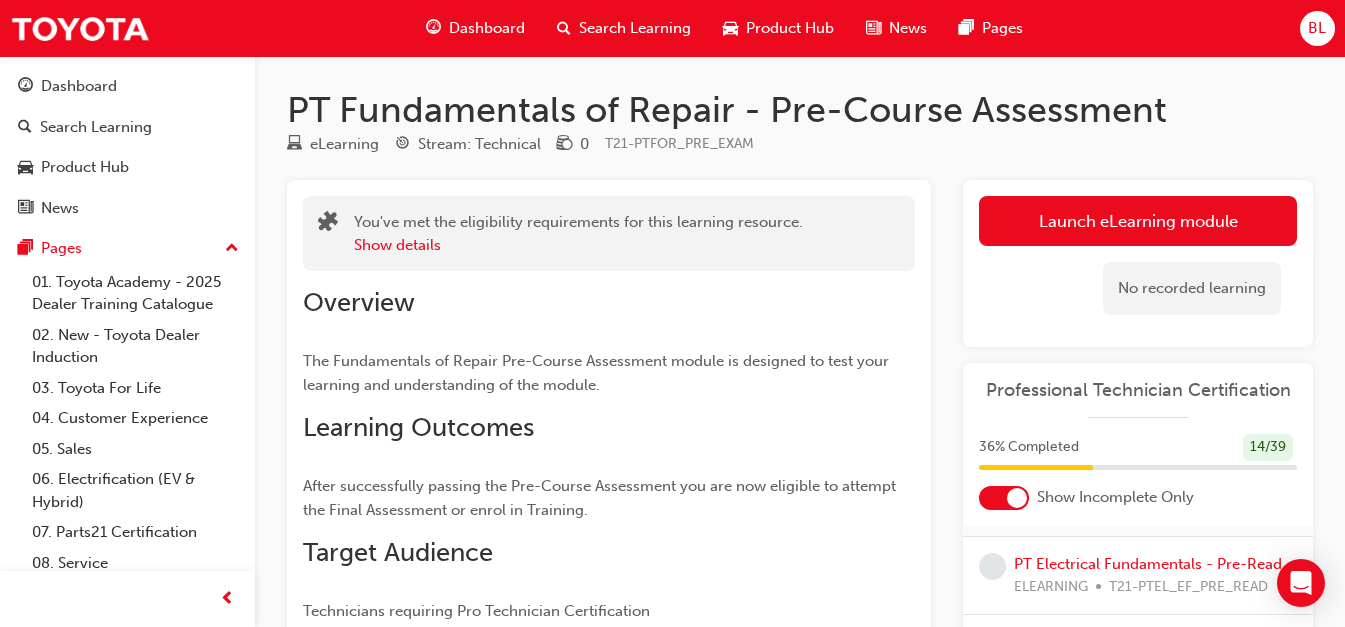 click on "Professional Technician Certification" at bounding box center (1138, 390) 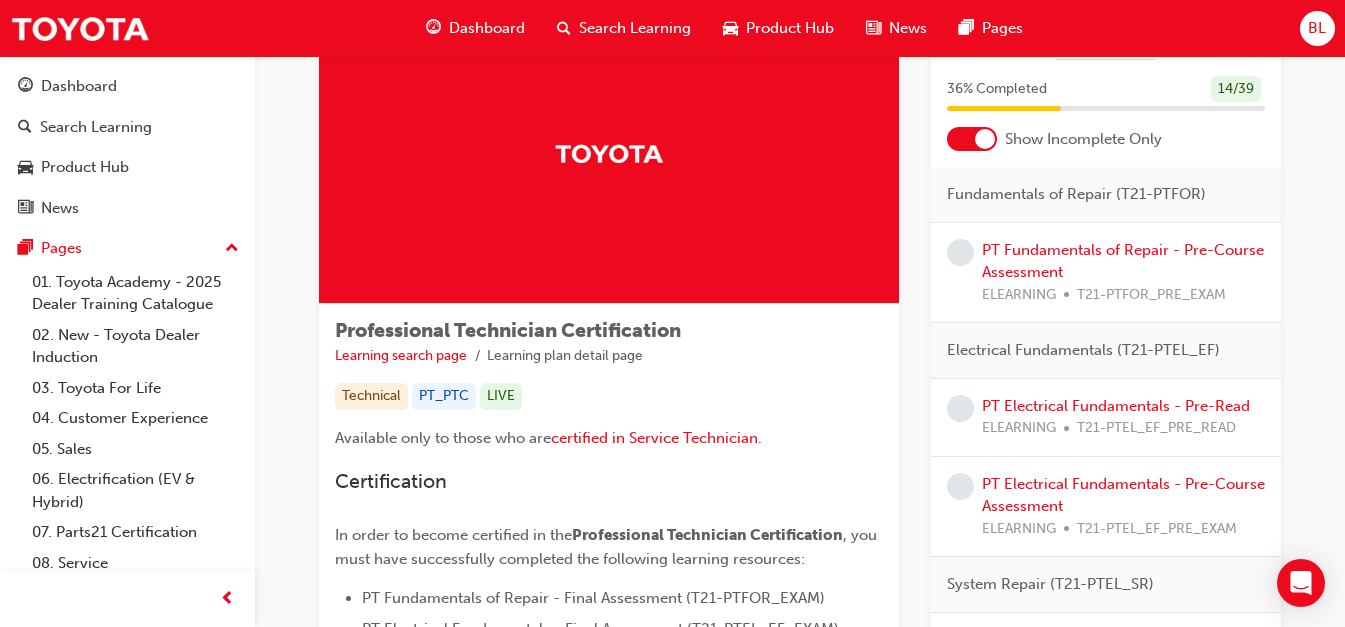 scroll, scrollTop: 0, scrollLeft: 0, axis: both 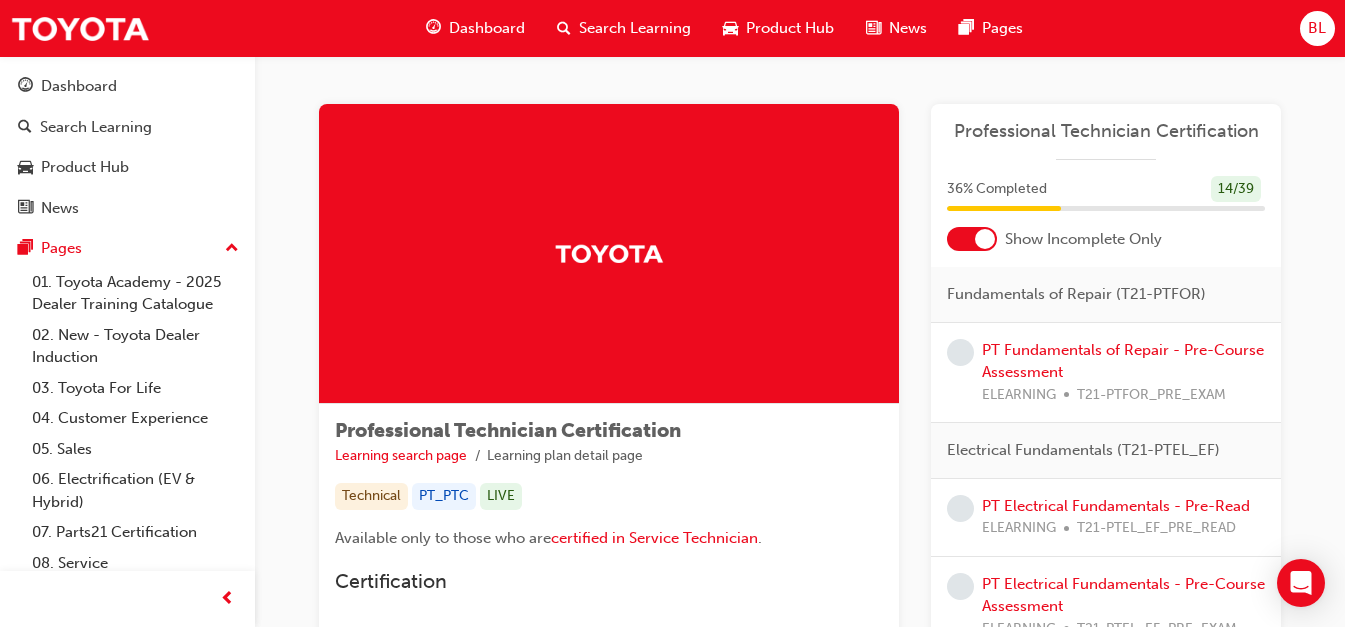 click at bounding box center (985, 239) 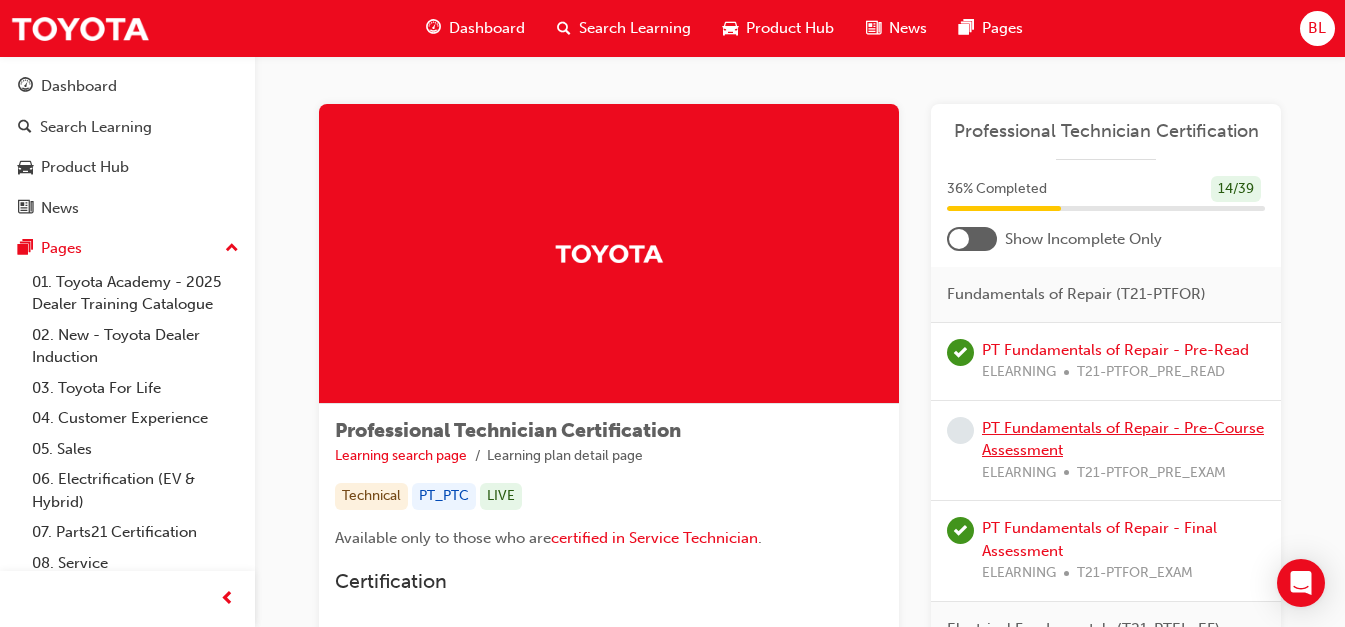 scroll, scrollTop: 100, scrollLeft: 0, axis: vertical 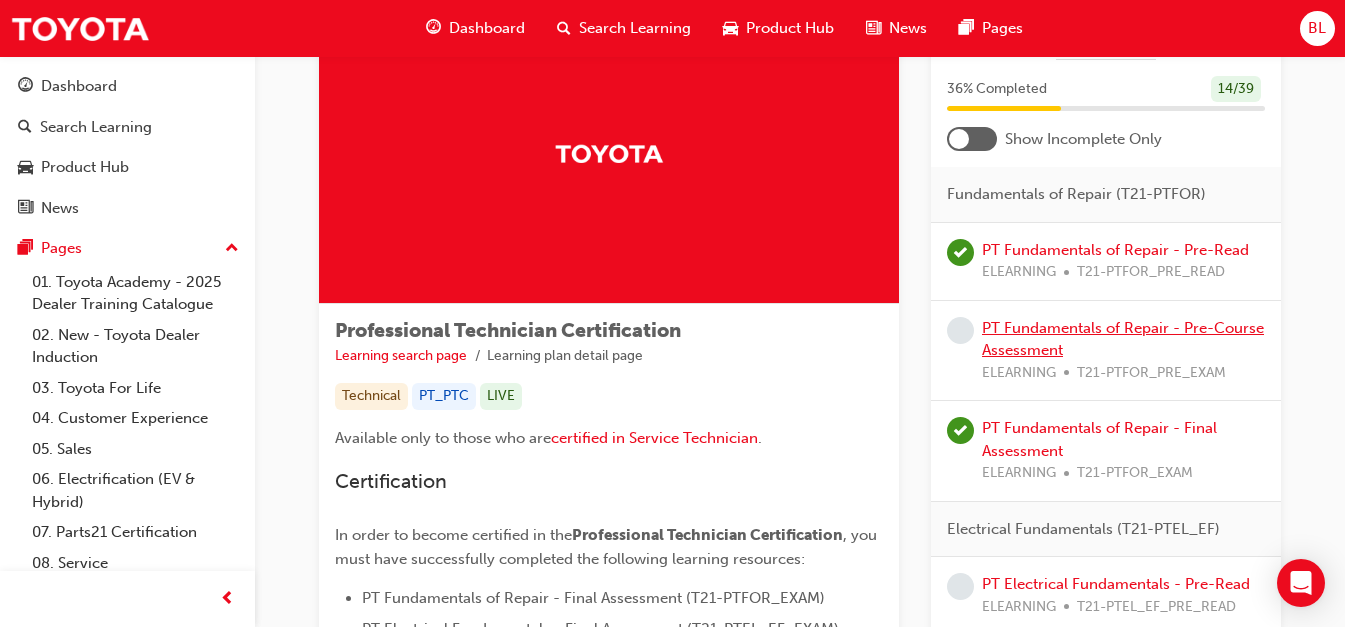 click on "PT Fundamentals of Repair - Pre-Course Assessment" at bounding box center (1123, 339) 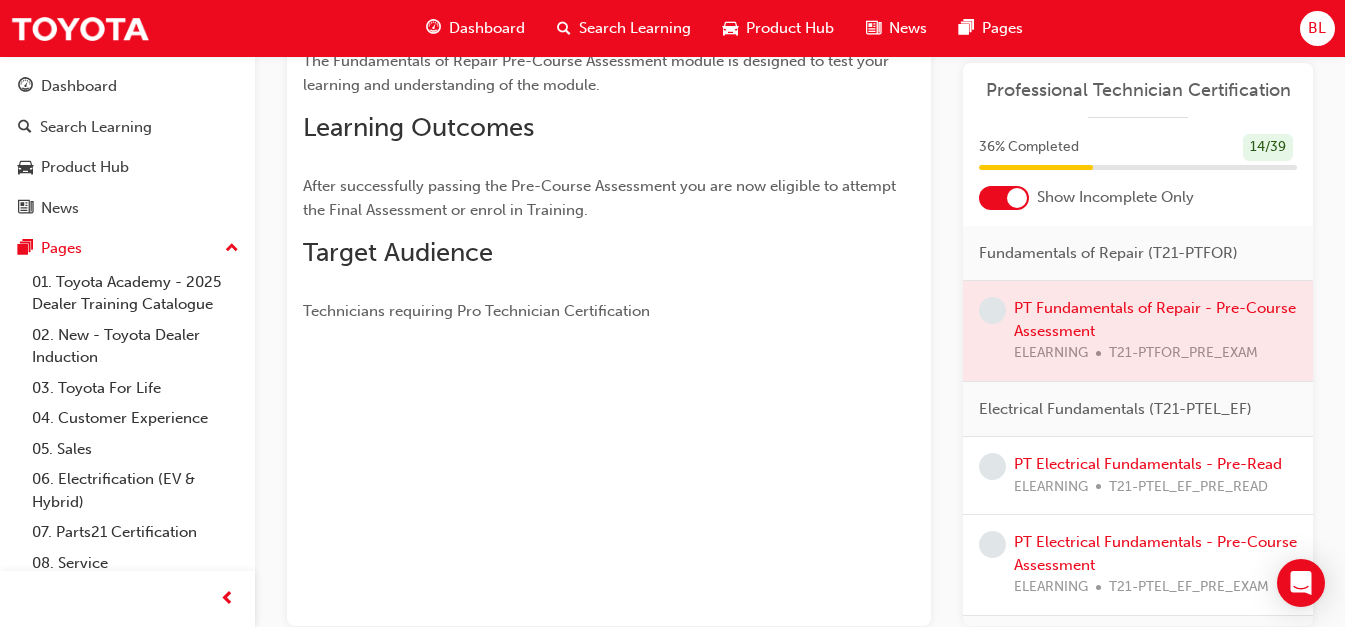 scroll, scrollTop: 0, scrollLeft: 0, axis: both 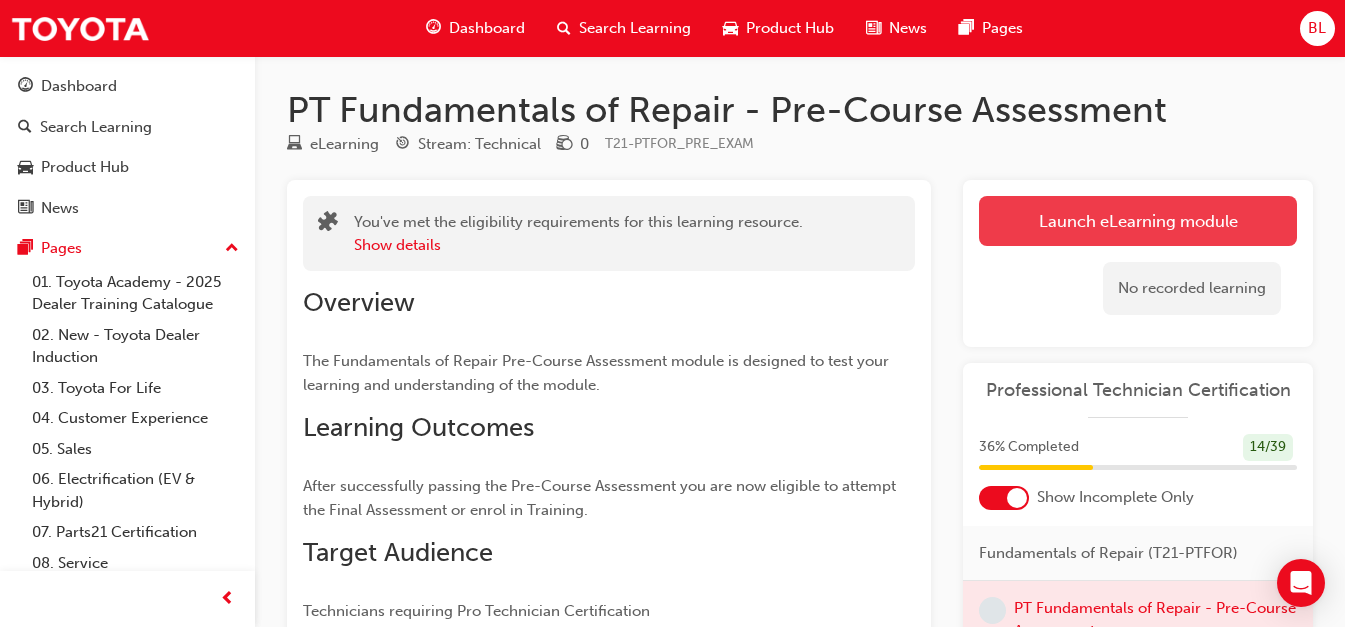 click on "Launch eLearning module" at bounding box center (1138, 221) 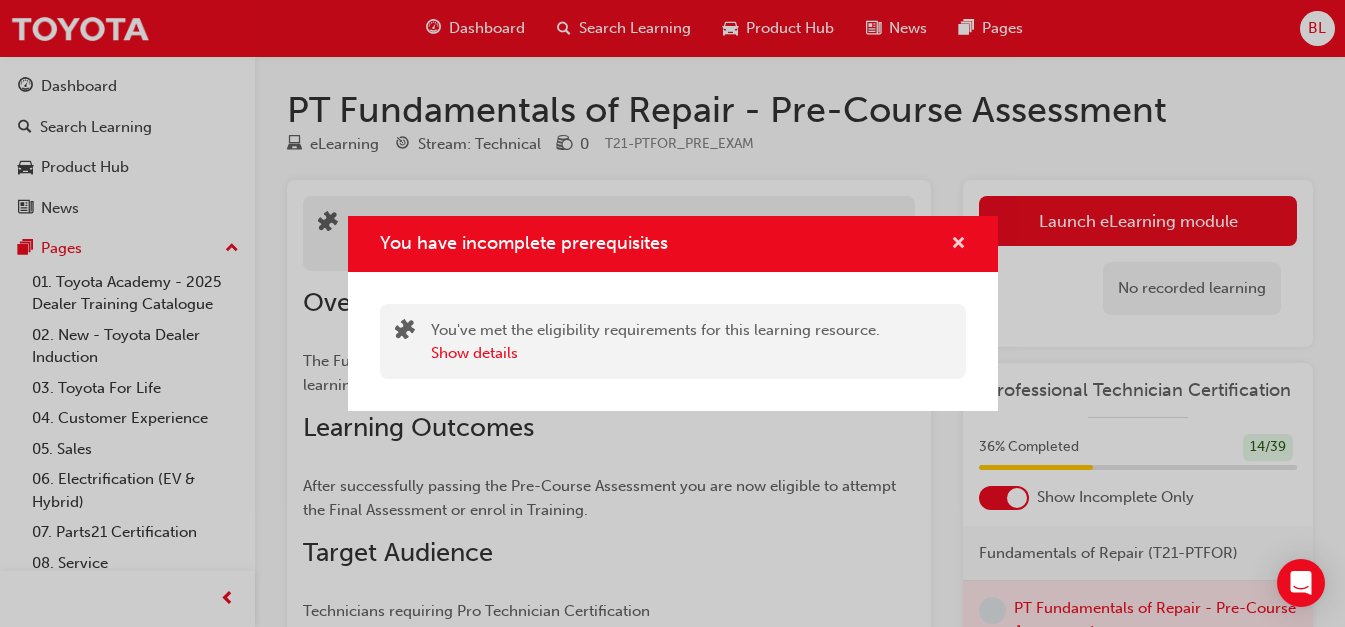 click at bounding box center [958, 245] 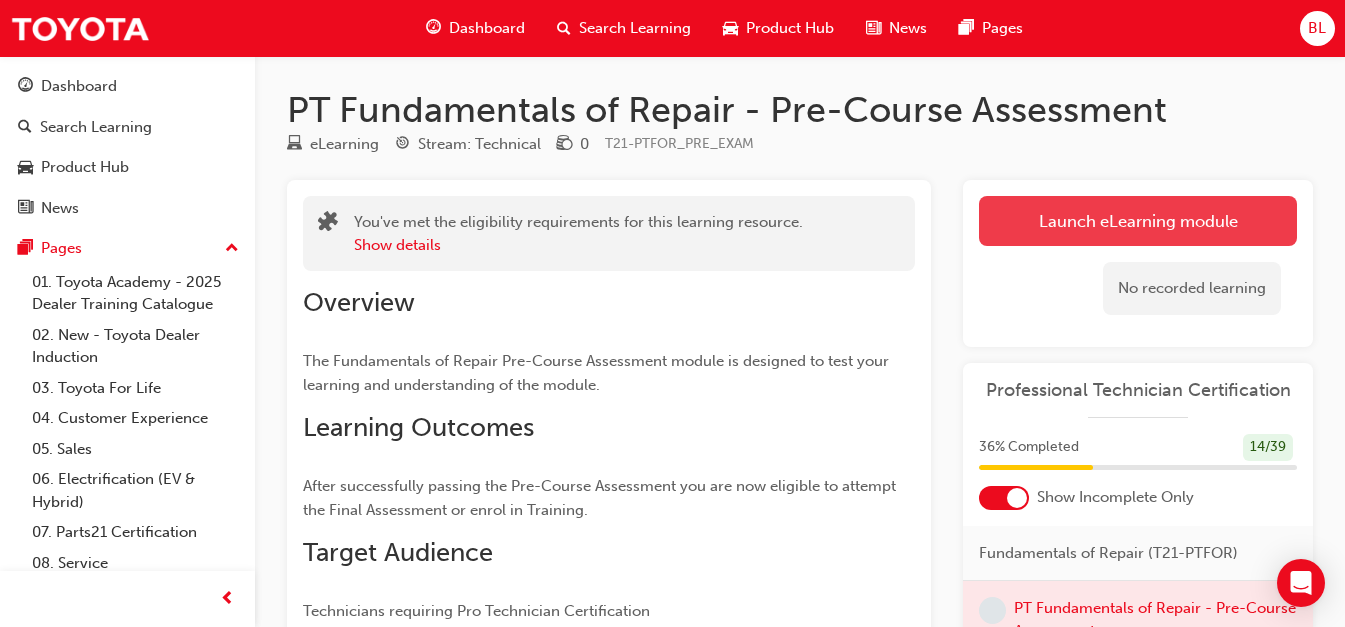 click on "Launch eLearning module" at bounding box center [1138, 221] 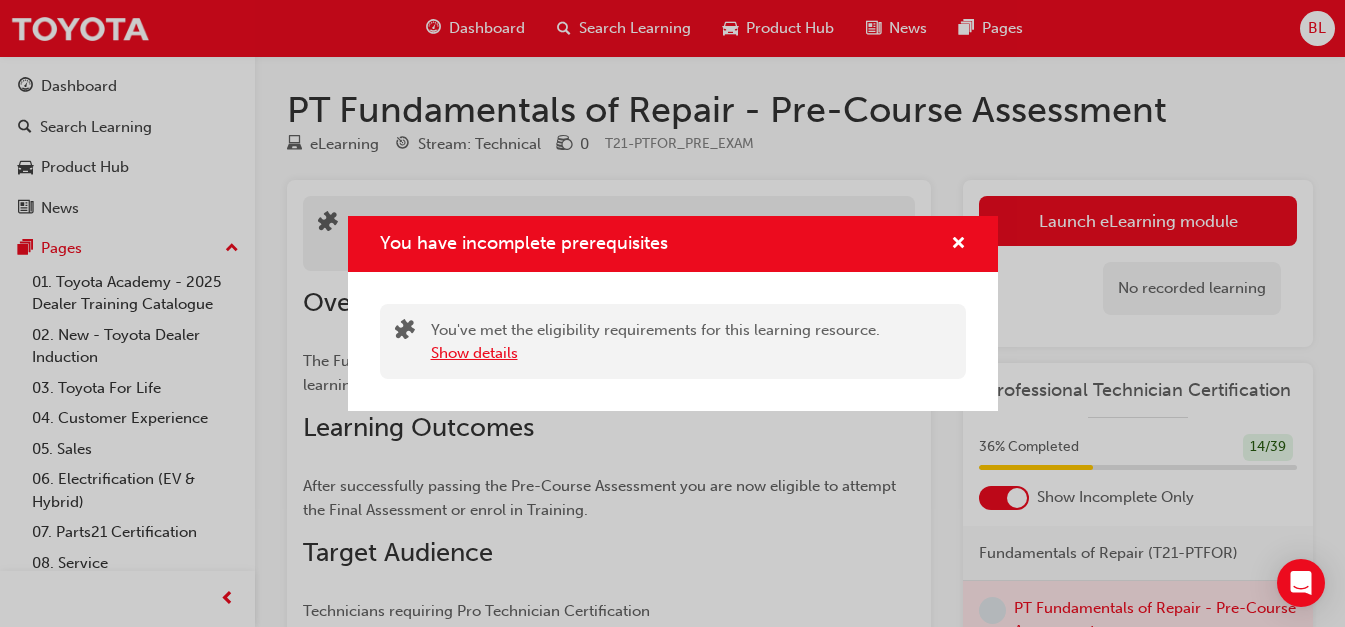 click on "Show details" at bounding box center [474, 353] 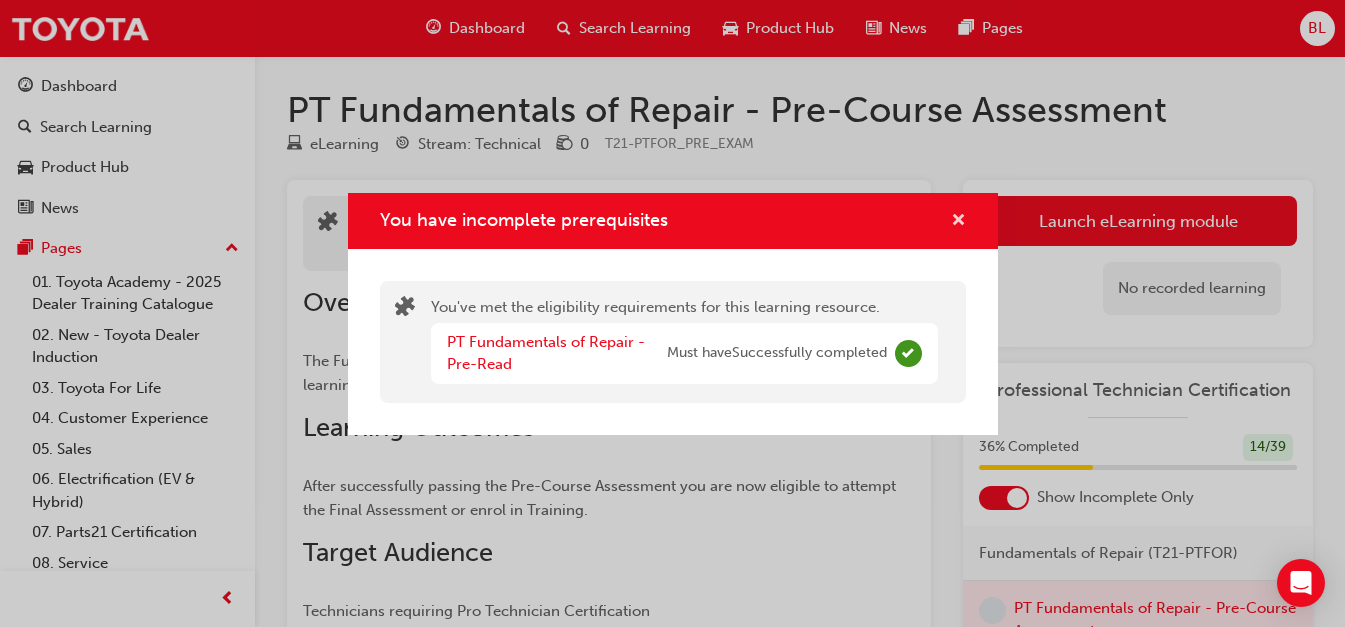 click at bounding box center (958, 222) 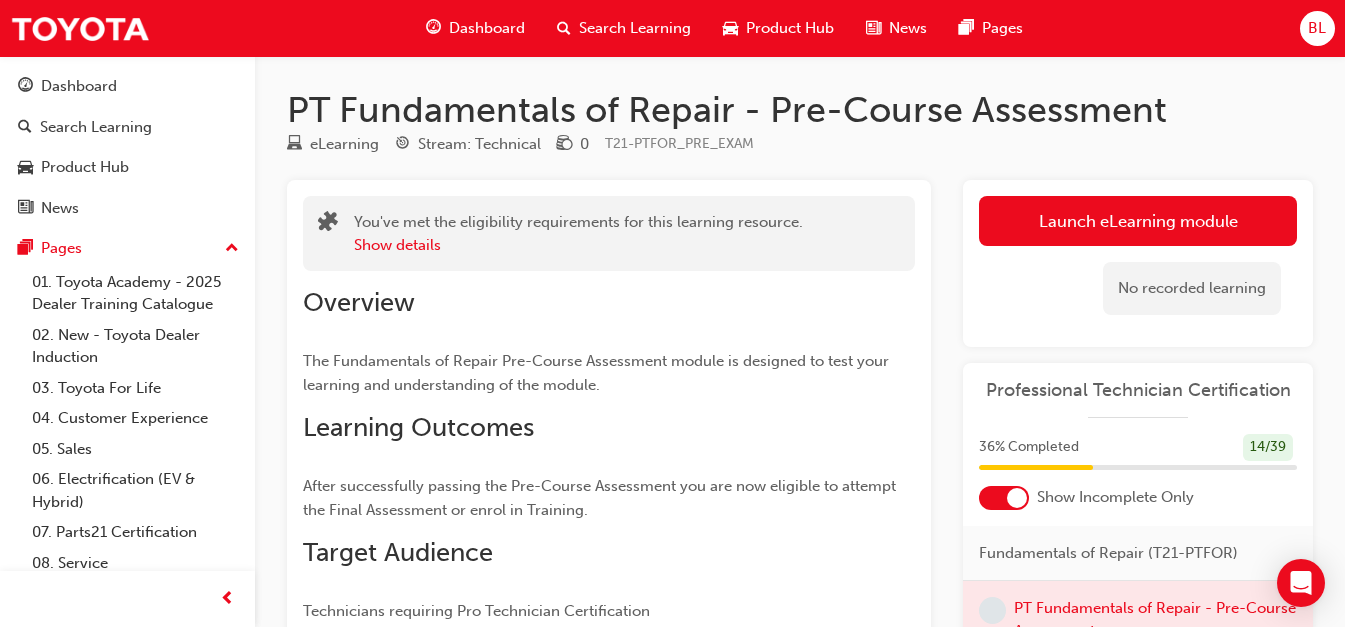 scroll, scrollTop: 100, scrollLeft: 0, axis: vertical 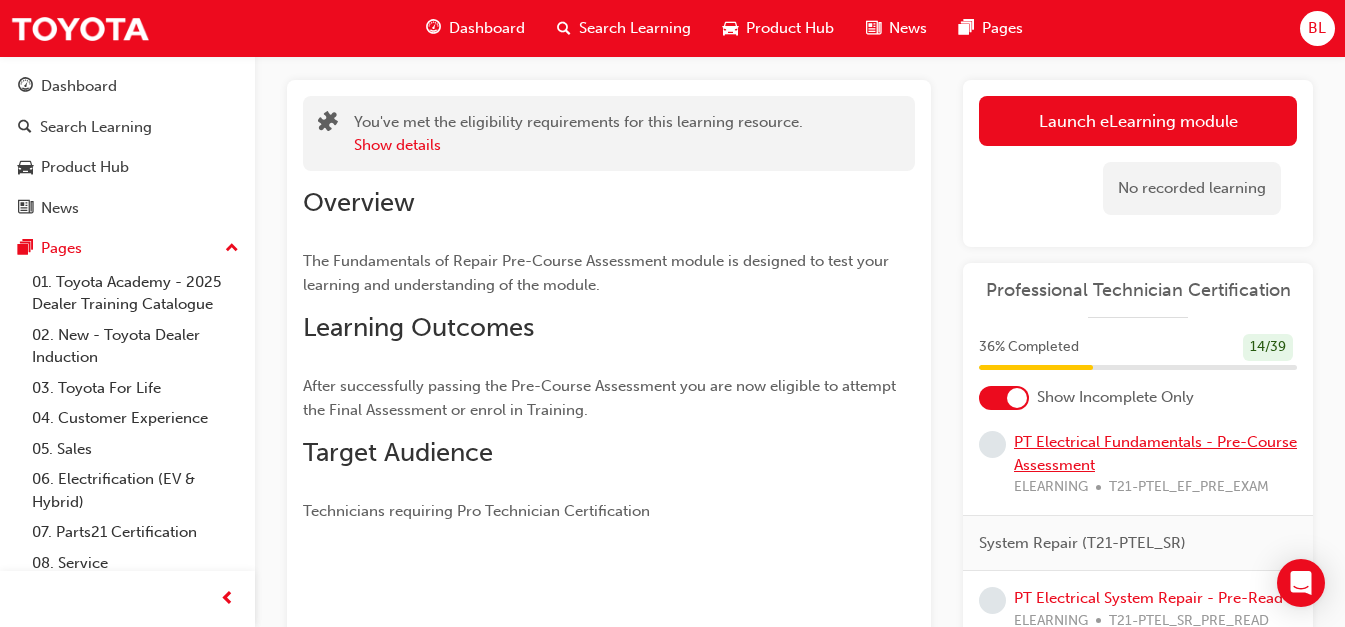 click on "PT Electrical Fundamentals - Pre-Course Assessment" at bounding box center [1155, 453] 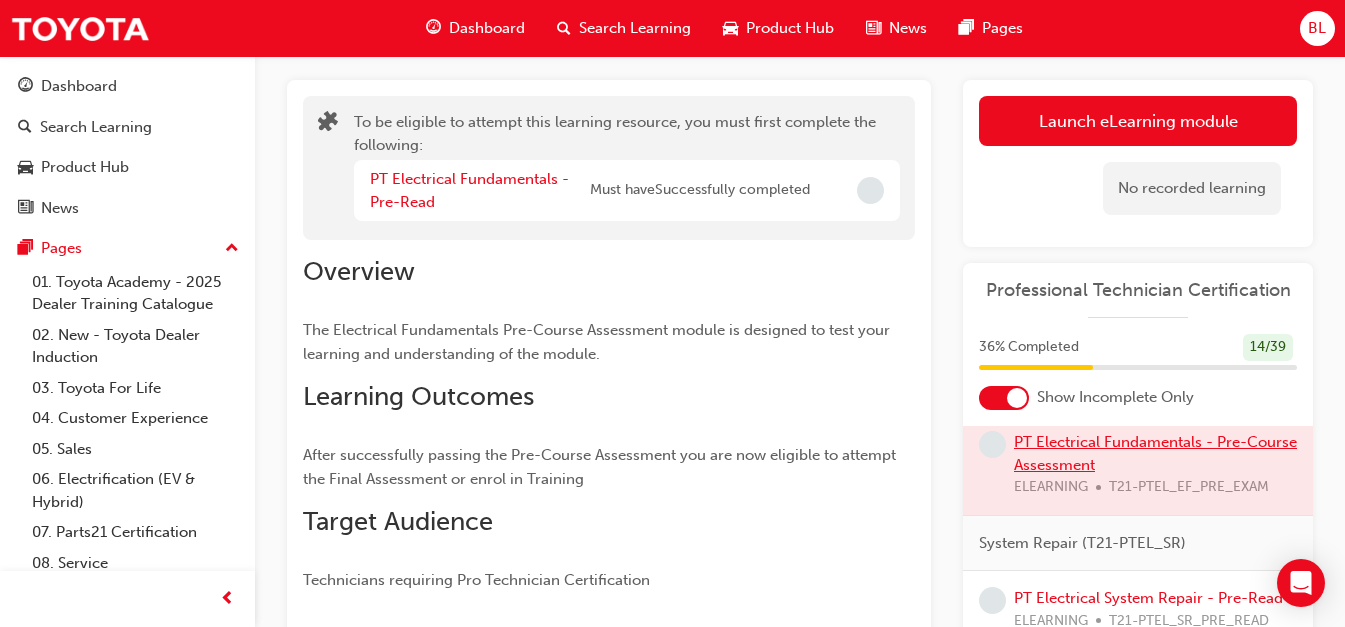 scroll, scrollTop: 200, scrollLeft: 0, axis: vertical 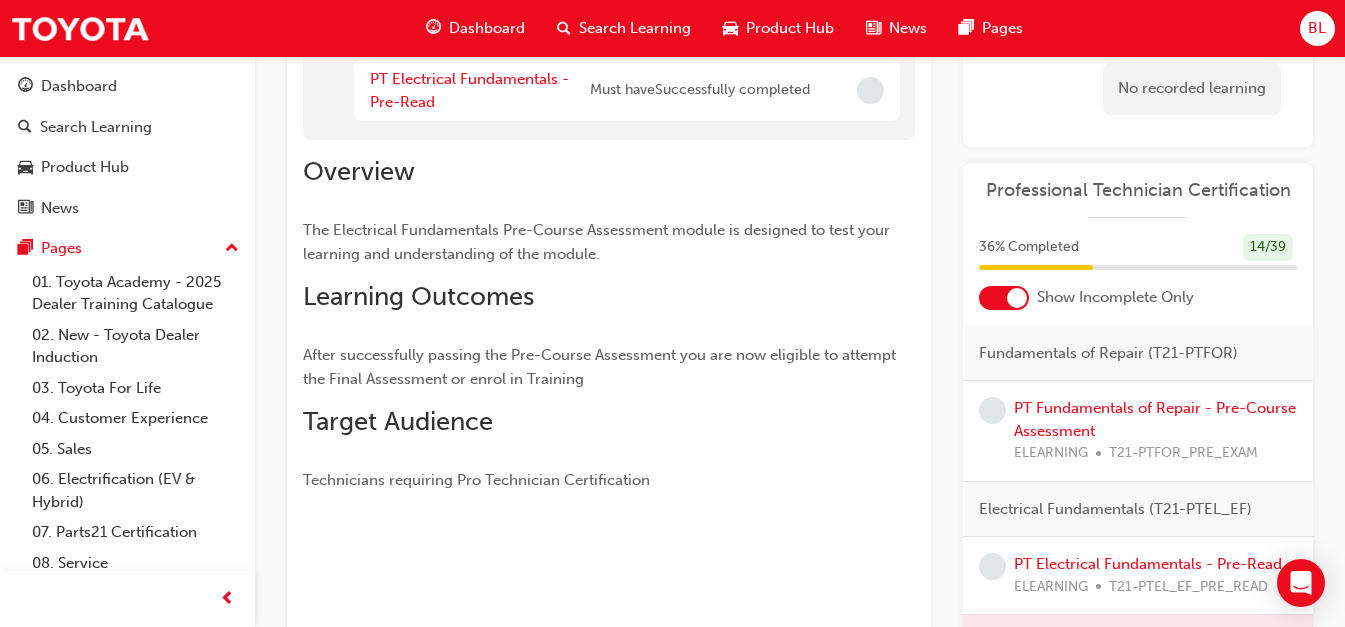 click on "PT Fundamentals of Repair - Pre-Course Assessment ELEARNING T21-PTFOR_PRE_EXAM" at bounding box center [1155, 431] 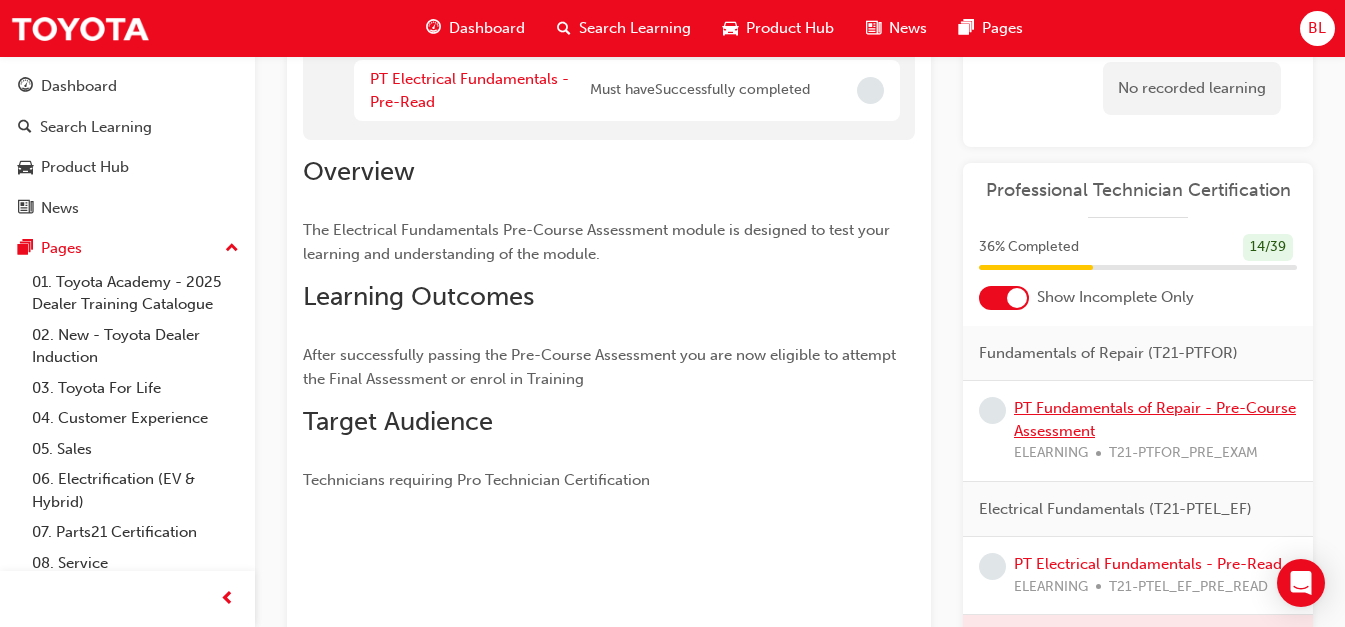 click on "PT Fundamentals of Repair - Pre-Course Assessment" at bounding box center (1155, 419) 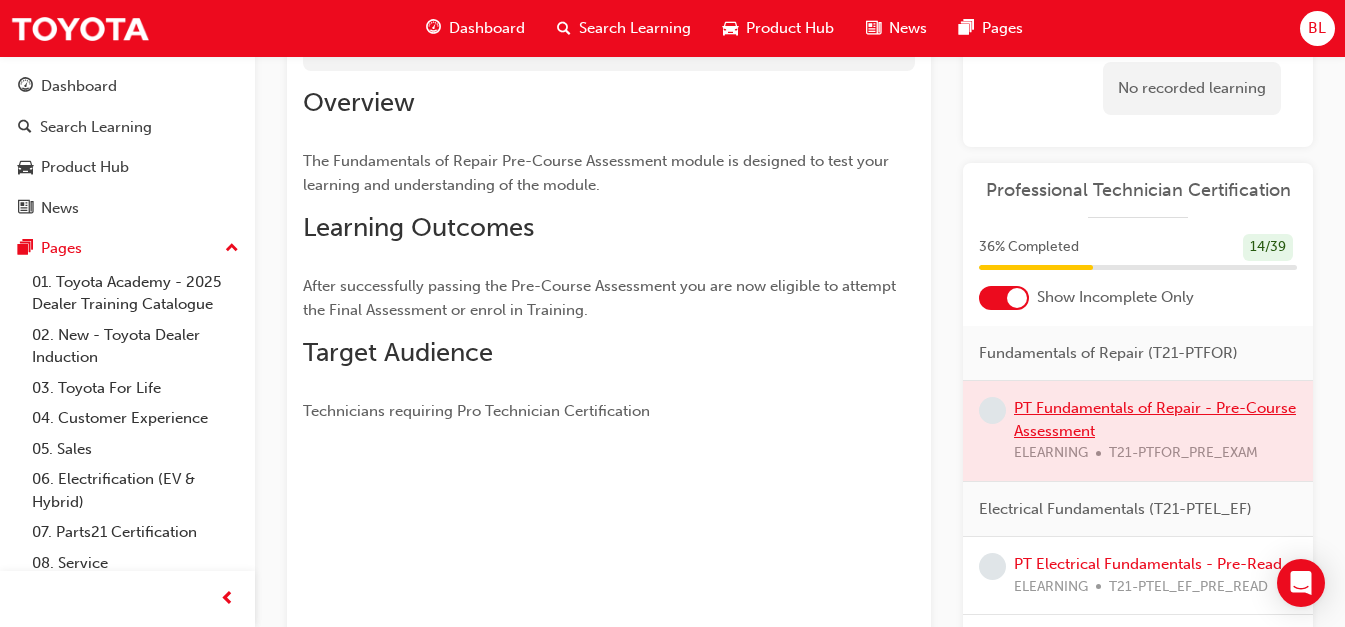 scroll, scrollTop: 100, scrollLeft: 0, axis: vertical 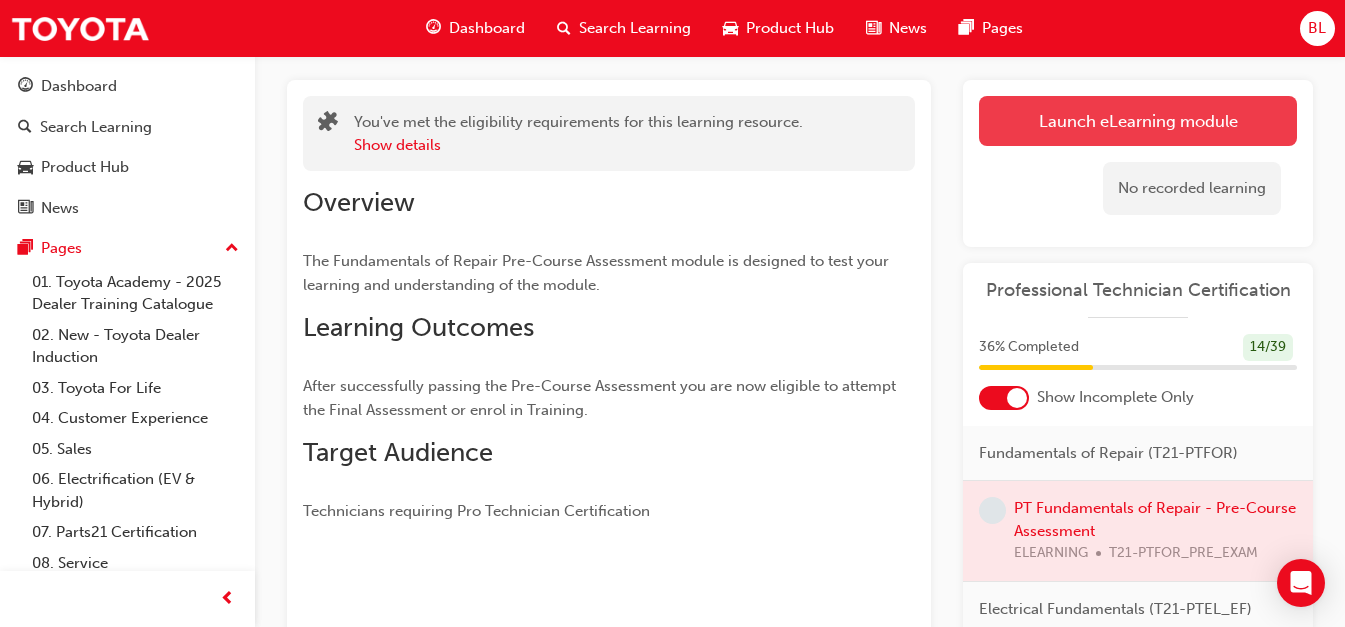click on "Launch eLearning module" at bounding box center [1138, 121] 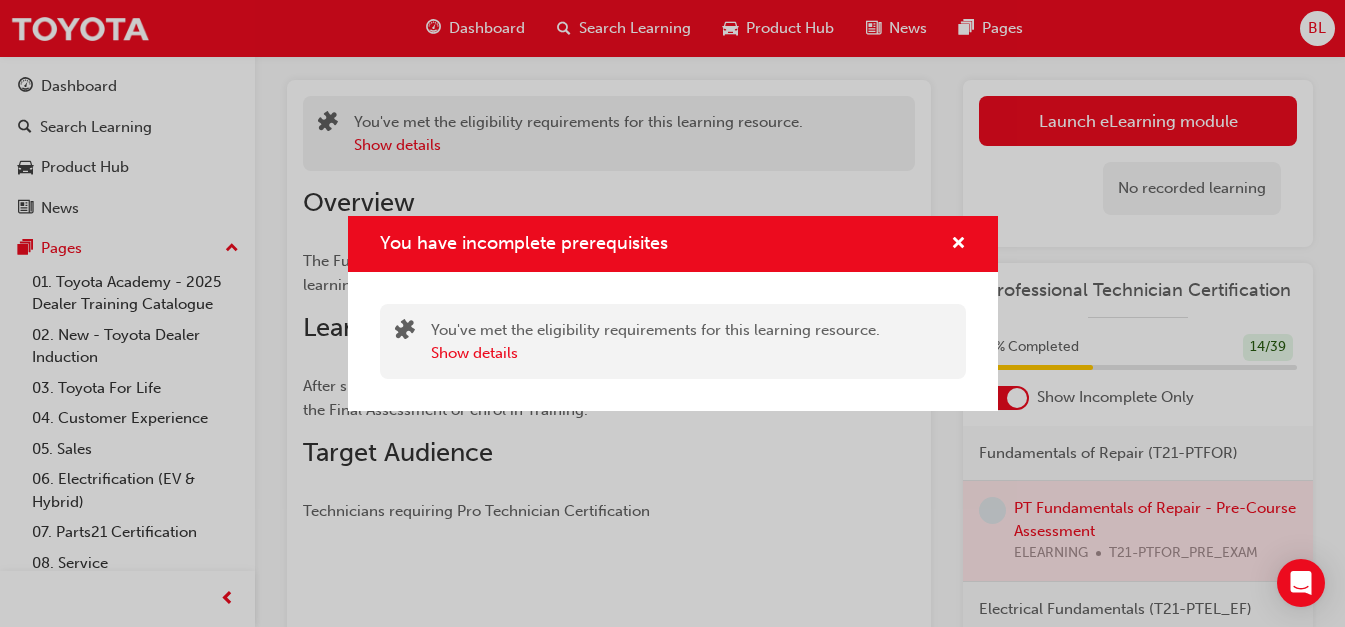 click on "You have incomplete prerequisites" at bounding box center [673, 244] 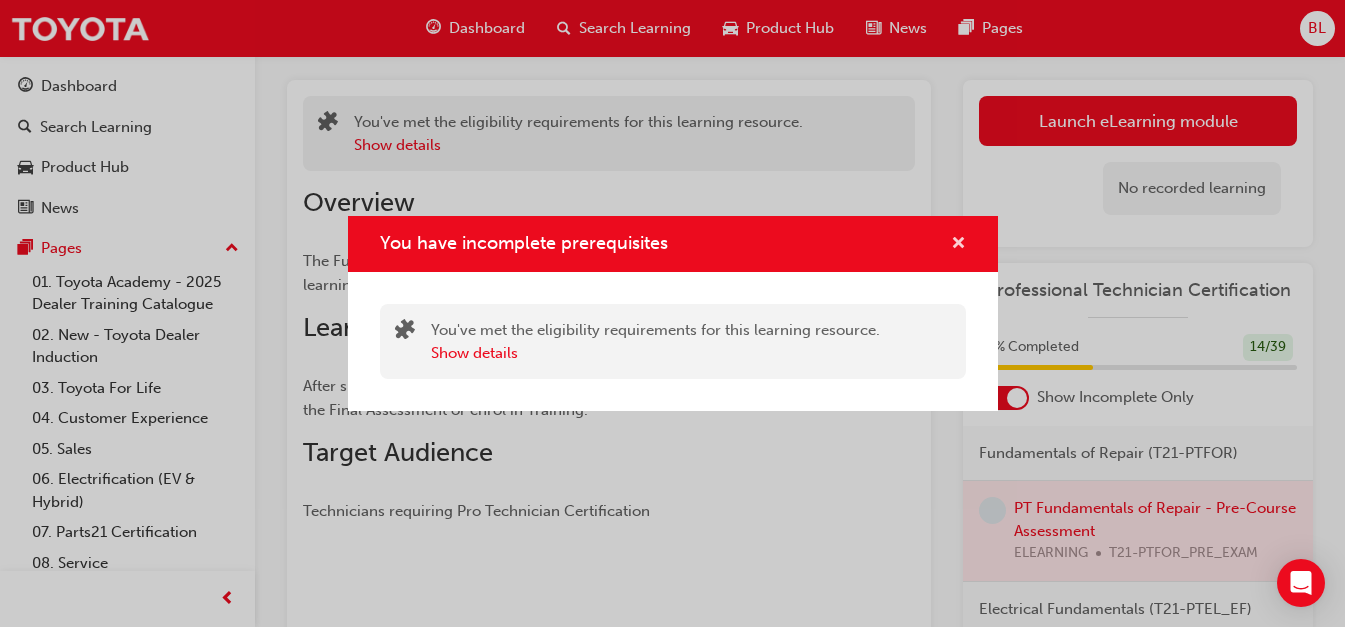 click at bounding box center (958, 245) 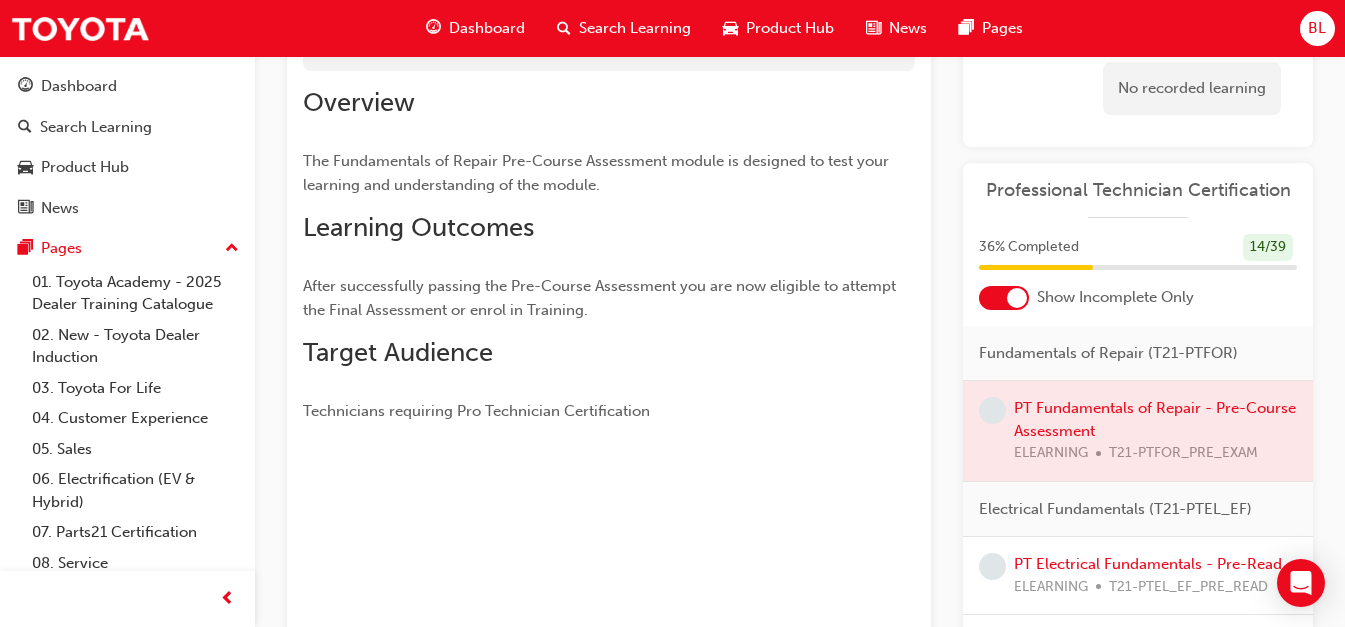 scroll, scrollTop: 300, scrollLeft: 0, axis: vertical 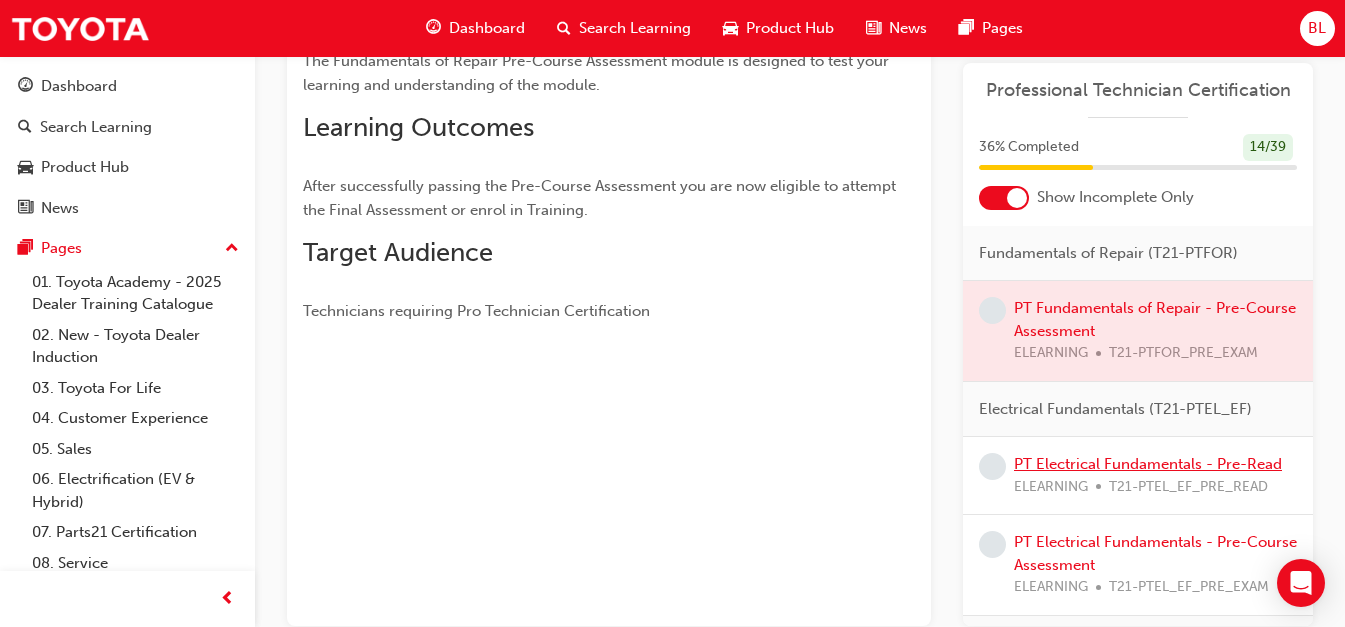 click on "PT Electrical Fundamentals - Pre-Read" at bounding box center [1148, 464] 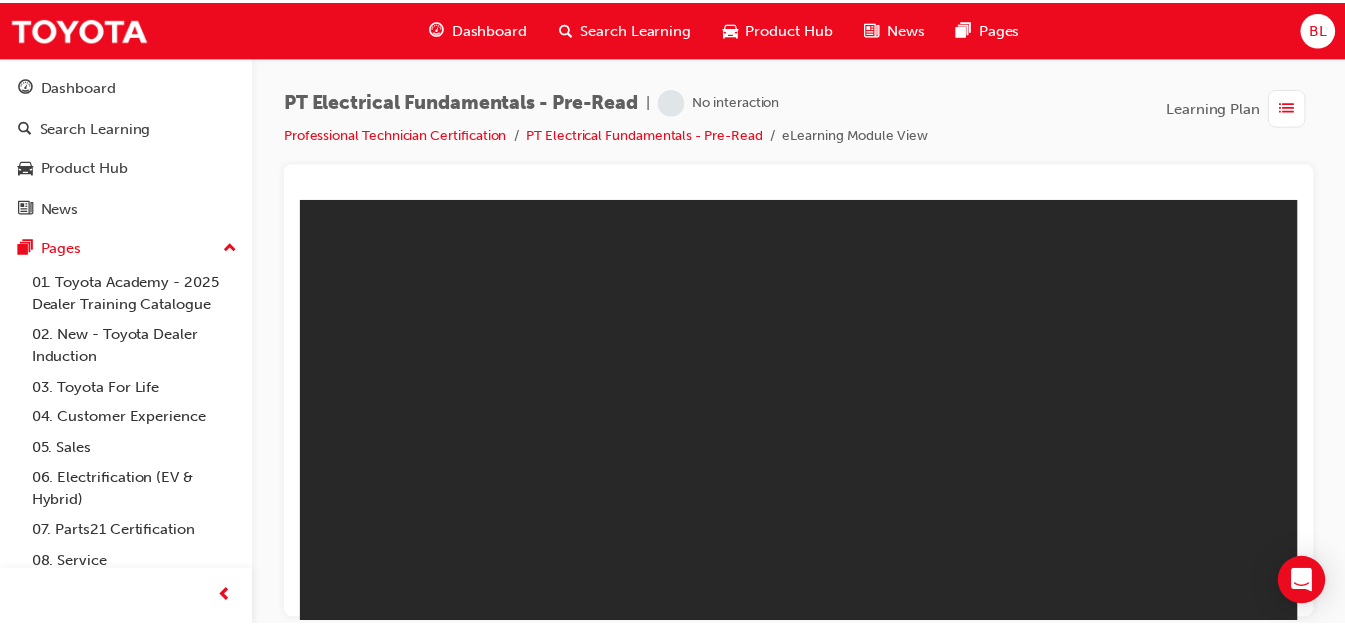 scroll, scrollTop: 0, scrollLeft: 0, axis: both 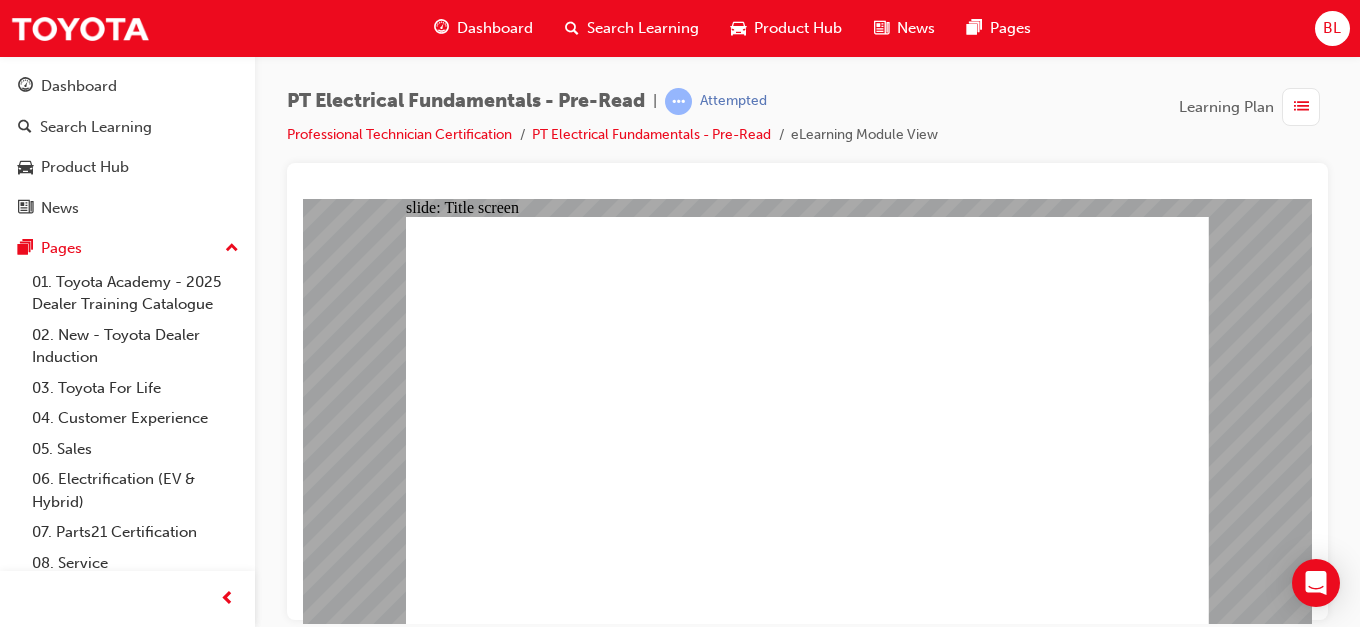 click 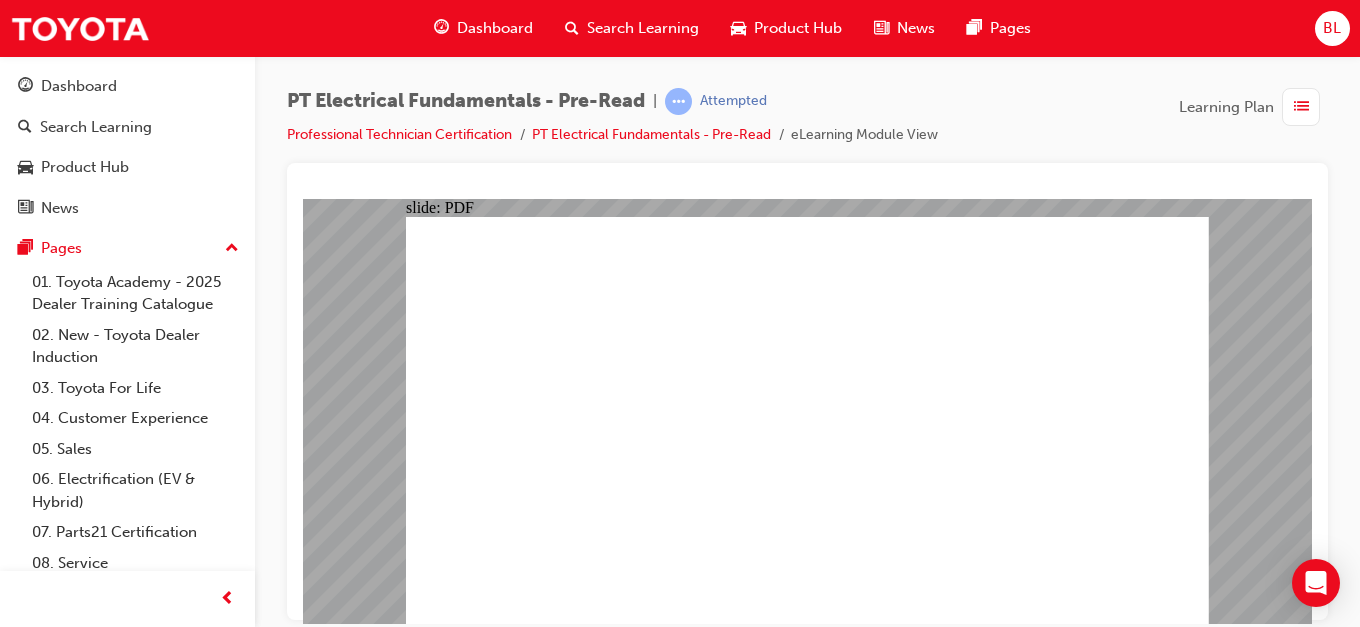 click 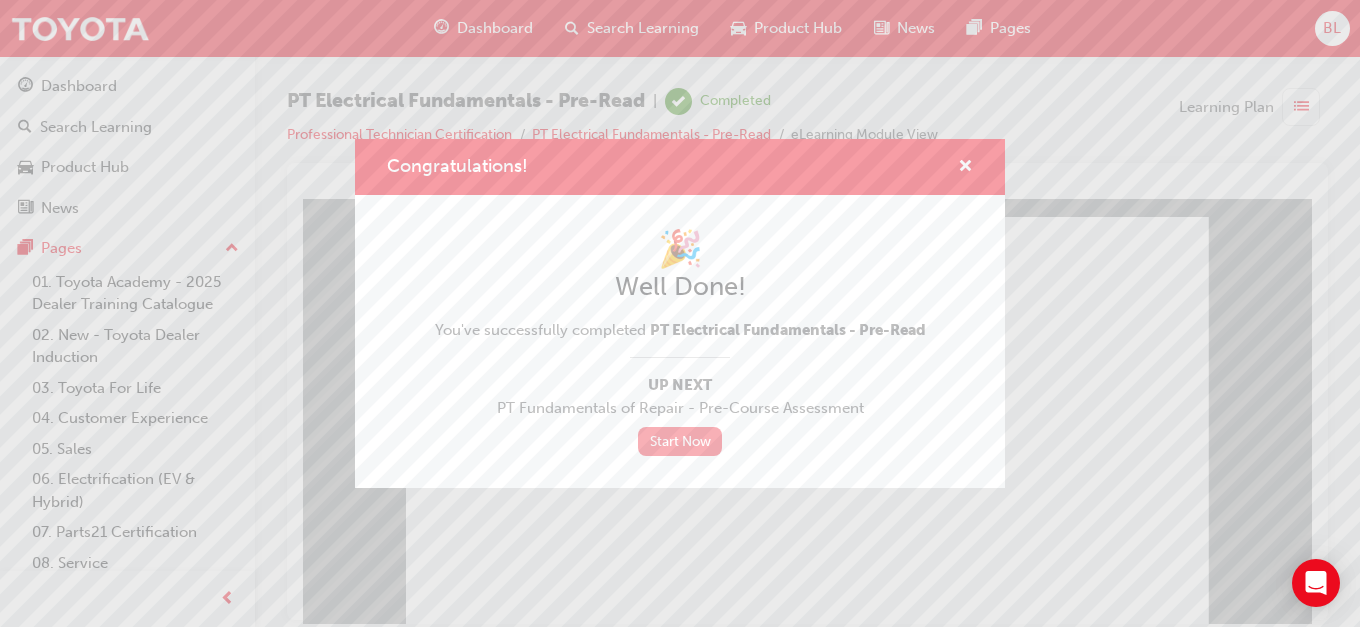 click on "Start Now" at bounding box center [680, 441] 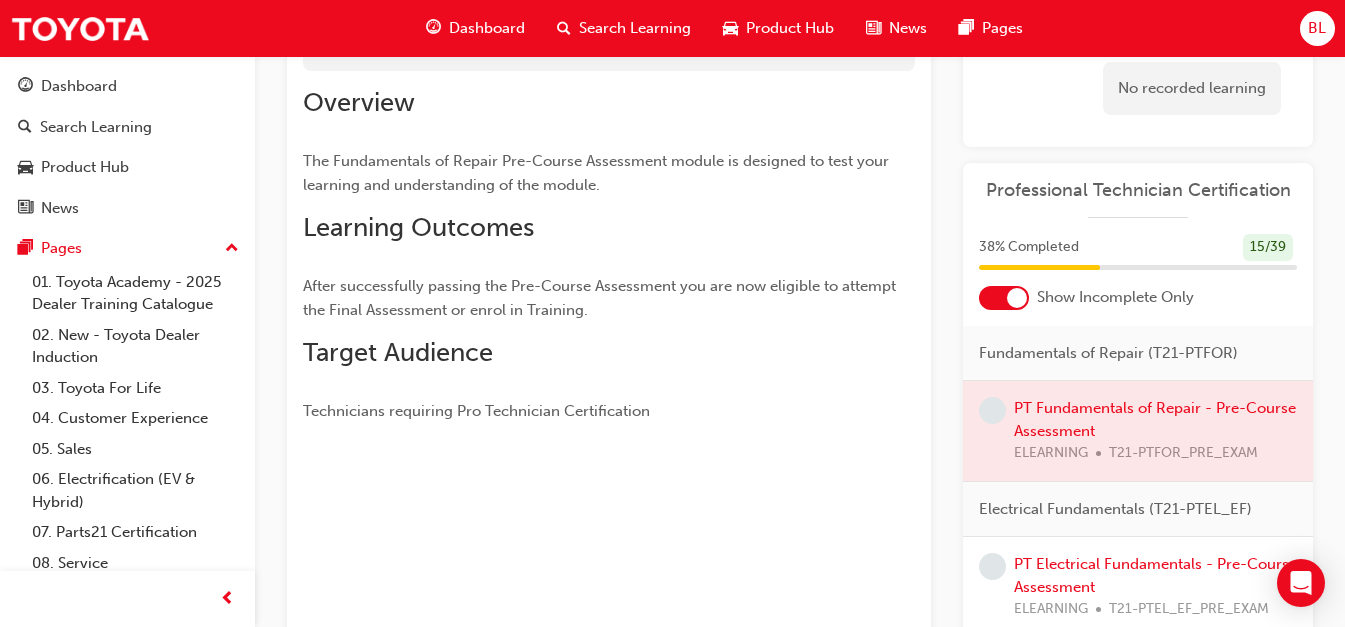 scroll, scrollTop: 0, scrollLeft: 0, axis: both 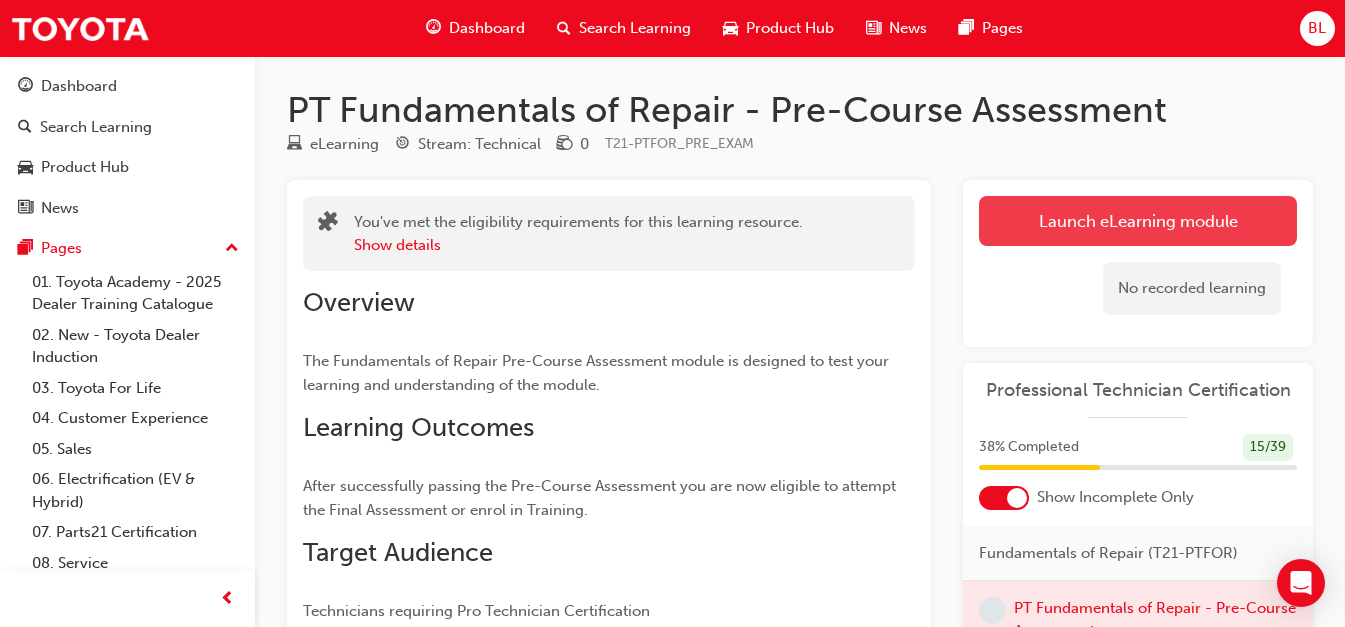 click on "Launch eLearning module" at bounding box center [1138, 221] 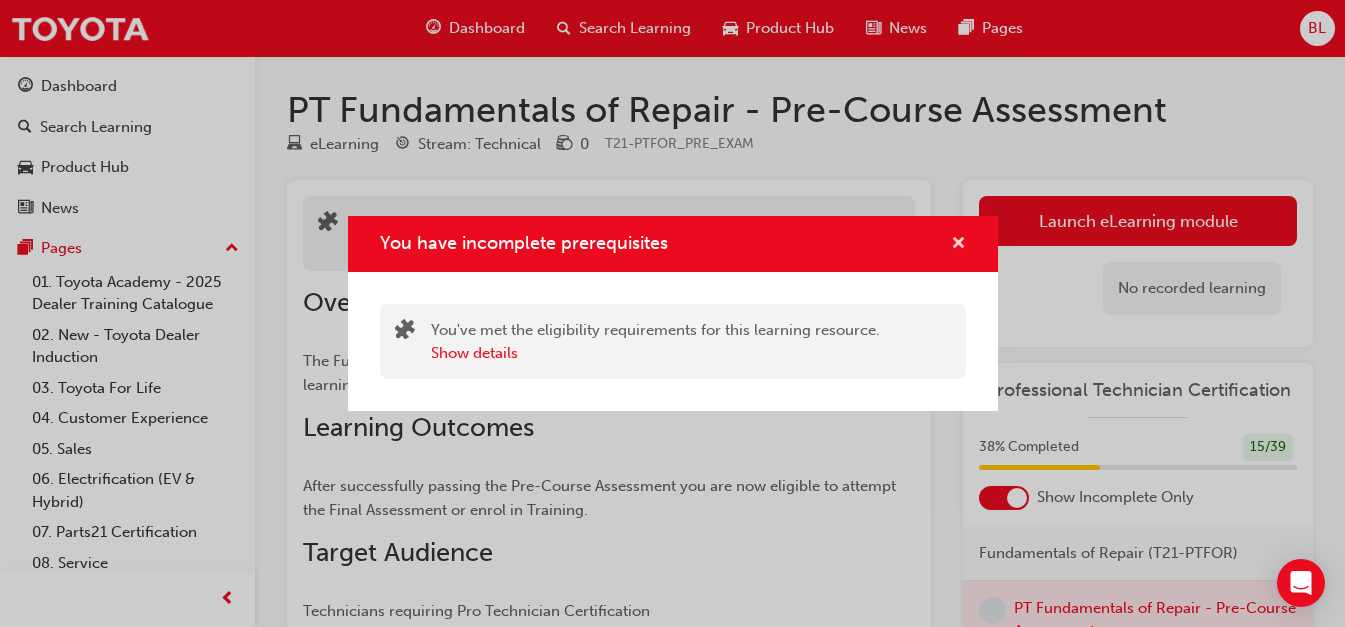click at bounding box center (958, 245) 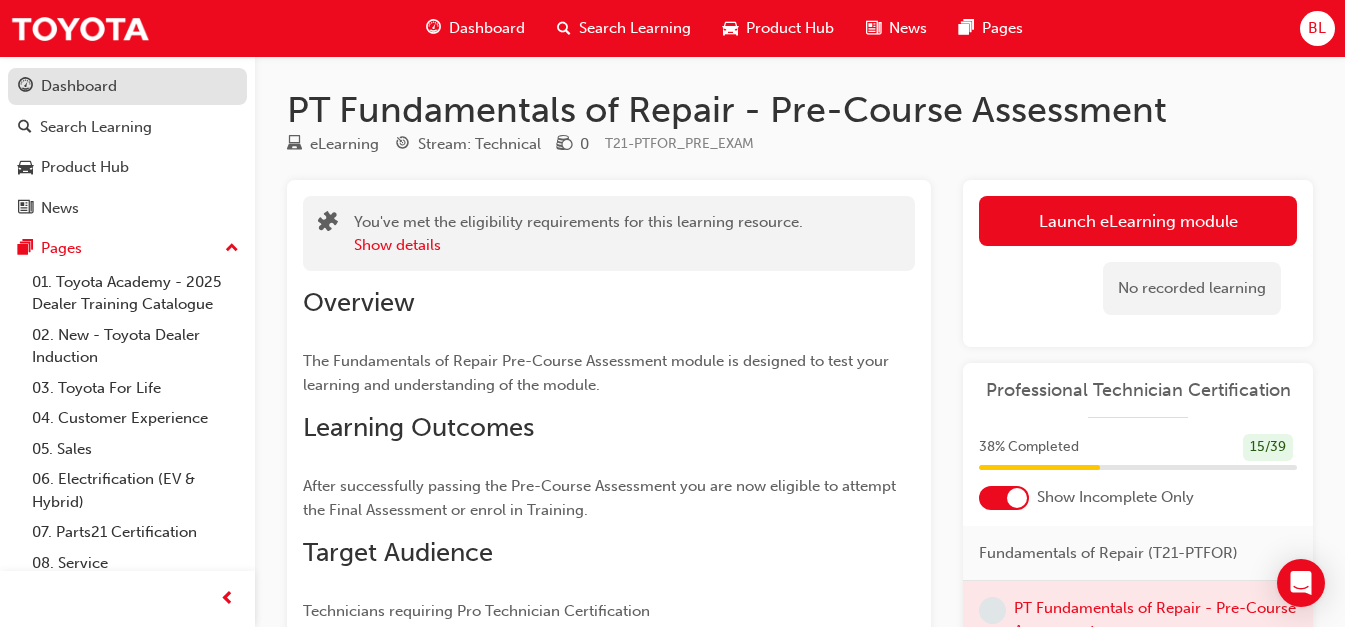 click on "Dashboard" at bounding box center [79, 86] 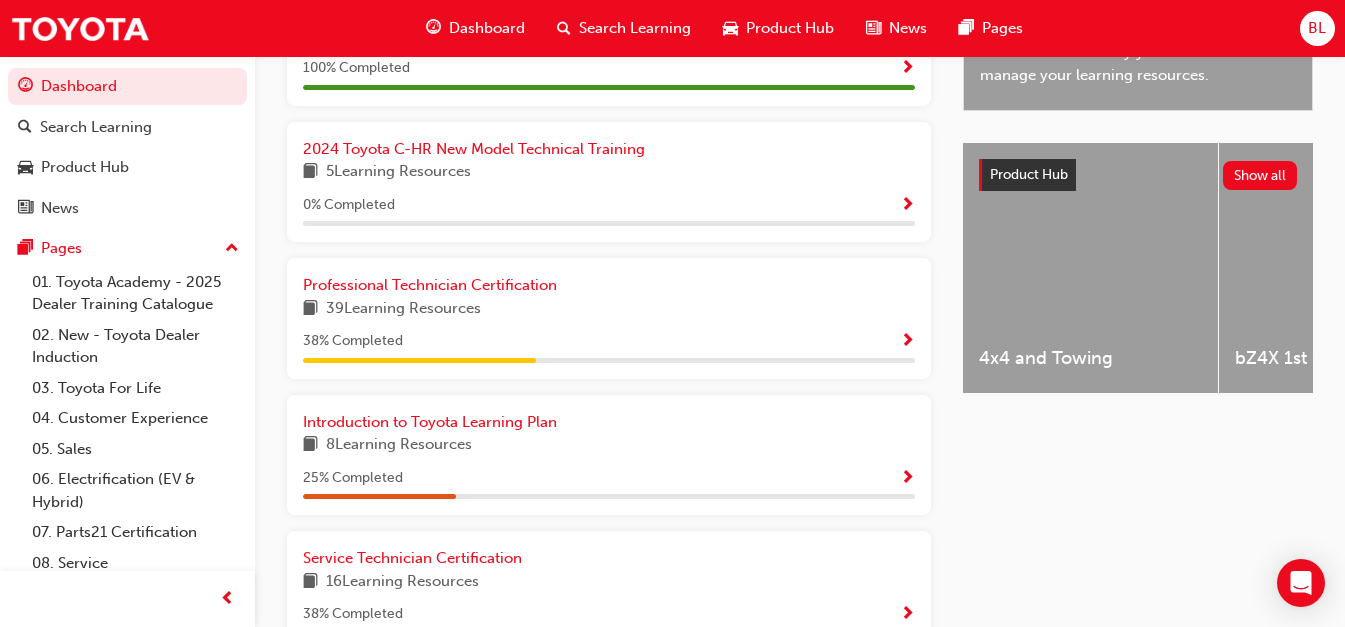 scroll, scrollTop: 800, scrollLeft: 0, axis: vertical 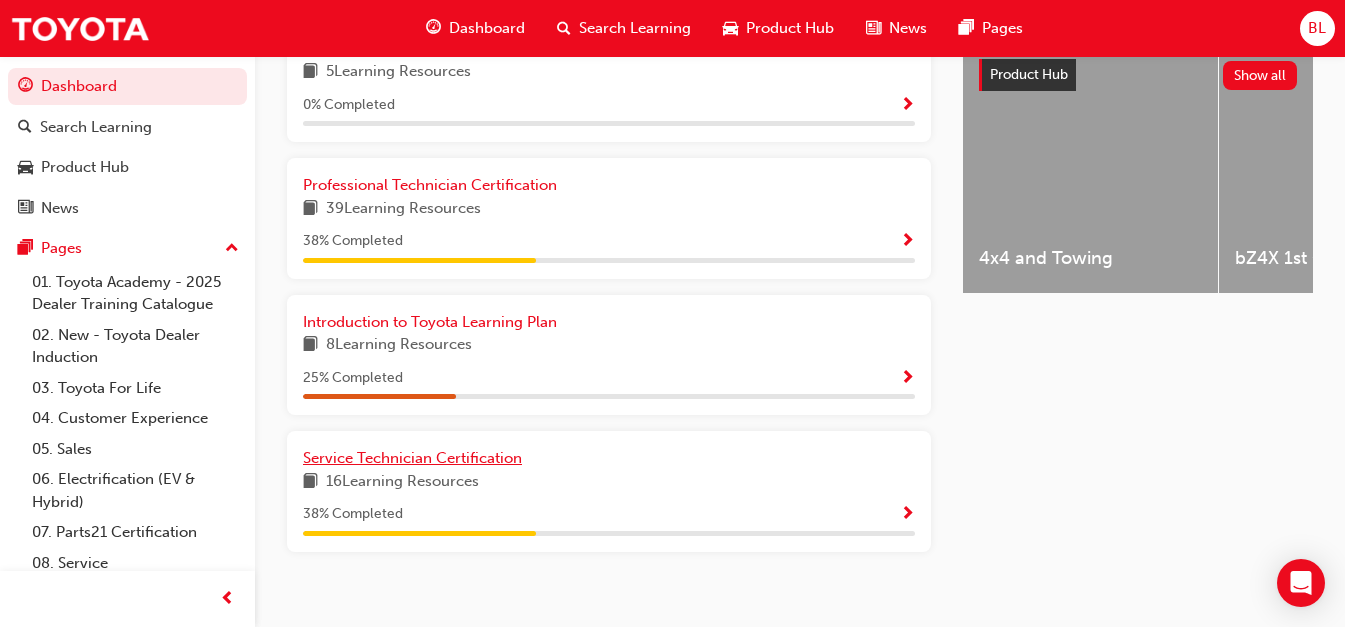 click on "Service Technician Certification" at bounding box center [412, 458] 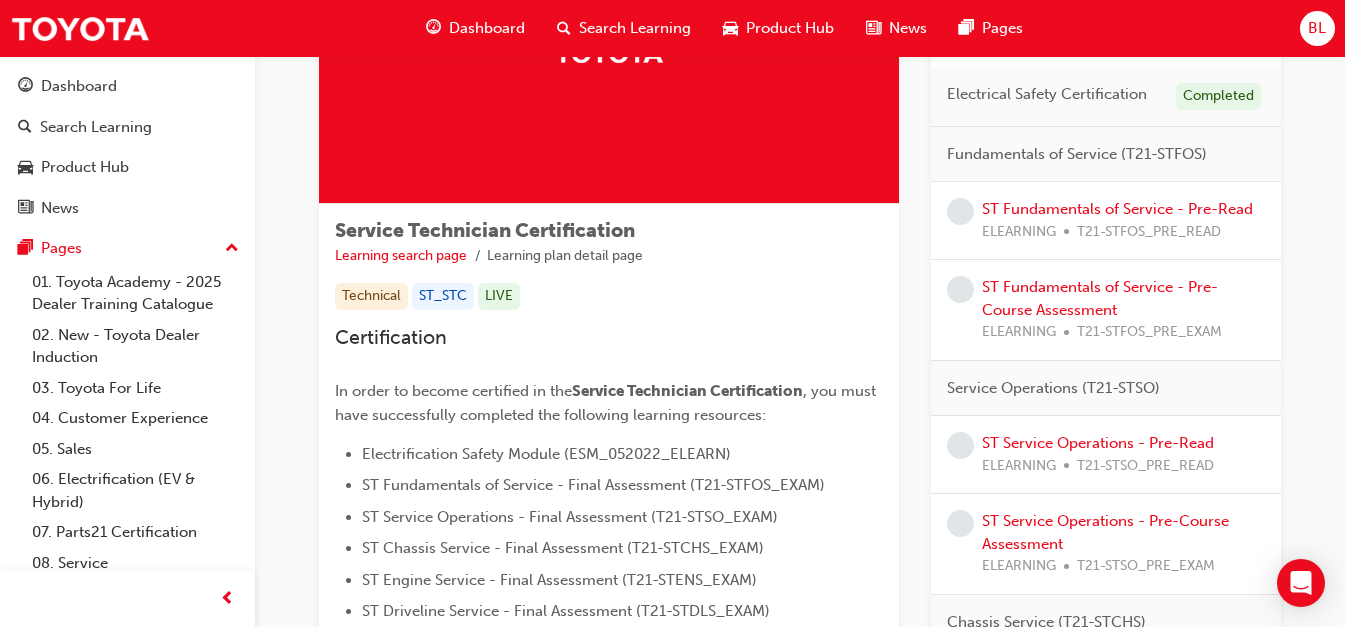 scroll, scrollTop: 100, scrollLeft: 0, axis: vertical 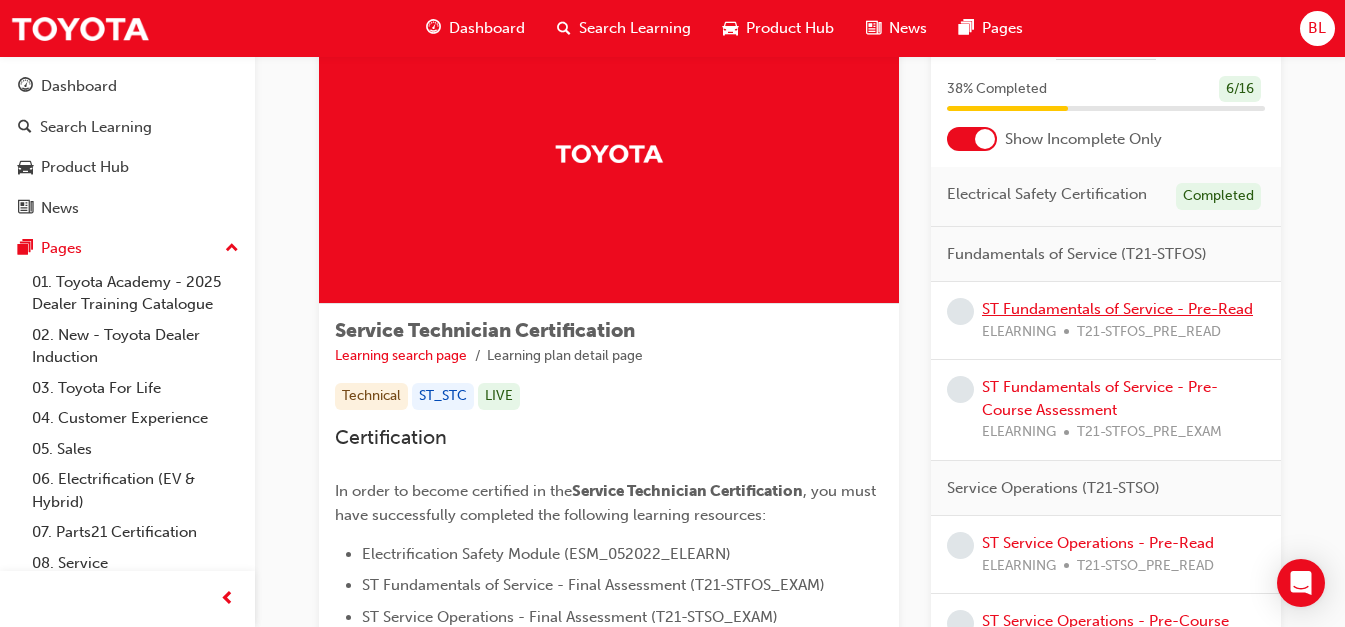 click on "ST Fundamentals of Service - Pre-Read" at bounding box center (1117, 309) 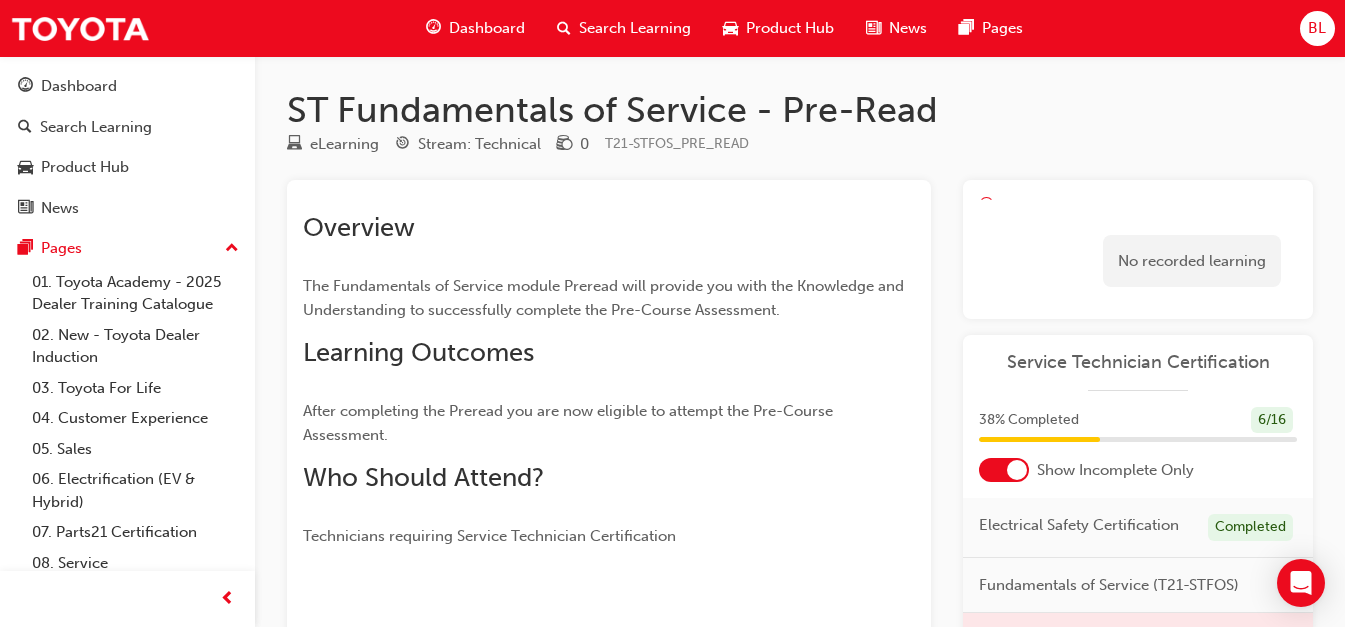 scroll, scrollTop: 200, scrollLeft: 0, axis: vertical 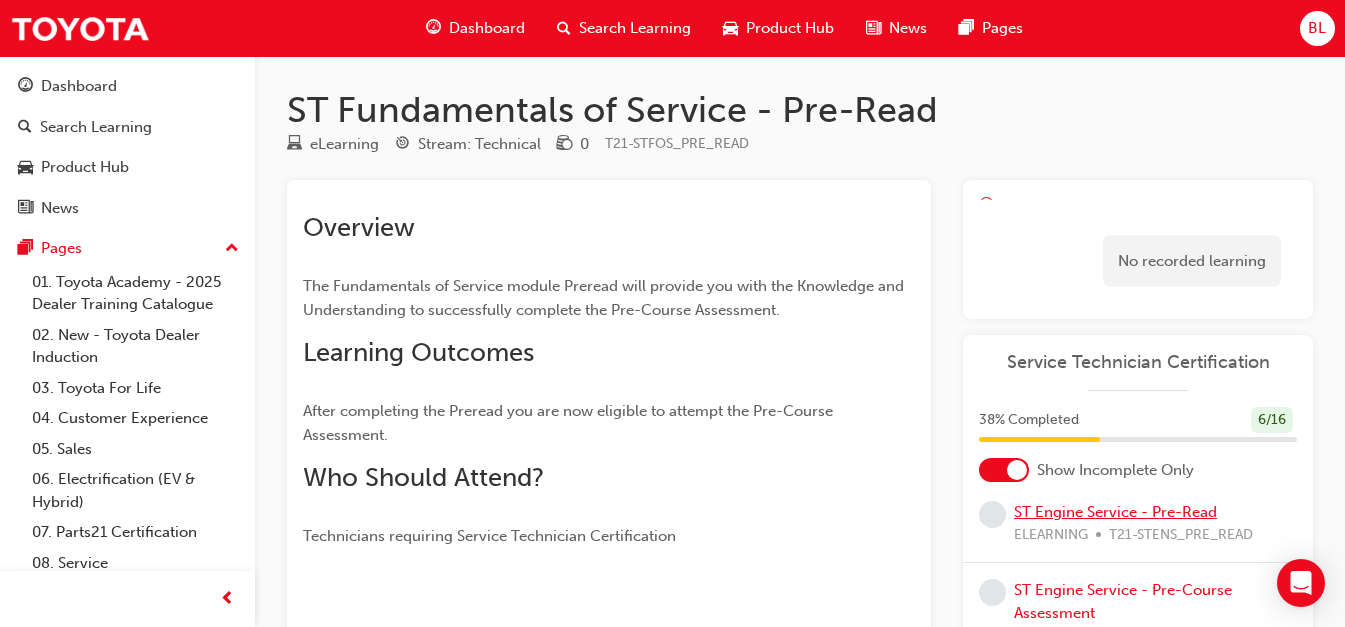 click on "ST Engine Service - Pre-Read" at bounding box center (1115, 512) 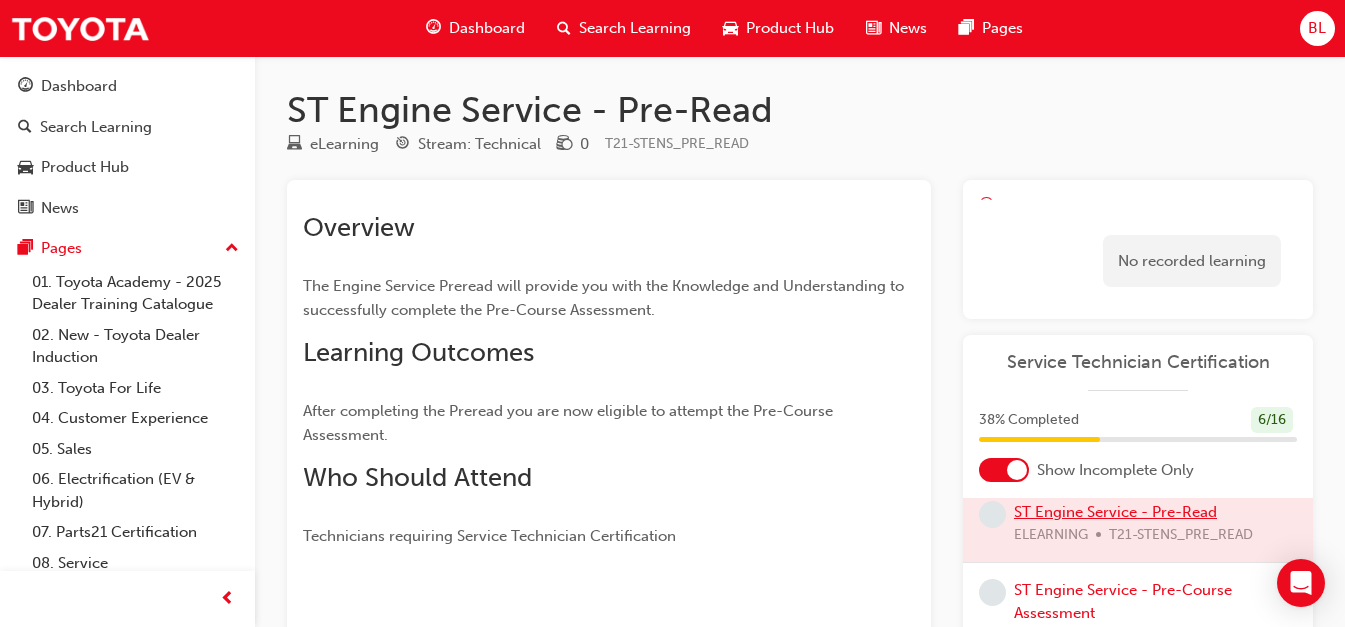 scroll, scrollTop: 771, scrollLeft: 0, axis: vertical 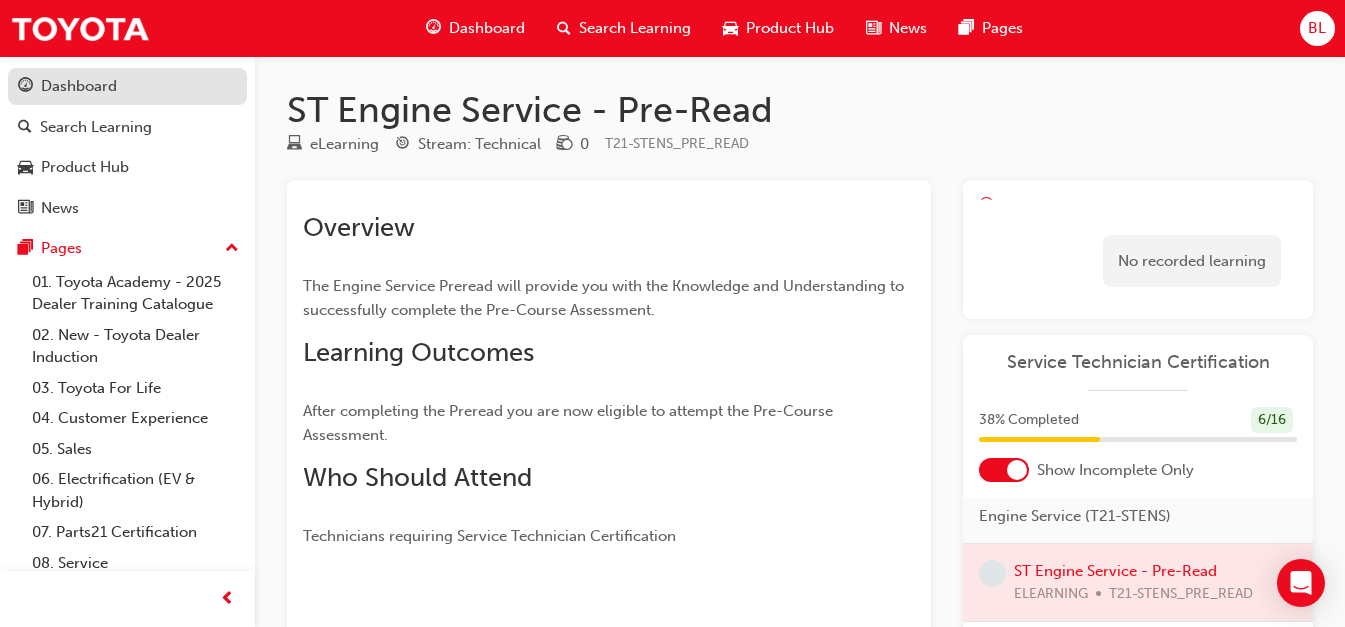 click on "Dashboard" at bounding box center (79, 86) 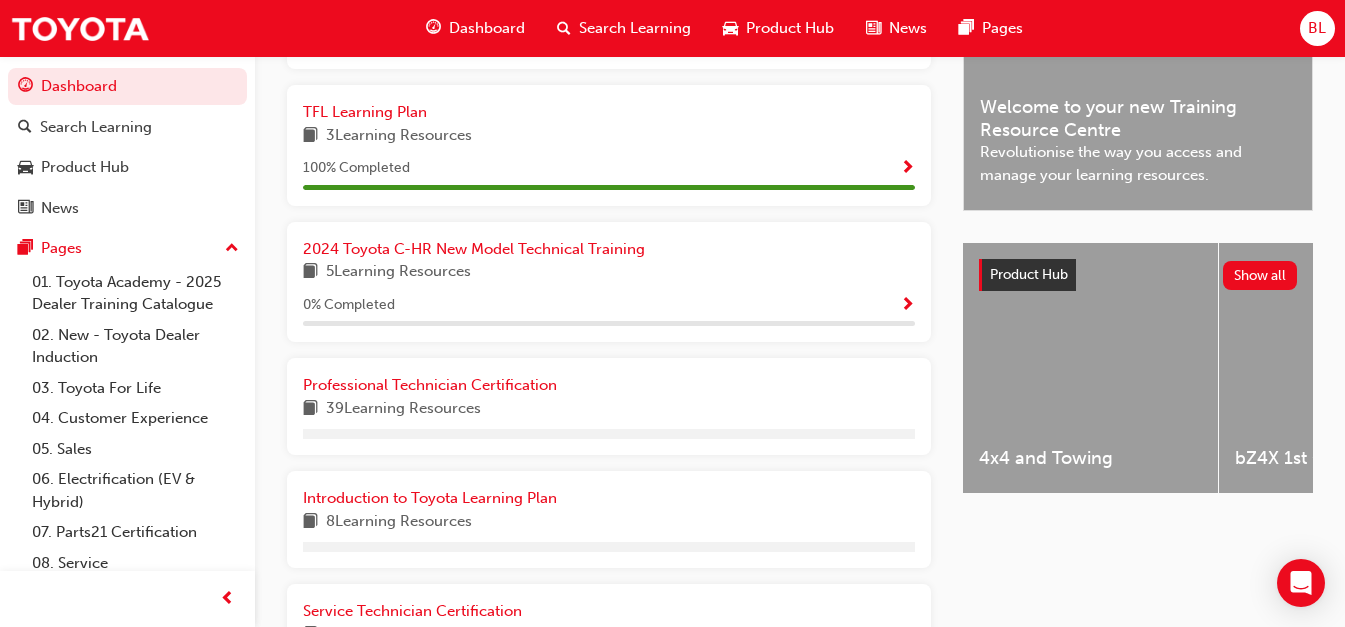 scroll, scrollTop: 760, scrollLeft: 0, axis: vertical 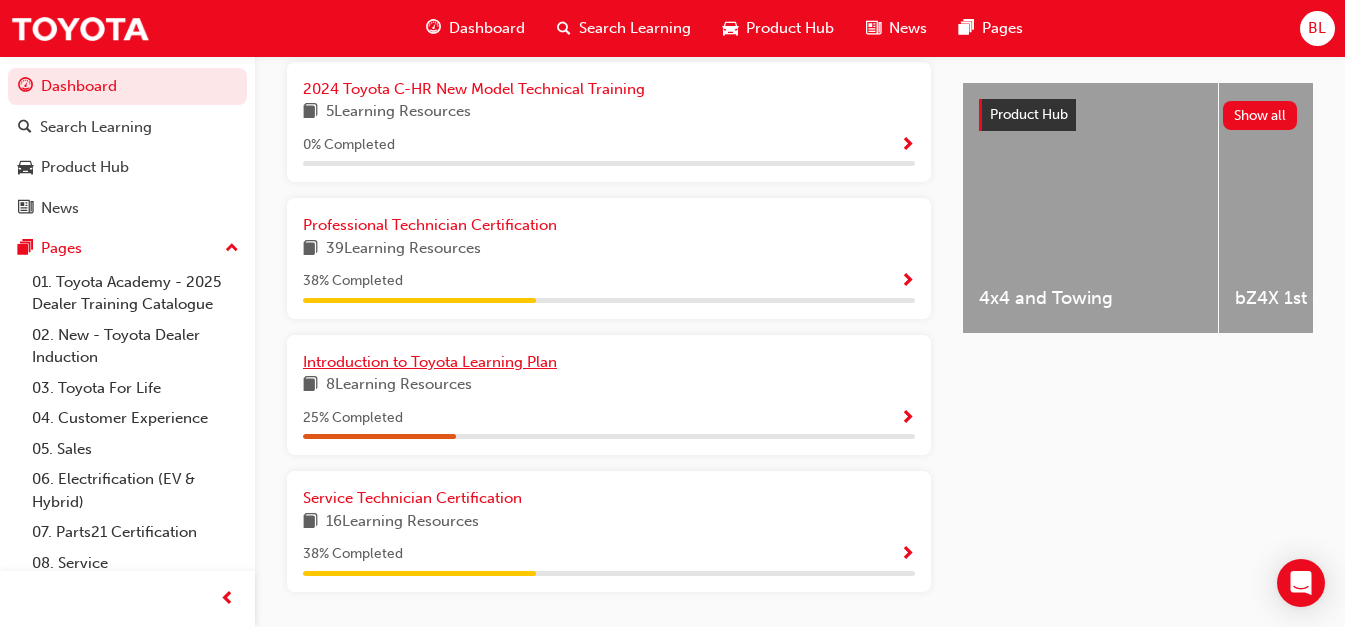 click on "Introduction to Toyota Learning Plan" at bounding box center [430, 362] 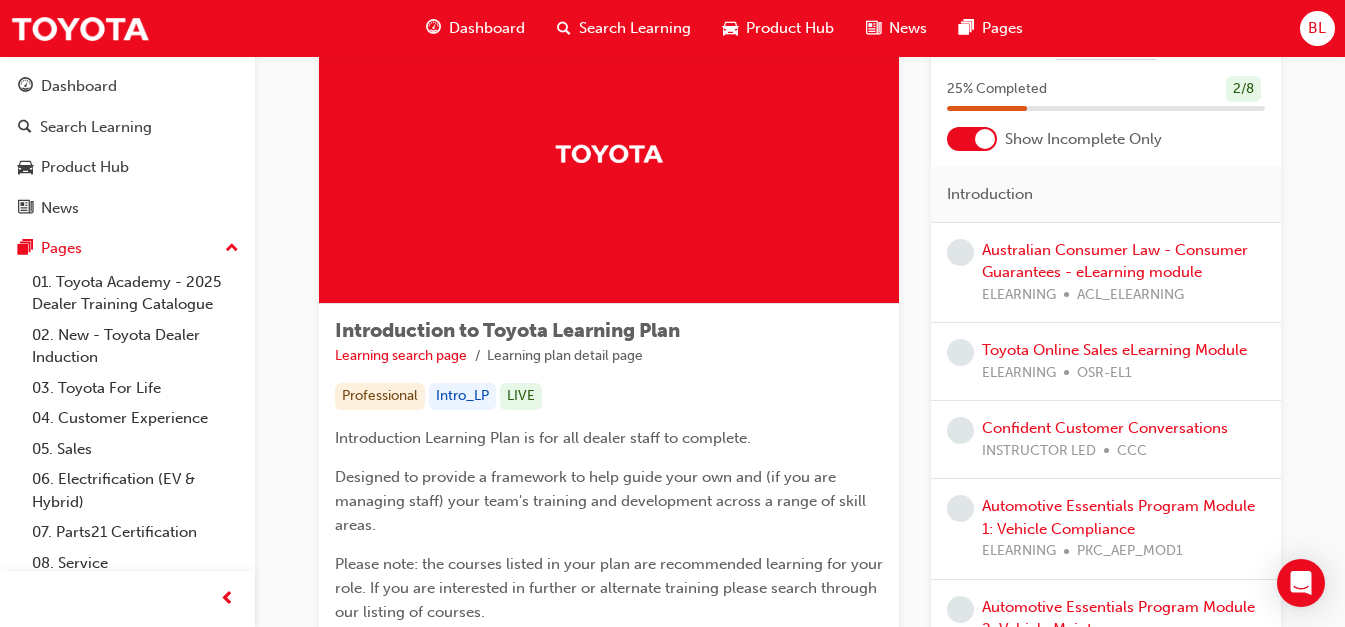scroll, scrollTop: 200, scrollLeft: 0, axis: vertical 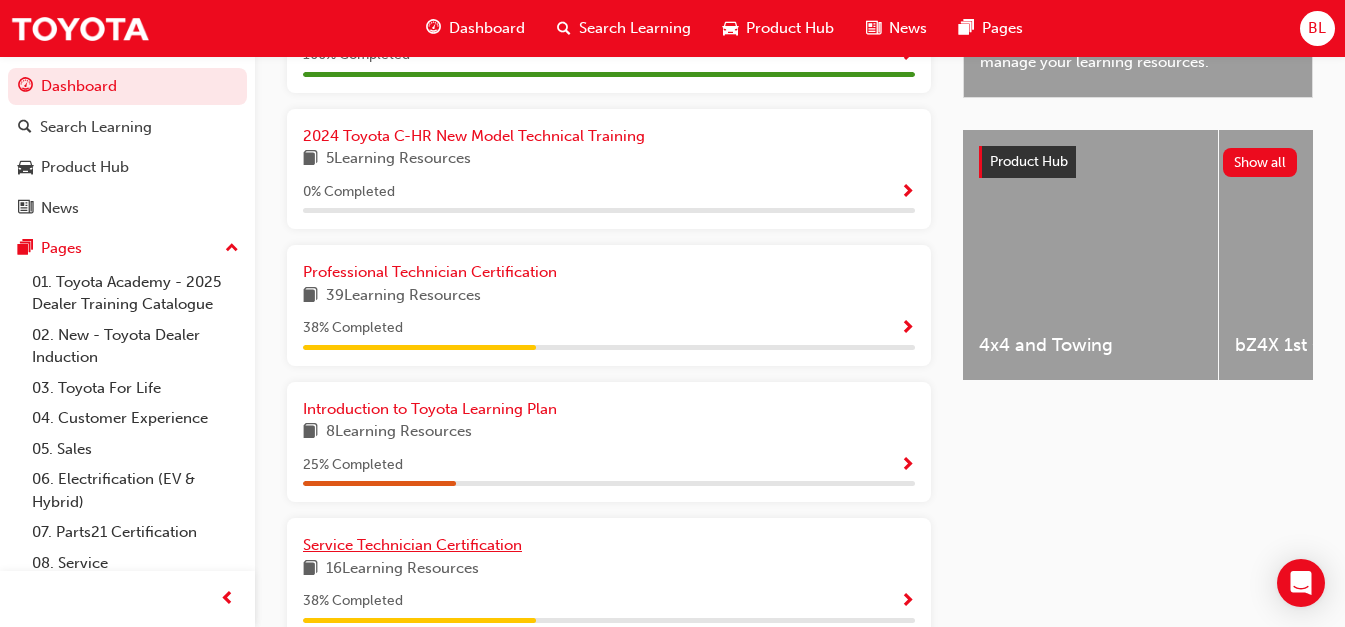 click on "Service Technician Certification" at bounding box center [412, 545] 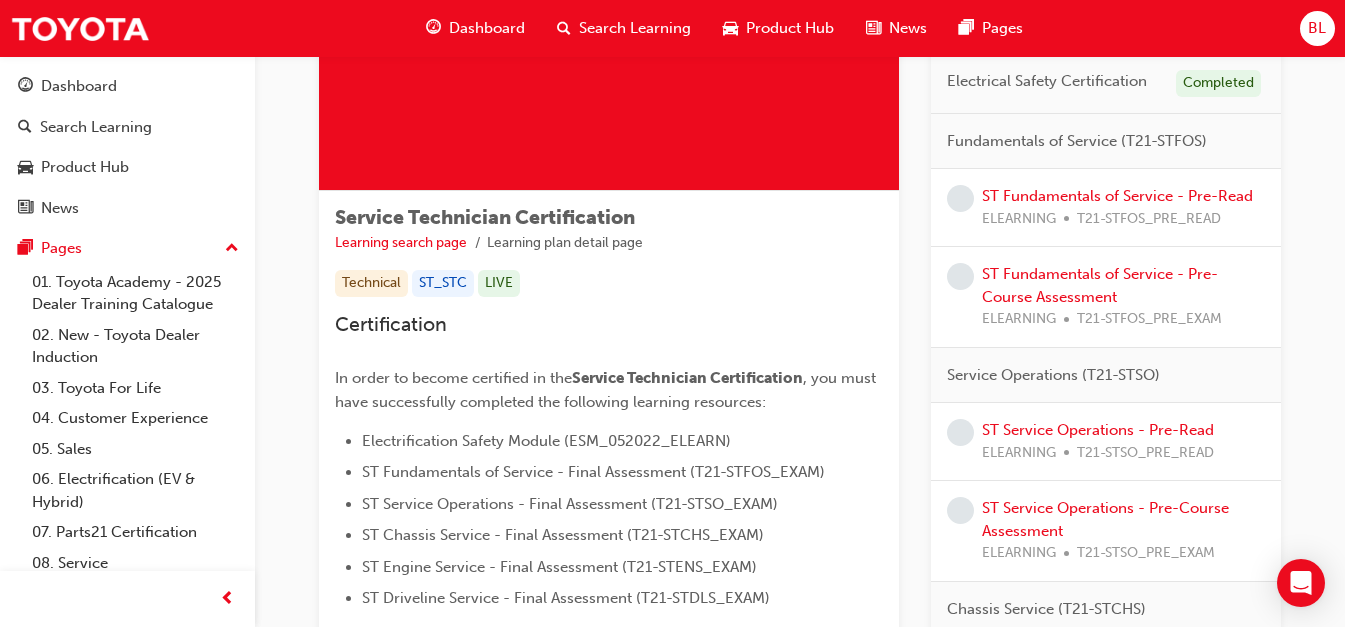 scroll, scrollTop: 113, scrollLeft: 0, axis: vertical 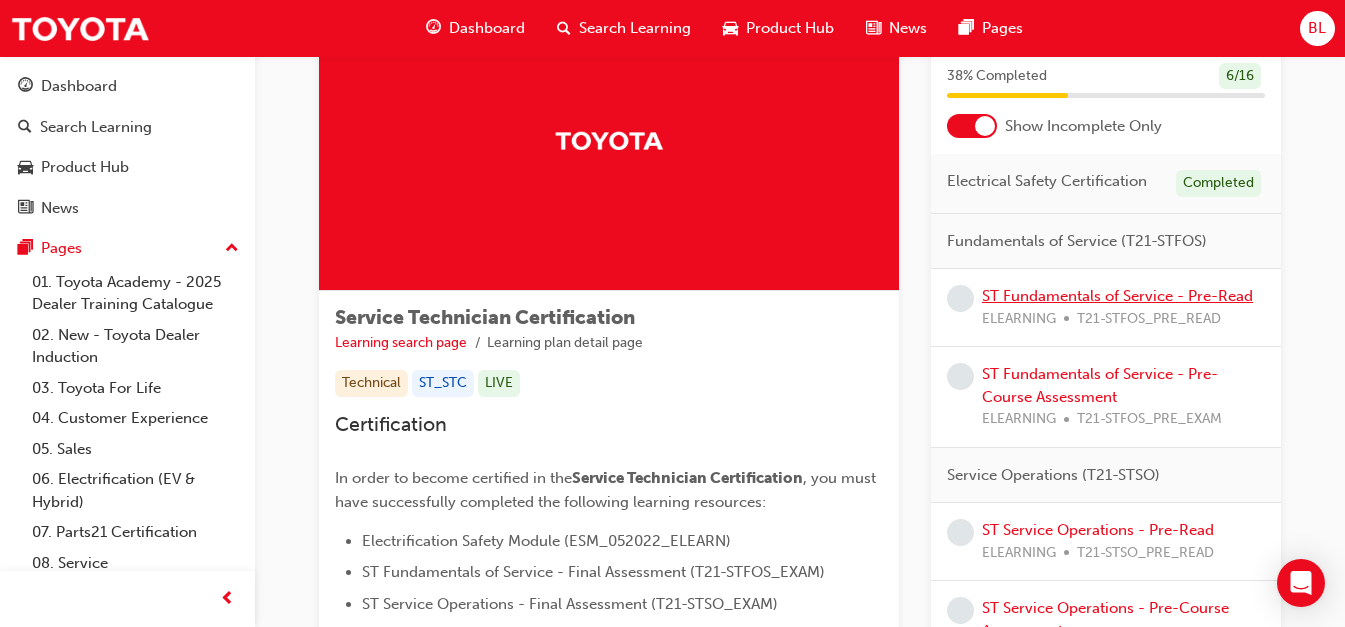 click on "ST Fundamentals of Service - Pre-Read" at bounding box center (1117, 296) 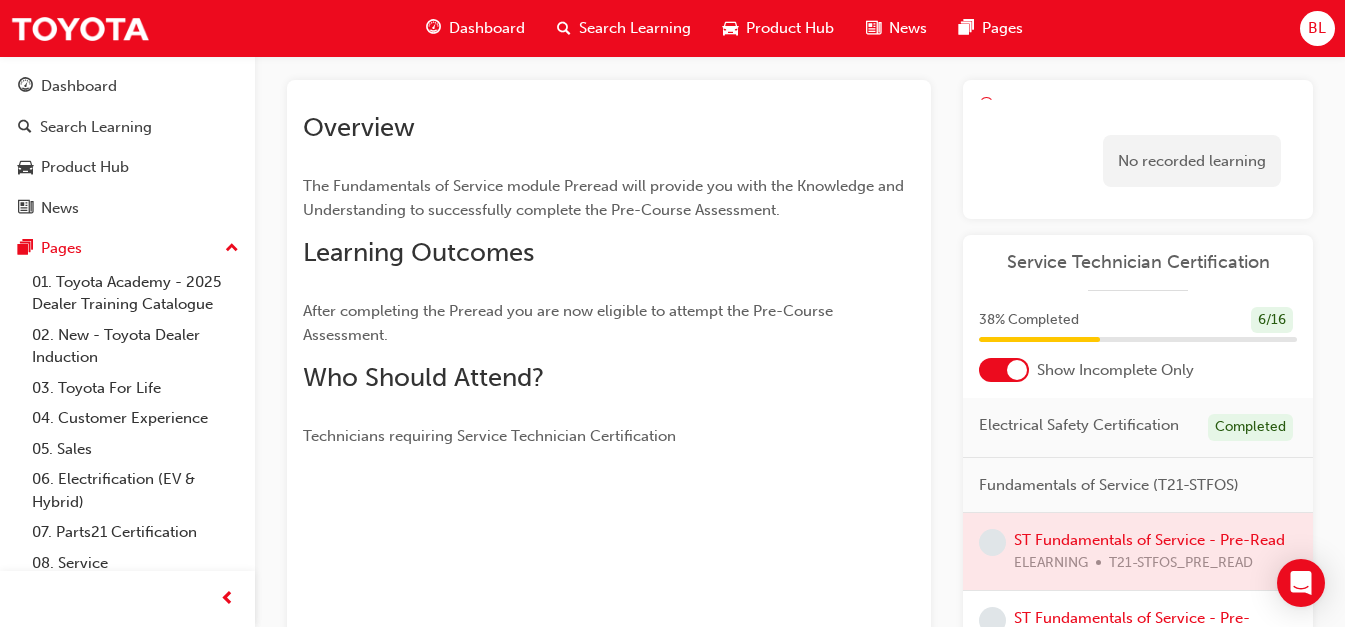 scroll, scrollTop: 200, scrollLeft: 0, axis: vertical 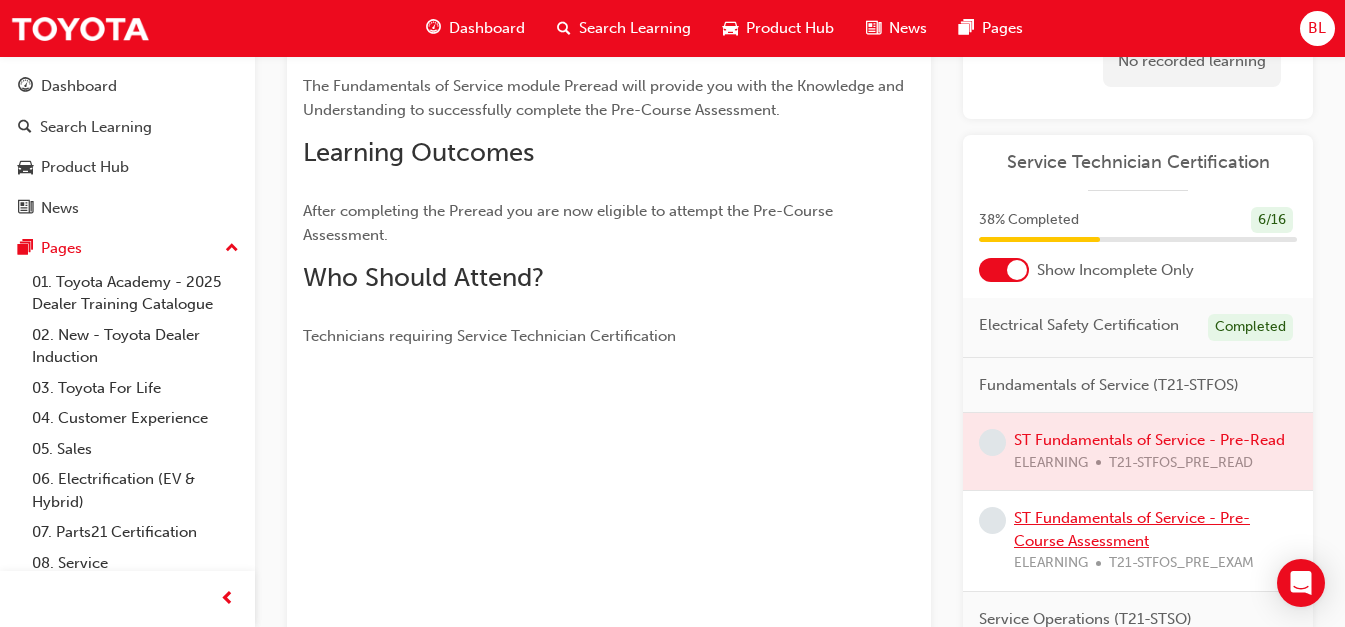 click on "ST Fundamentals of Service - Pre-Course Assessment" at bounding box center (1132, 529) 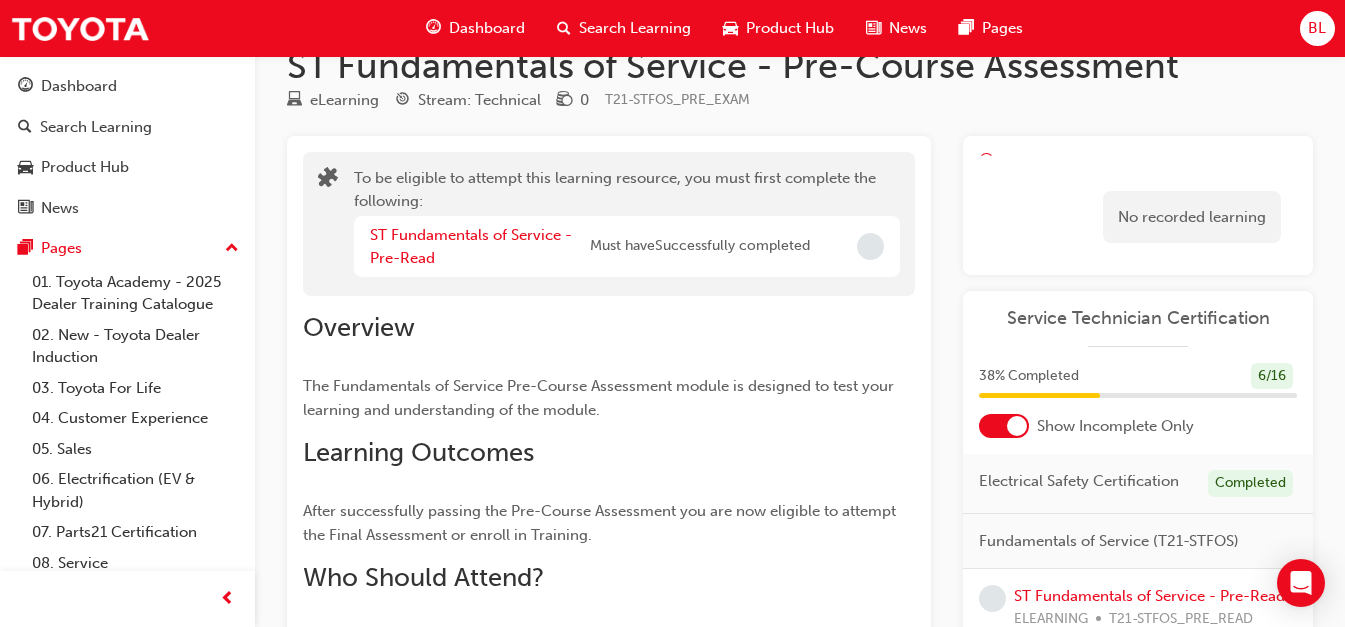 scroll, scrollTop: 0, scrollLeft: 0, axis: both 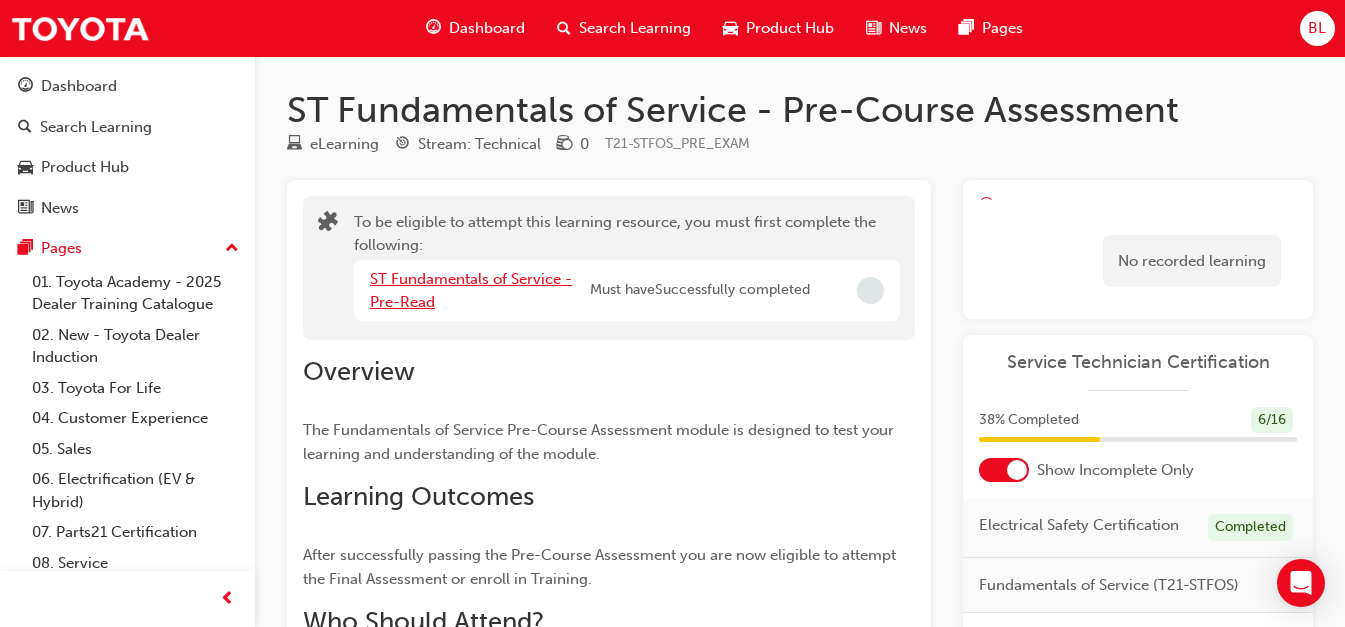 click on "ST Fundamentals of Service - Pre-Read" at bounding box center [471, 290] 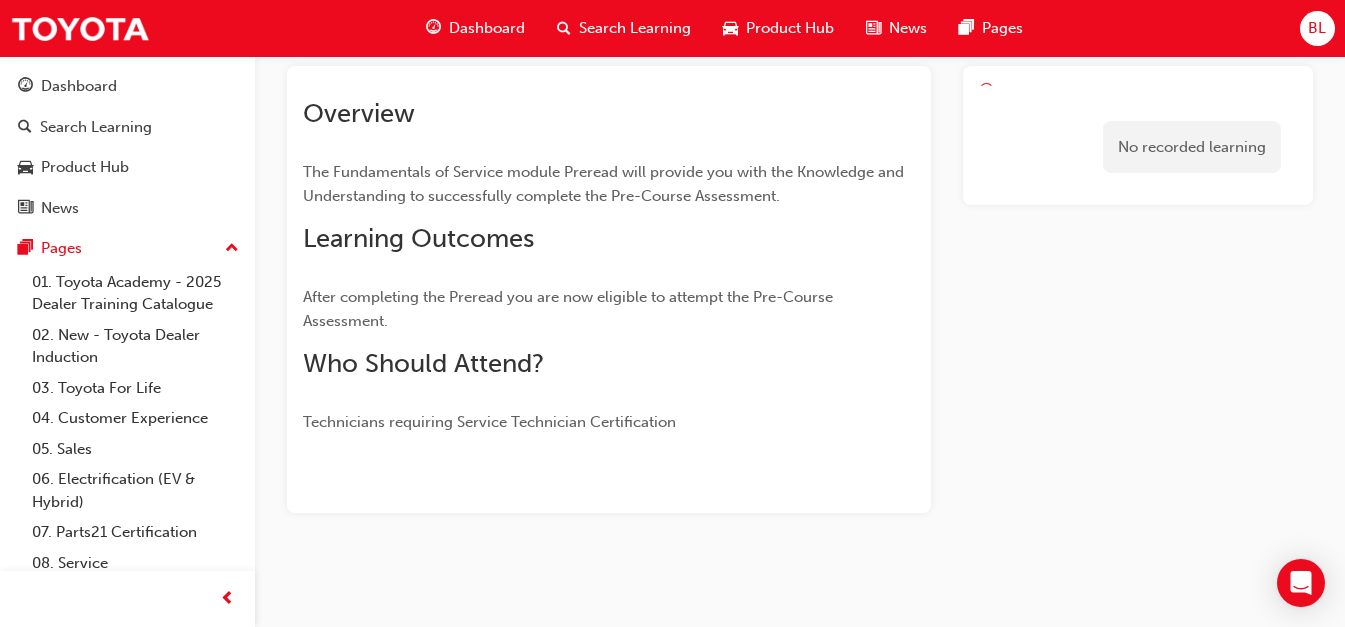 scroll, scrollTop: 14, scrollLeft: 0, axis: vertical 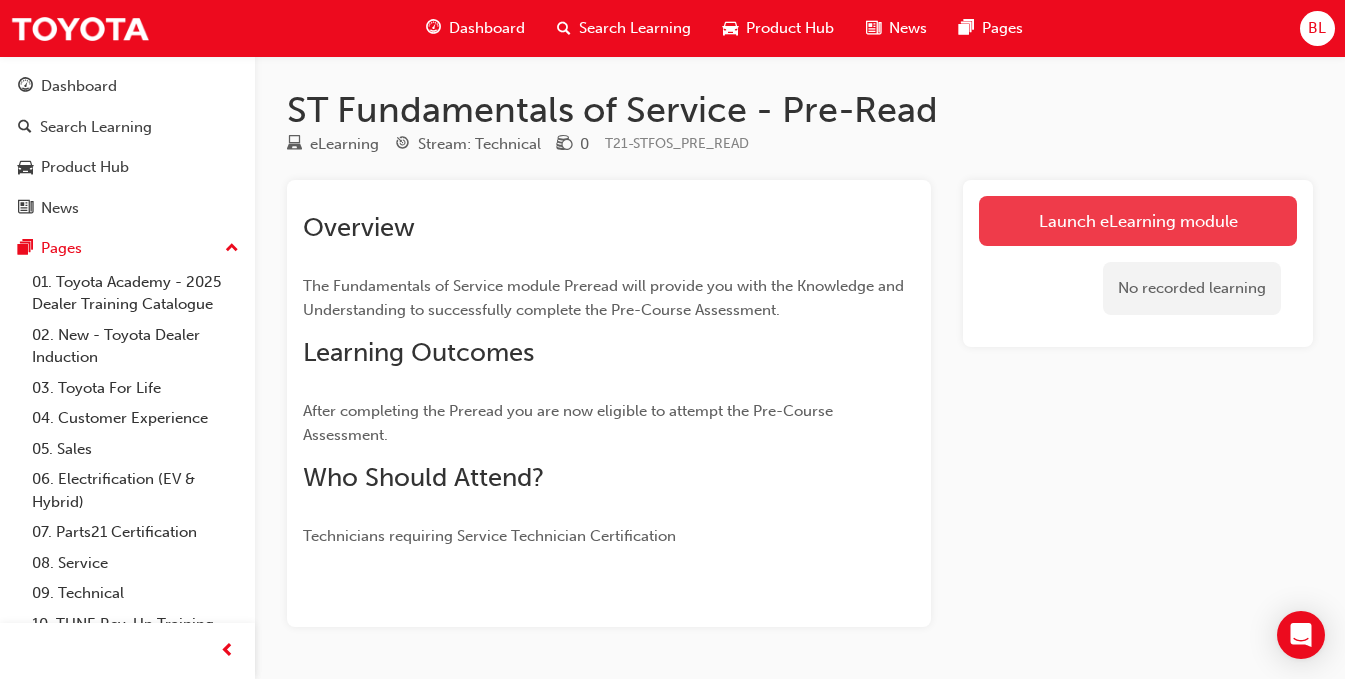 click on "Launch eLearning module" at bounding box center (1138, 221) 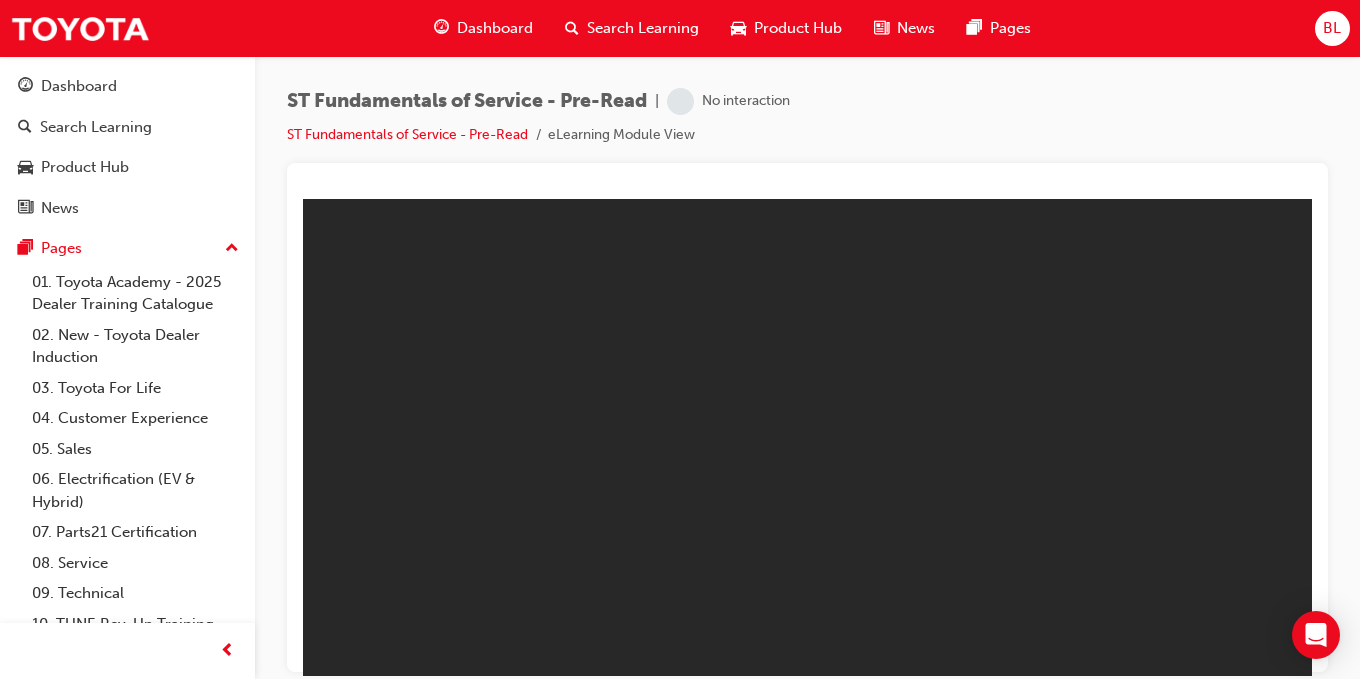 scroll, scrollTop: 0, scrollLeft: 0, axis: both 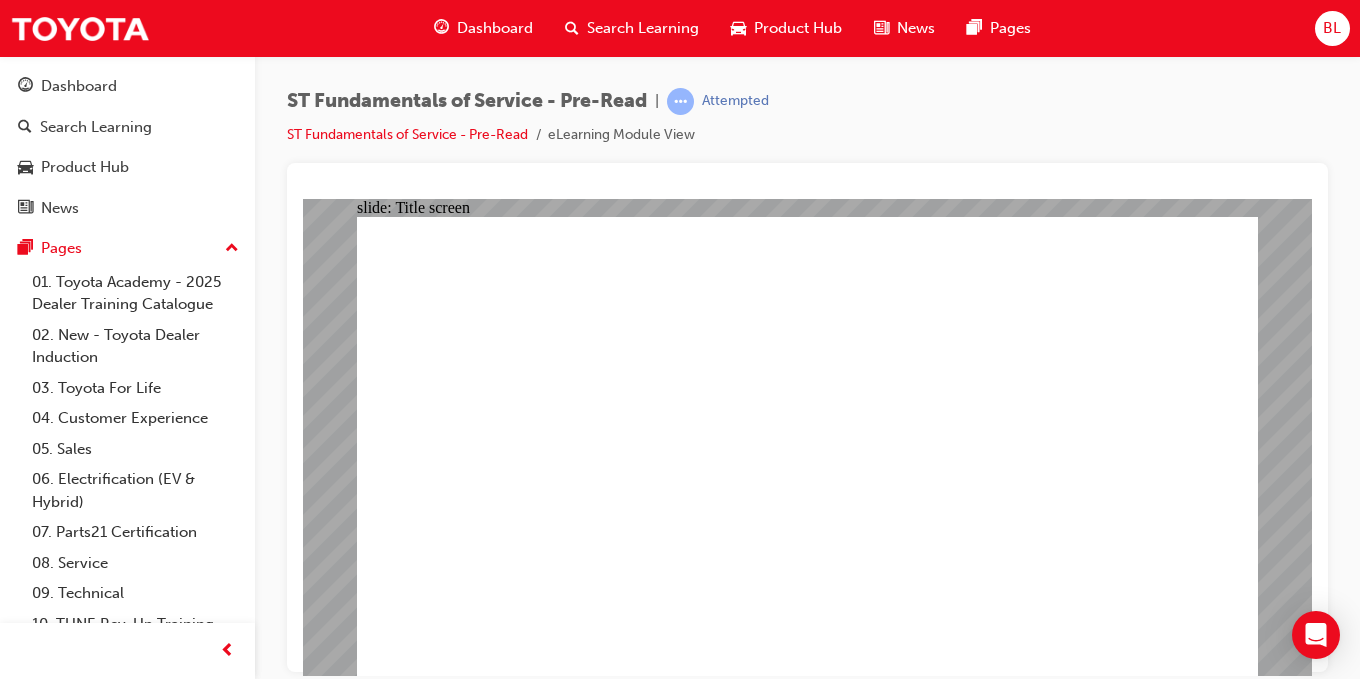 click 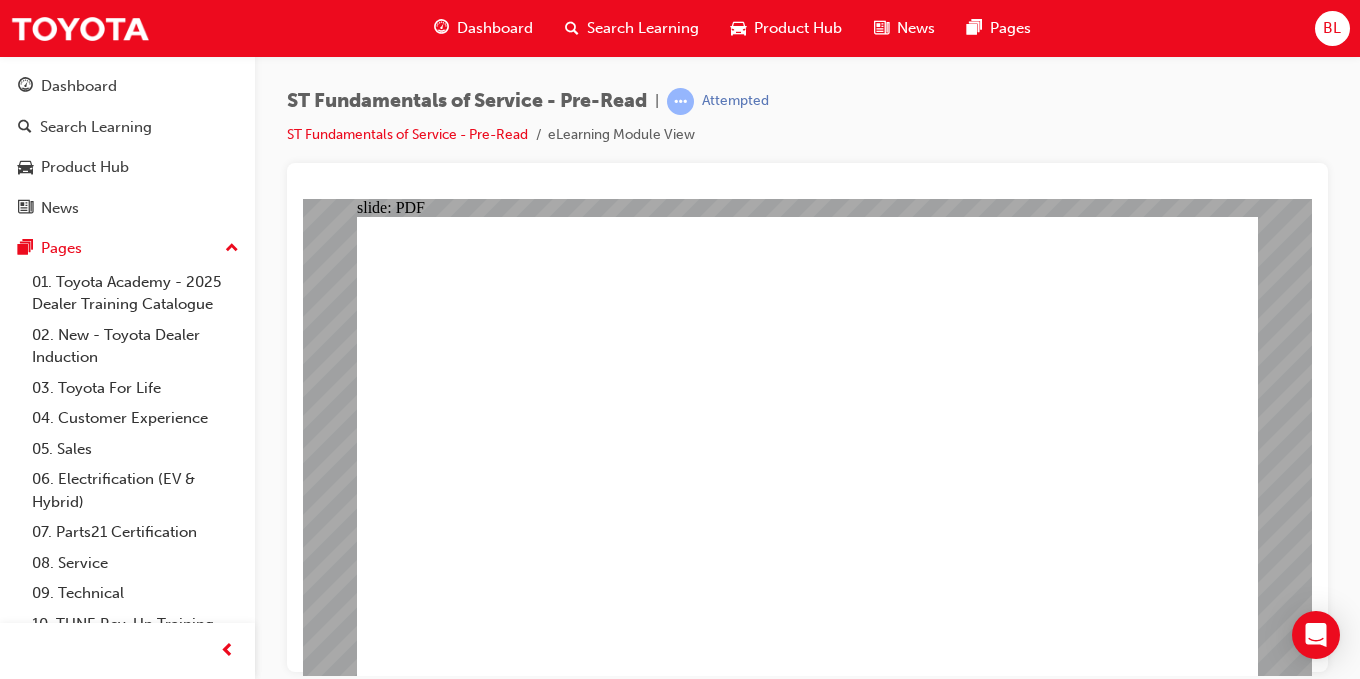 click 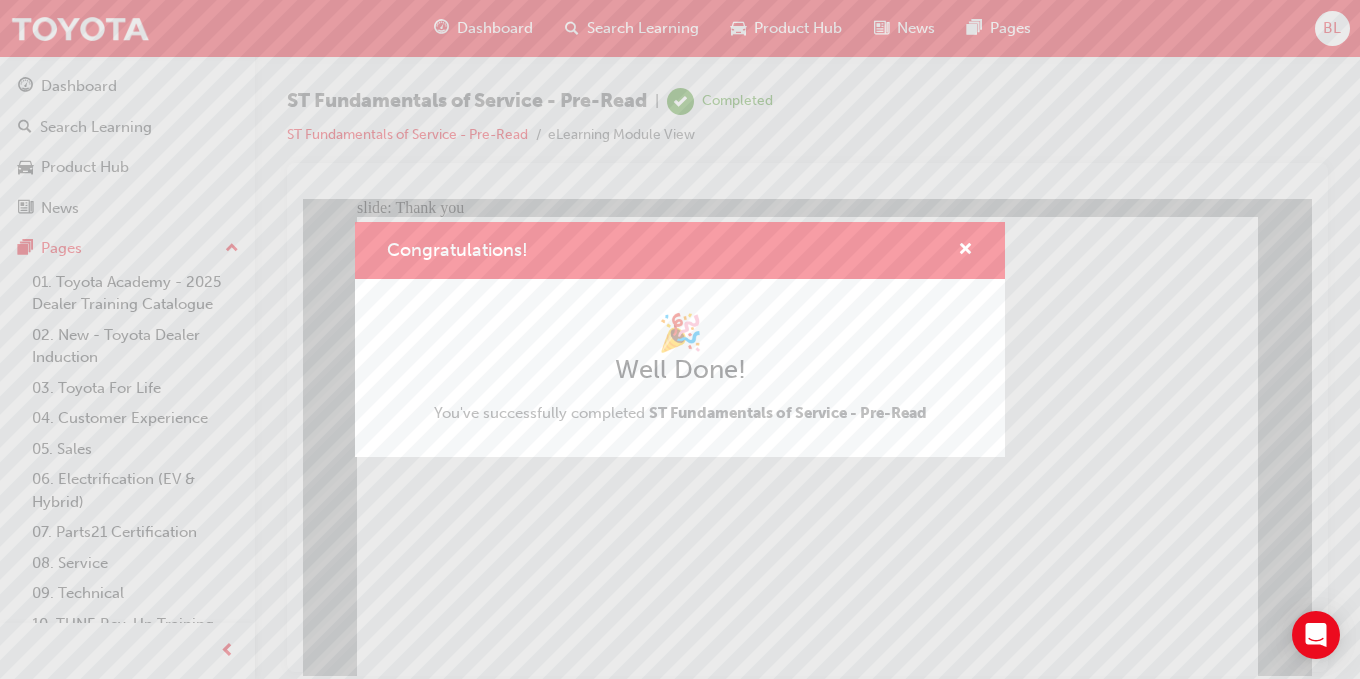 click on "Congratulations! 🎉 Well Done! You've successfully completed   ST Fundamentals of Service - Pre-Read" at bounding box center [680, 339] 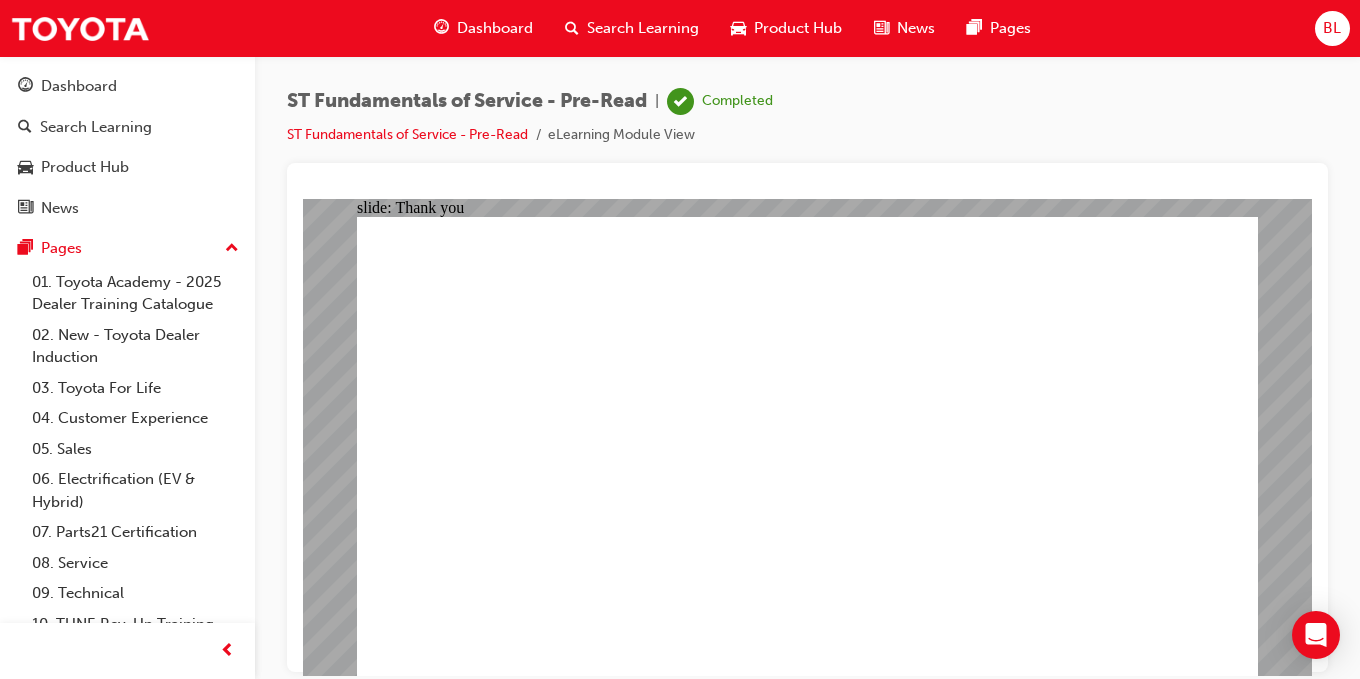 click 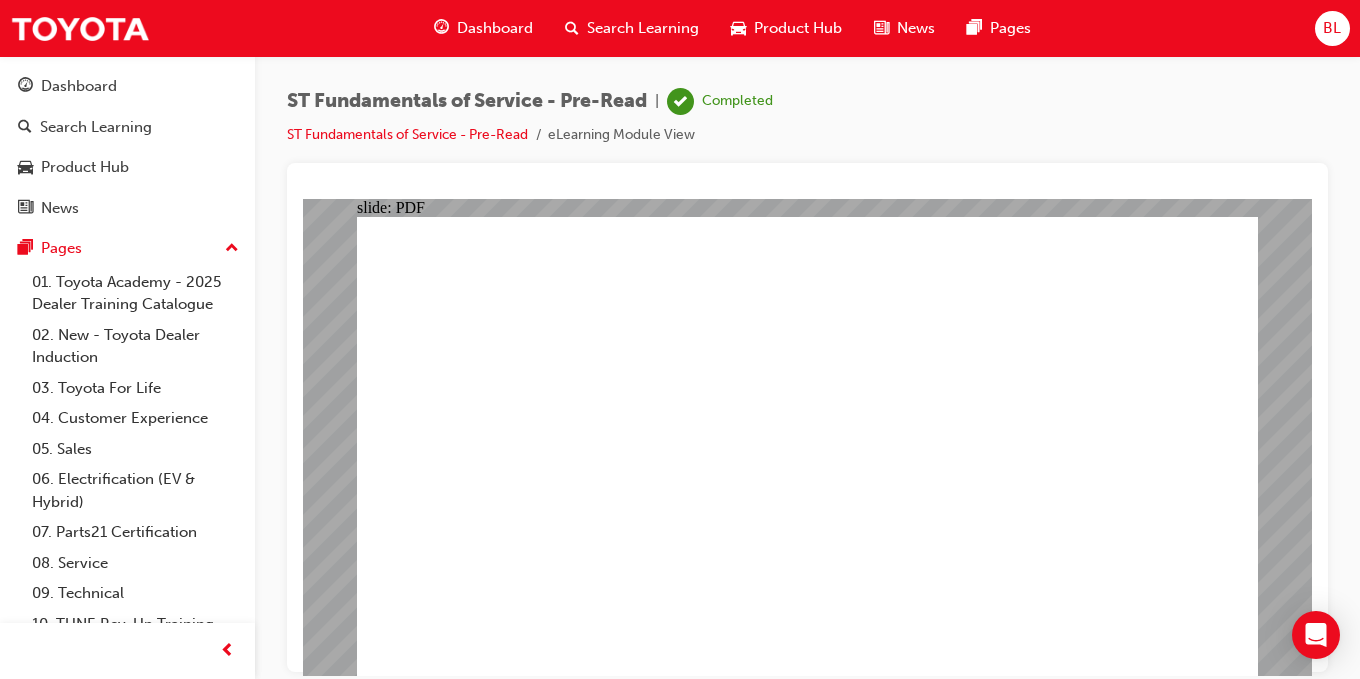 click 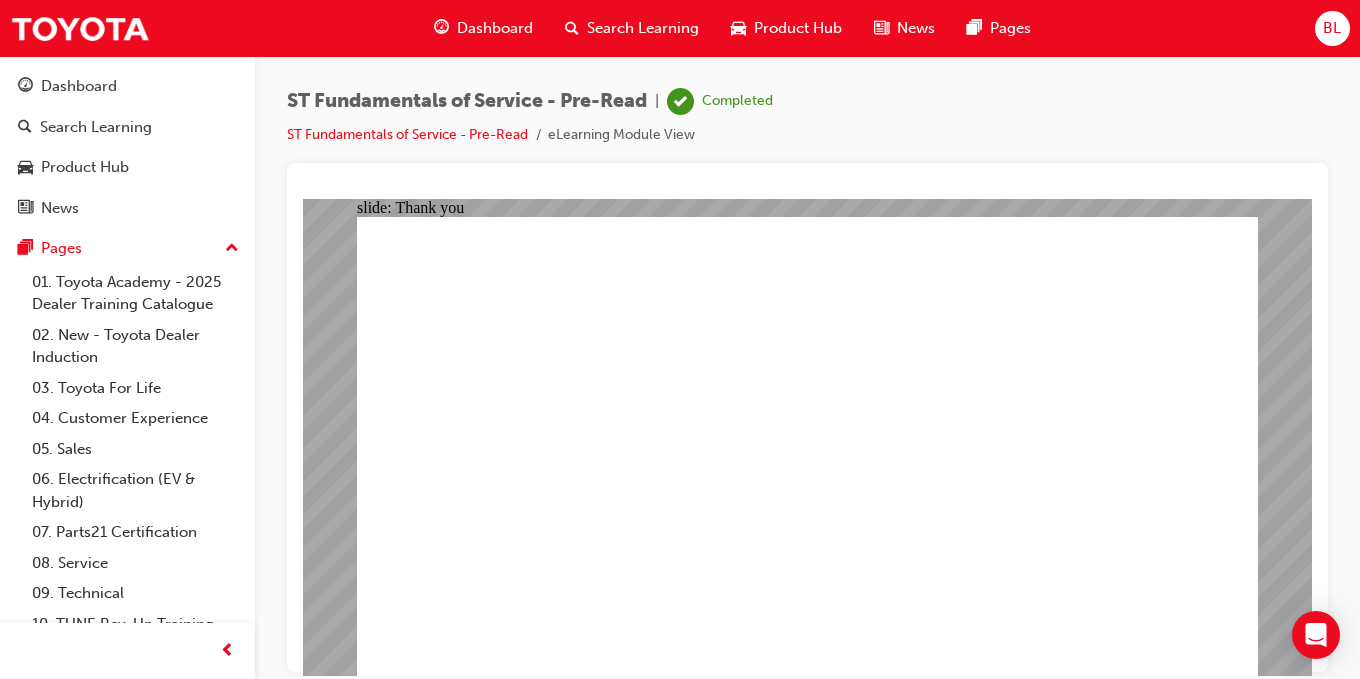 click 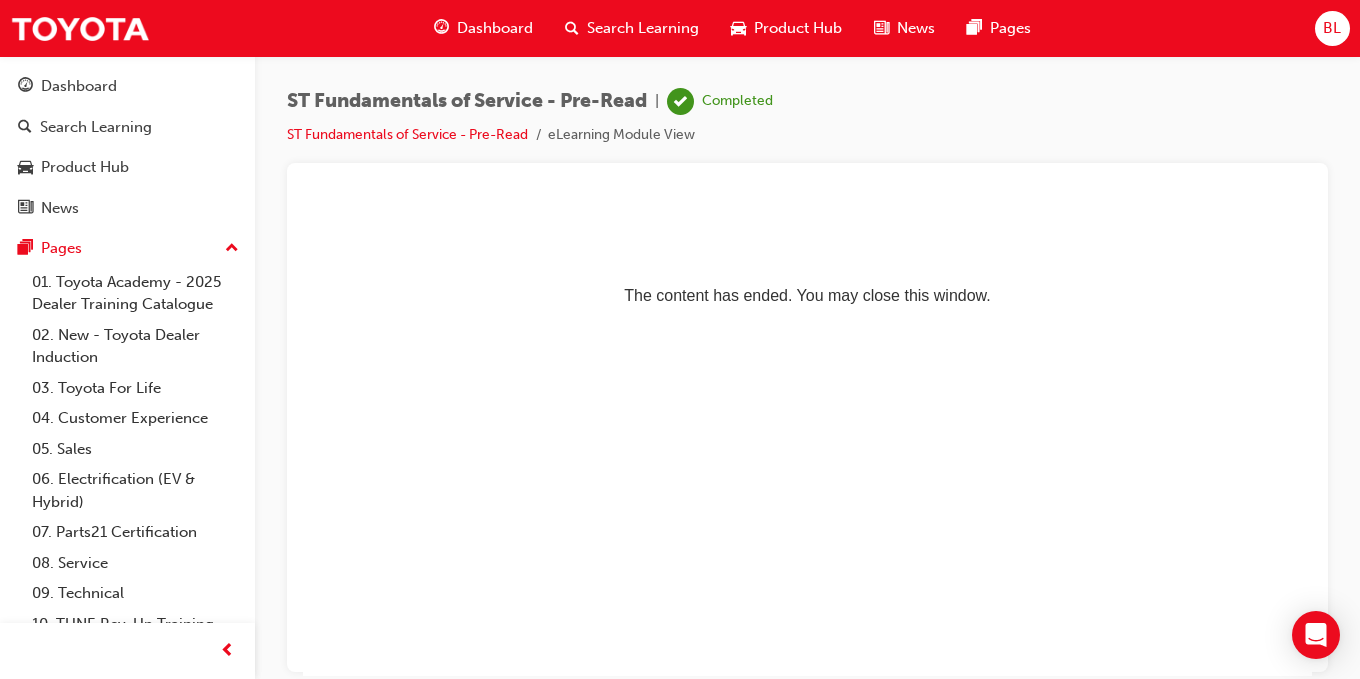 scroll, scrollTop: 0, scrollLeft: 0, axis: both 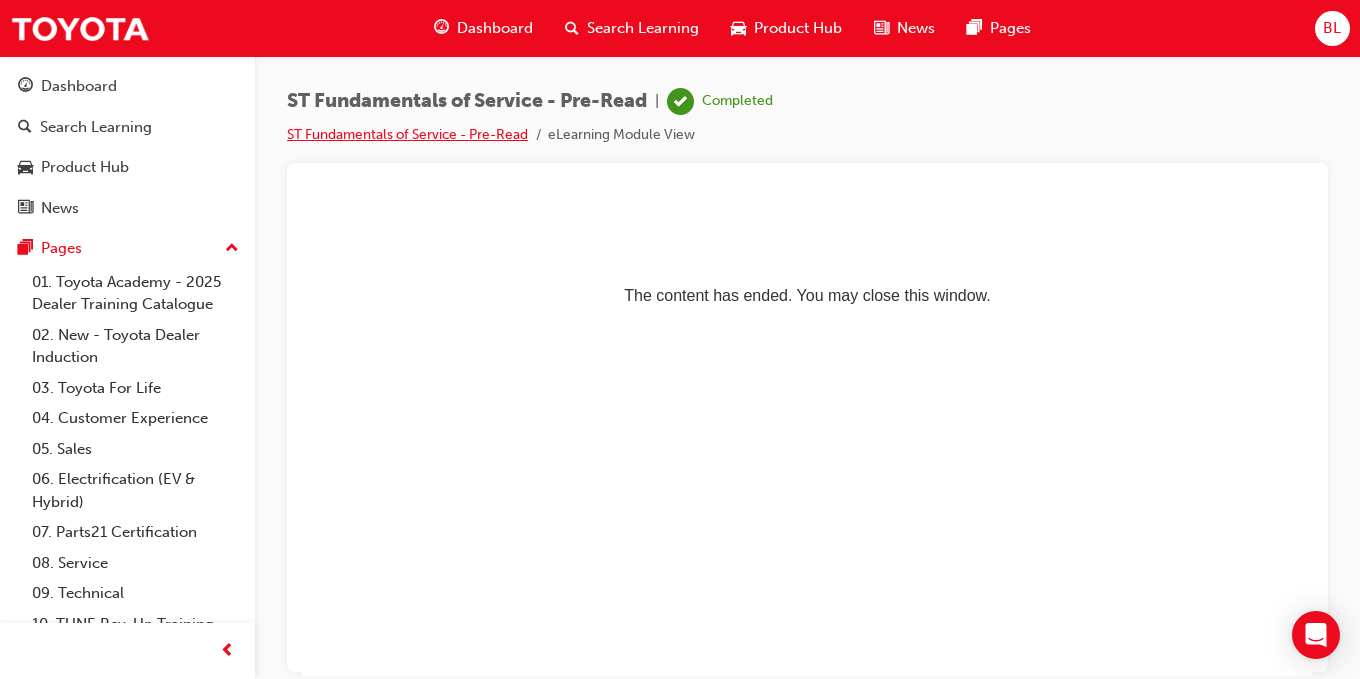 click on "ST Fundamentals of Service - Pre-Read" at bounding box center [407, 134] 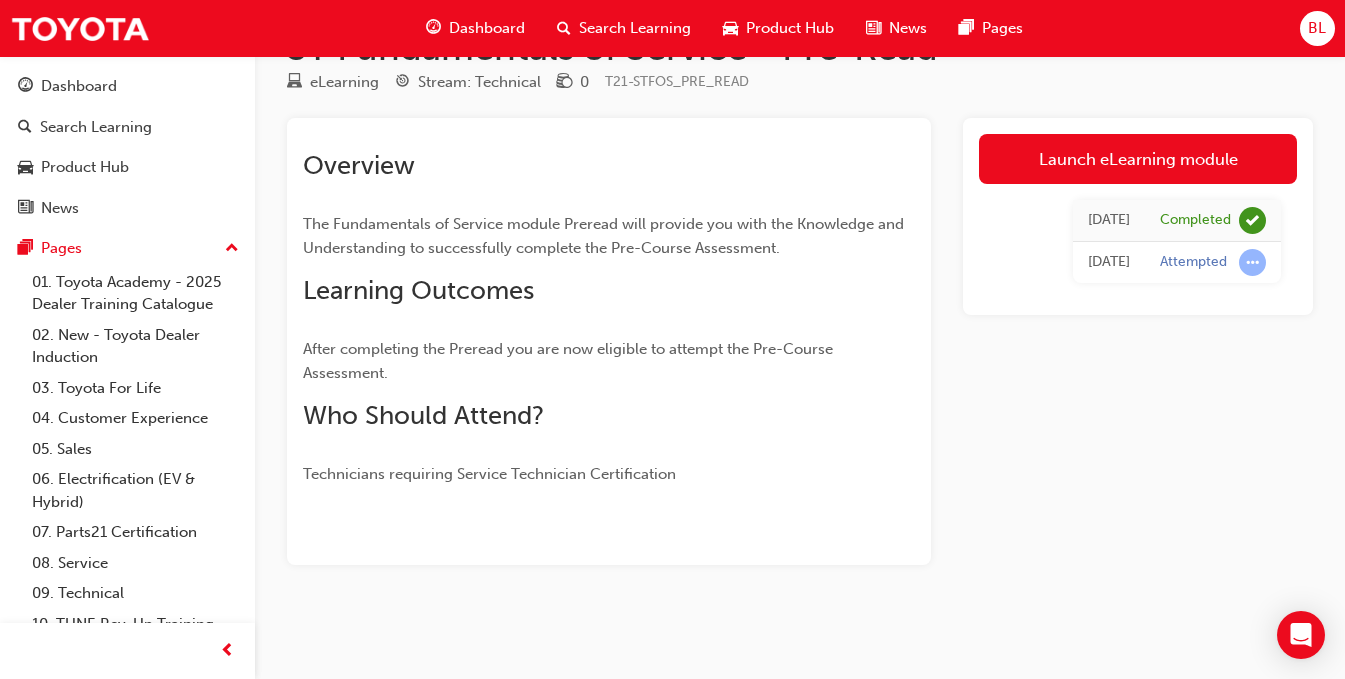 scroll, scrollTop: 0, scrollLeft: 0, axis: both 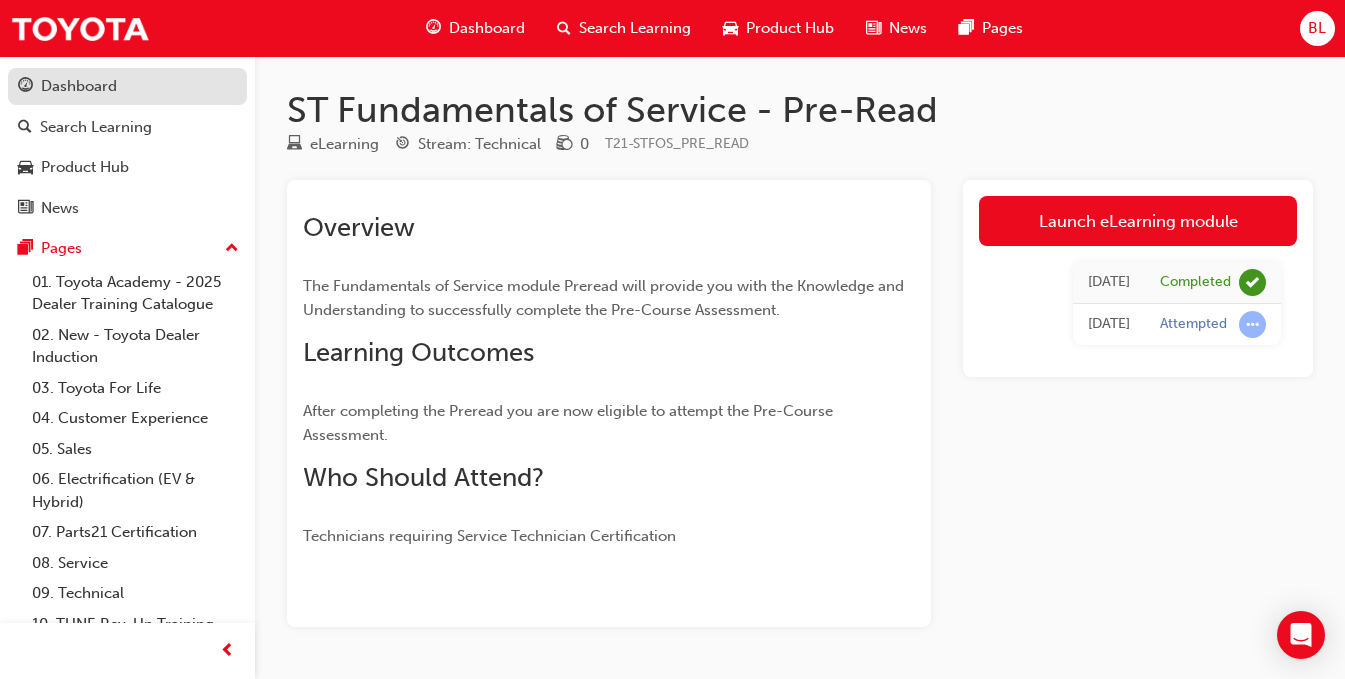 click on "Dashboard" at bounding box center [79, 86] 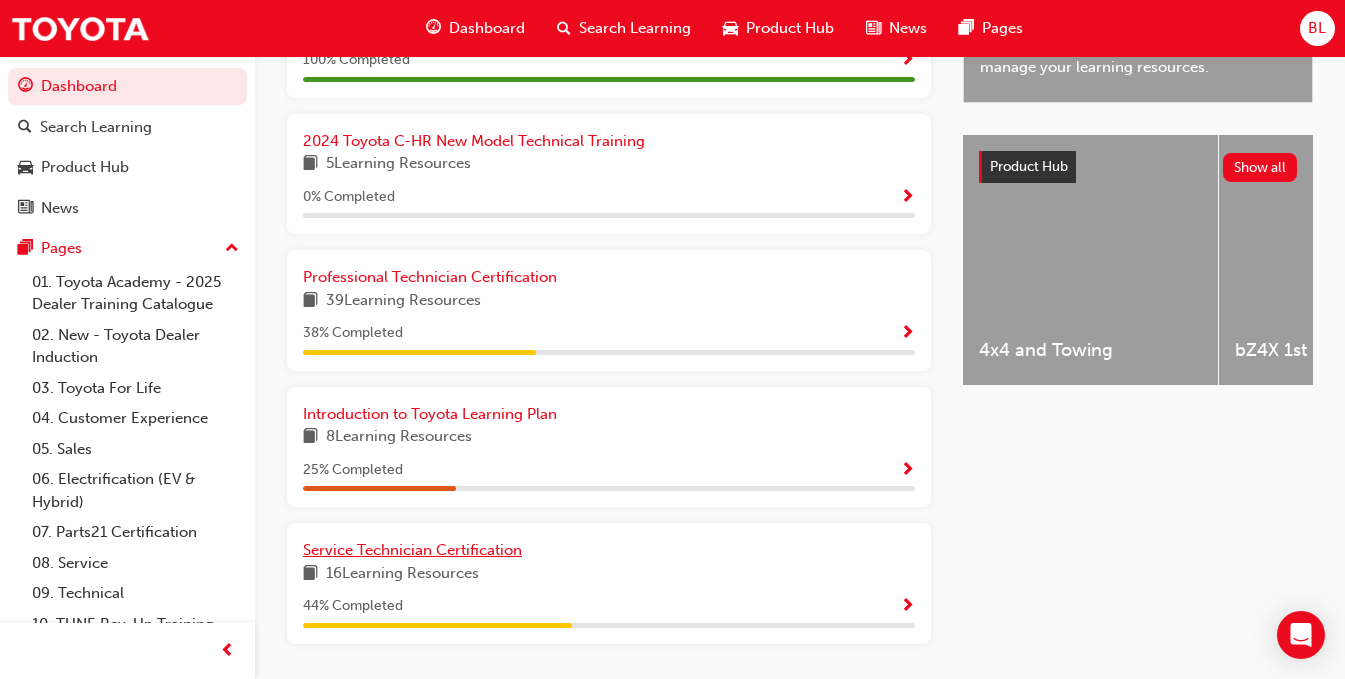 click on "Introduction to Toyota Learning Plan 8  Learning Resources 25 % Completed" at bounding box center [609, 447] 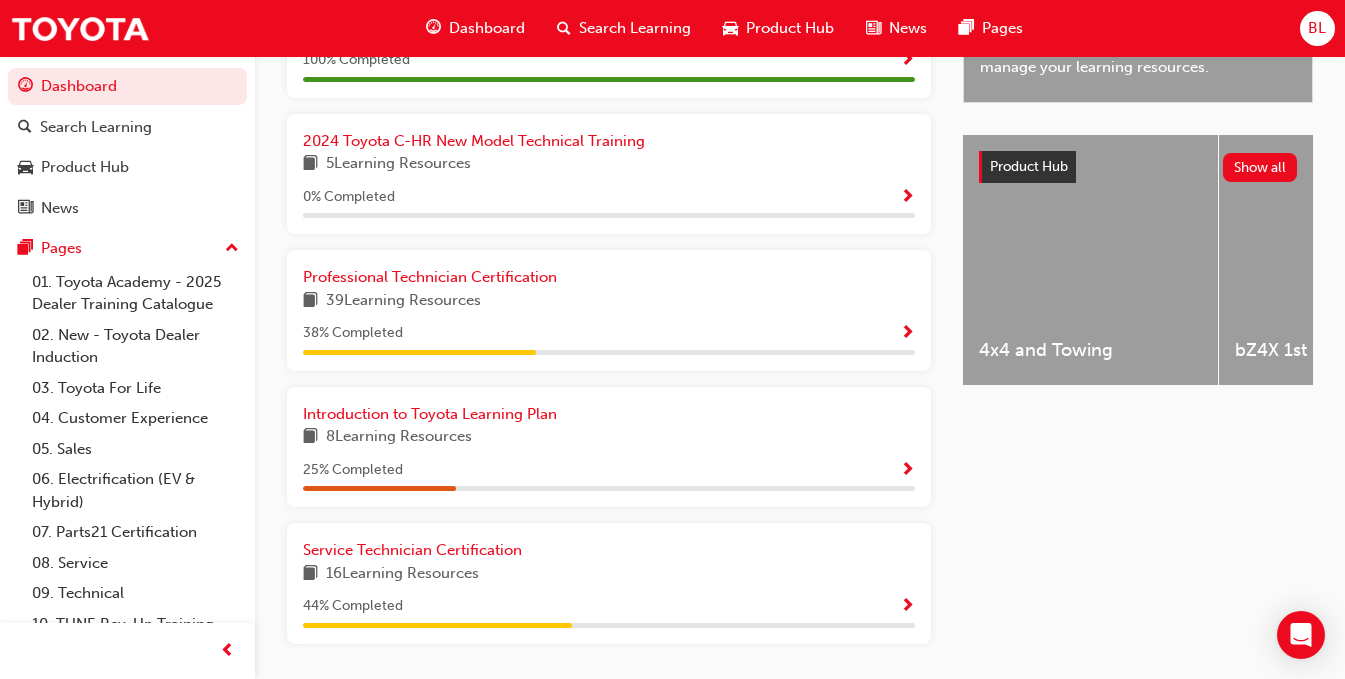 scroll, scrollTop: 779, scrollLeft: 0, axis: vertical 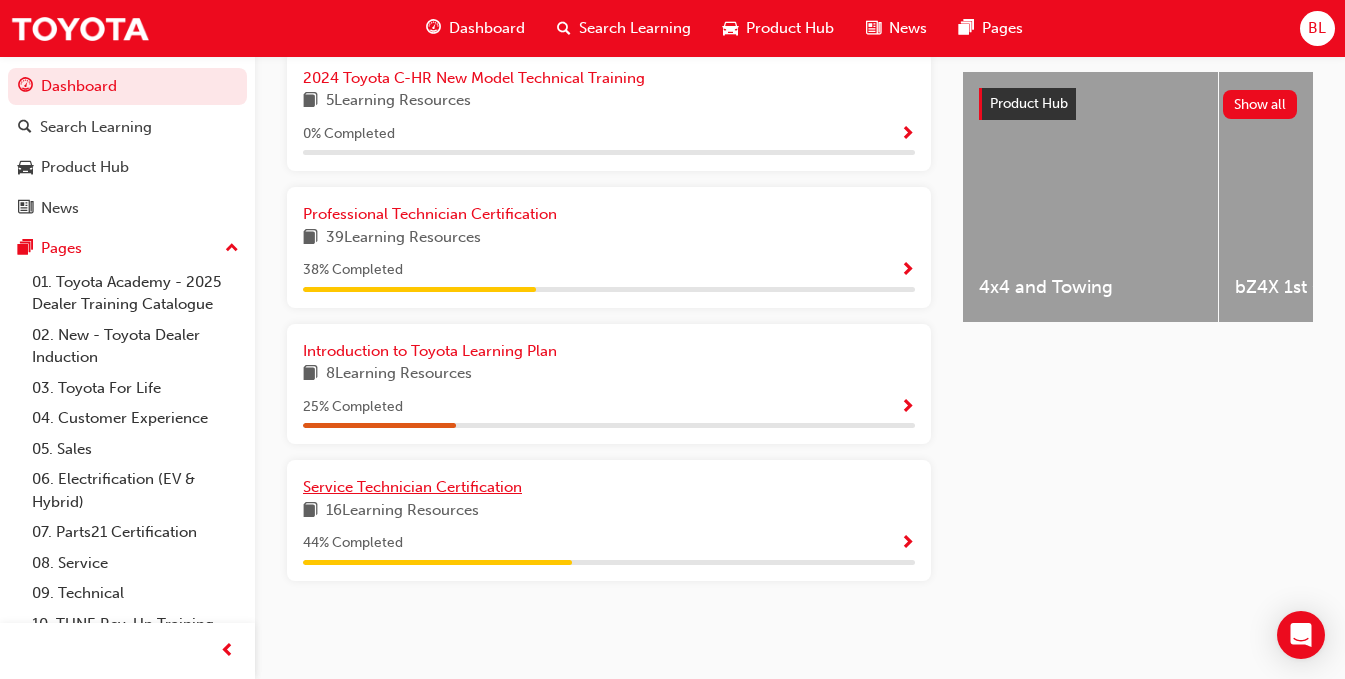 click on "Service Technician Certification" at bounding box center [412, 487] 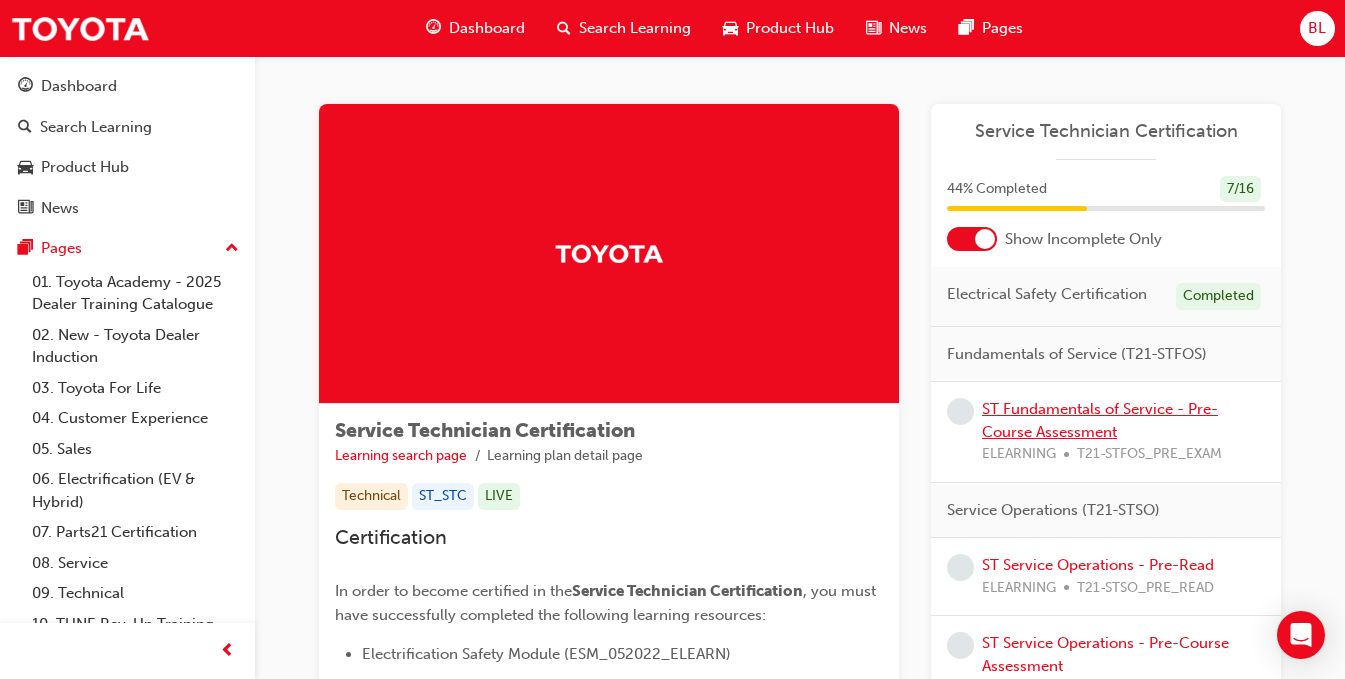 click on "ST Fundamentals of Service - Pre-Course Assessment" at bounding box center (1100, 420) 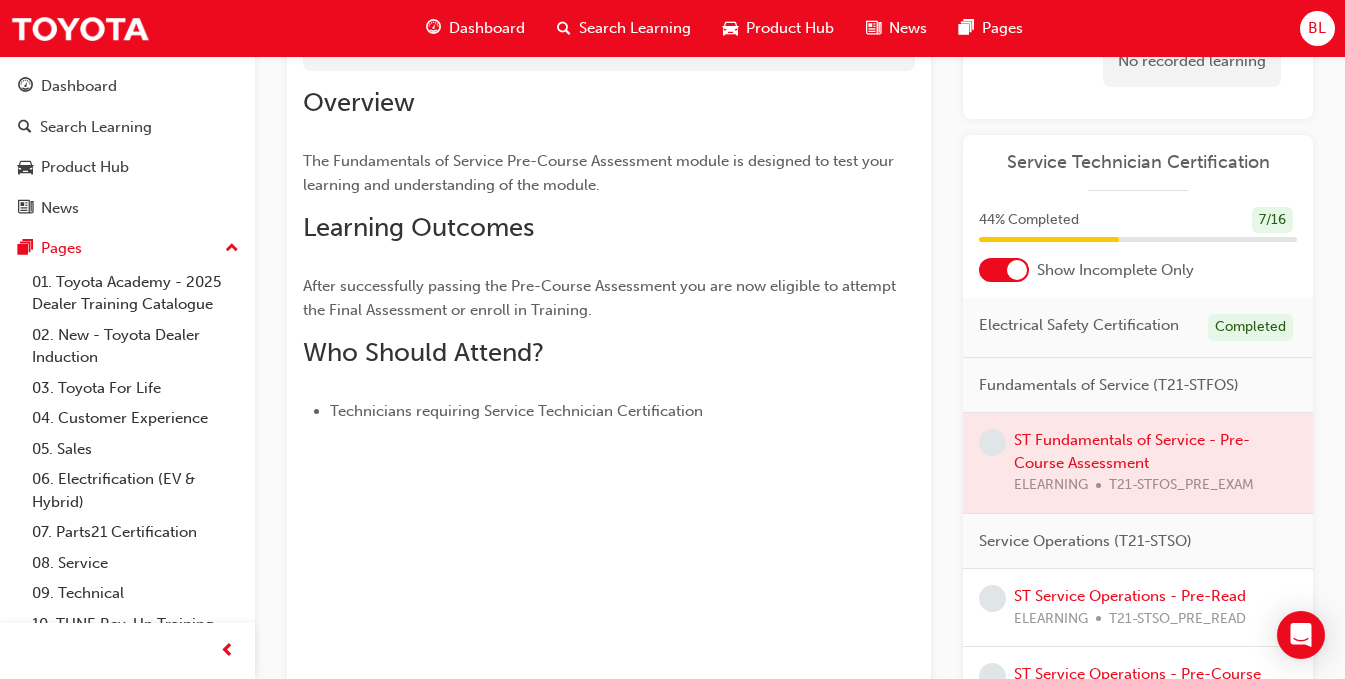 scroll, scrollTop: 100, scrollLeft: 0, axis: vertical 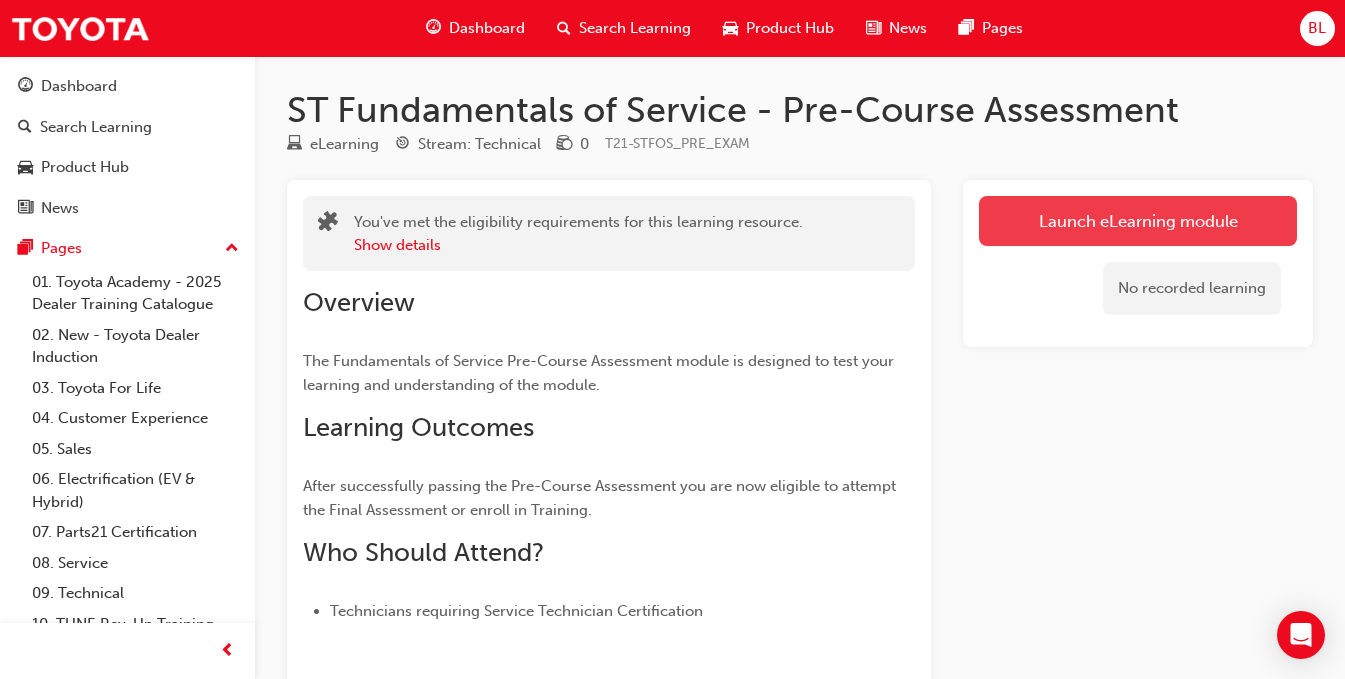 click on "Launch eLearning module" at bounding box center [1138, 221] 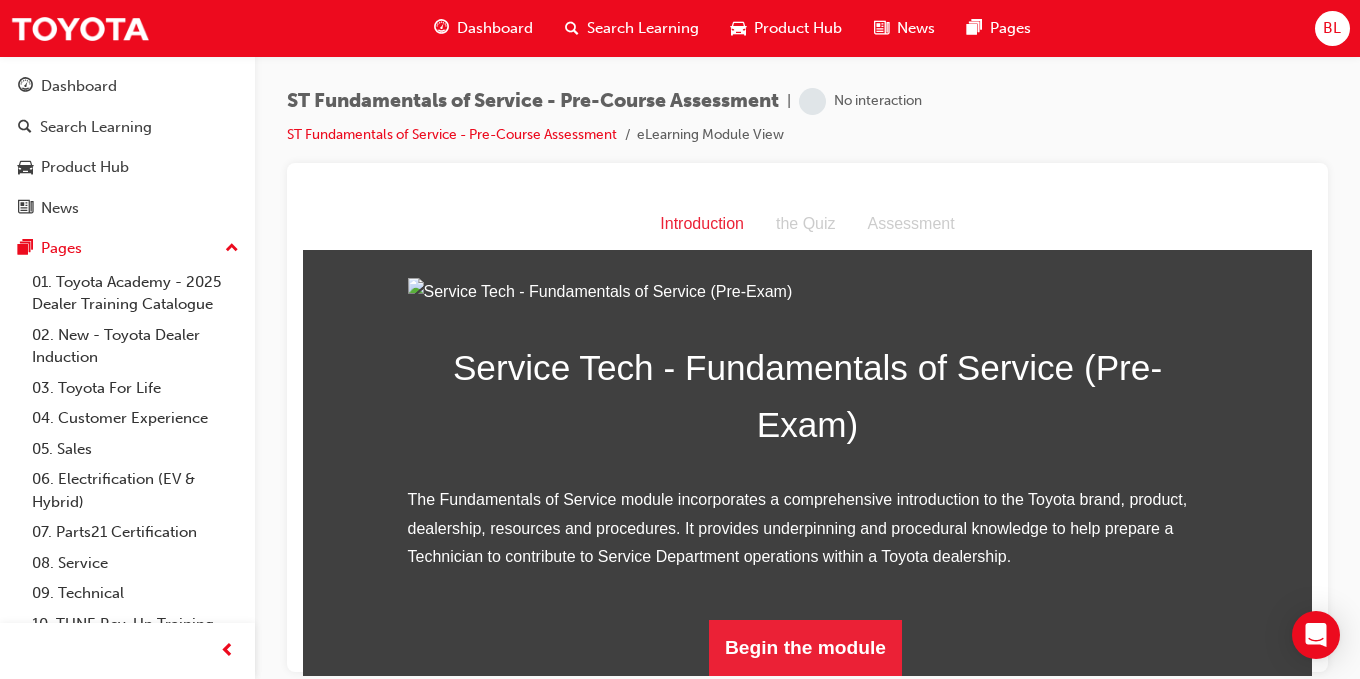 scroll, scrollTop: 247, scrollLeft: 0, axis: vertical 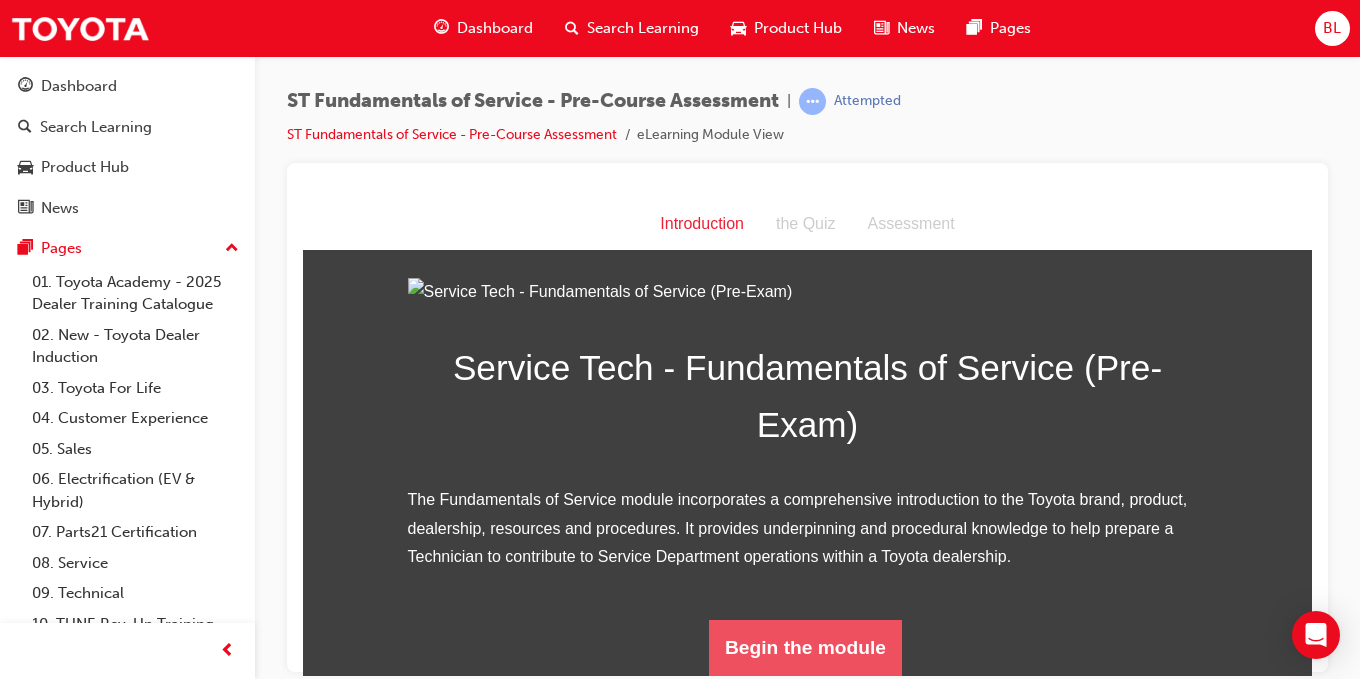 click on "Begin the module" at bounding box center [805, 647] 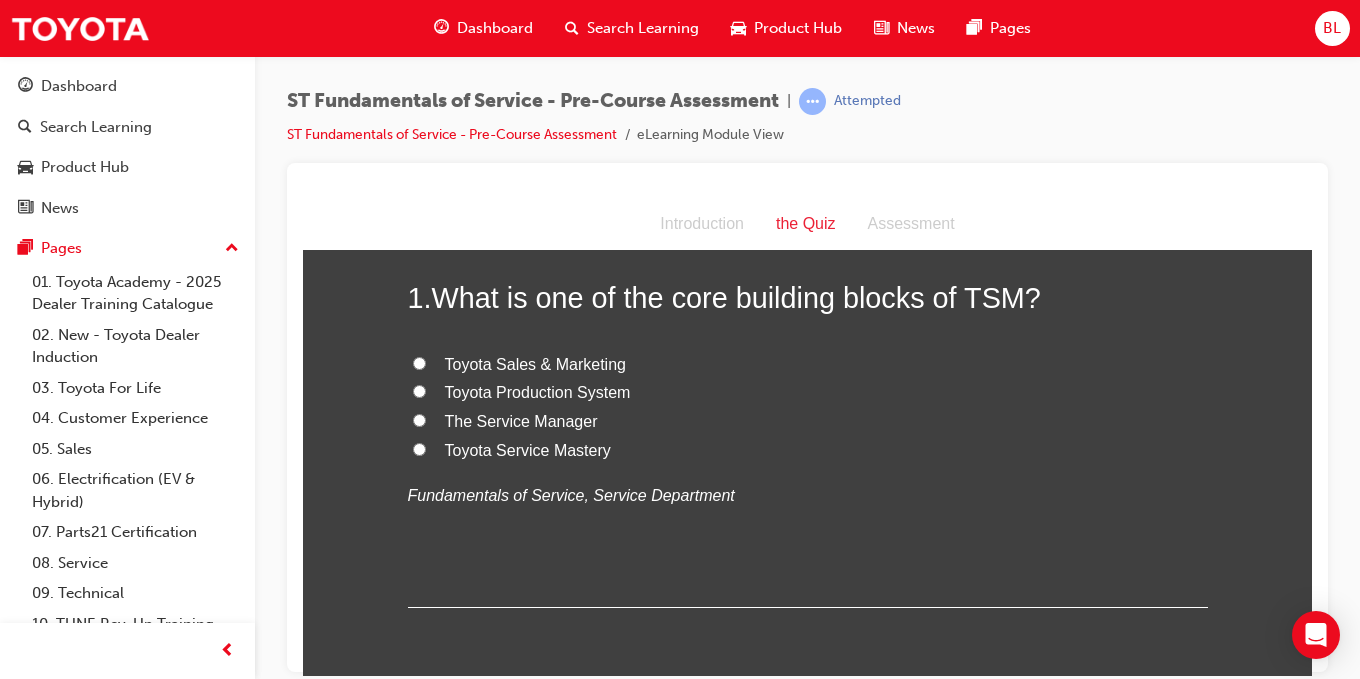 scroll, scrollTop: 0, scrollLeft: 0, axis: both 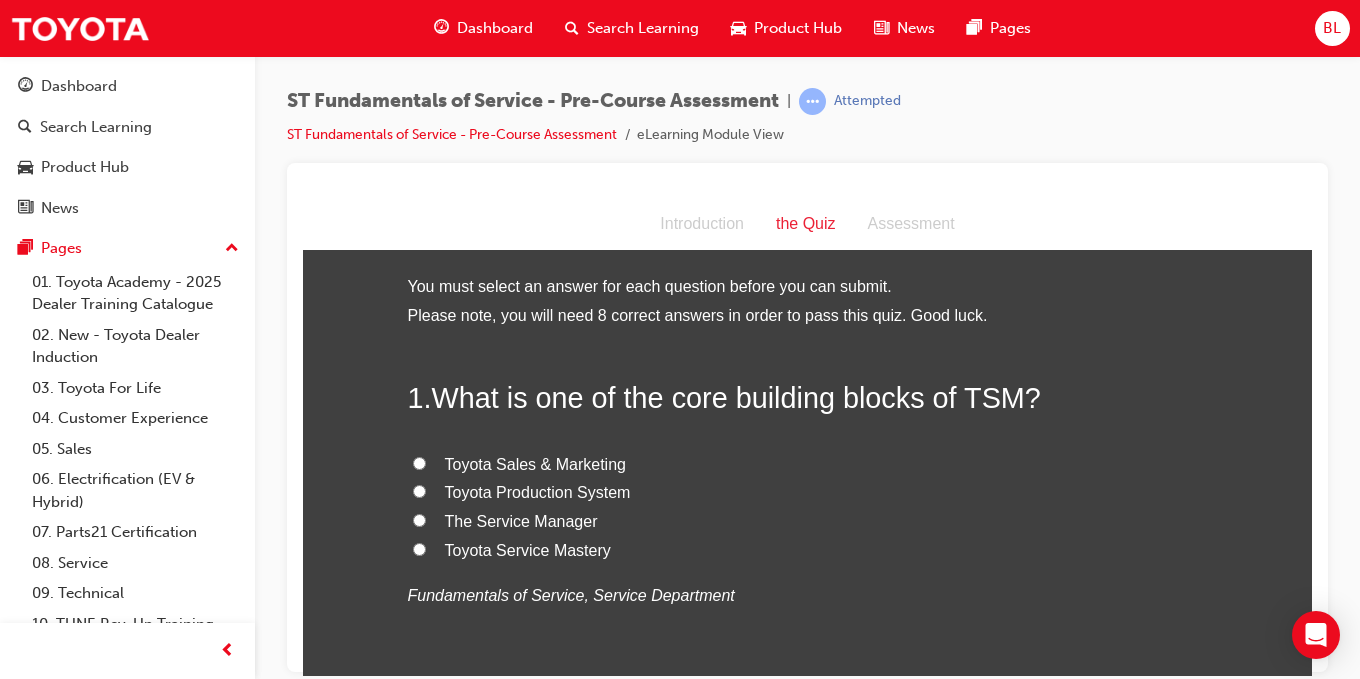 click on "Toyota Production System" at bounding box center (419, 490) 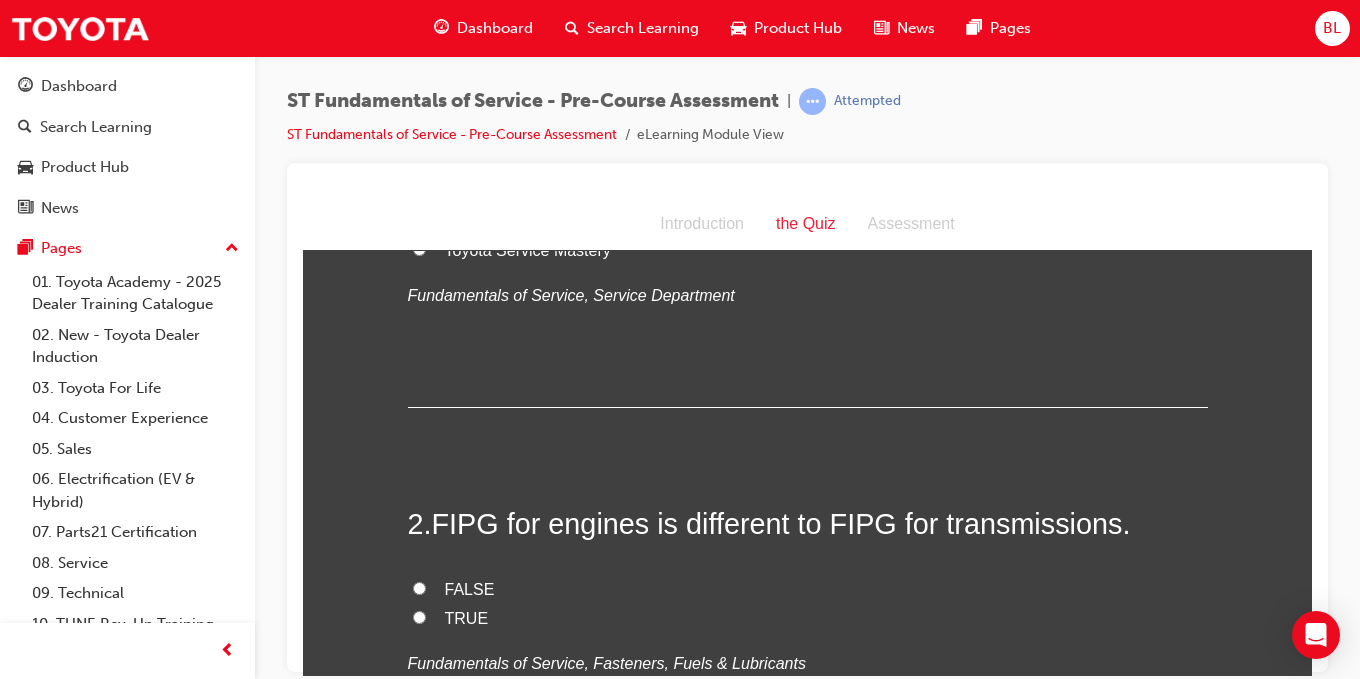 scroll, scrollTop: 400, scrollLeft: 0, axis: vertical 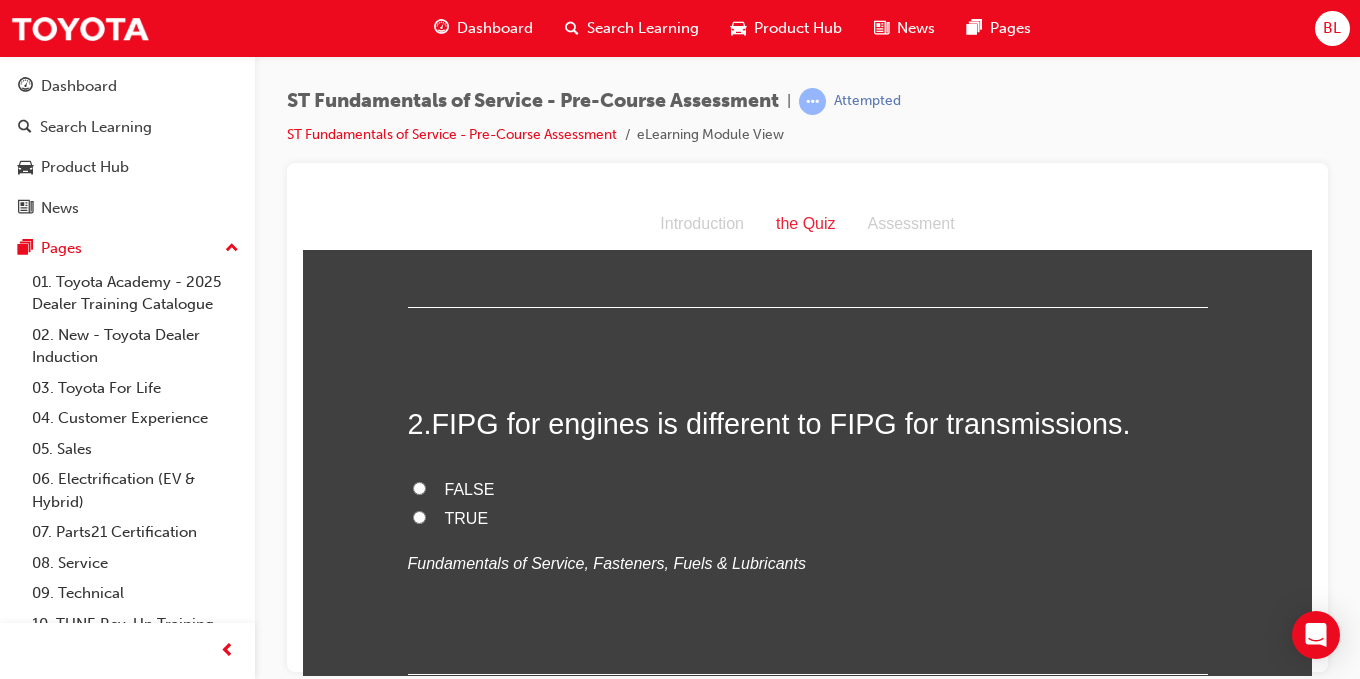 click on "TRUE" at bounding box center [419, 516] 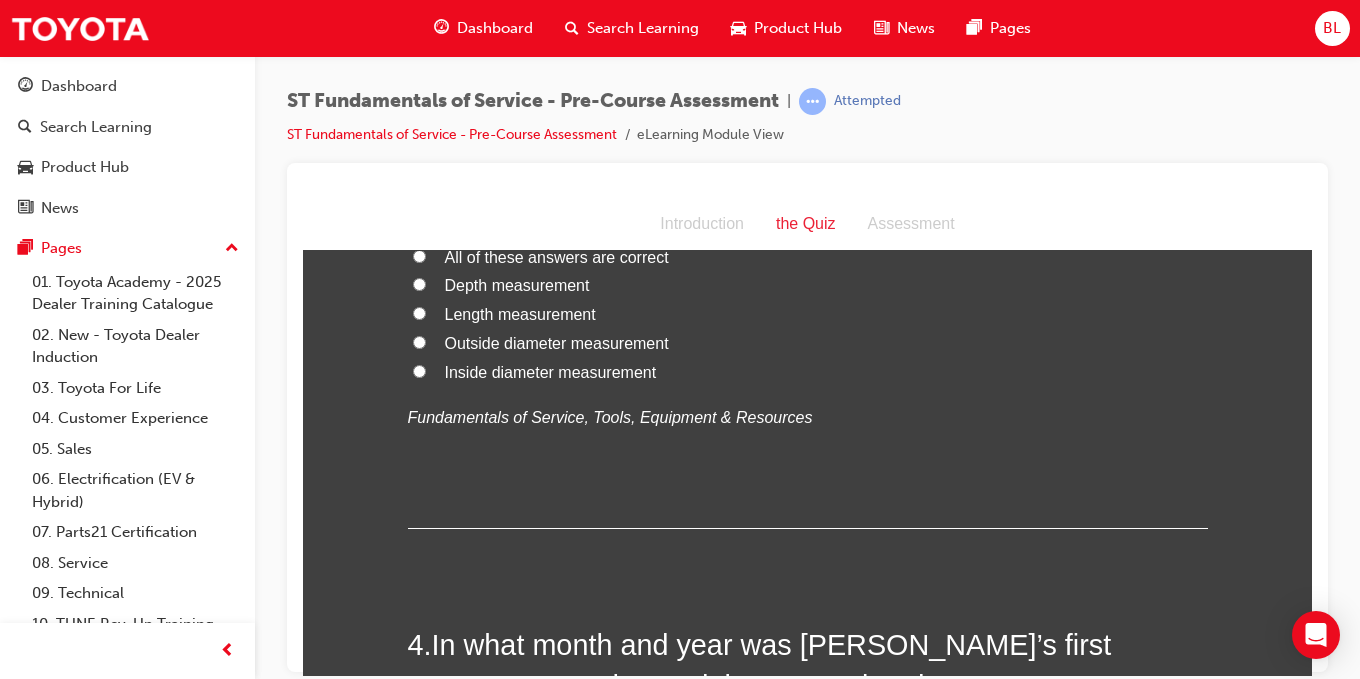 scroll, scrollTop: 900, scrollLeft: 0, axis: vertical 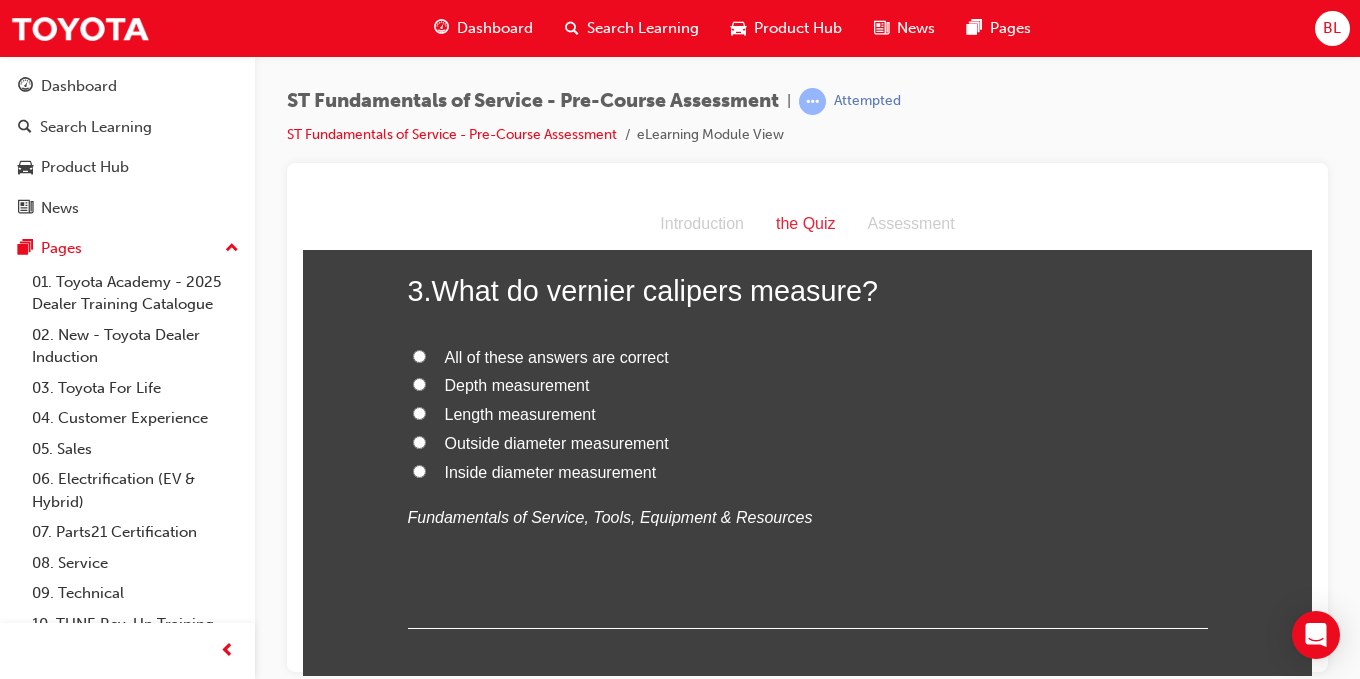 click on "All of these answers are correct" at bounding box center (808, 357) 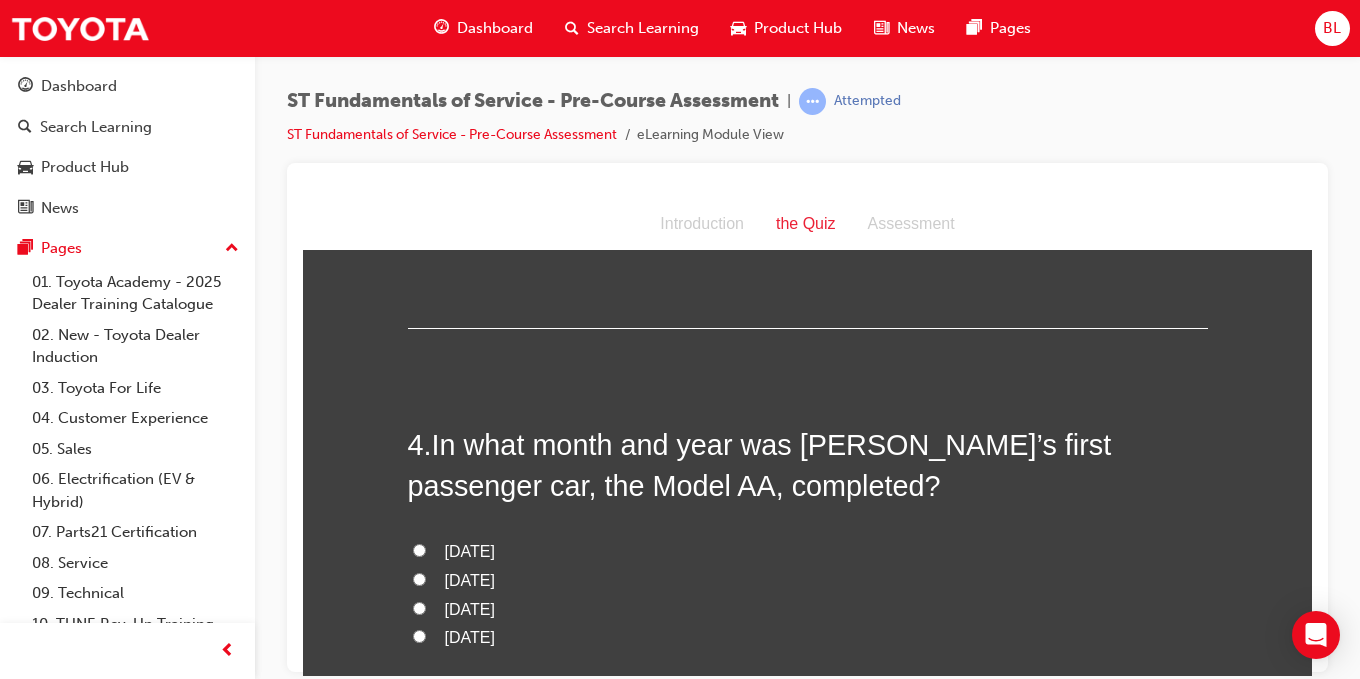 scroll, scrollTop: 1300, scrollLeft: 0, axis: vertical 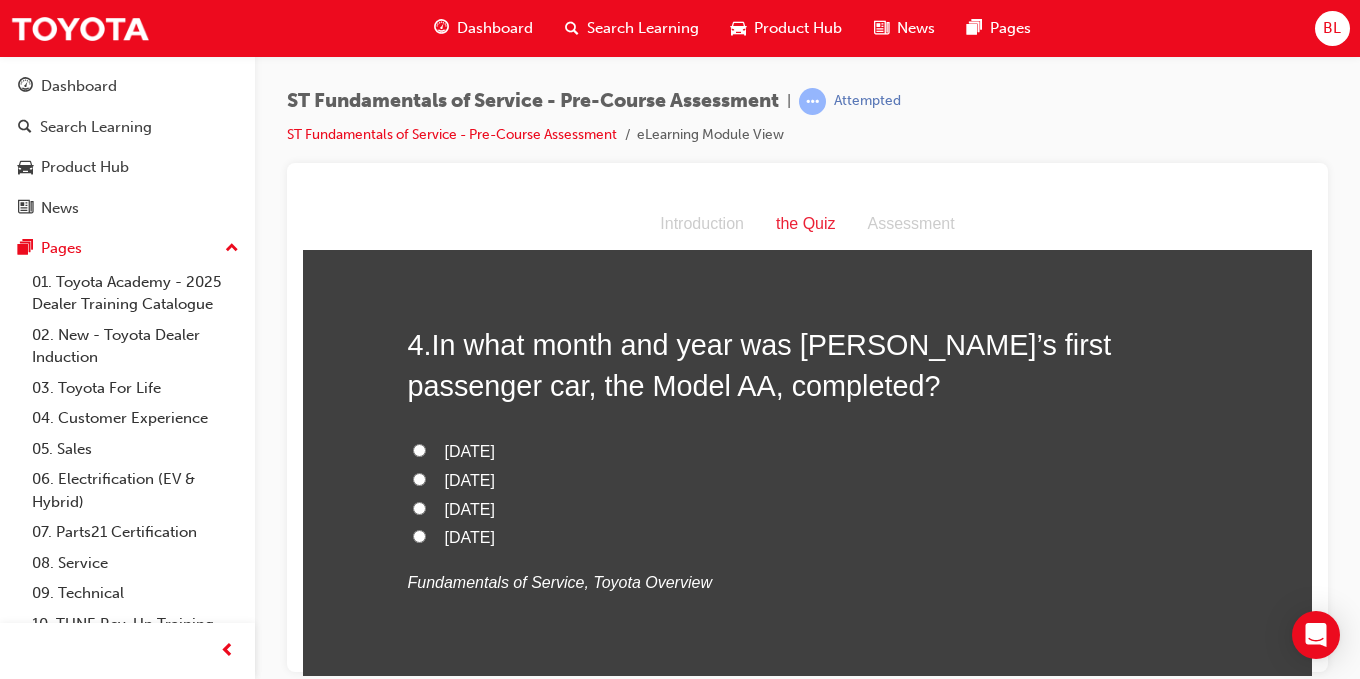 click on "April 1936" at bounding box center [419, 478] 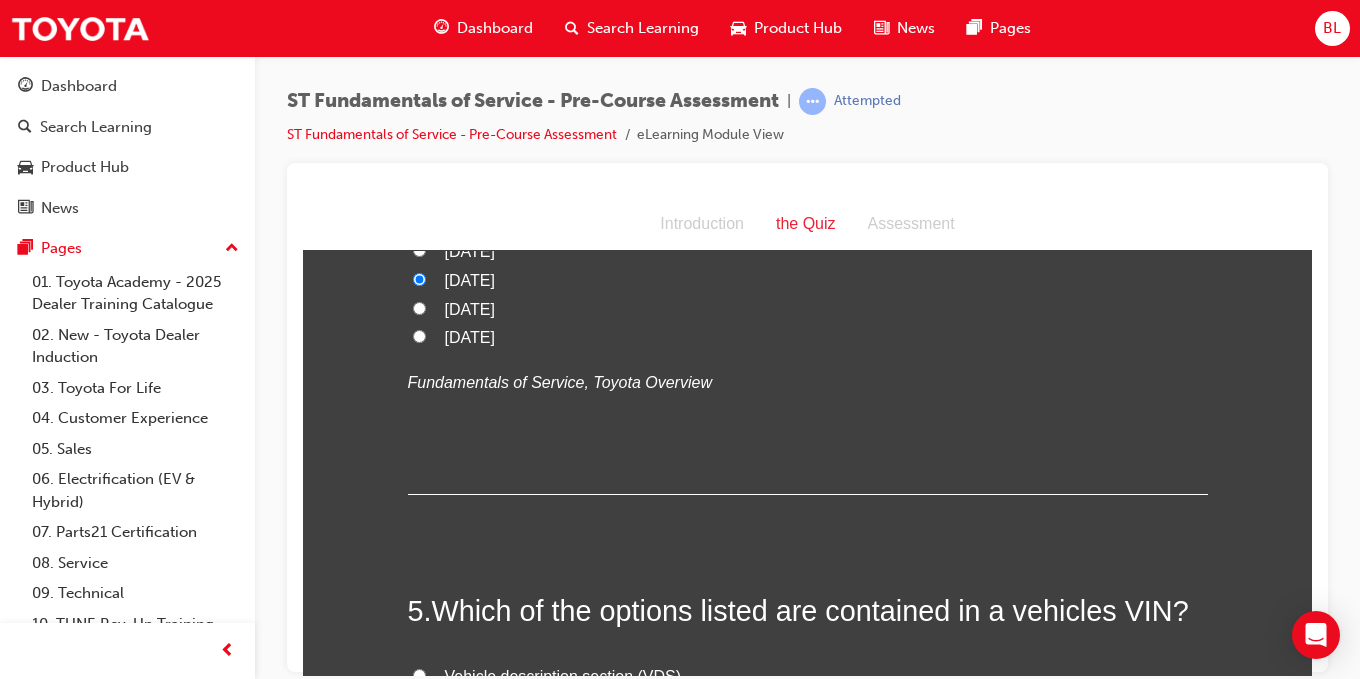 scroll, scrollTop: 1800, scrollLeft: 0, axis: vertical 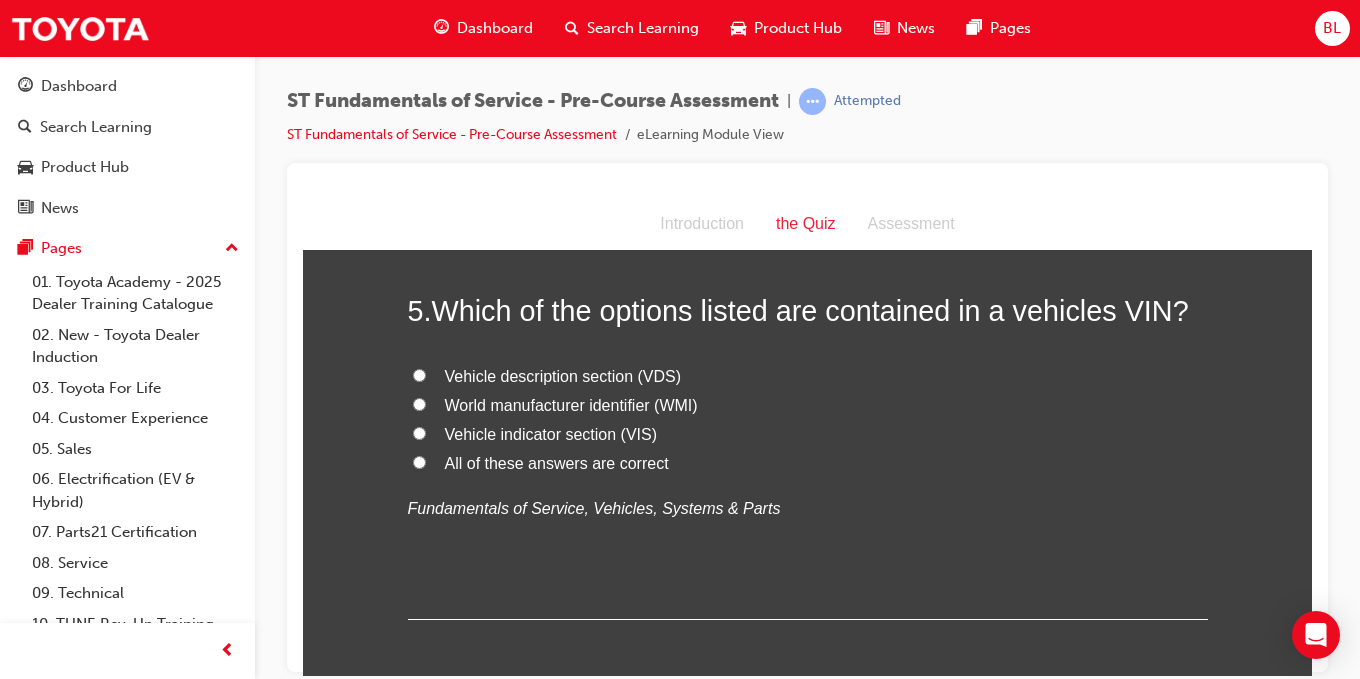 click on "All of these answers are correct" at bounding box center (419, 461) 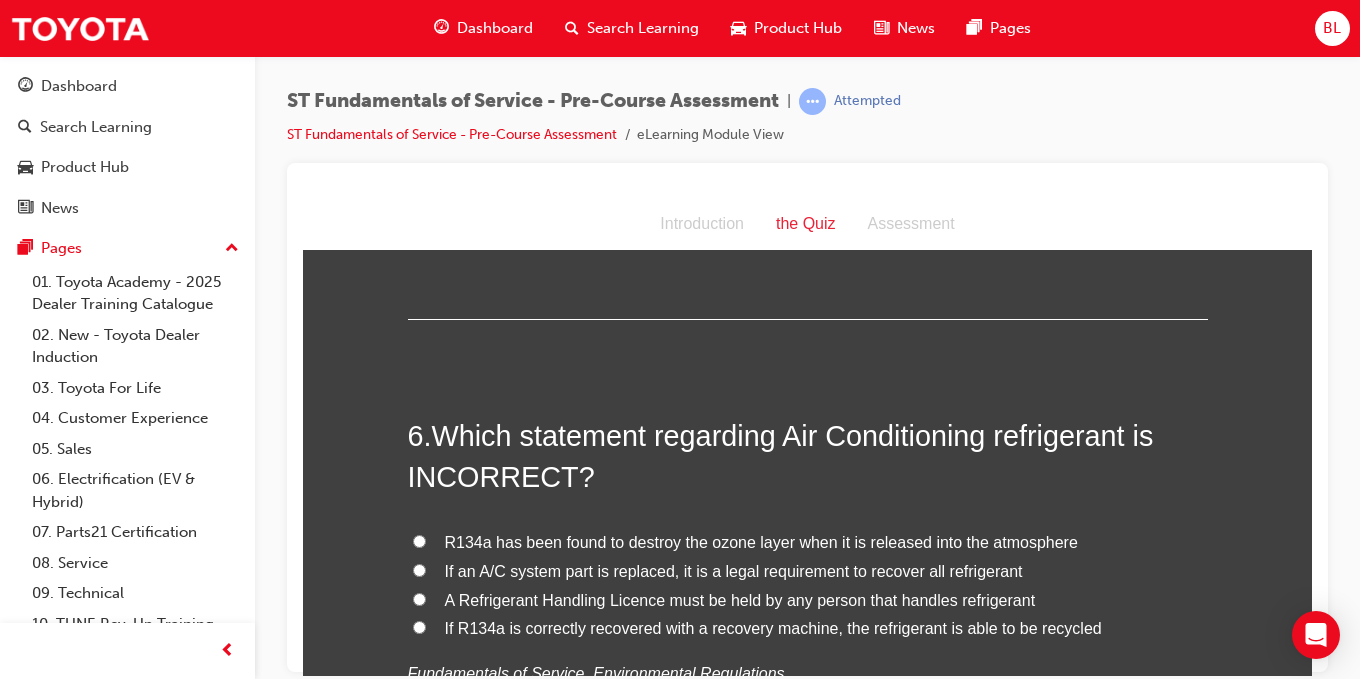 scroll, scrollTop: 2200, scrollLeft: 0, axis: vertical 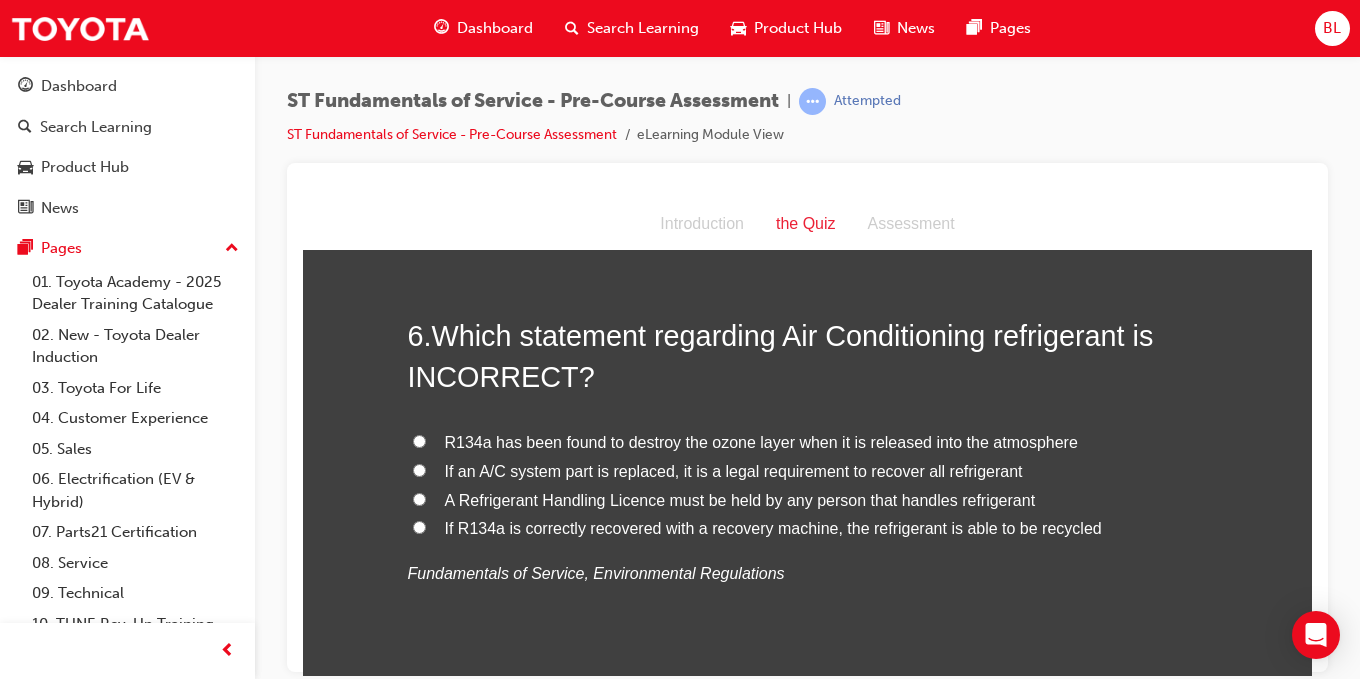 click on "R134a has been found to destroy the ozone layer when it is released into the atmosphere" at bounding box center [419, 440] 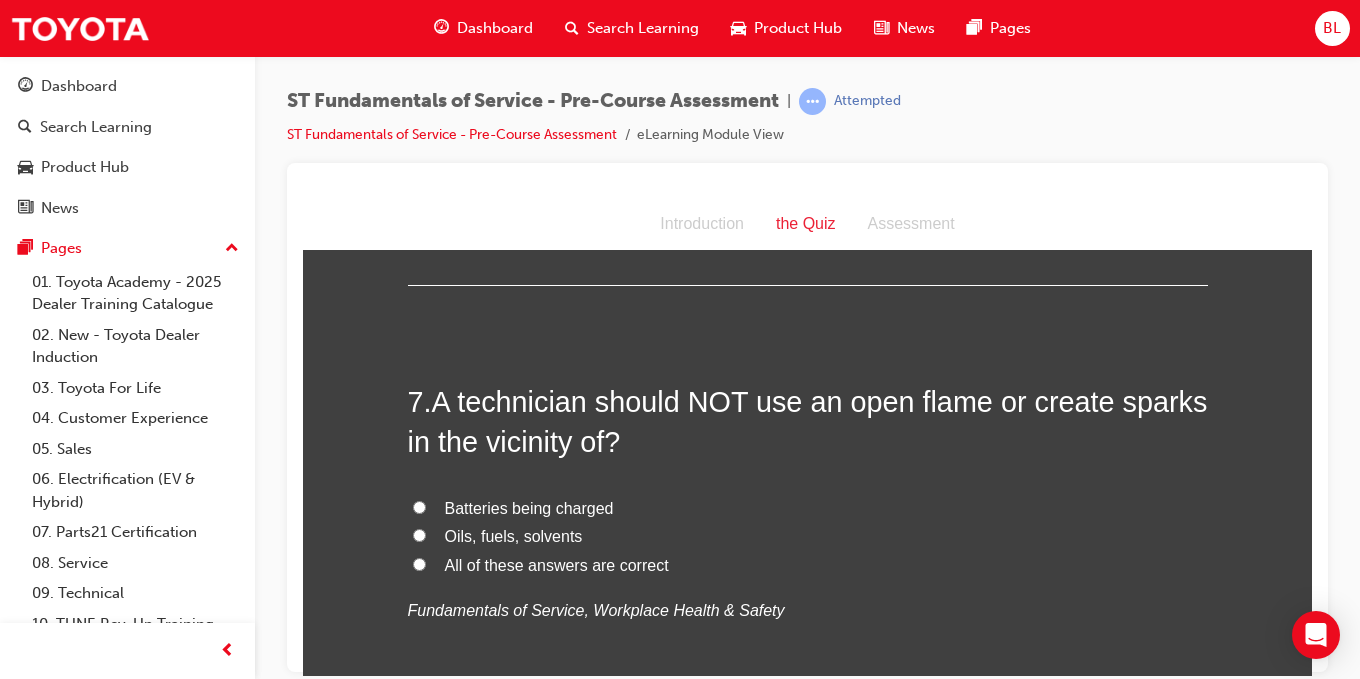 scroll, scrollTop: 2700, scrollLeft: 0, axis: vertical 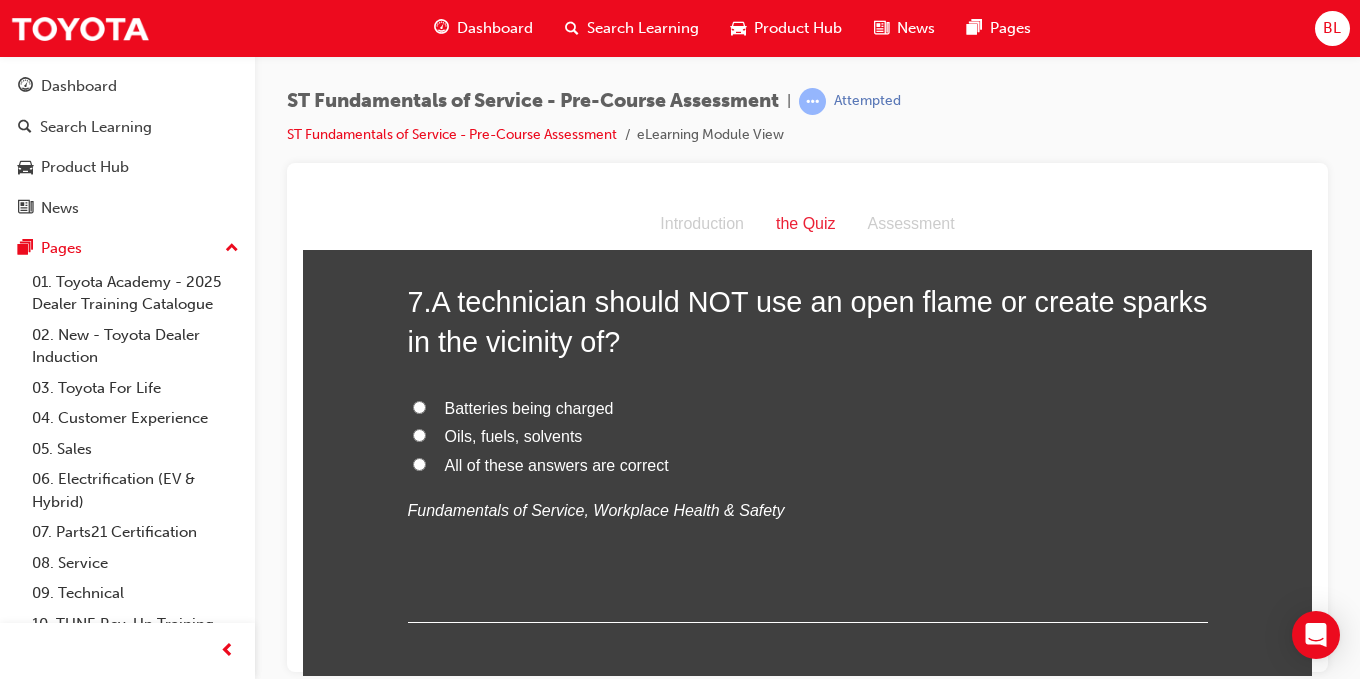 click on "All of these answers are correct" at bounding box center (557, 464) 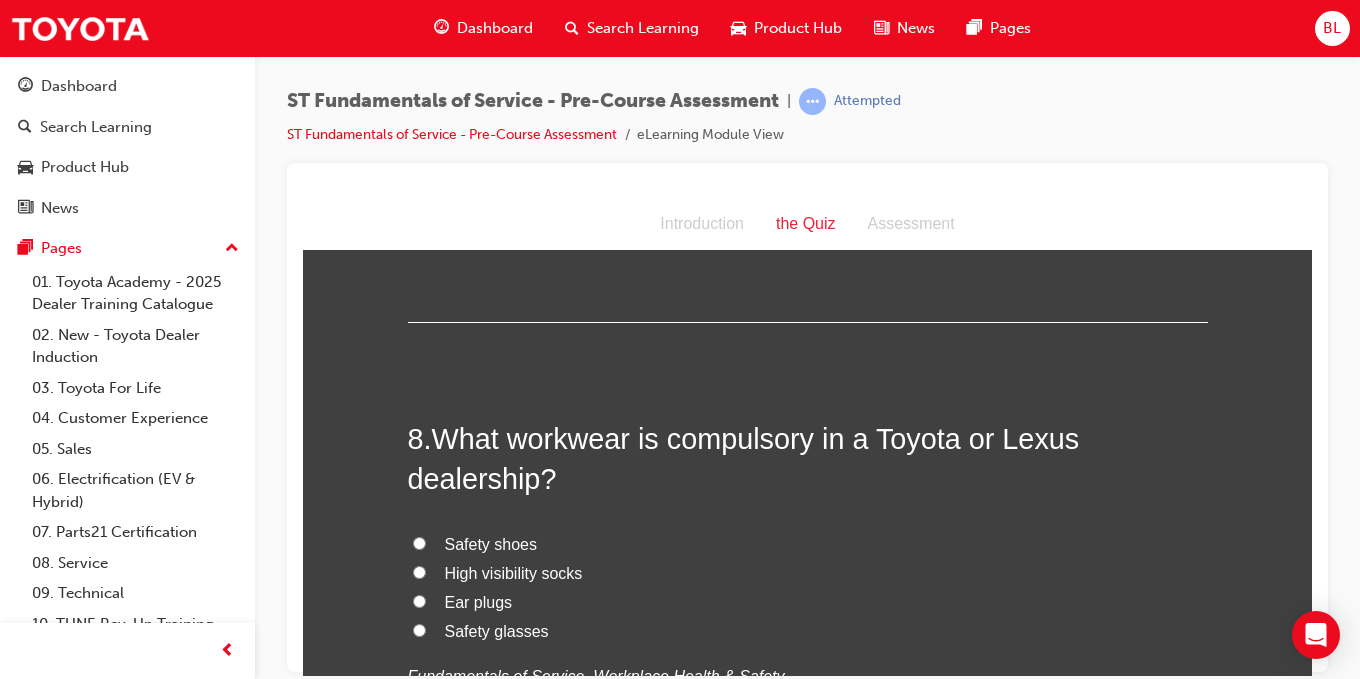 scroll, scrollTop: 3100, scrollLeft: 0, axis: vertical 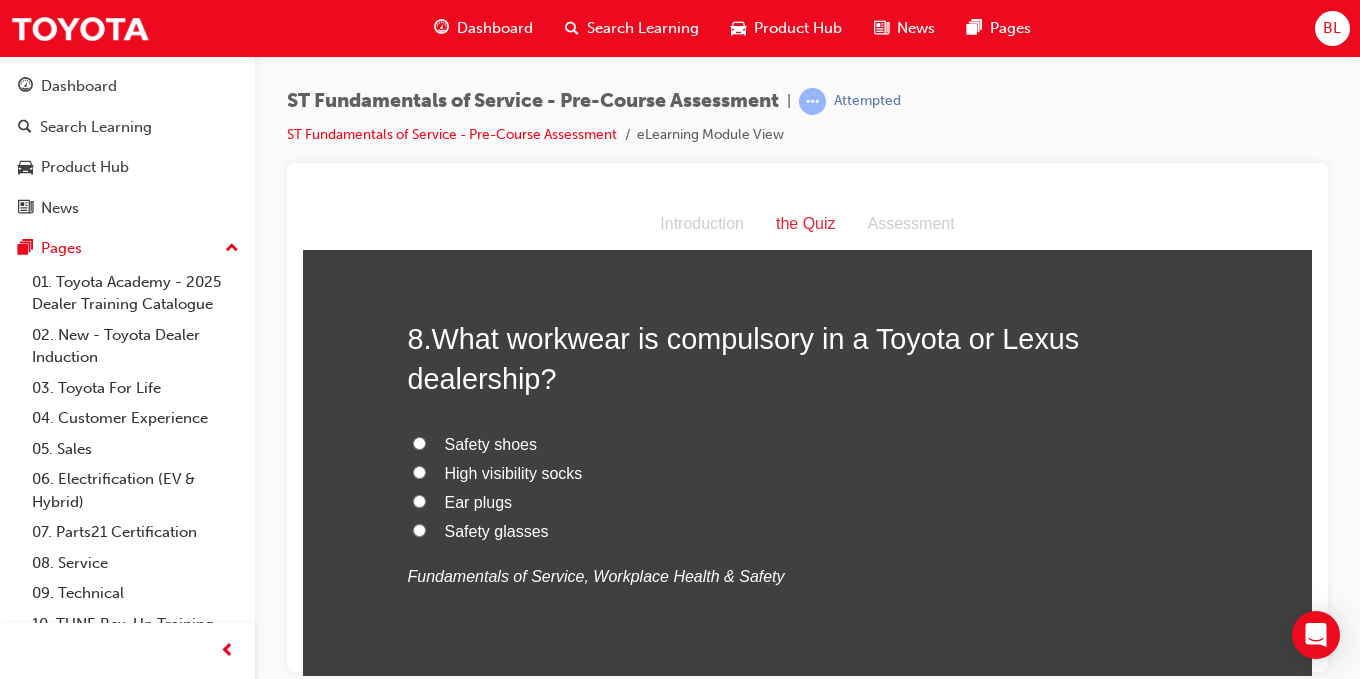 click on "Safety shoes" at bounding box center (491, 443) 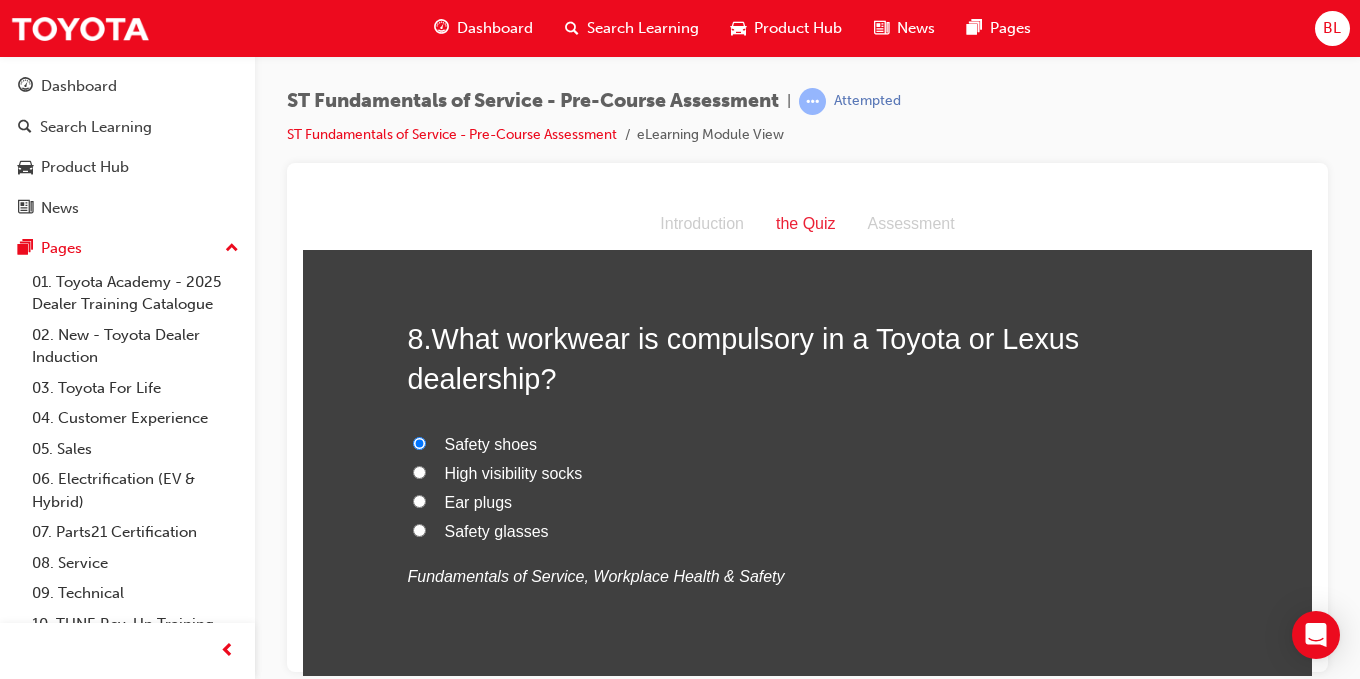 scroll, scrollTop: 3500, scrollLeft: 0, axis: vertical 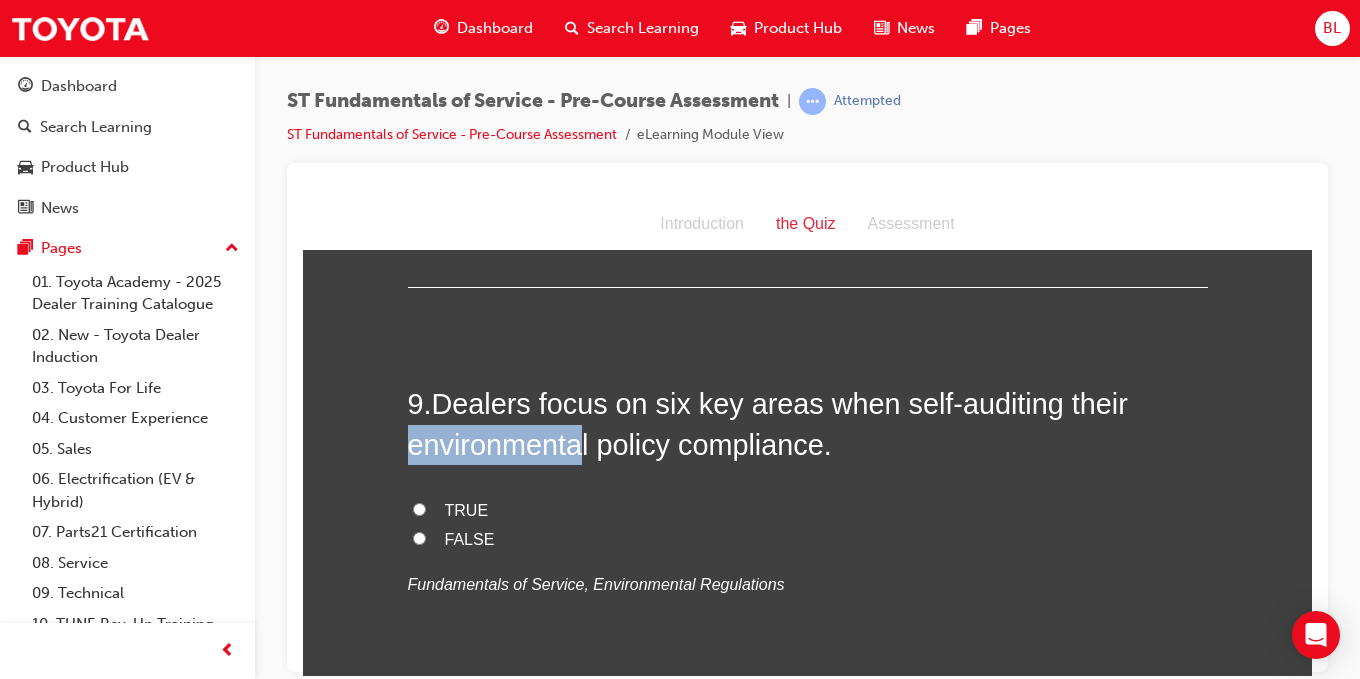 drag, startPoint x: 581, startPoint y: 444, endPoint x: 396, endPoint y: 440, distance: 185.04324 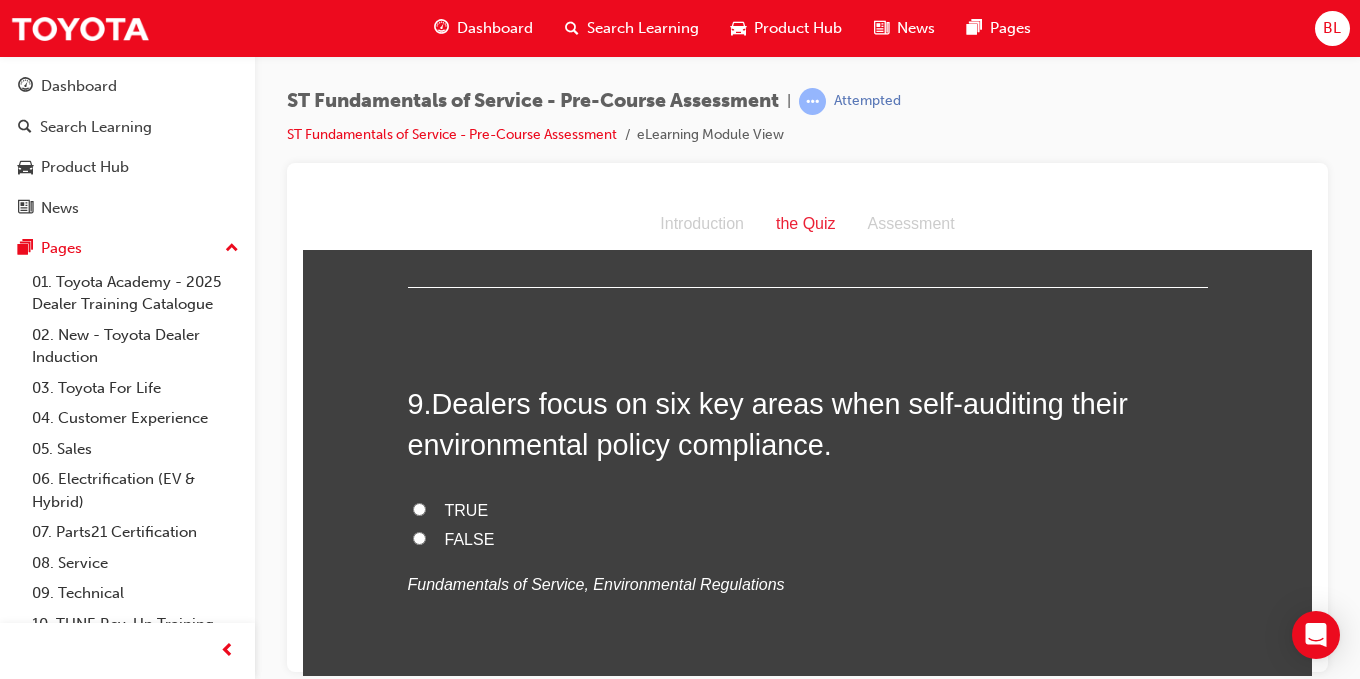 click on "9 .  Dealers focus on six key areas when self-auditing their environmental policy compliance. TRUE FALSE
Fundamentals of Service, Environmental Regulations" at bounding box center [808, 539] 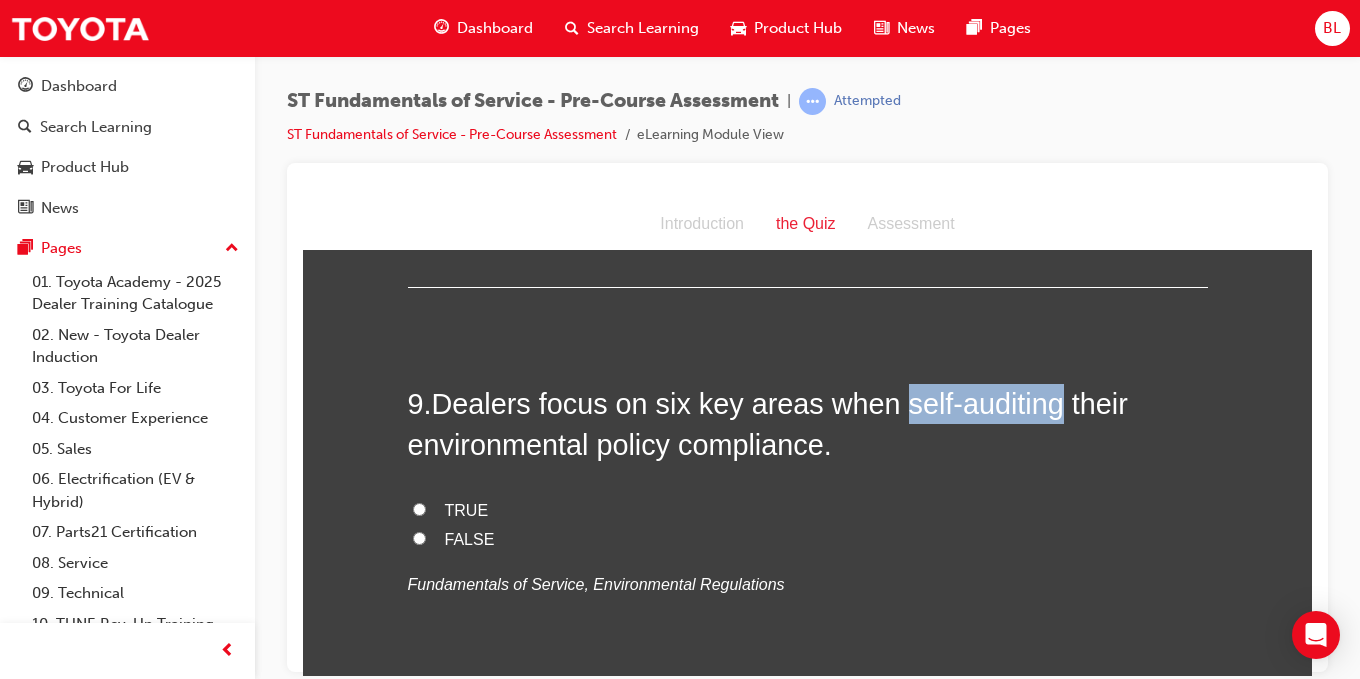 drag, startPoint x: 885, startPoint y: 409, endPoint x: 1050, endPoint y: 413, distance: 165.04848 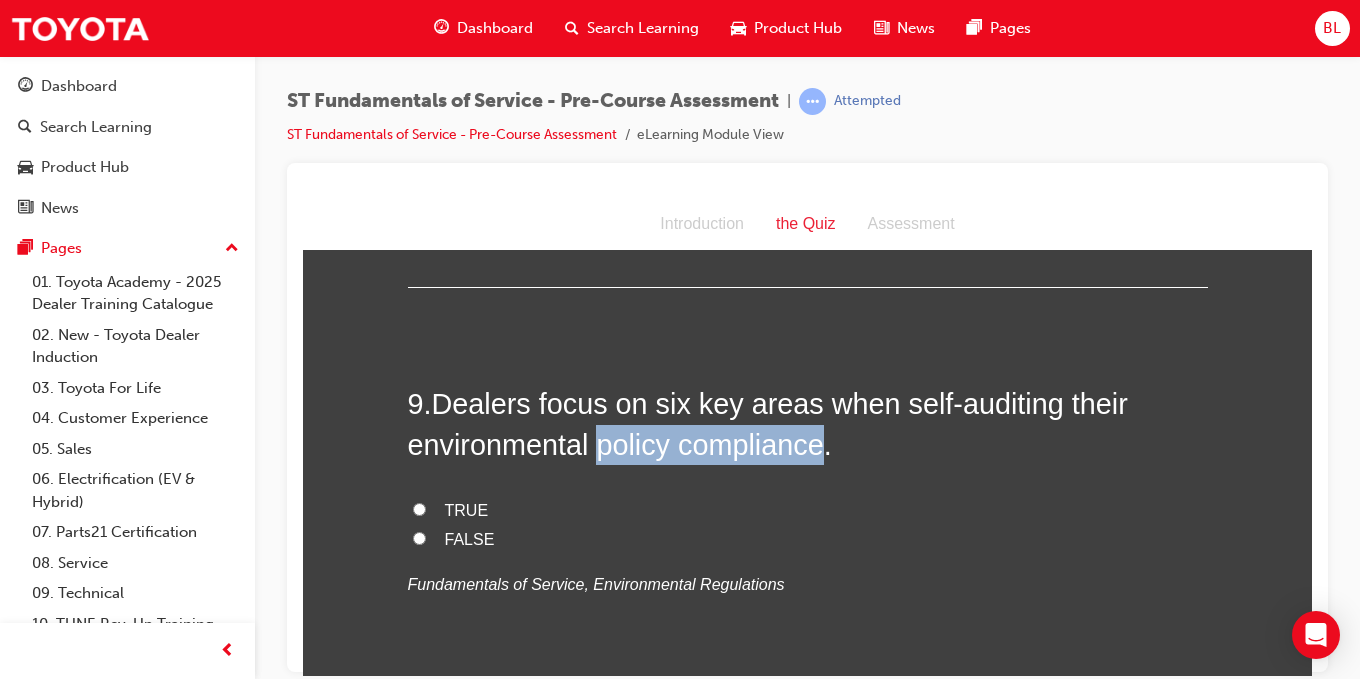 drag, startPoint x: 818, startPoint y: 452, endPoint x: 600, endPoint y: 452, distance: 218 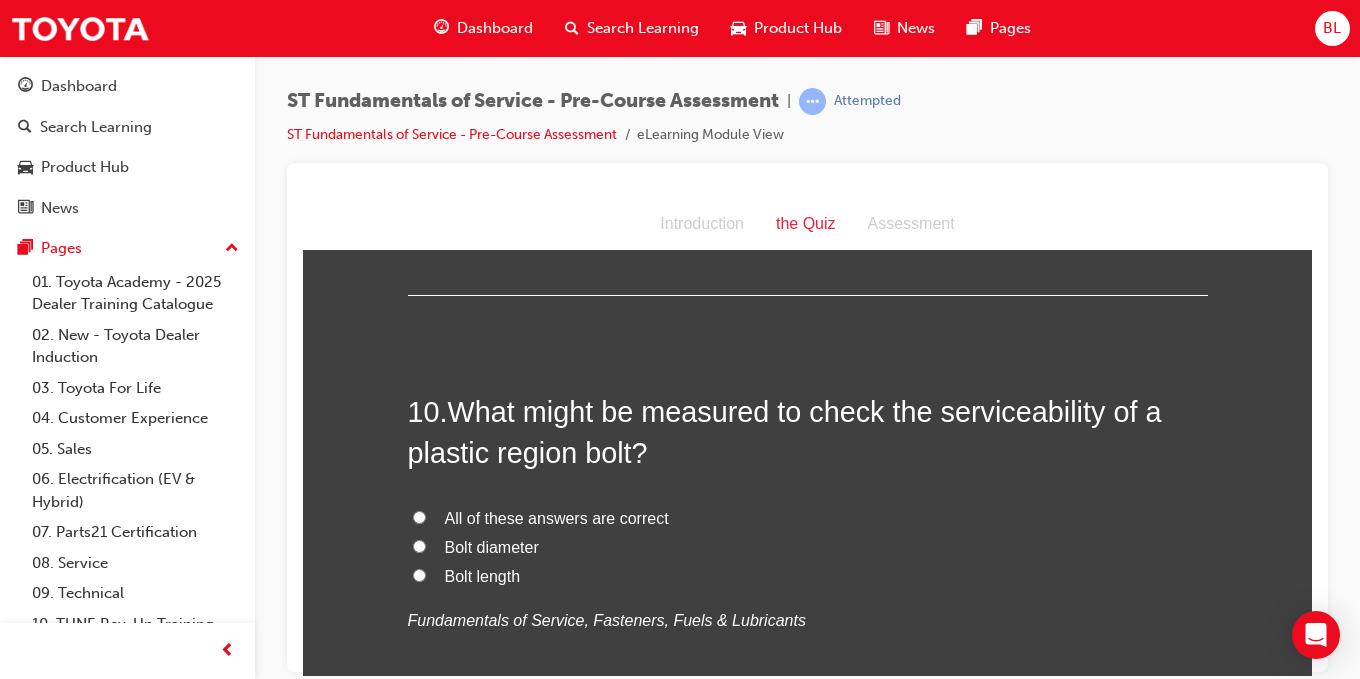 scroll, scrollTop: 4000, scrollLeft: 0, axis: vertical 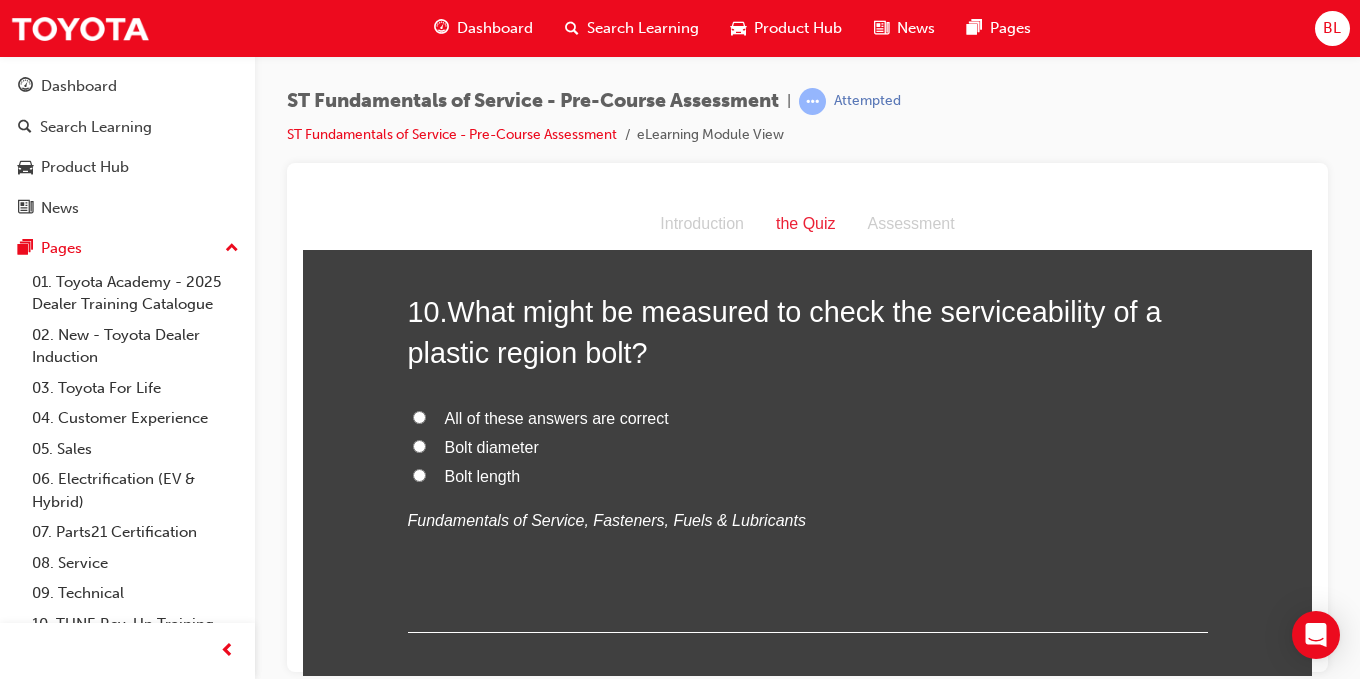 click on "All of these answers are correct" at bounding box center (419, 416) 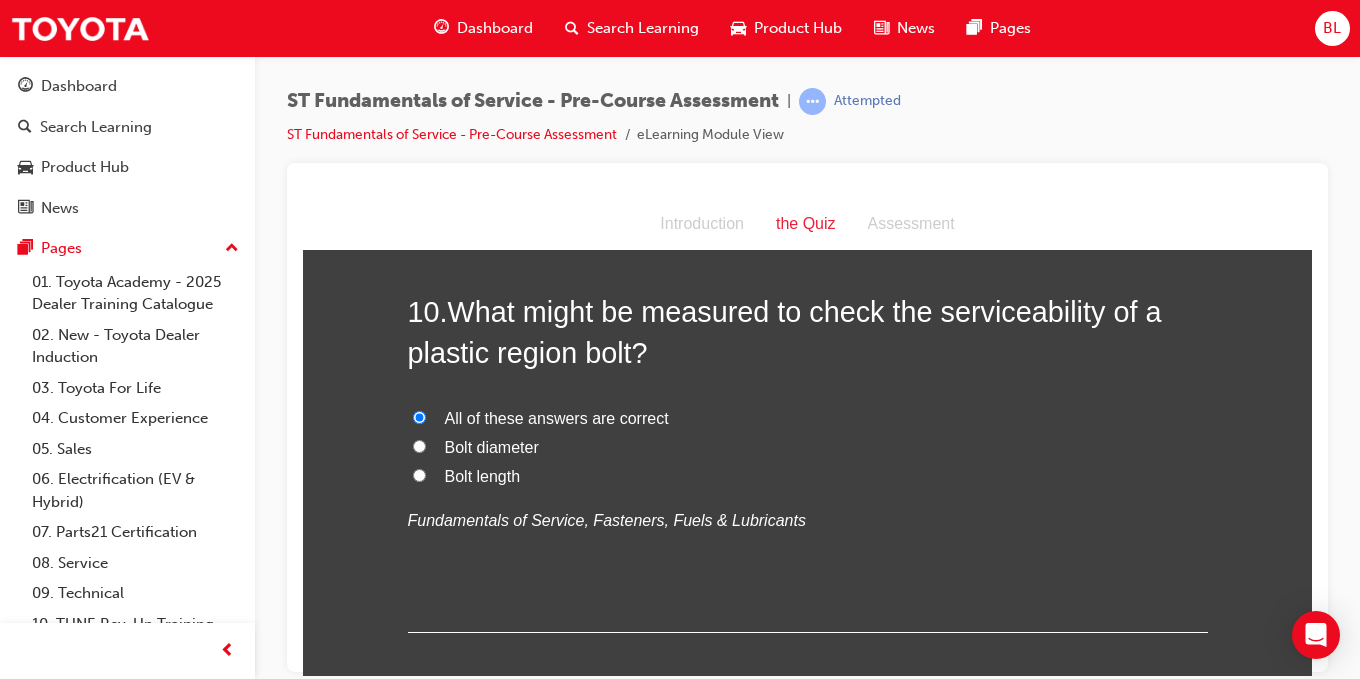 scroll, scrollTop: 4108, scrollLeft: 0, axis: vertical 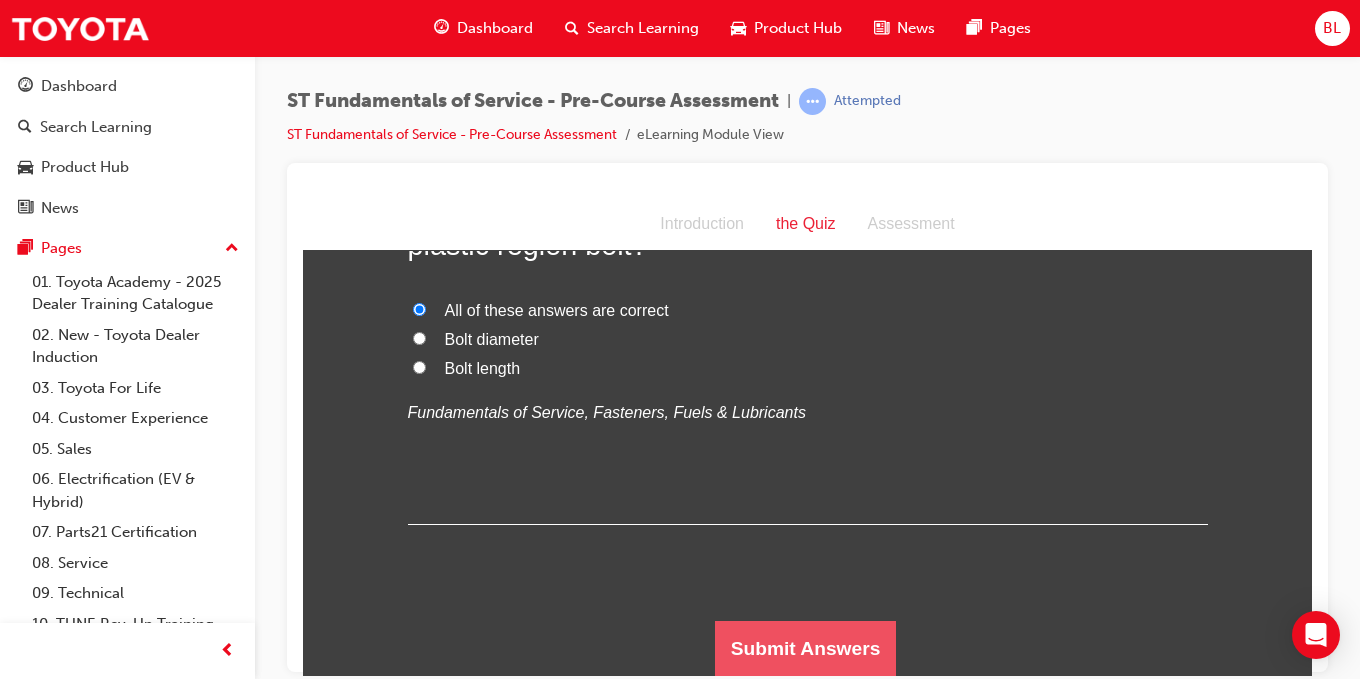 click on "Submit Answers" at bounding box center [806, 648] 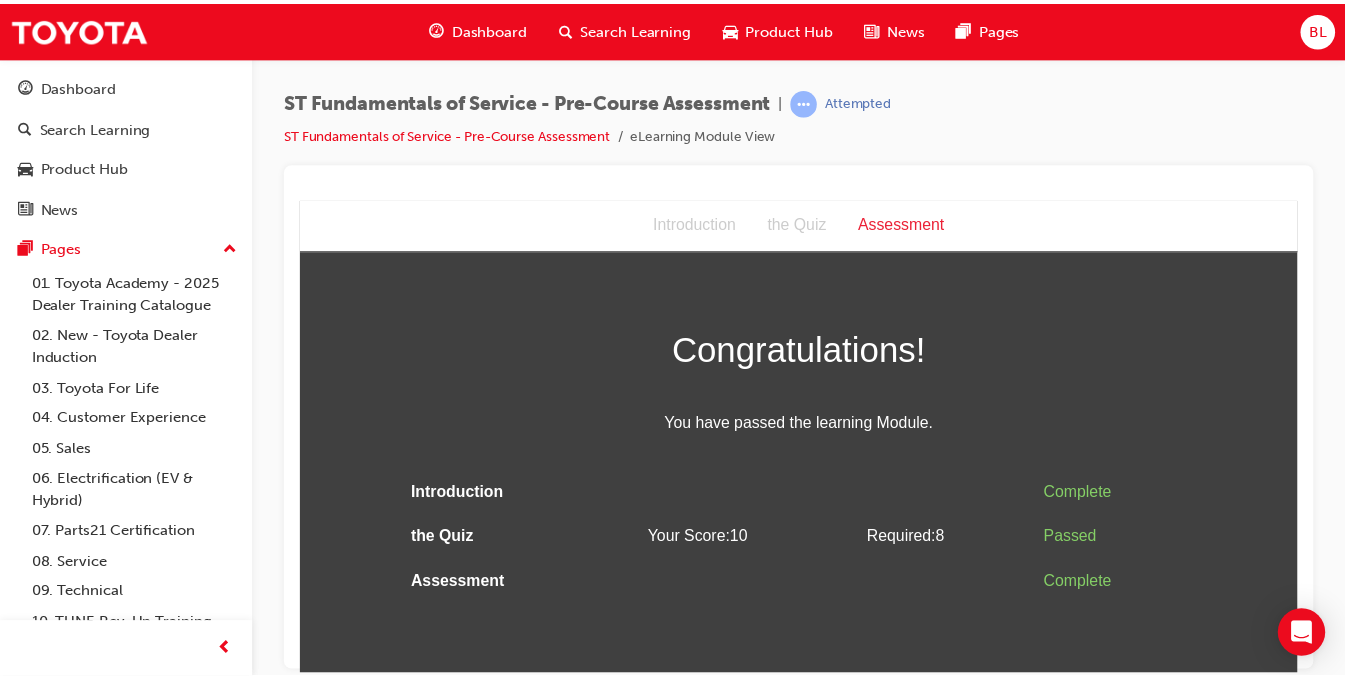 scroll, scrollTop: 0, scrollLeft: 0, axis: both 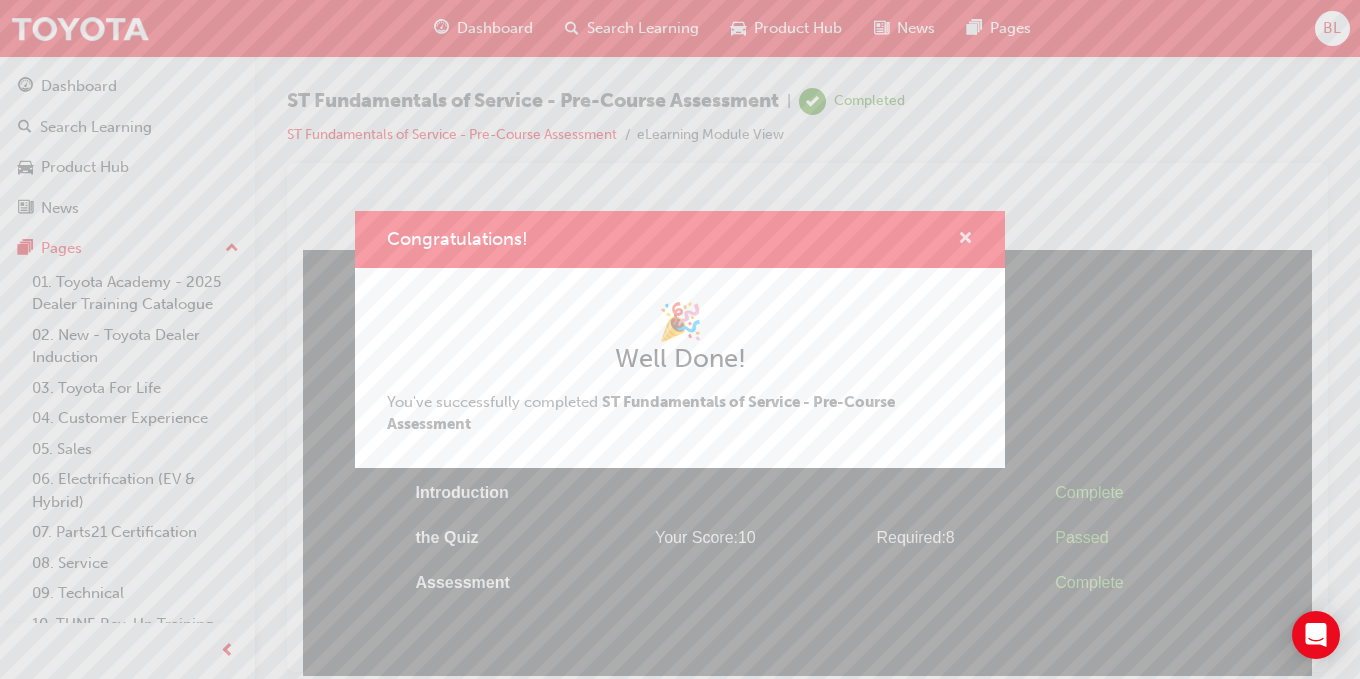 click at bounding box center (965, 240) 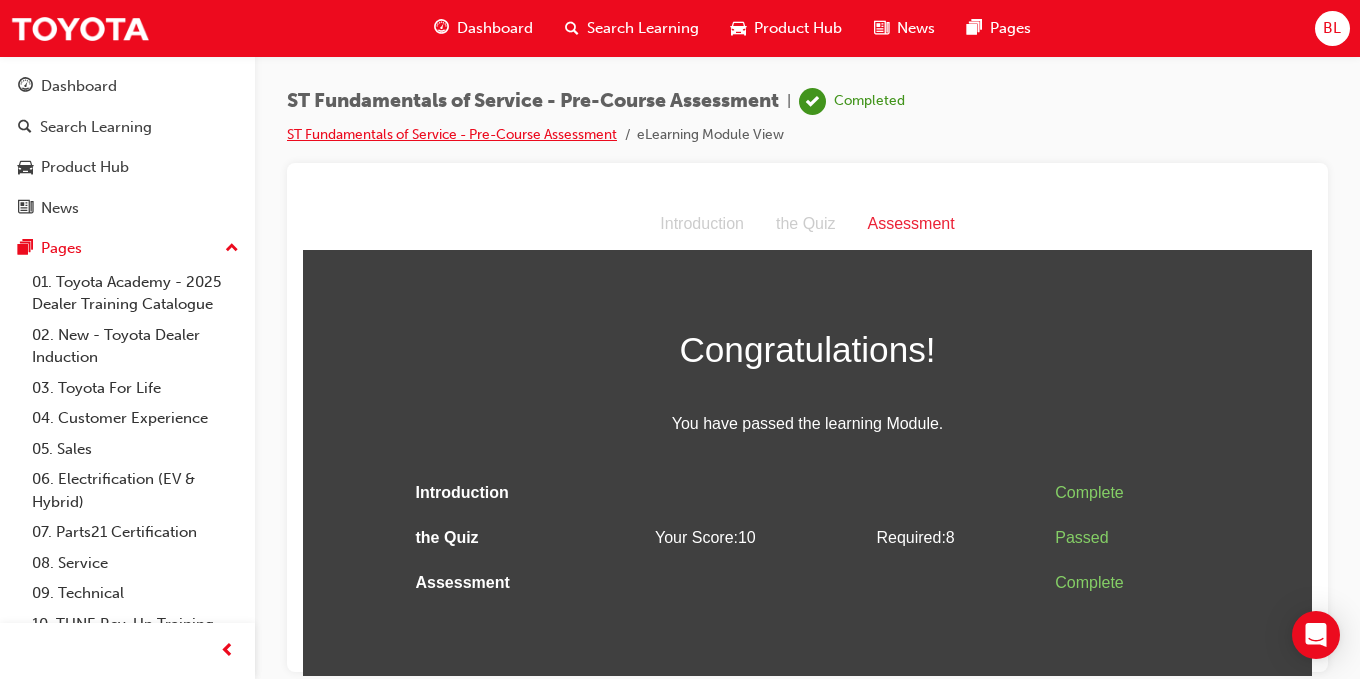 click on "ST Fundamentals of Service - Pre-Course Assessment" at bounding box center [452, 134] 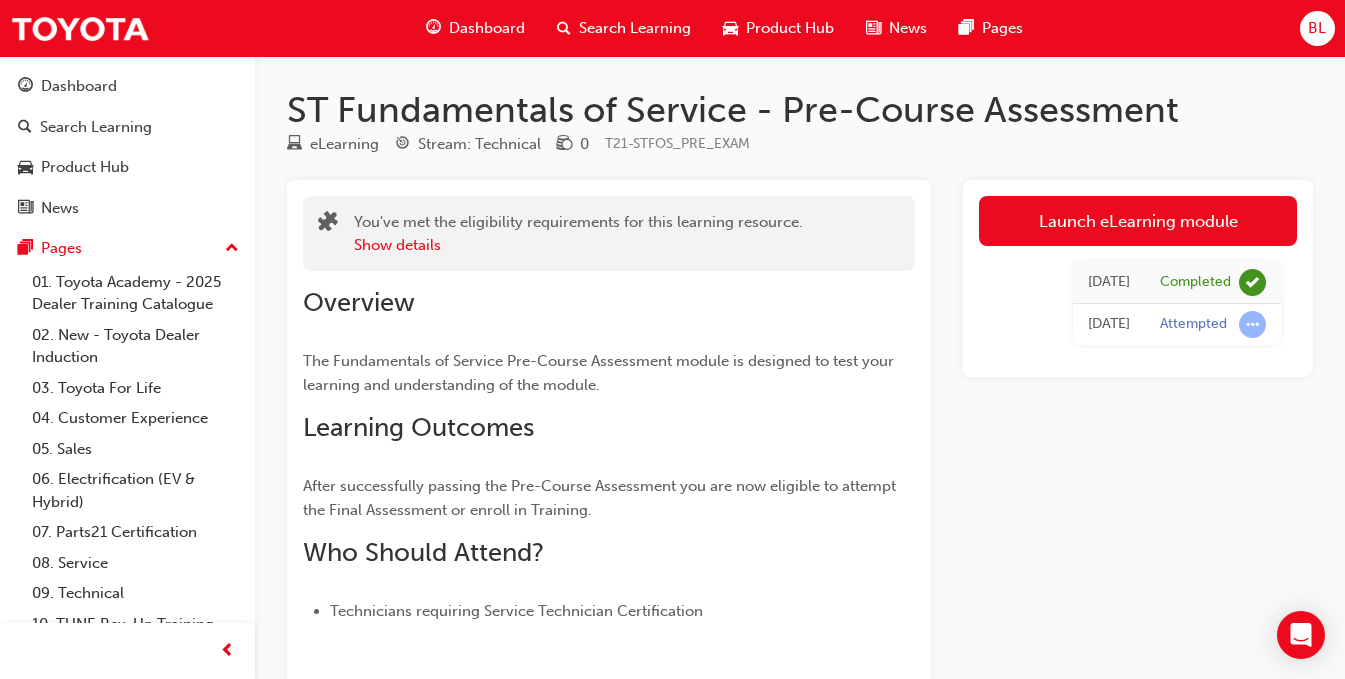 click on "Dashboard" at bounding box center [487, 28] 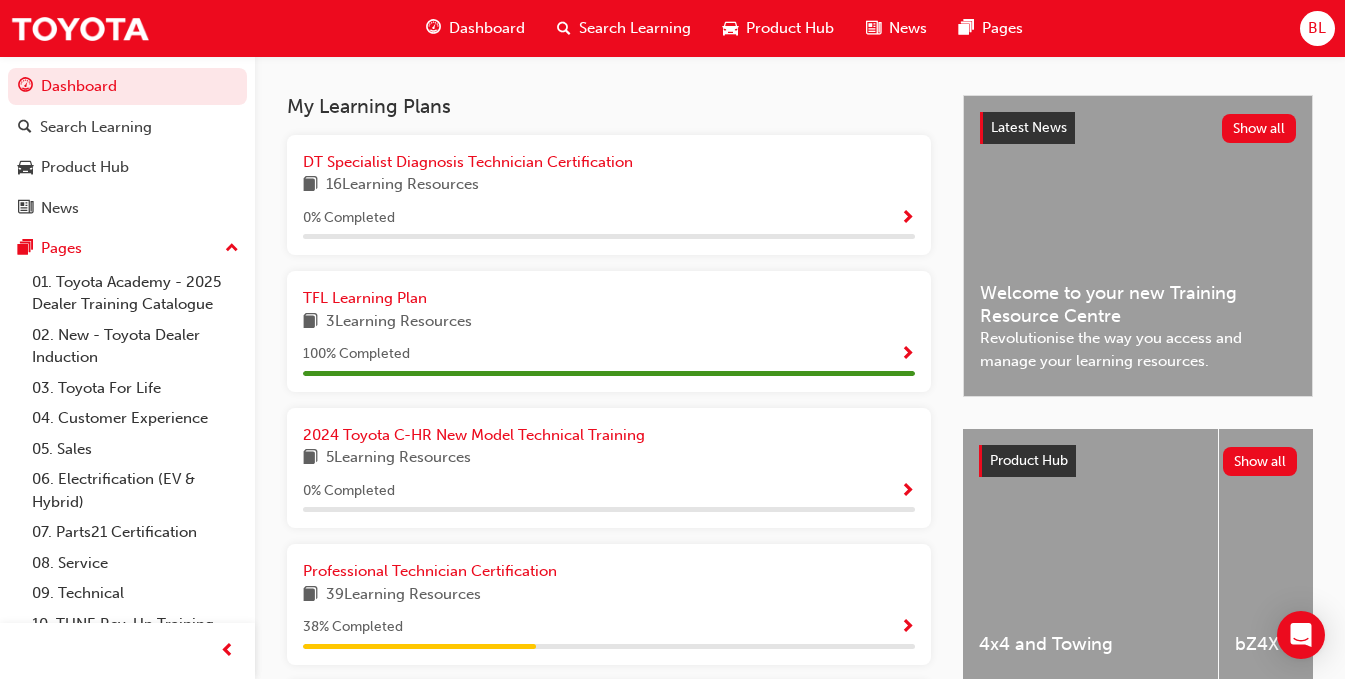 scroll, scrollTop: 714, scrollLeft: 0, axis: vertical 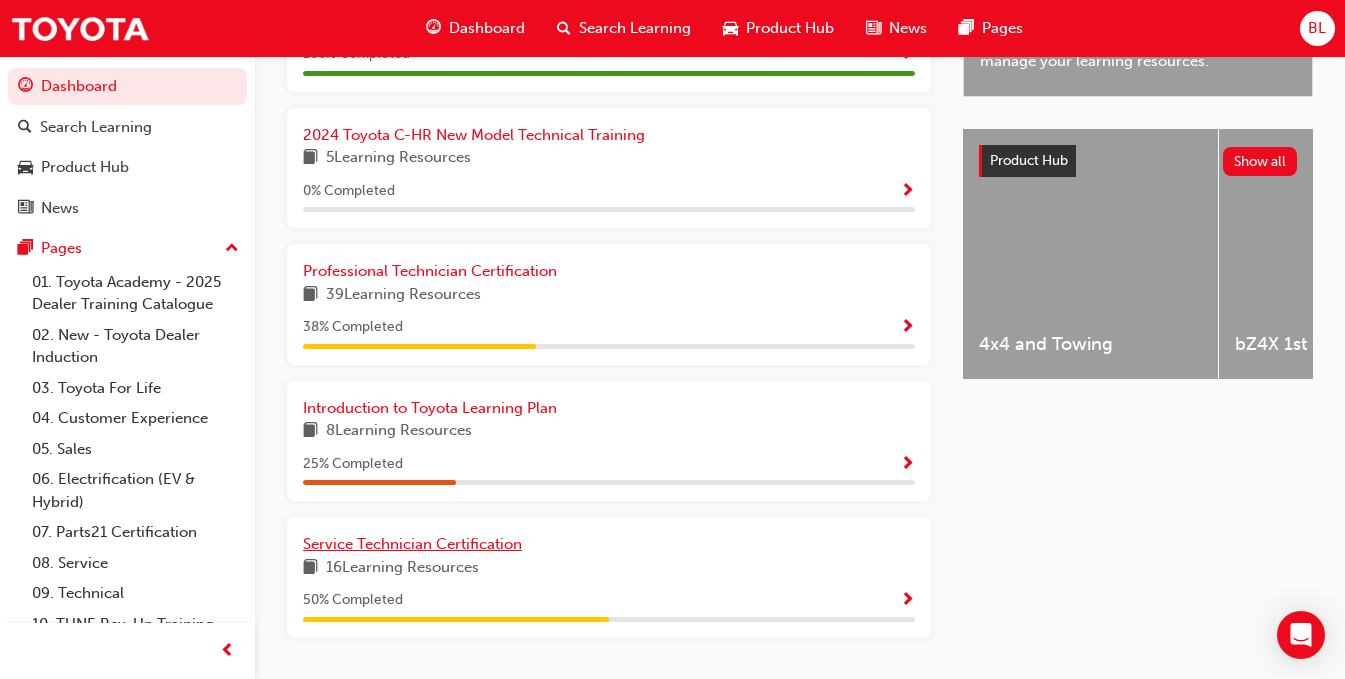 click on "Service Technician Certification" at bounding box center (412, 544) 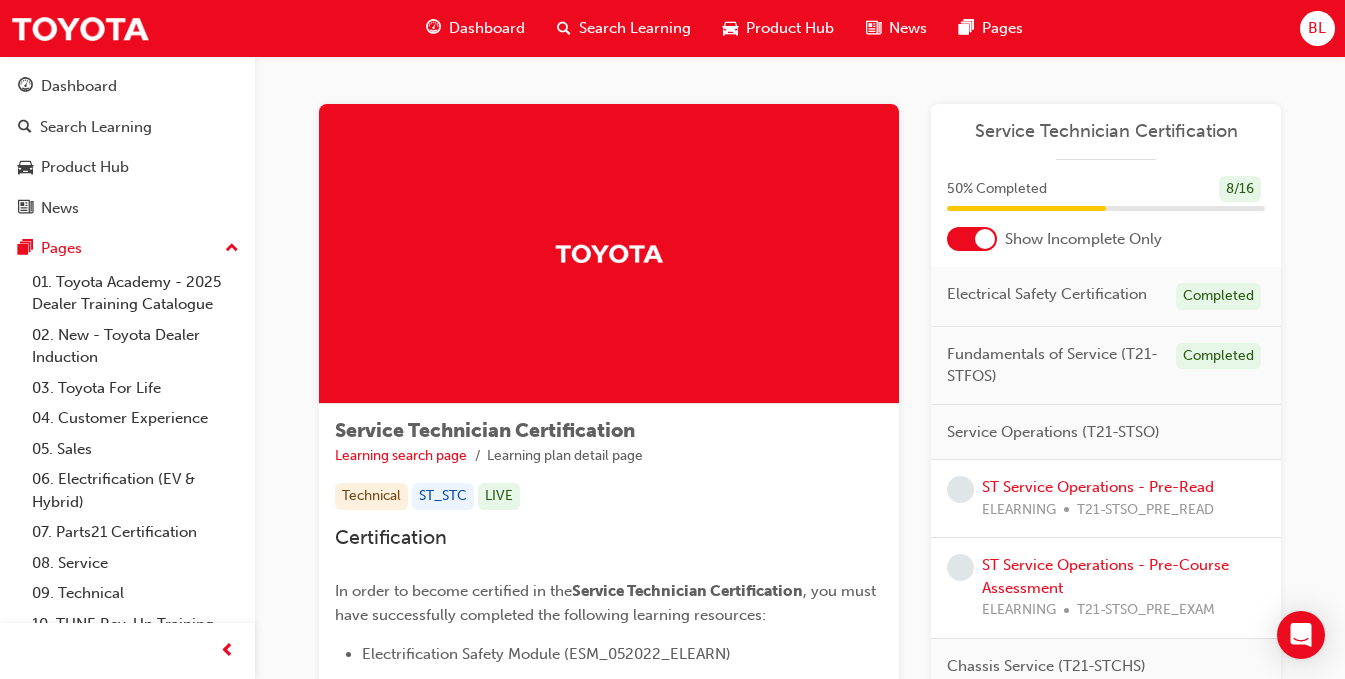 scroll, scrollTop: 100, scrollLeft: 0, axis: vertical 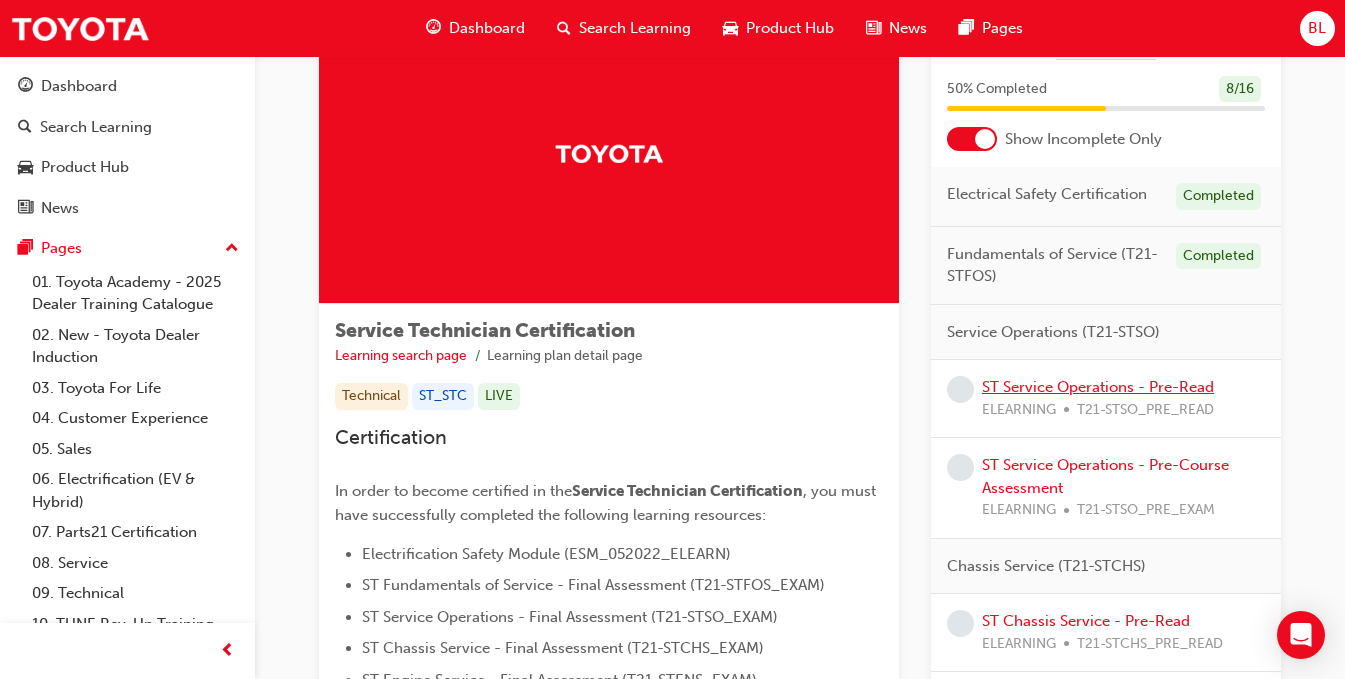 click on "ST Service Operations - Pre-Read" at bounding box center (1098, 387) 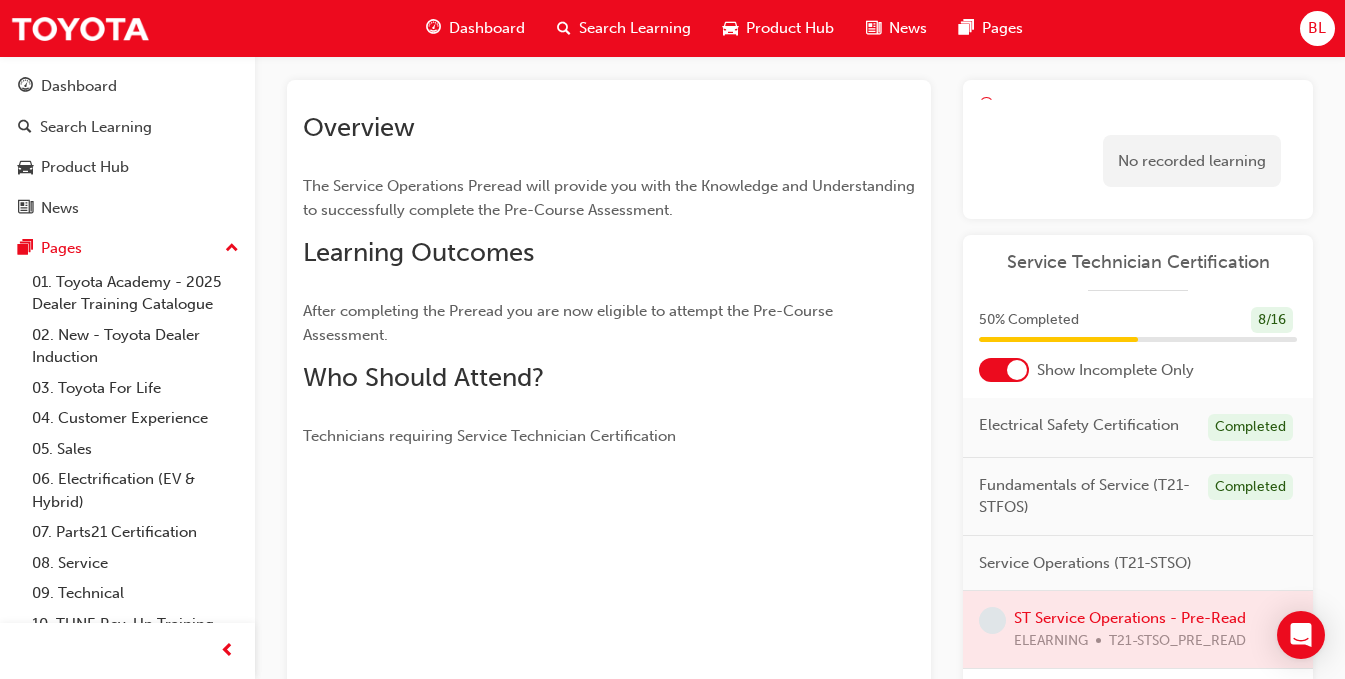 scroll, scrollTop: 0, scrollLeft: 0, axis: both 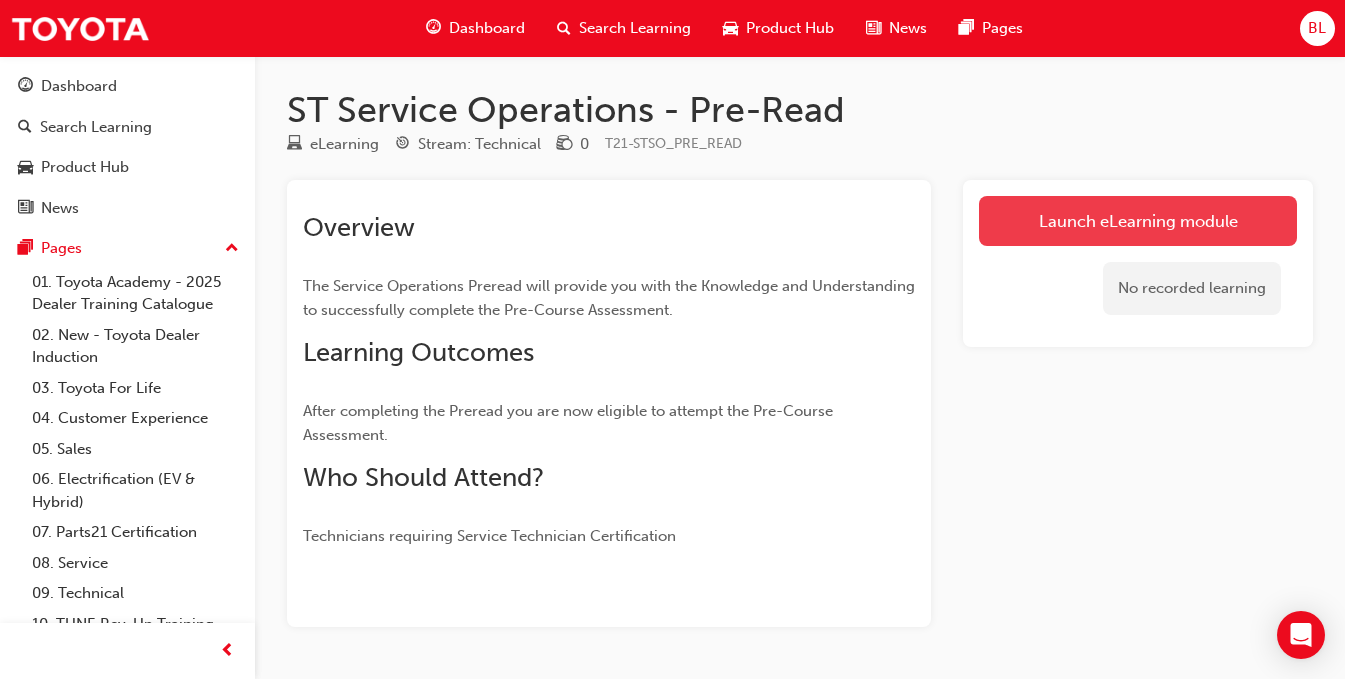click on "Launch eLearning module" at bounding box center [1138, 221] 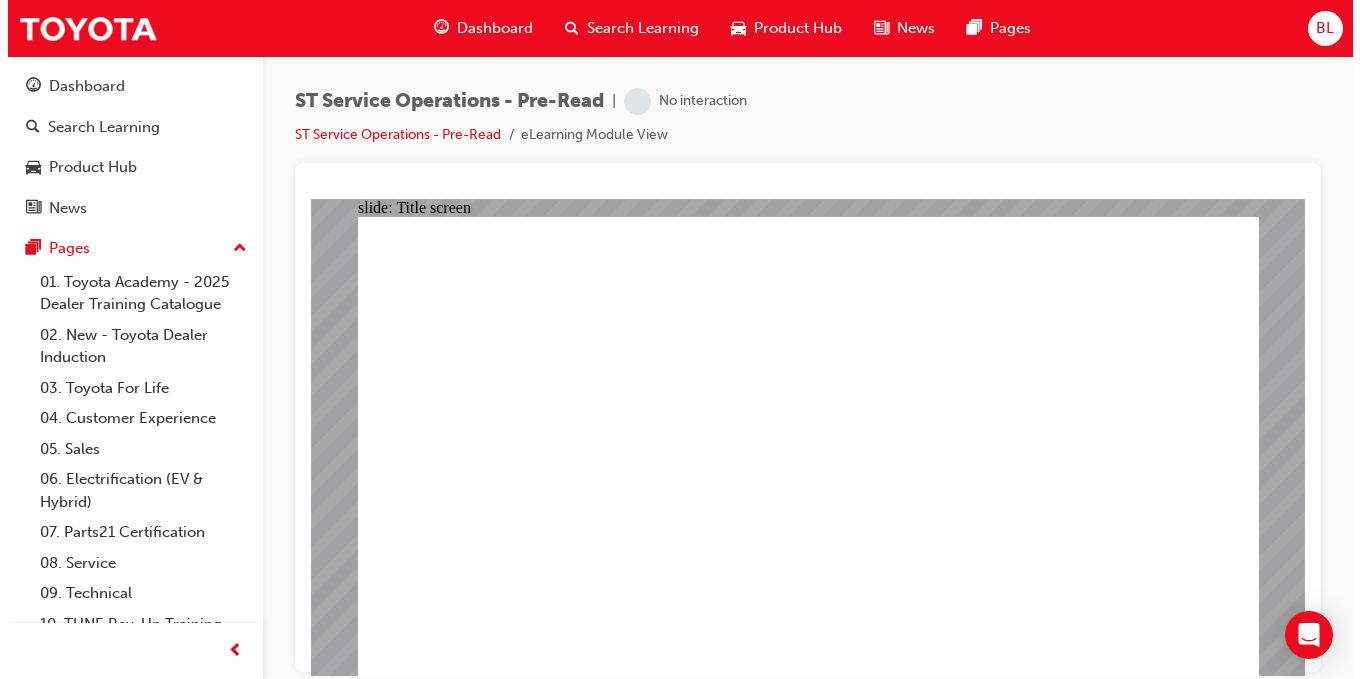 scroll, scrollTop: 0, scrollLeft: 0, axis: both 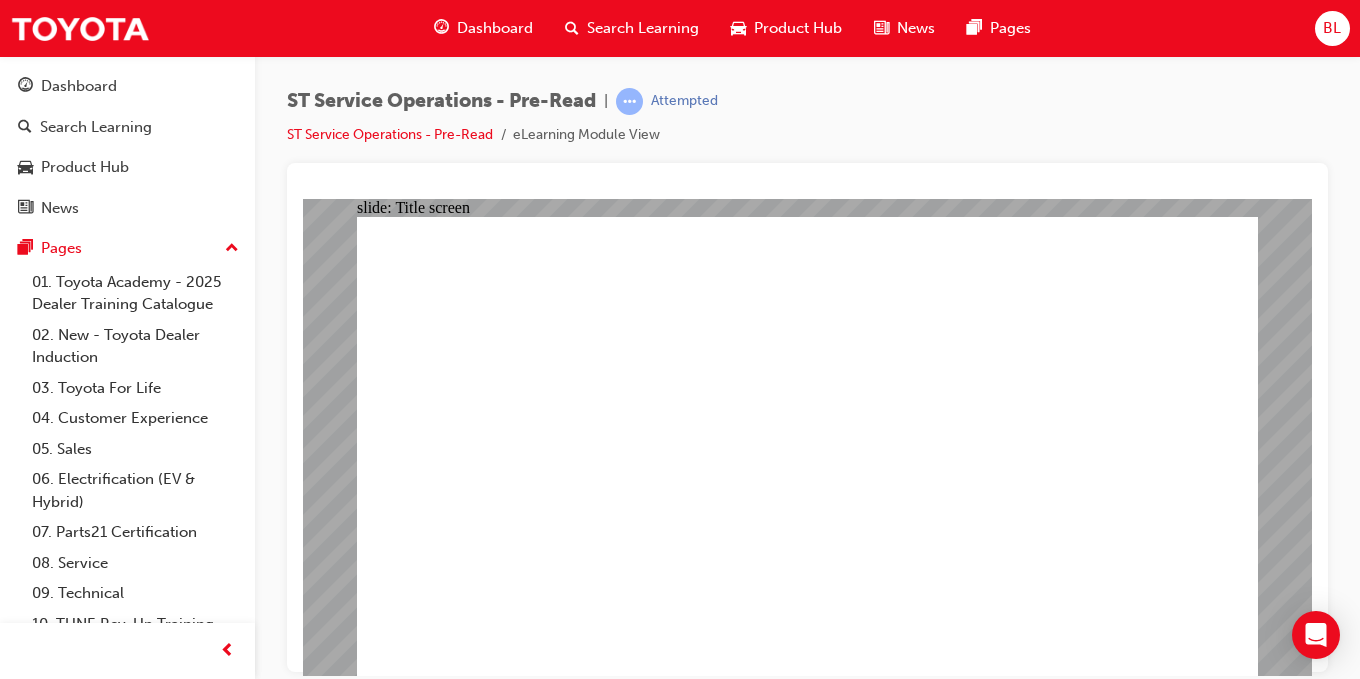 click 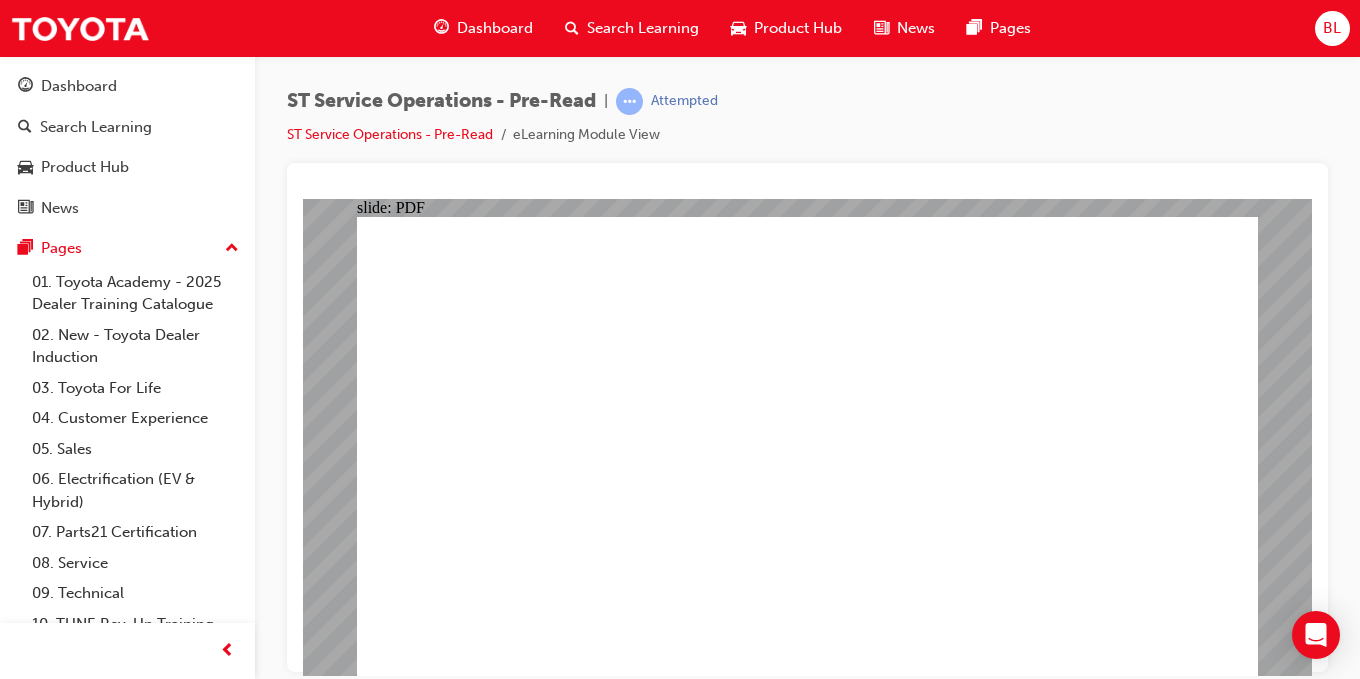 click 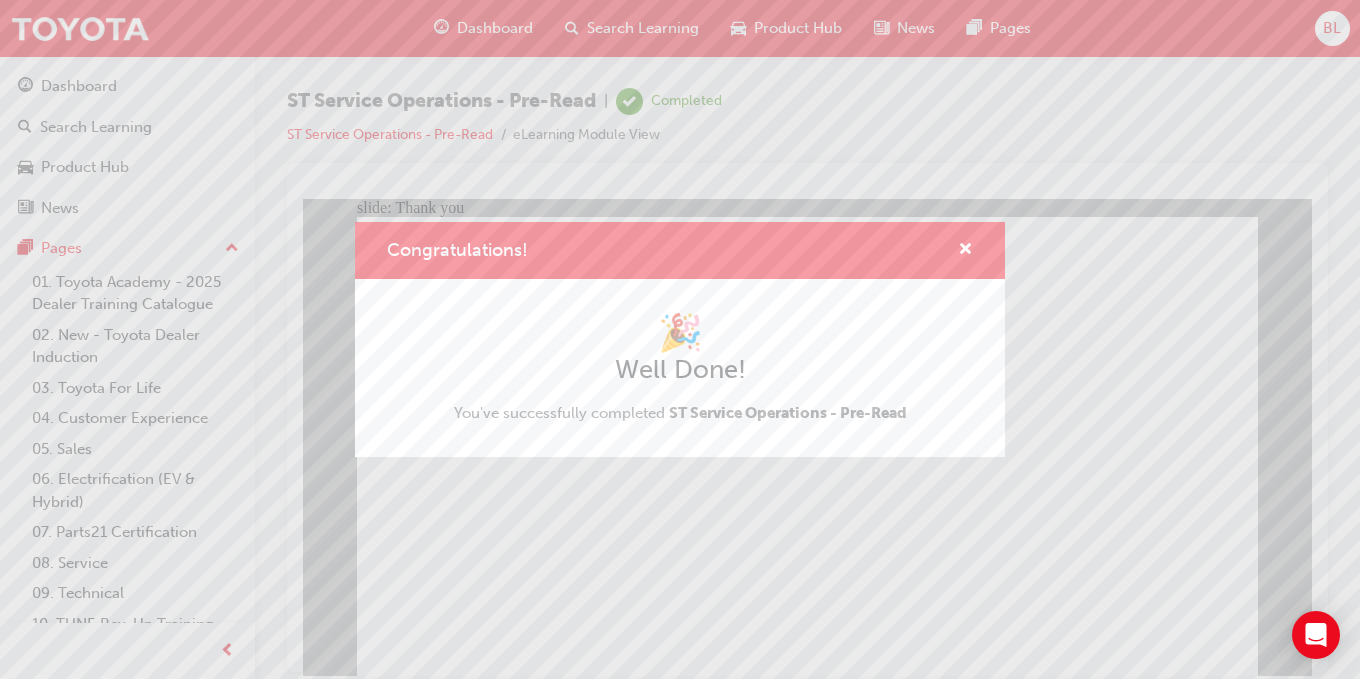 click on "Congratulations! 🎉 Well Done! You've successfully completed   ST Service Operations - Pre-Read" at bounding box center [680, 339] 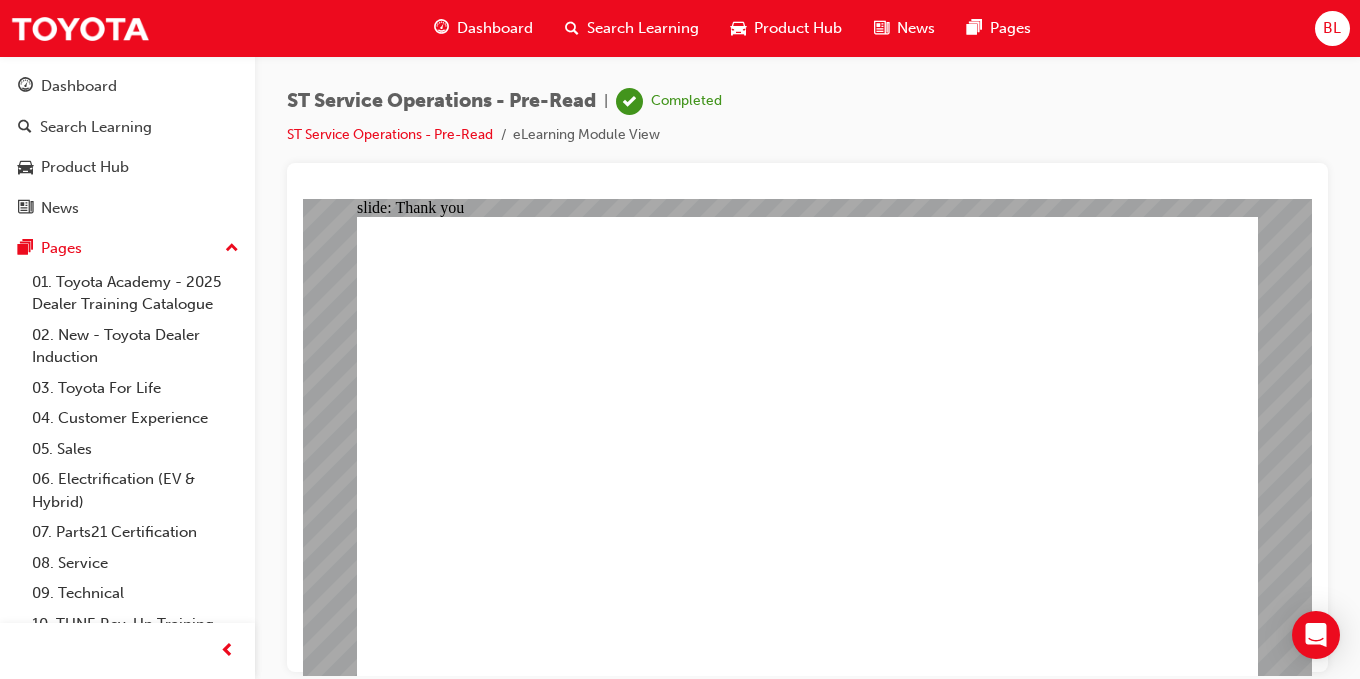 click 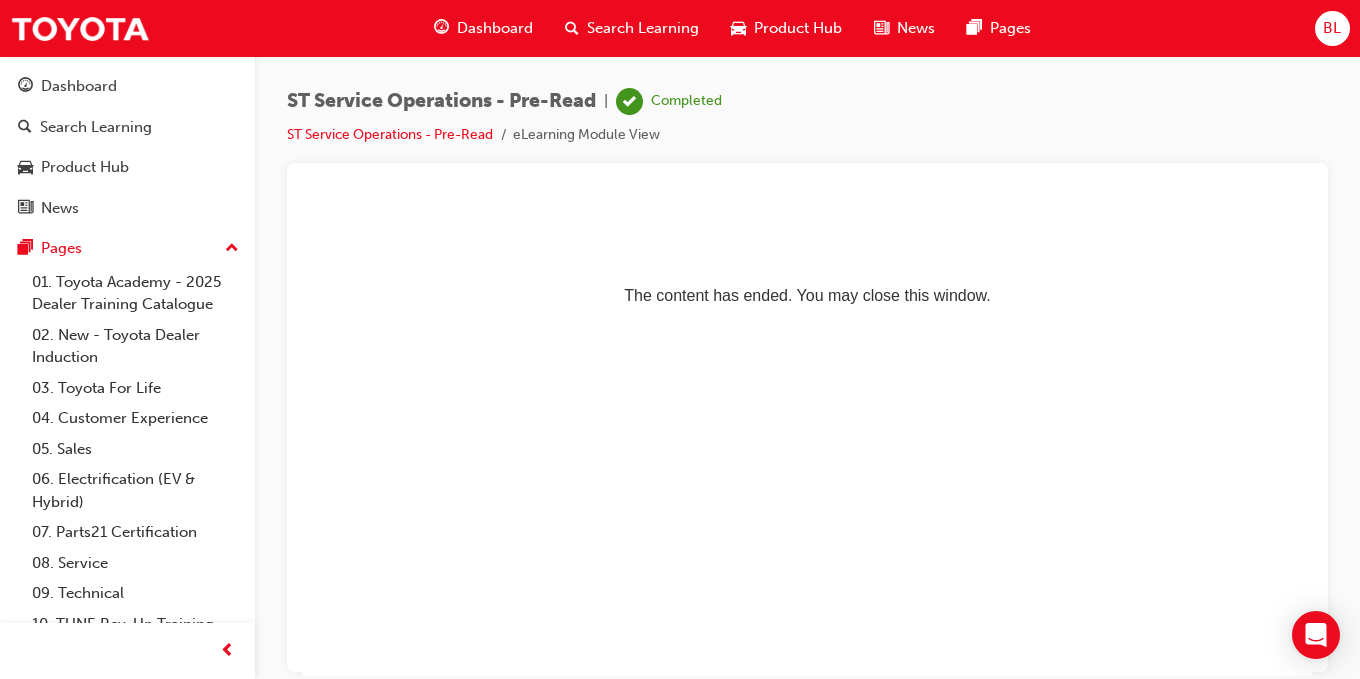 scroll, scrollTop: 0, scrollLeft: 0, axis: both 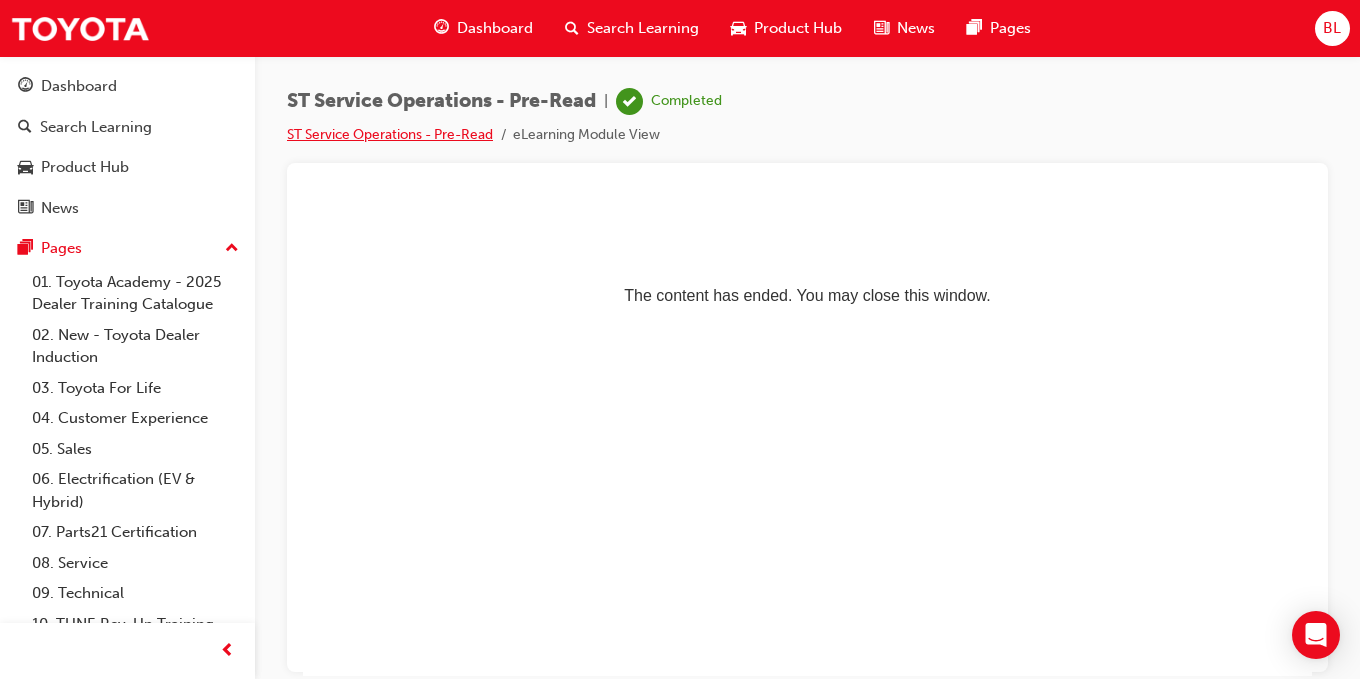 click on "ST Service Operations - Pre-Read" at bounding box center [390, 134] 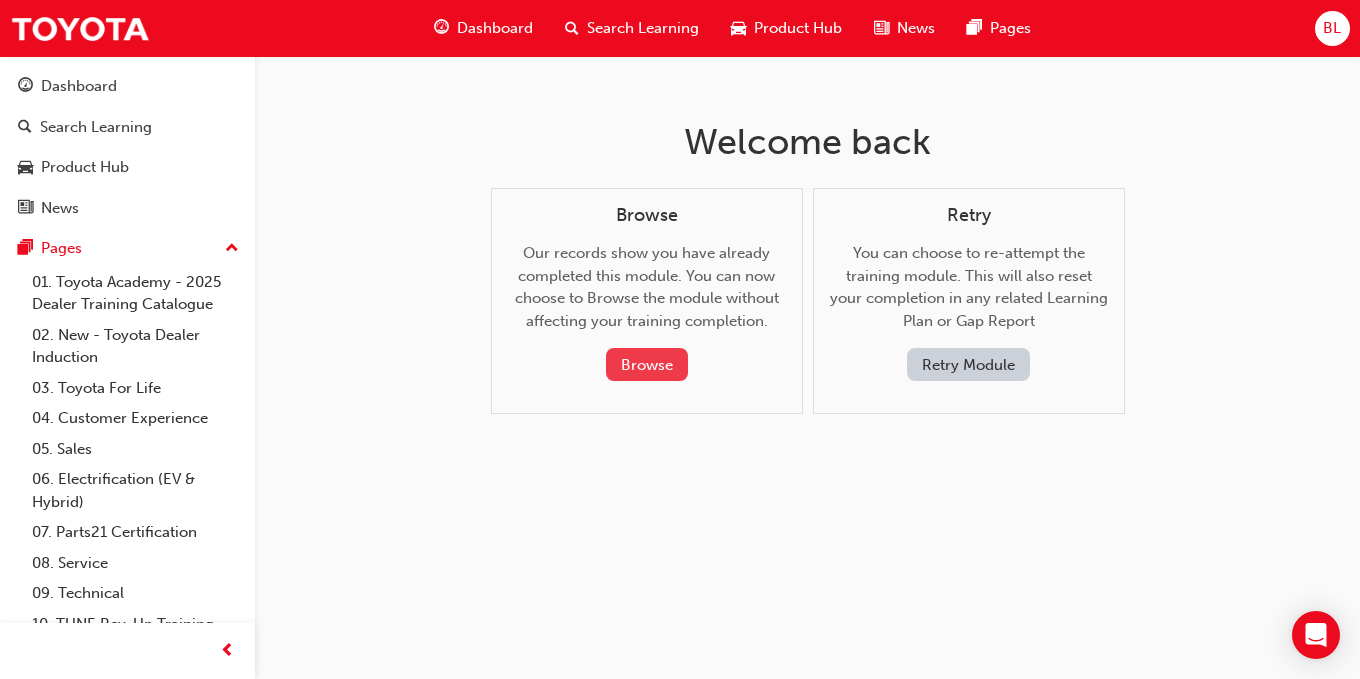 click on "Browse" at bounding box center [647, 364] 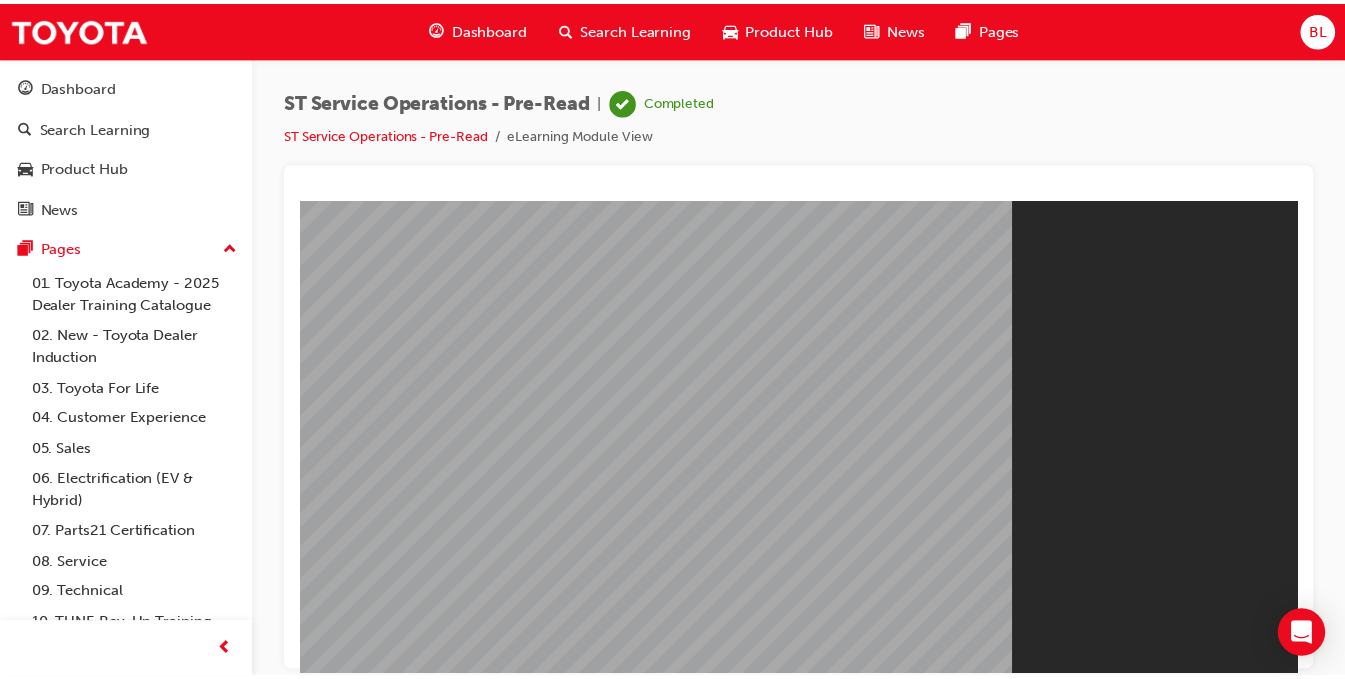scroll, scrollTop: 0, scrollLeft: 0, axis: both 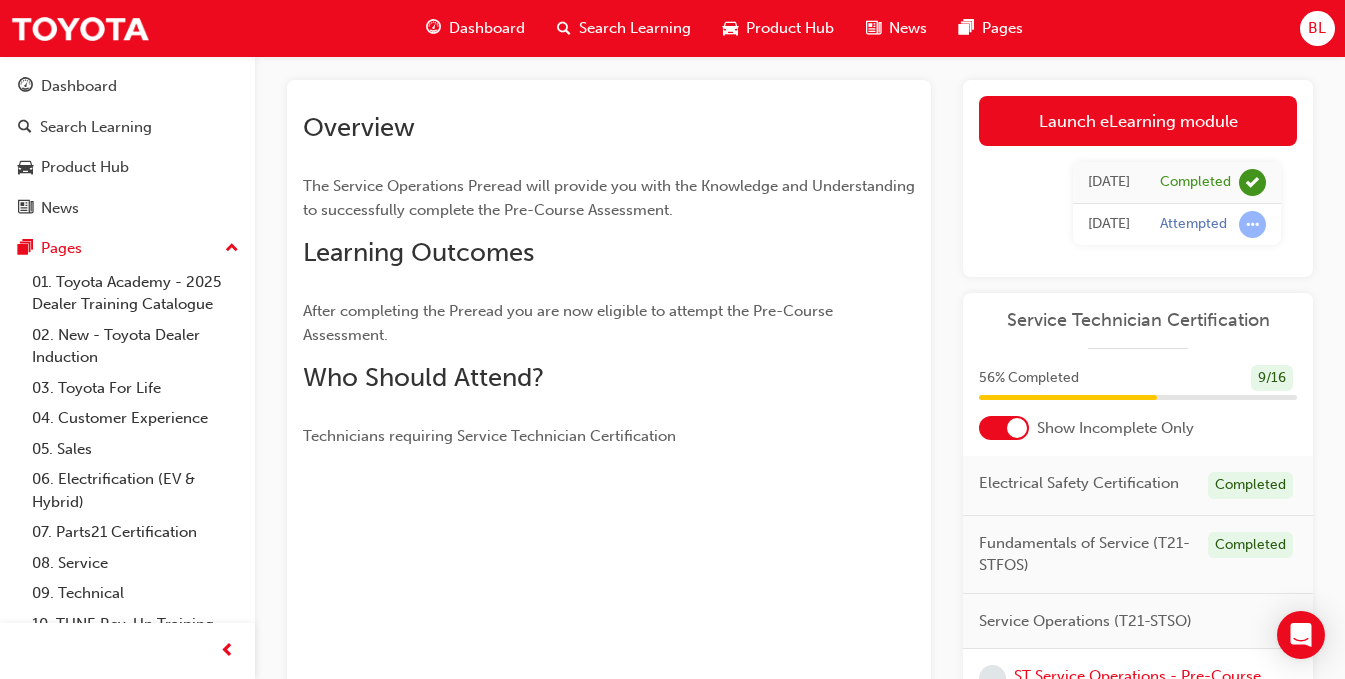 click on "Fundamentals of Service (T21-STFOS) Completed" at bounding box center [1138, 555] 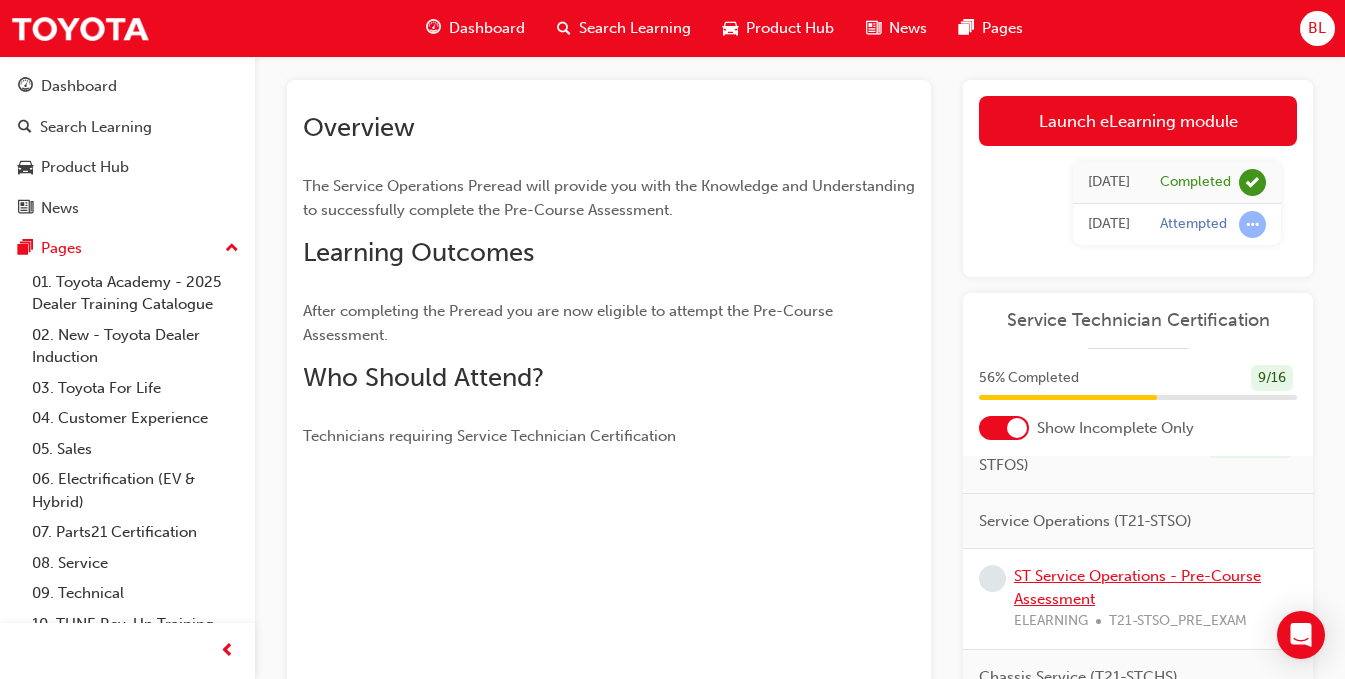 click on "ST Service Operations - Pre-Course Assessment" at bounding box center [1137, 587] 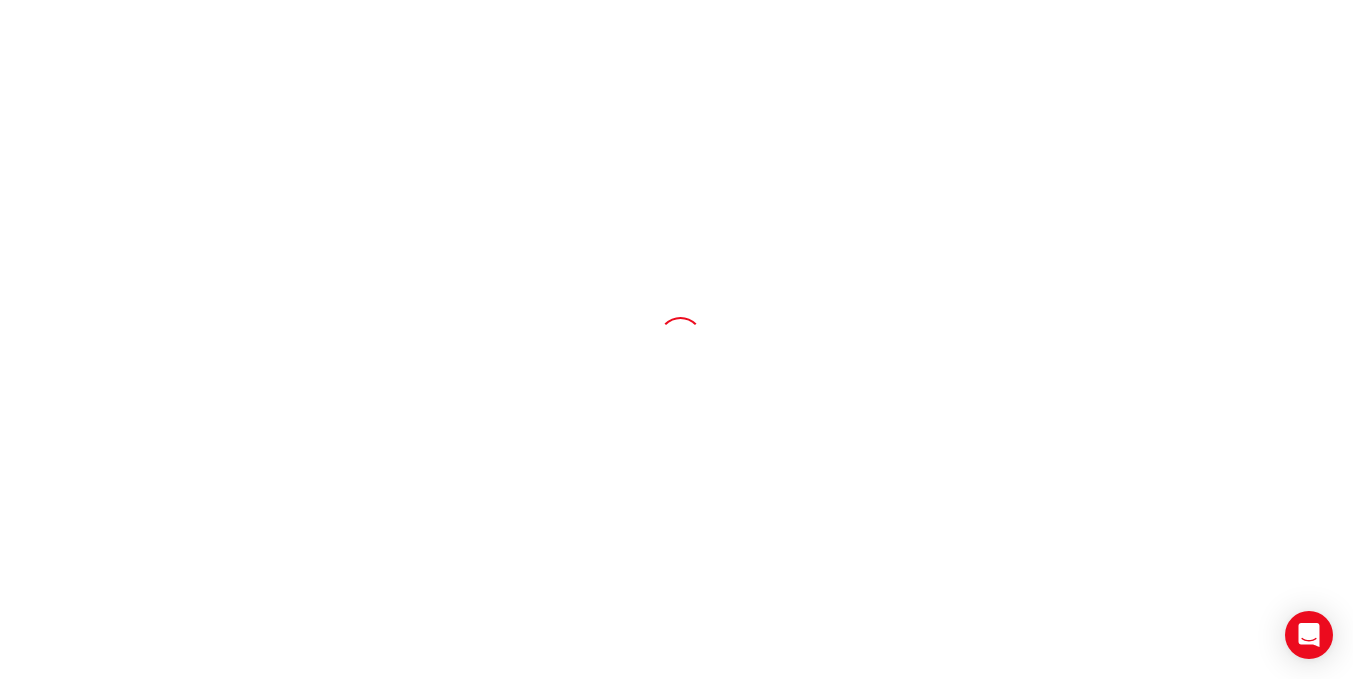 scroll, scrollTop: 0, scrollLeft: 0, axis: both 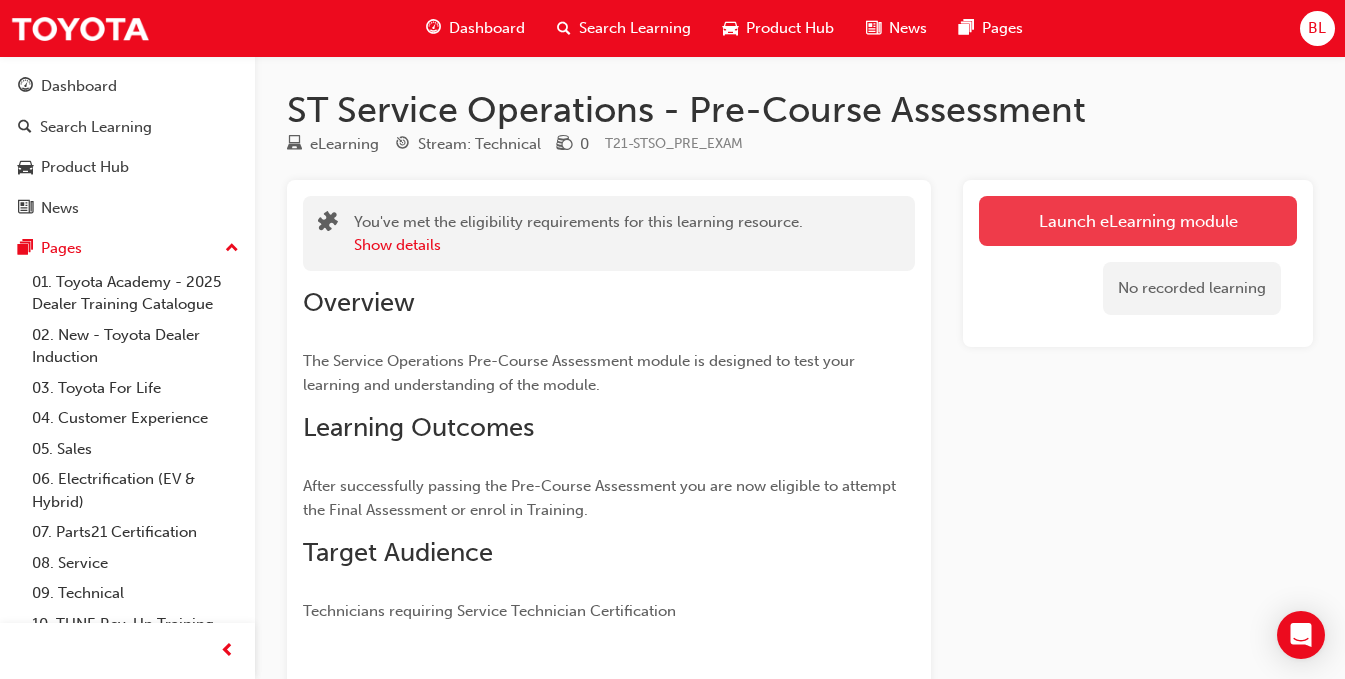 click on "Launch eLearning module" at bounding box center [1138, 221] 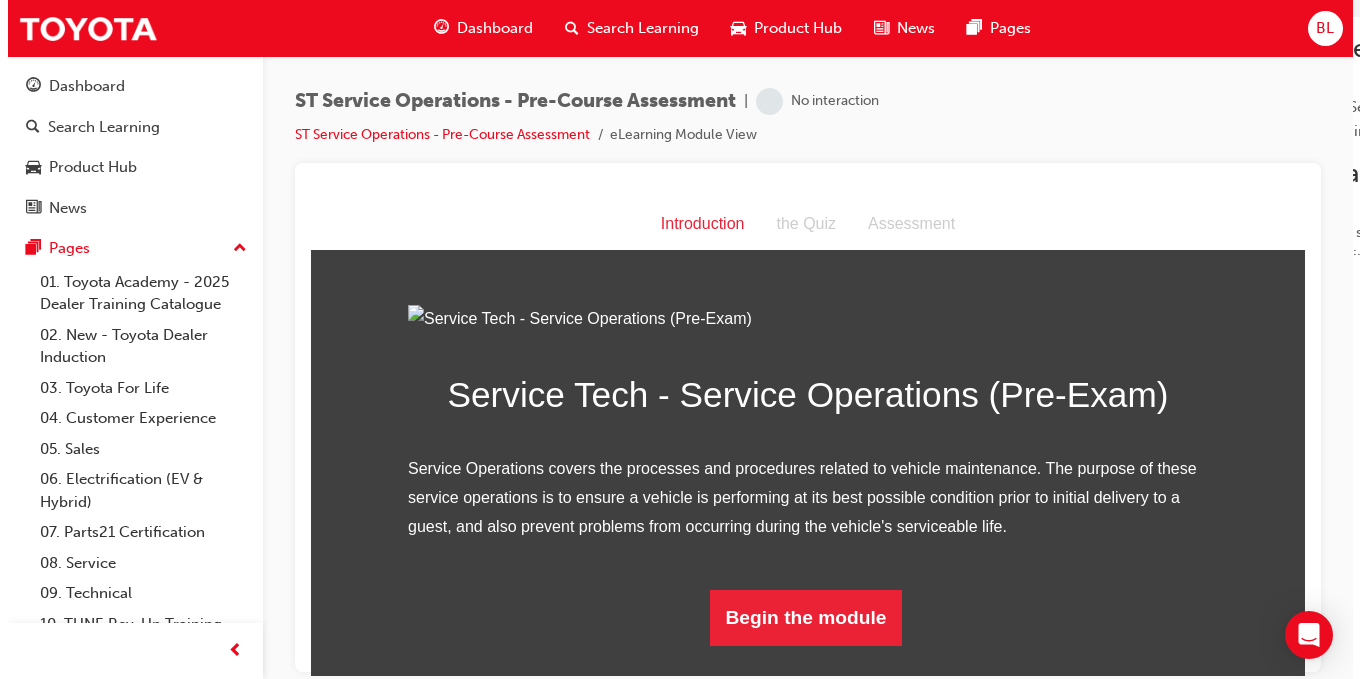 scroll, scrollTop: 190, scrollLeft: 0, axis: vertical 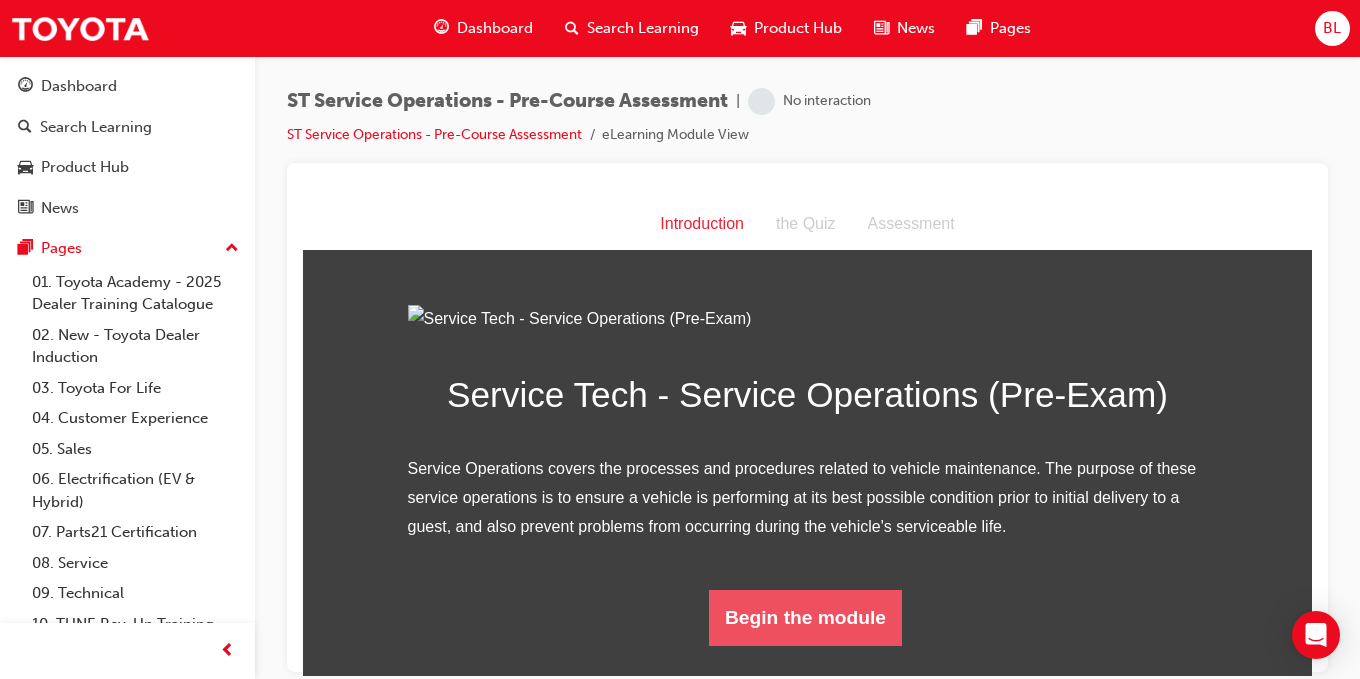 click on "Begin the module" at bounding box center (805, 617) 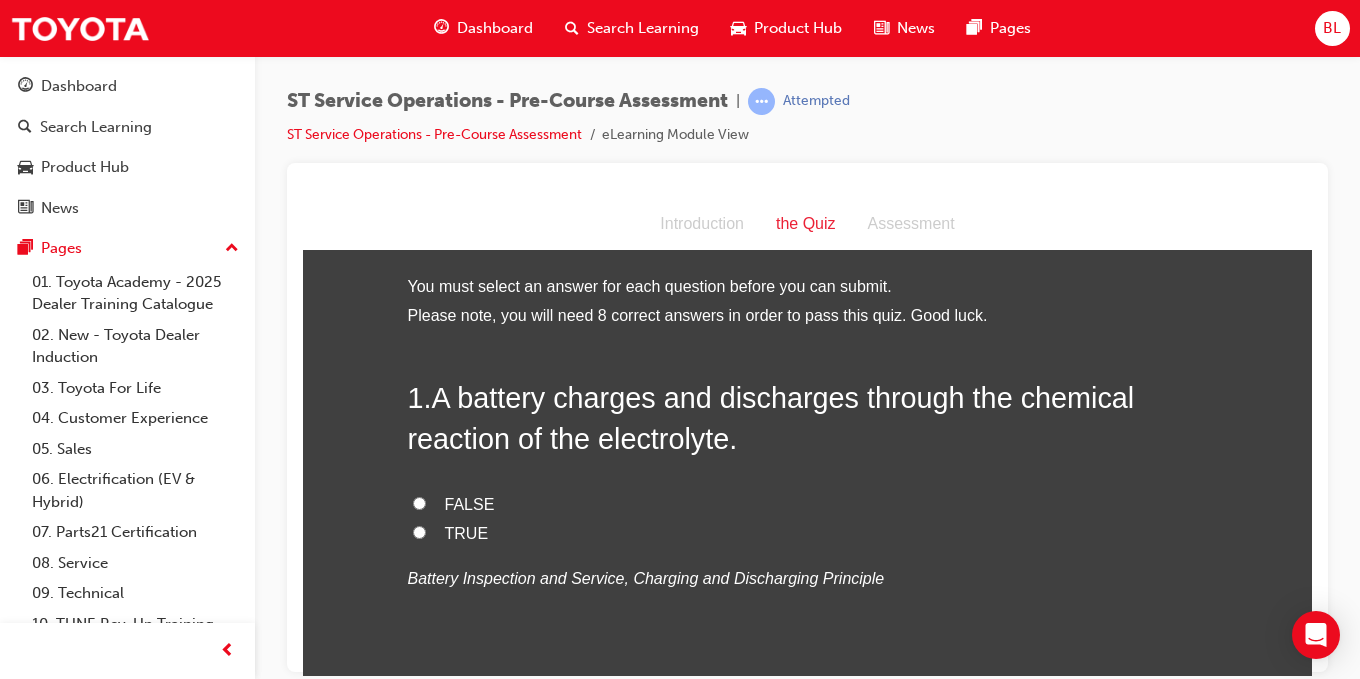 drag, startPoint x: 414, startPoint y: 534, endPoint x: 532, endPoint y: 531, distance: 118.03813 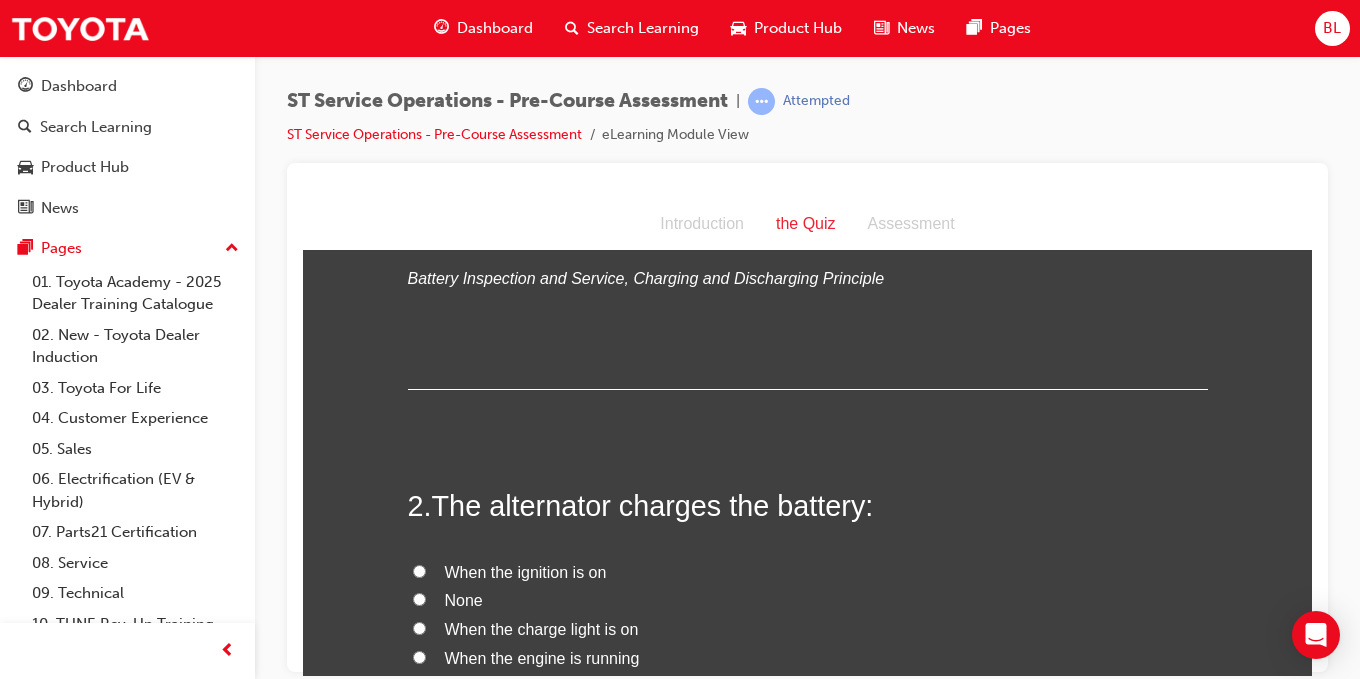 scroll, scrollTop: 400, scrollLeft: 0, axis: vertical 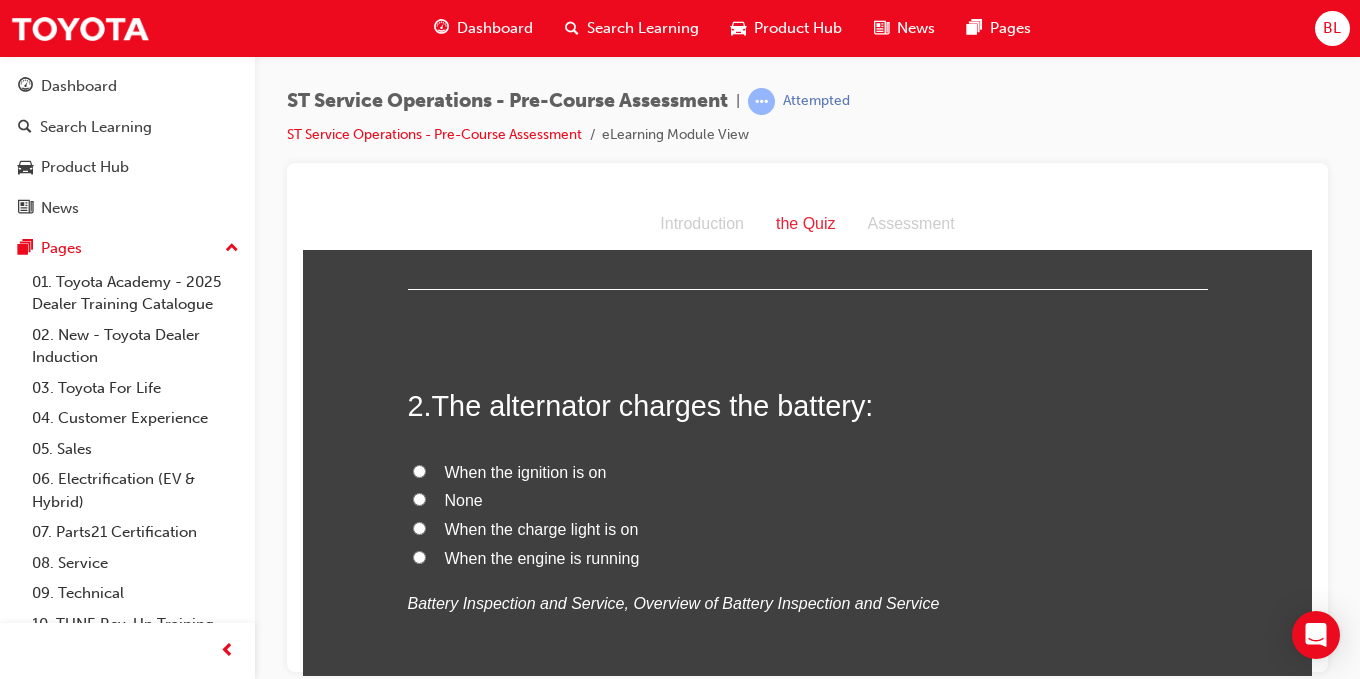 click on "When the engine is running" at bounding box center [419, 556] 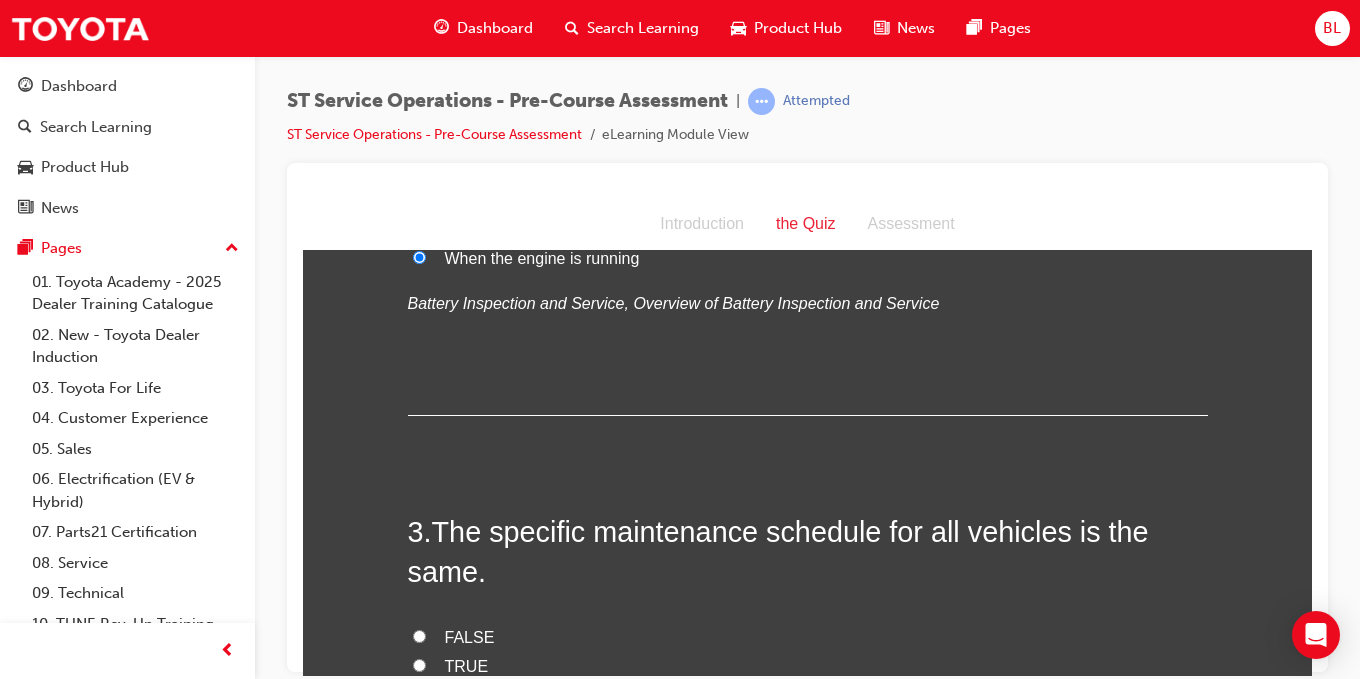 scroll, scrollTop: 900, scrollLeft: 0, axis: vertical 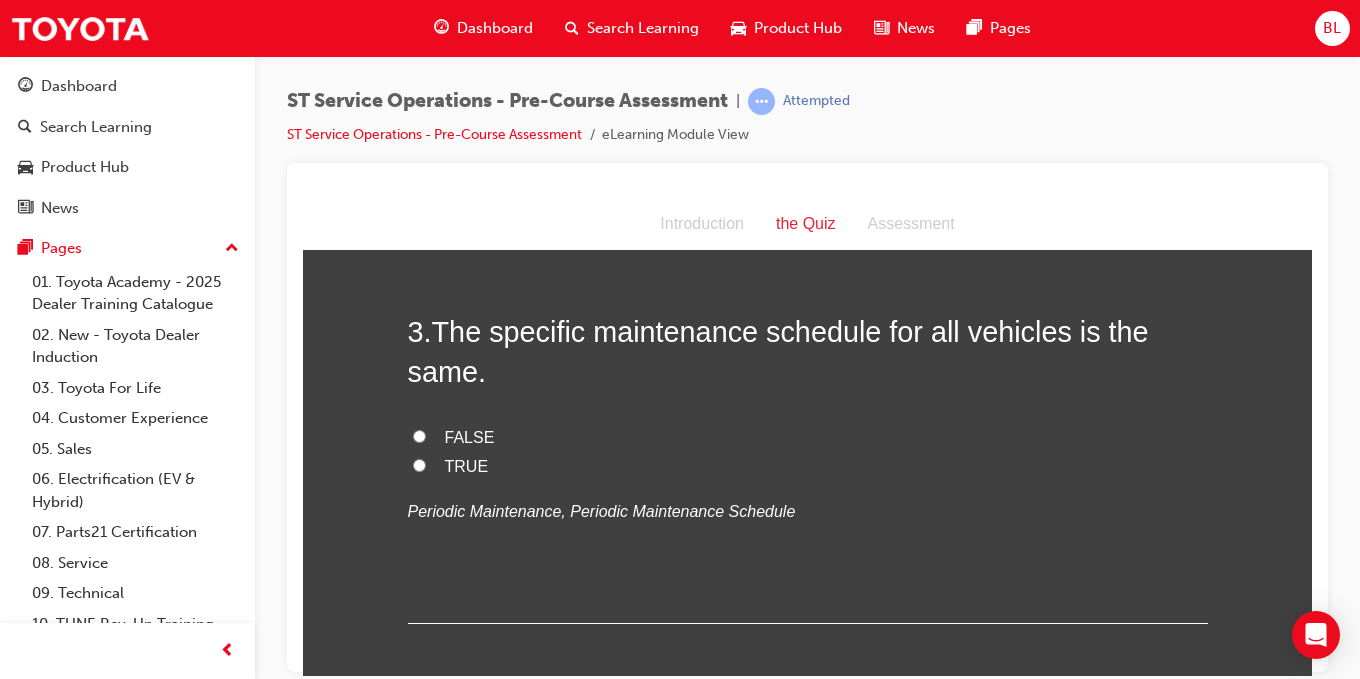 click on "TRUE" at bounding box center (419, 464) 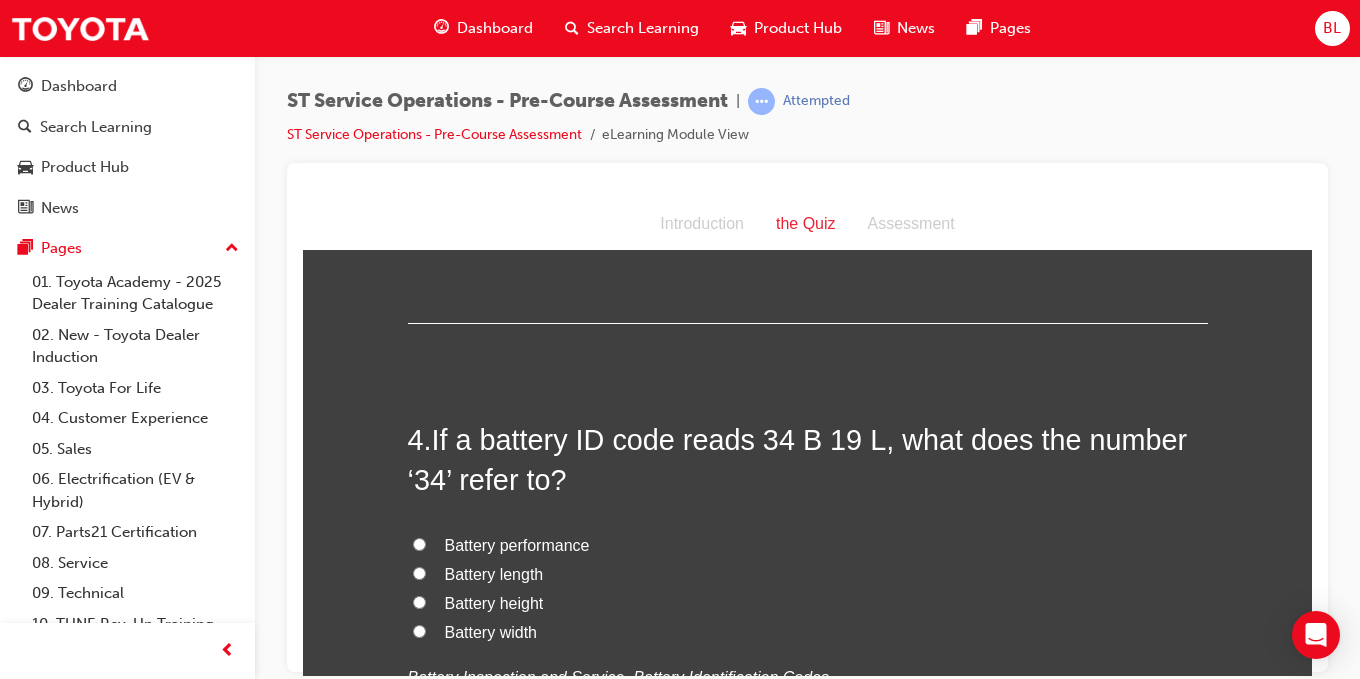 scroll, scrollTop: 1300, scrollLeft: 0, axis: vertical 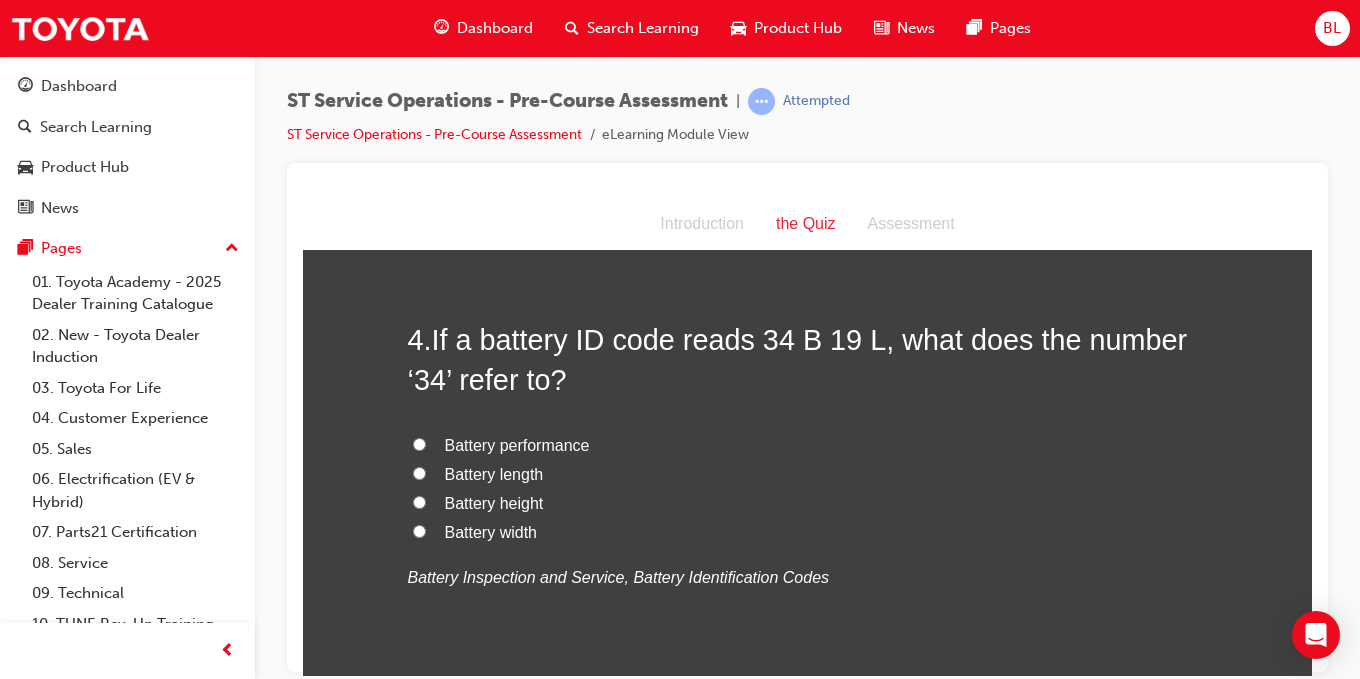click on "4 .  If a battery ID code reads 34 B 19 L, what does the number ‘34’ refer to? Battery performance Battery length Battery height Battery width
Battery Inspection and Service, Battery Identification Codes" at bounding box center [808, 504] 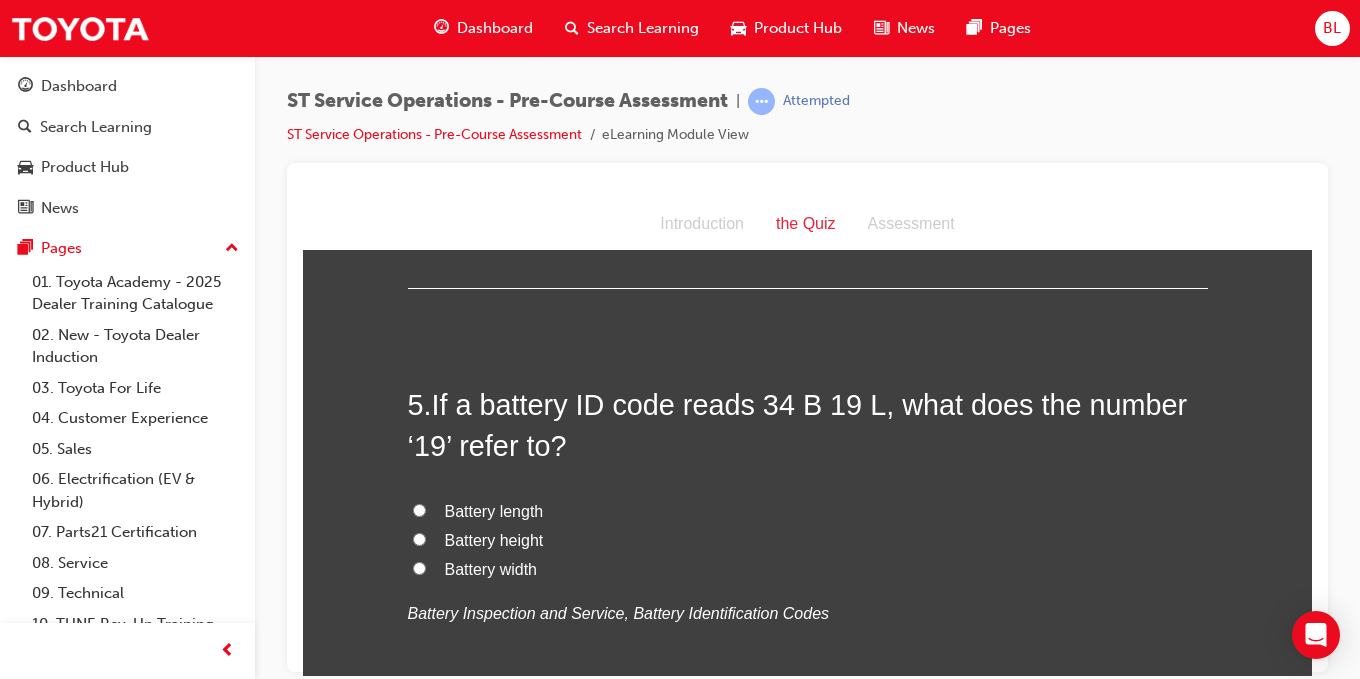 scroll, scrollTop: 1800, scrollLeft: 0, axis: vertical 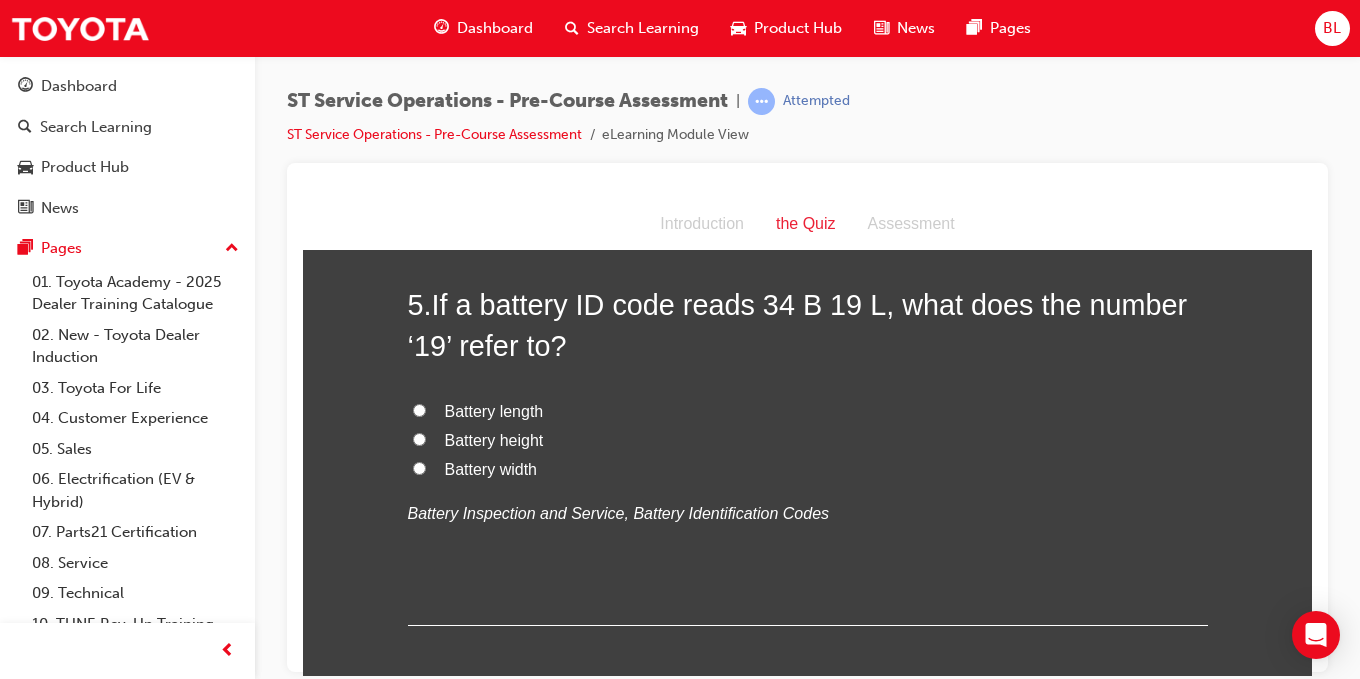 click on "Battery length" at bounding box center [419, 409] 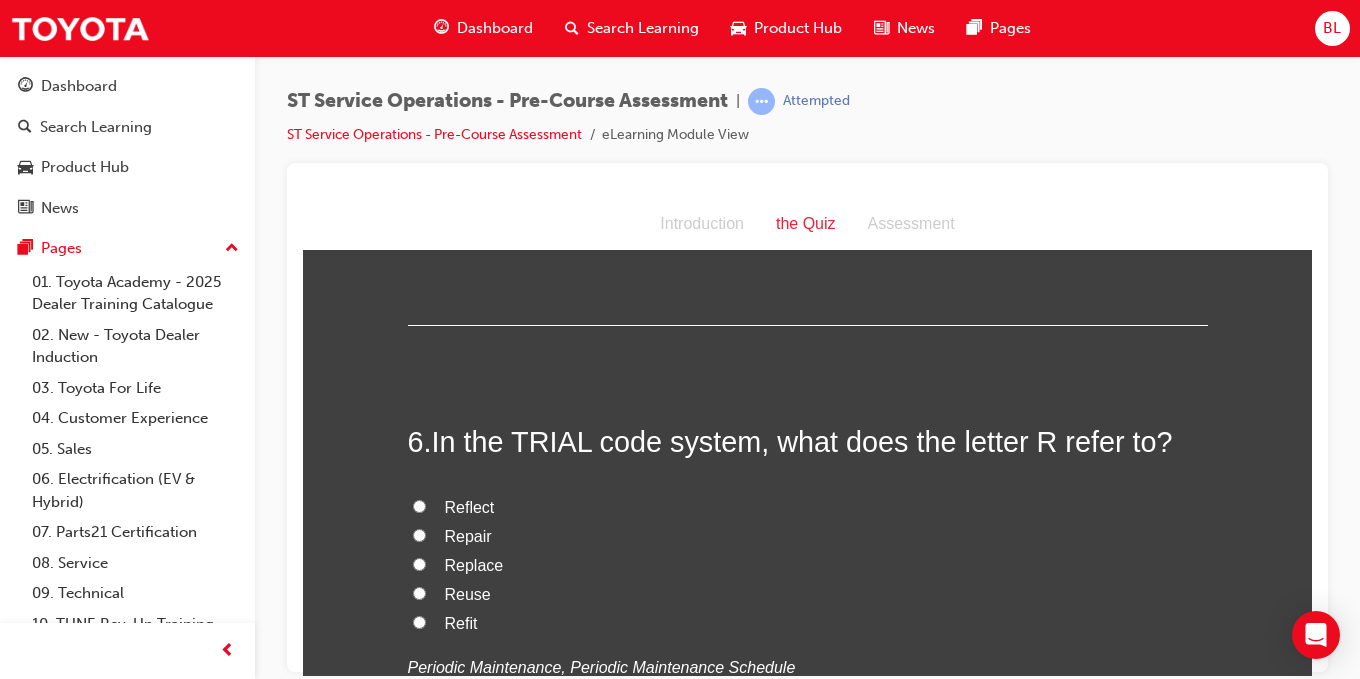 scroll, scrollTop: 2200, scrollLeft: 0, axis: vertical 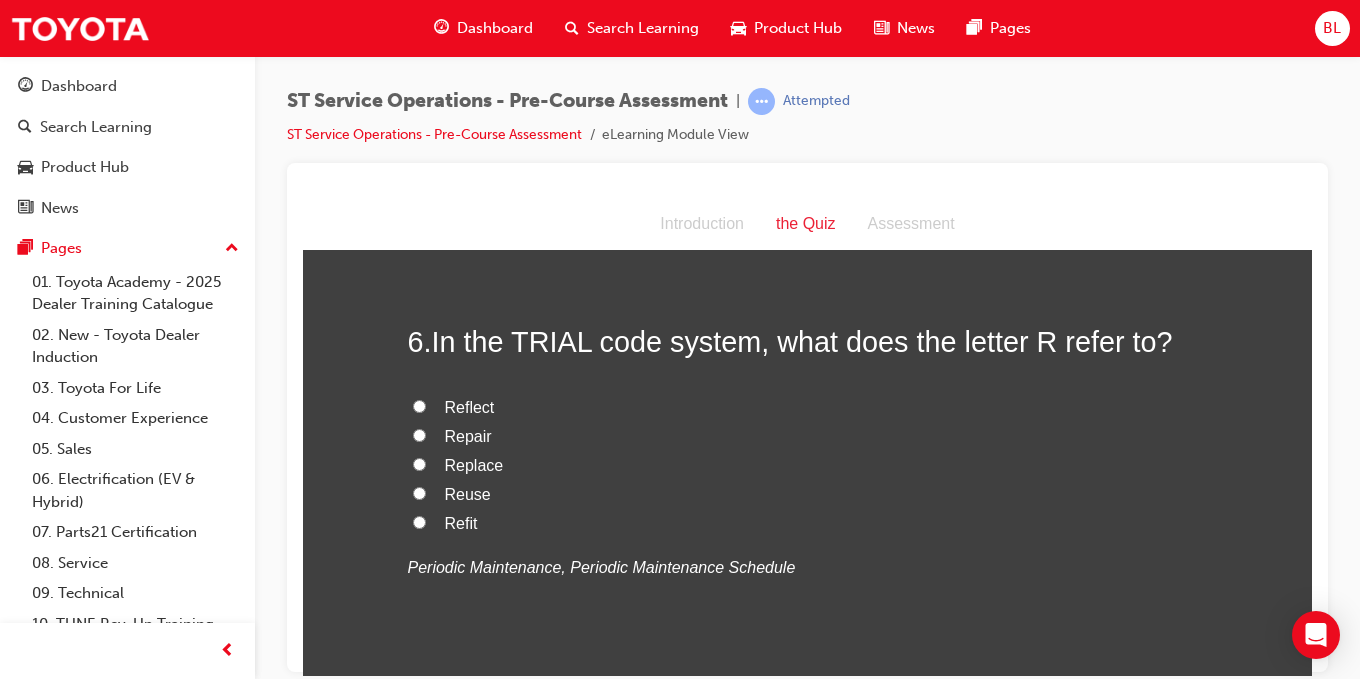 click on "Replace" at bounding box center (419, 463) 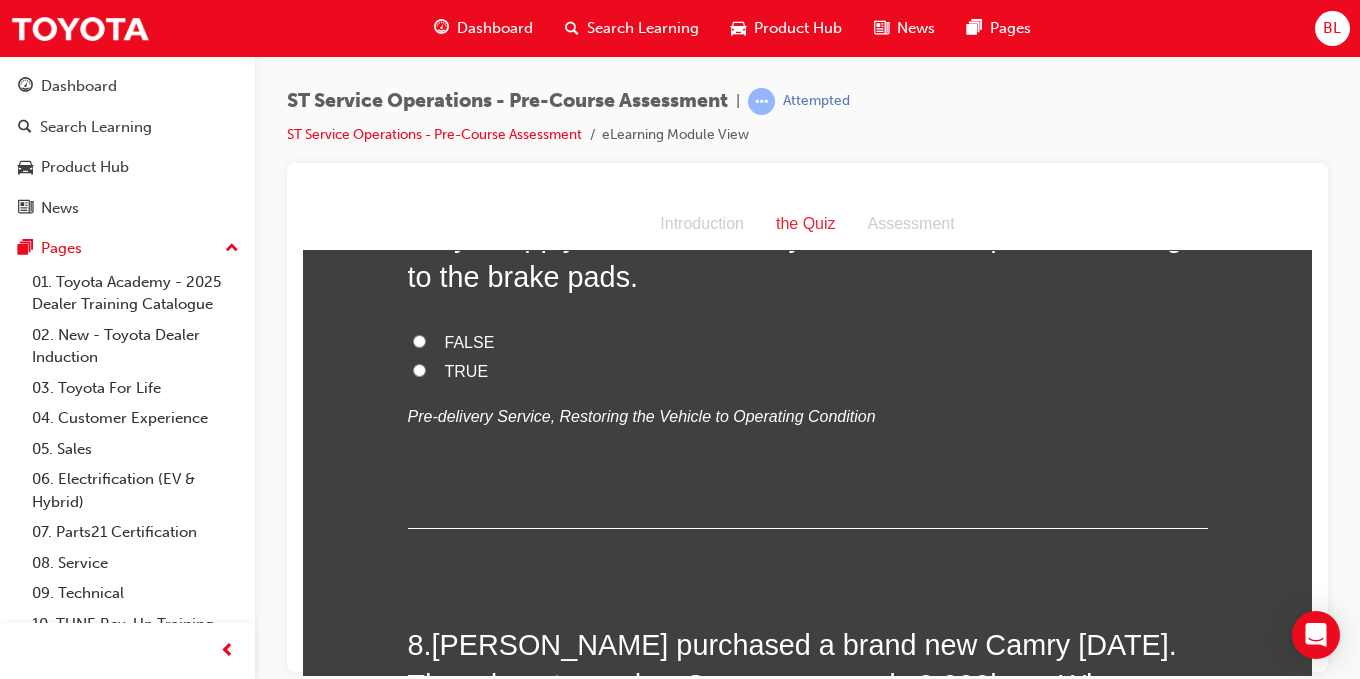 scroll, scrollTop: 2700, scrollLeft: 0, axis: vertical 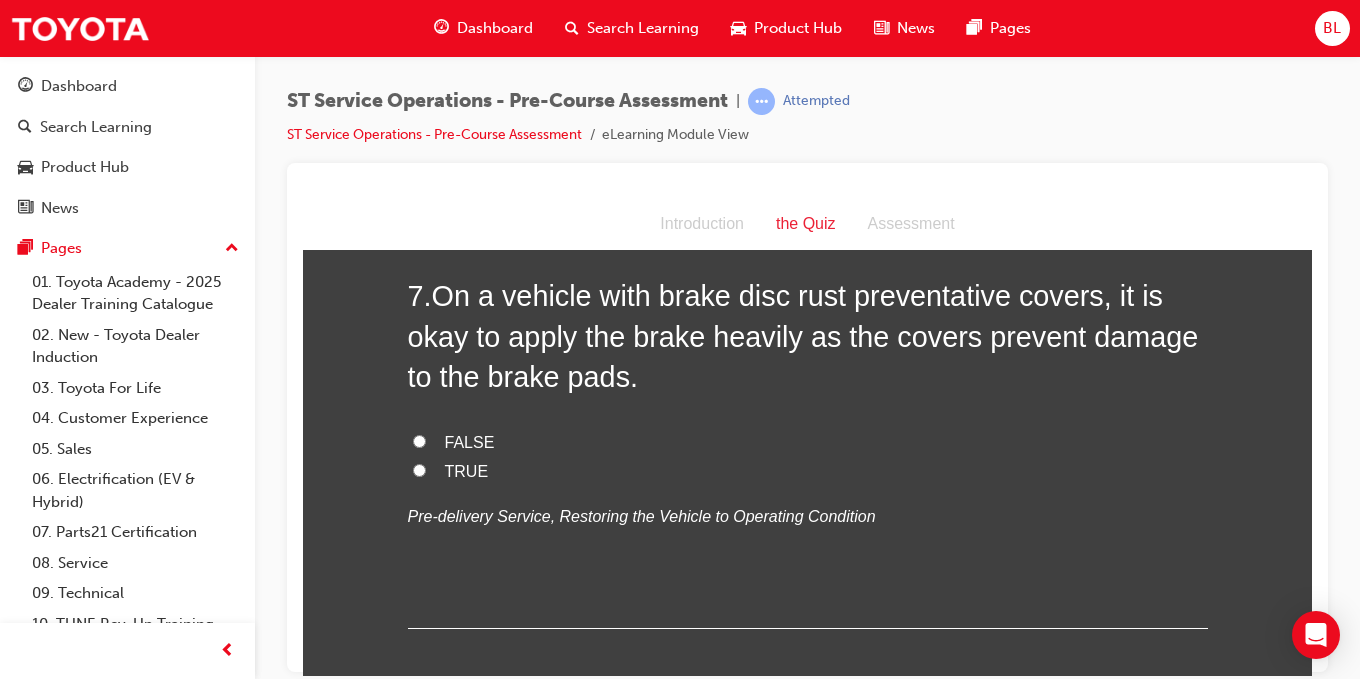 click on "TRUE" at bounding box center [419, 469] 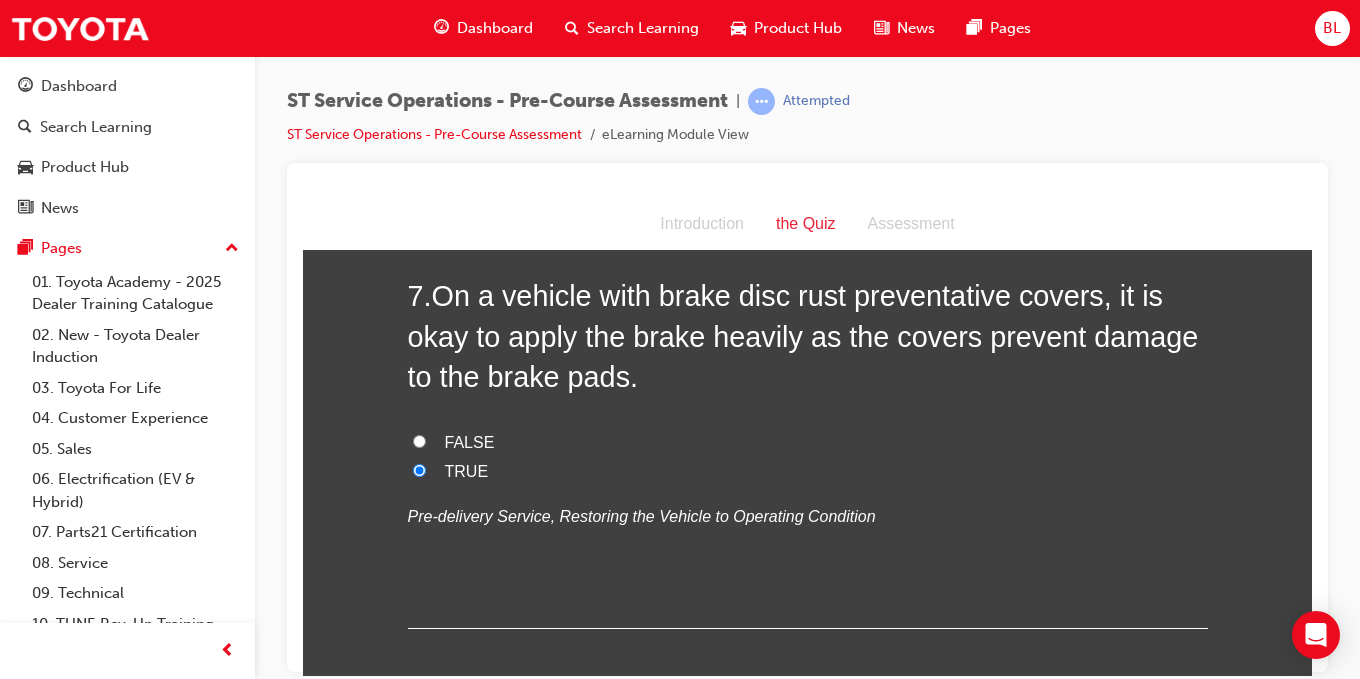 click on "FALSE" at bounding box center (419, 440) 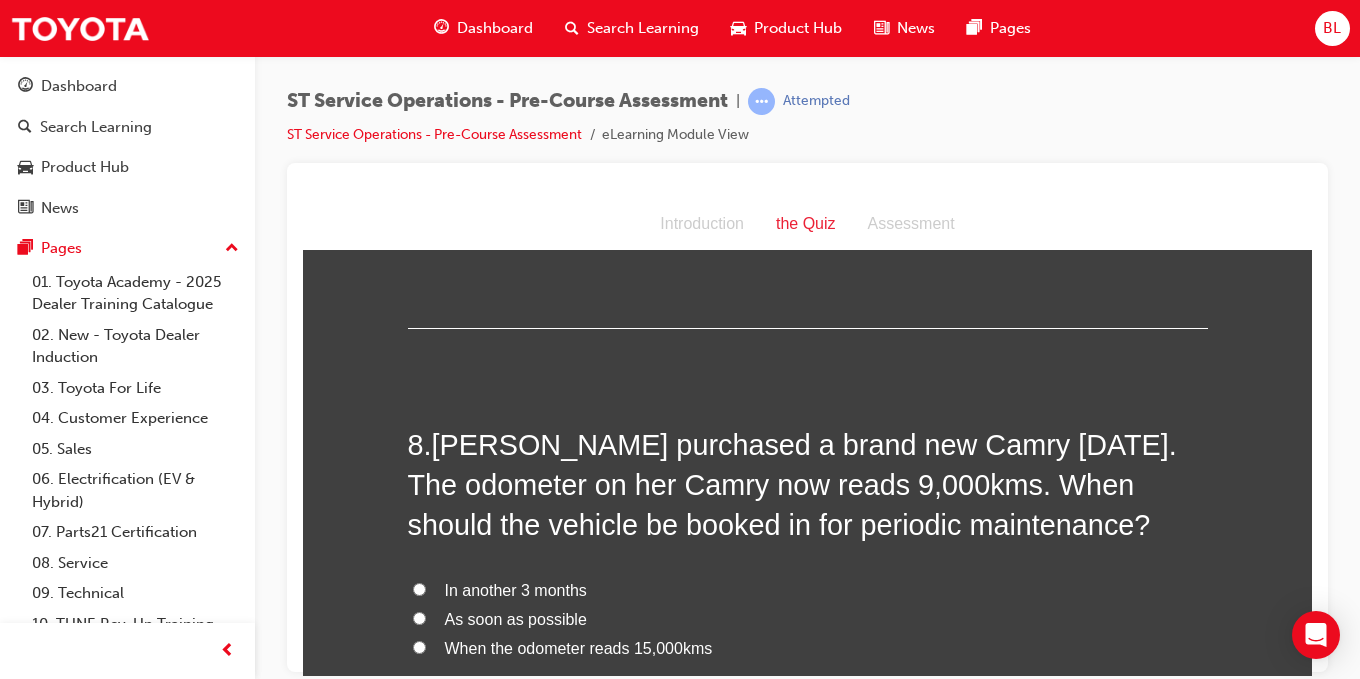 scroll, scrollTop: 3100, scrollLeft: 0, axis: vertical 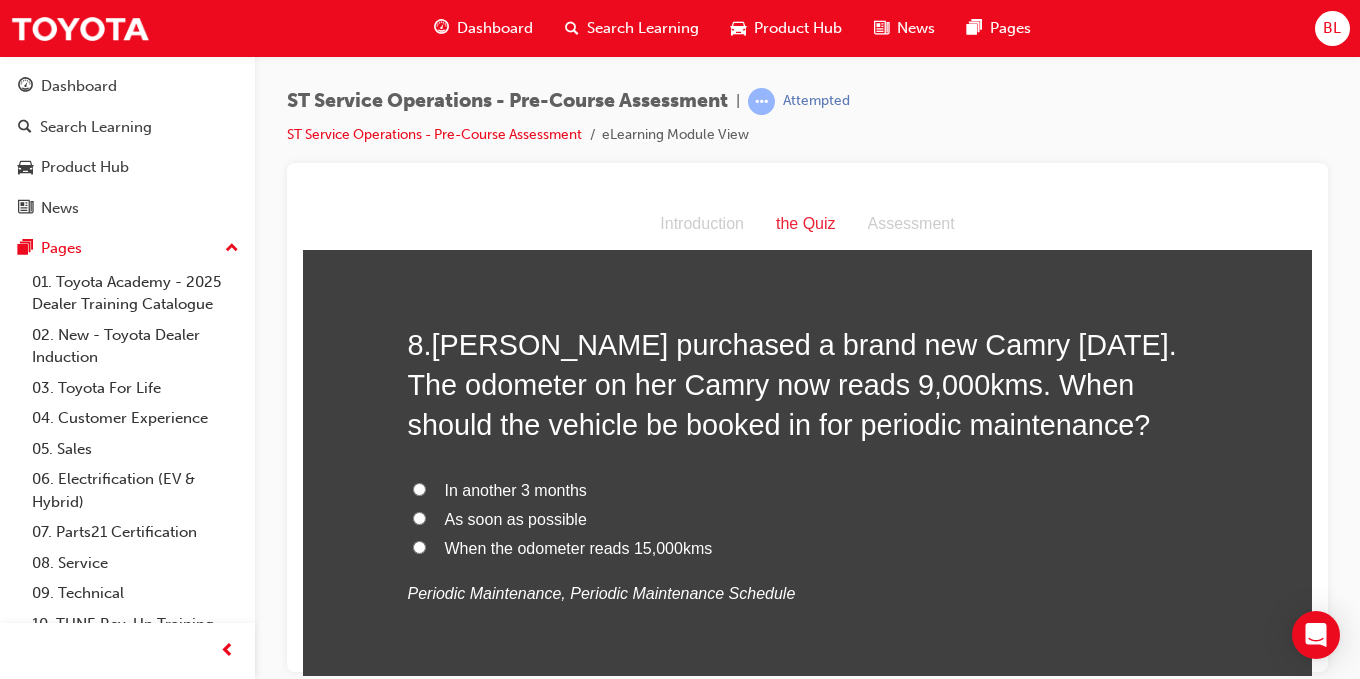 click on "In another 3 months" at bounding box center (419, 488) 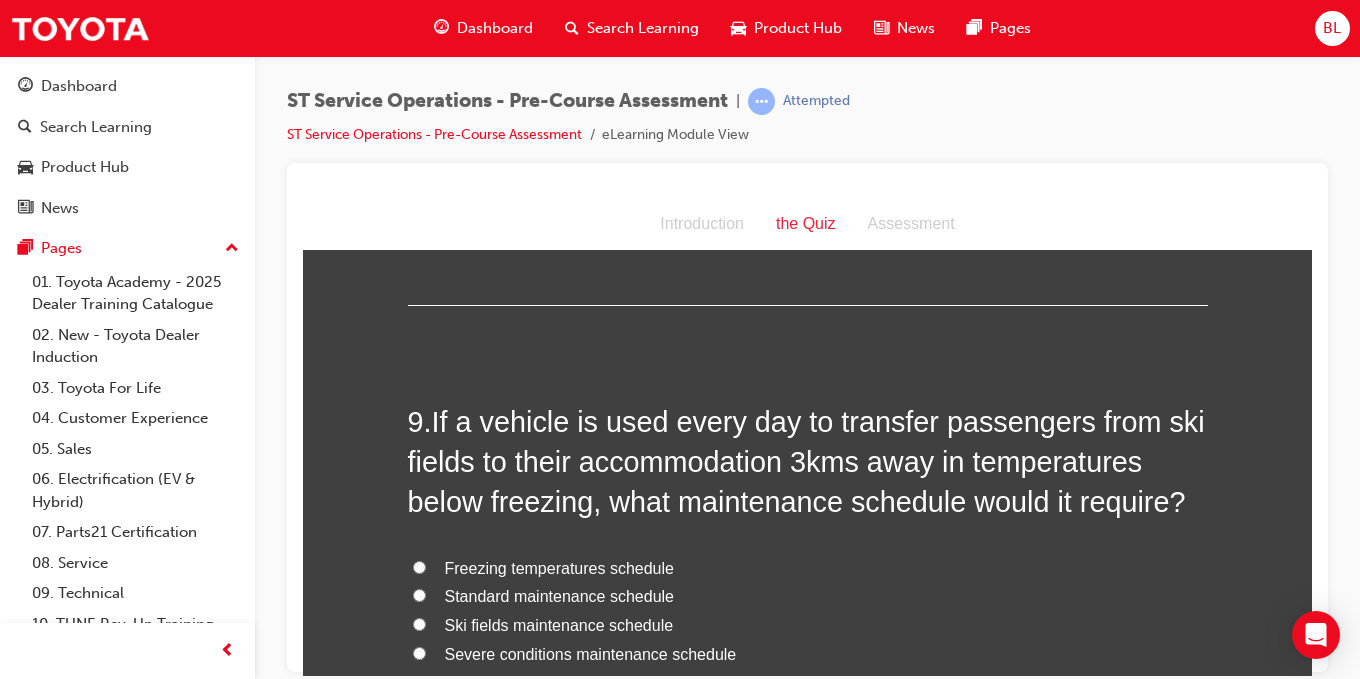 scroll, scrollTop: 3600, scrollLeft: 0, axis: vertical 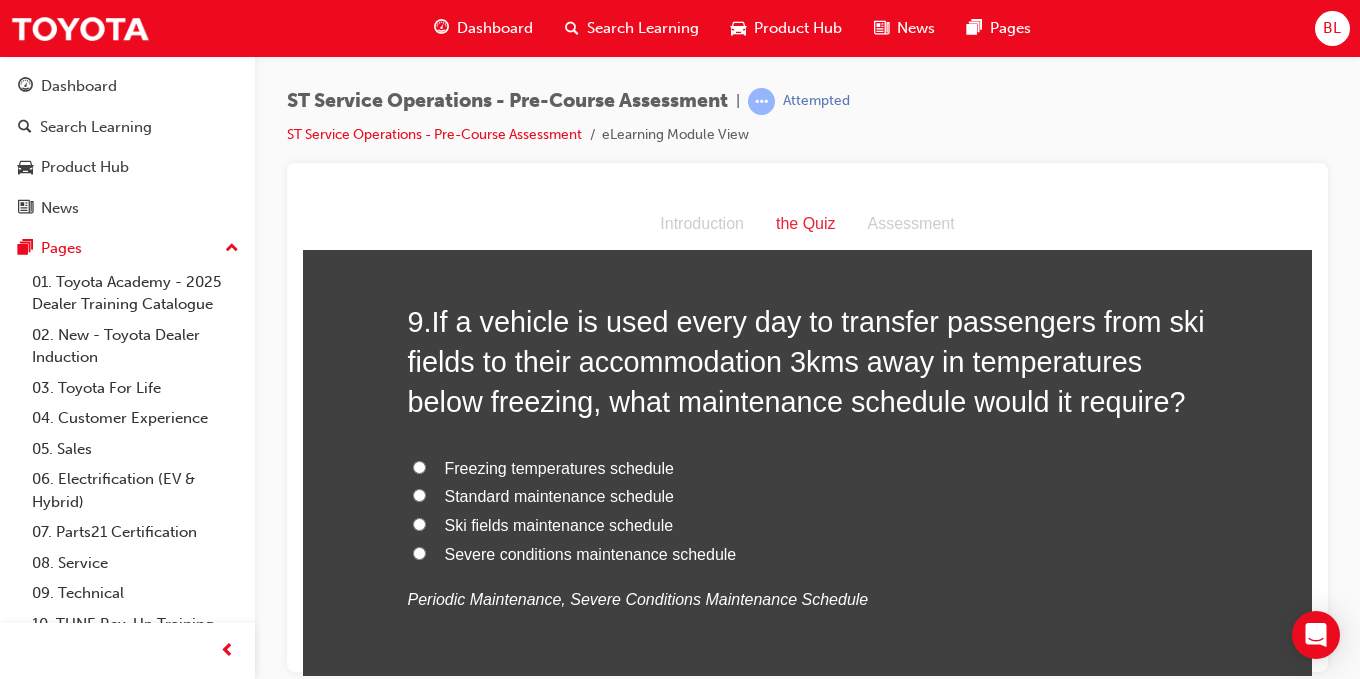 click on "Severe conditions maintenance schedule" at bounding box center [808, 554] 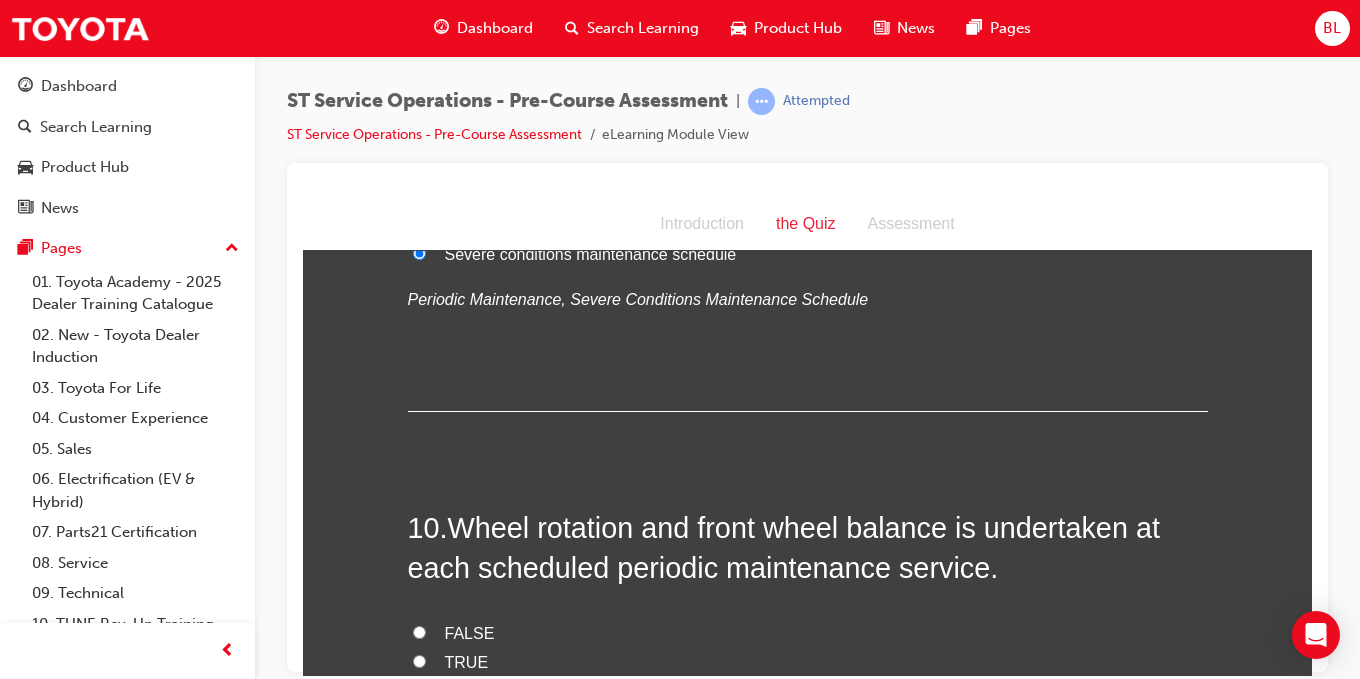 scroll, scrollTop: 4000, scrollLeft: 0, axis: vertical 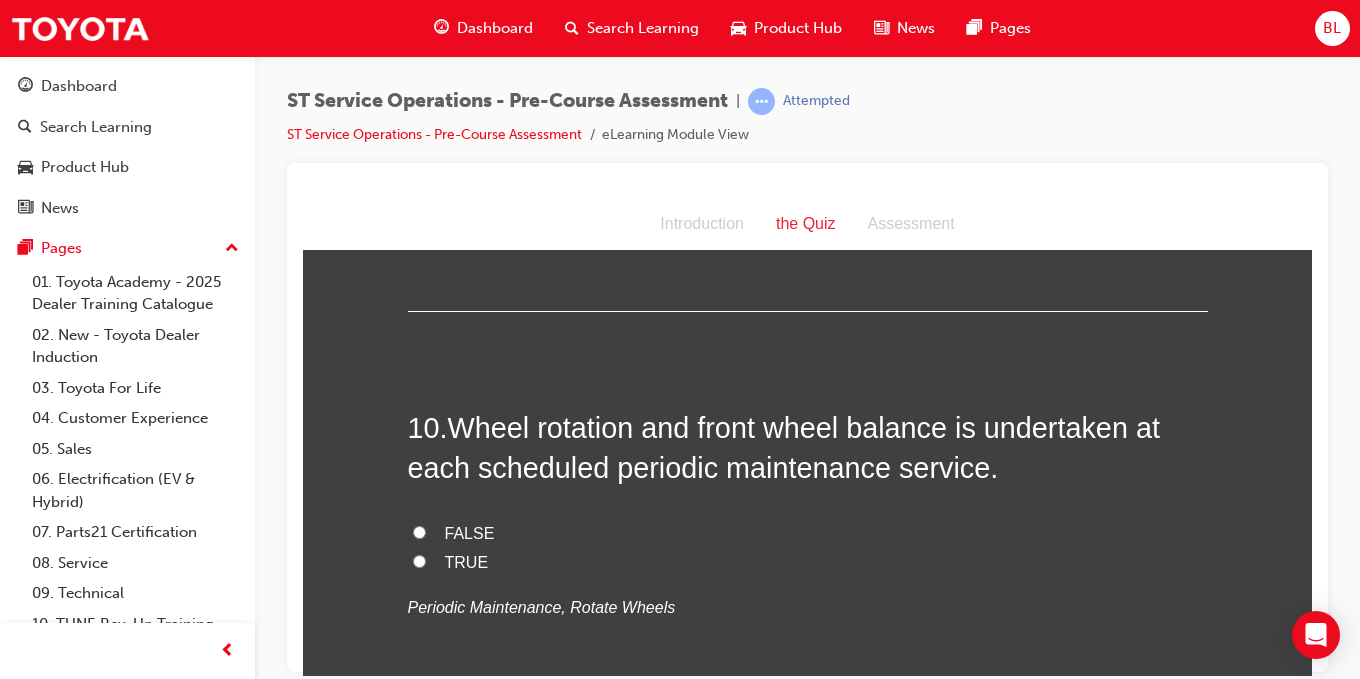 click on "FALSE" at bounding box center (419, 531) 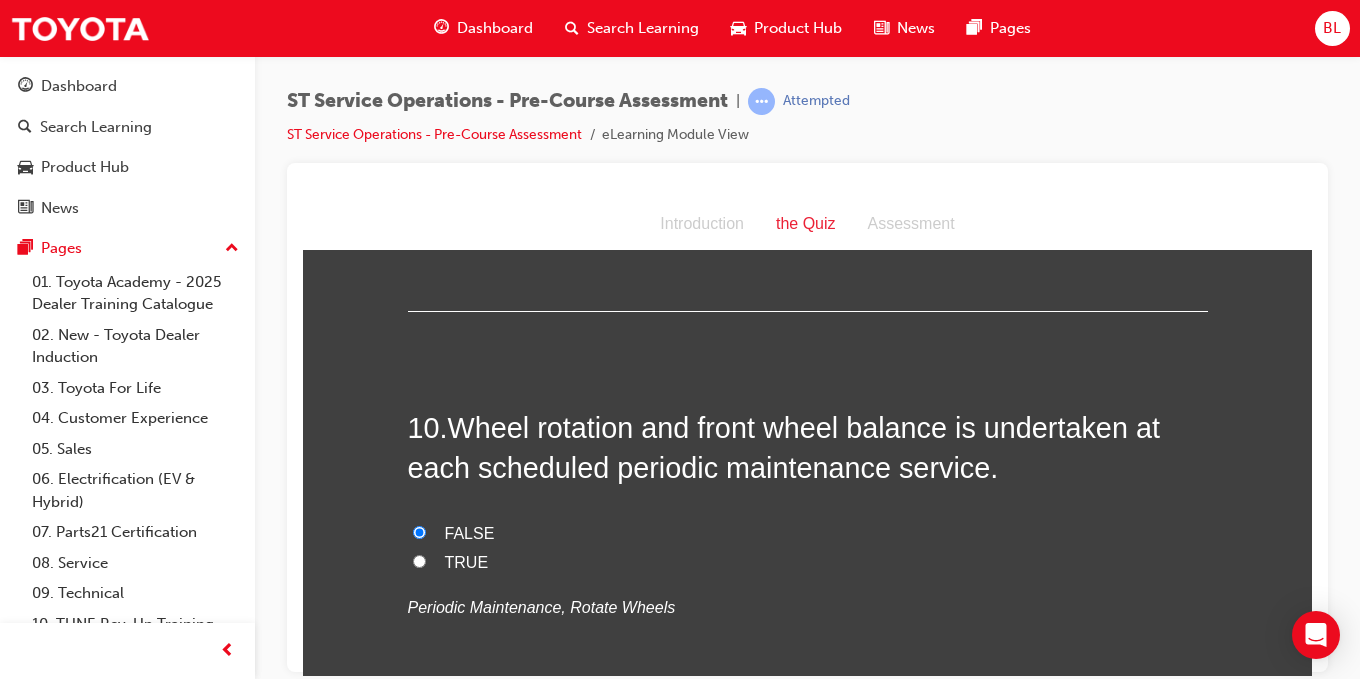 scroll, scrollTop: 4195, scrollLeft: 0, axis: vertical 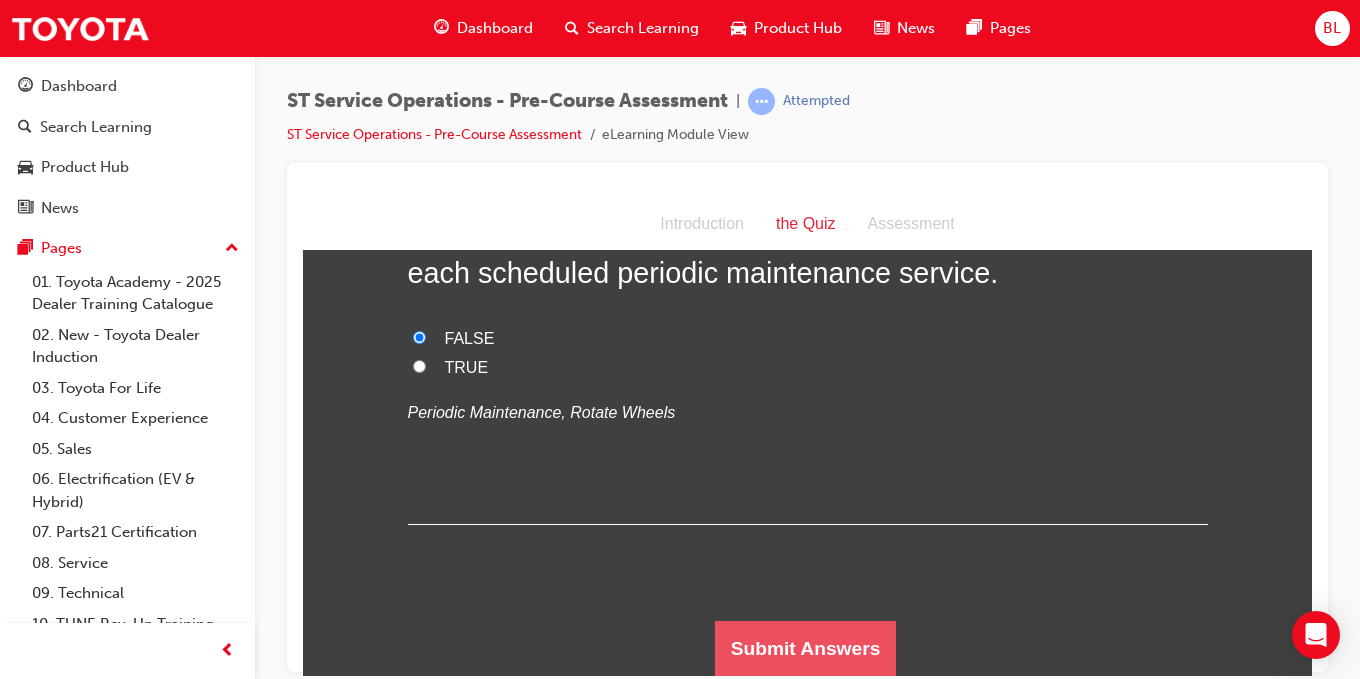 click on "Submit Answers" at bounding box center (806, 648) 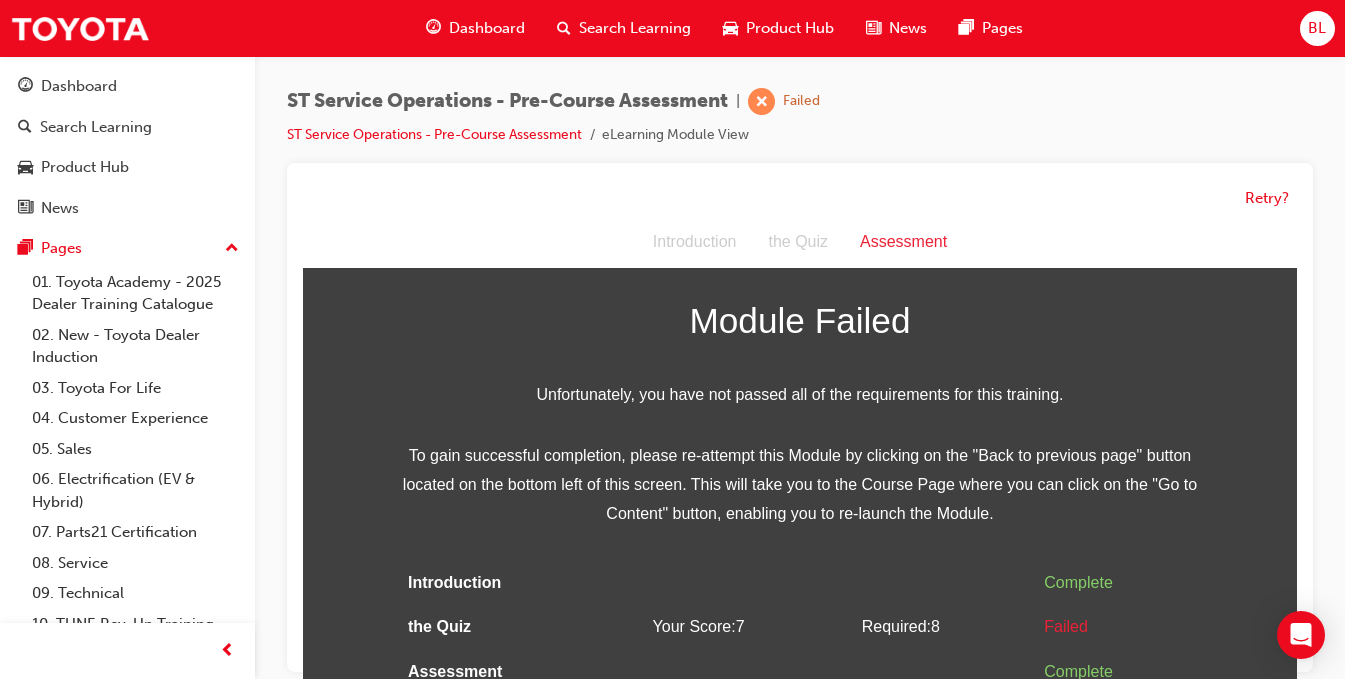 scroll, scrollTop: 15, scrollLeft: 0, axis: vertical 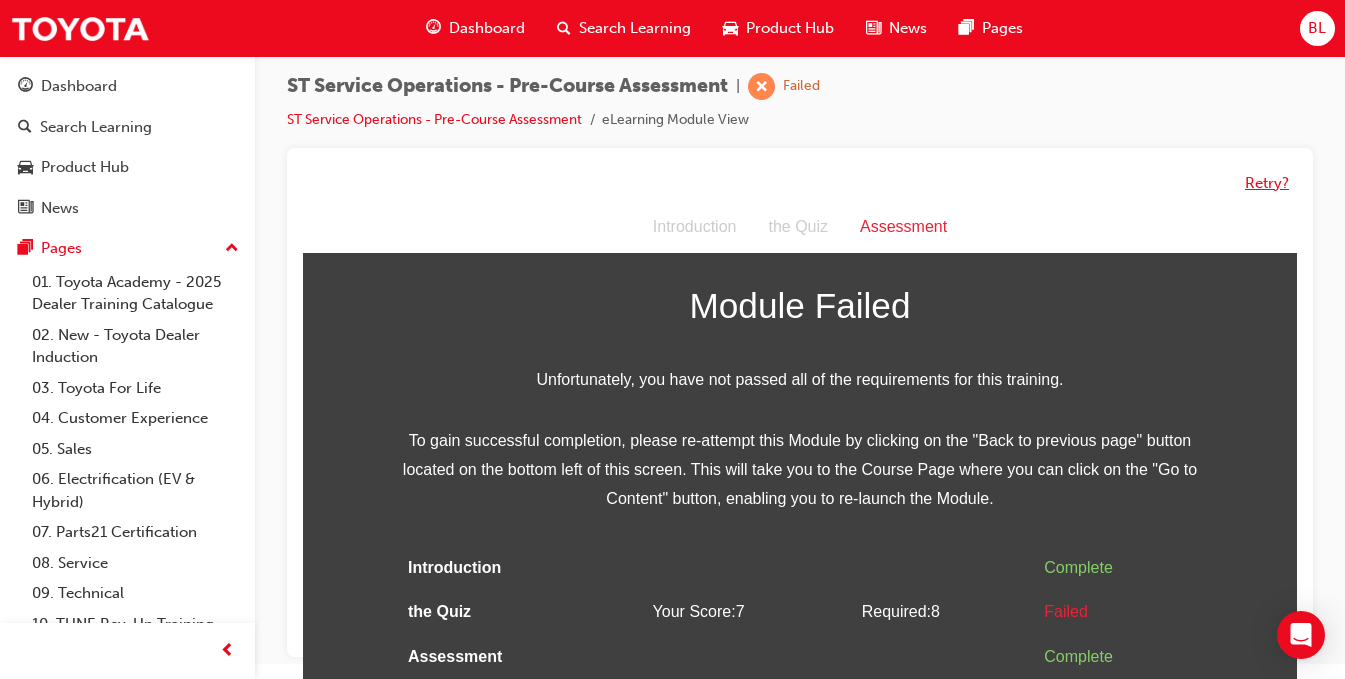 click on "Retry?" at bounding box center [1267, 183] 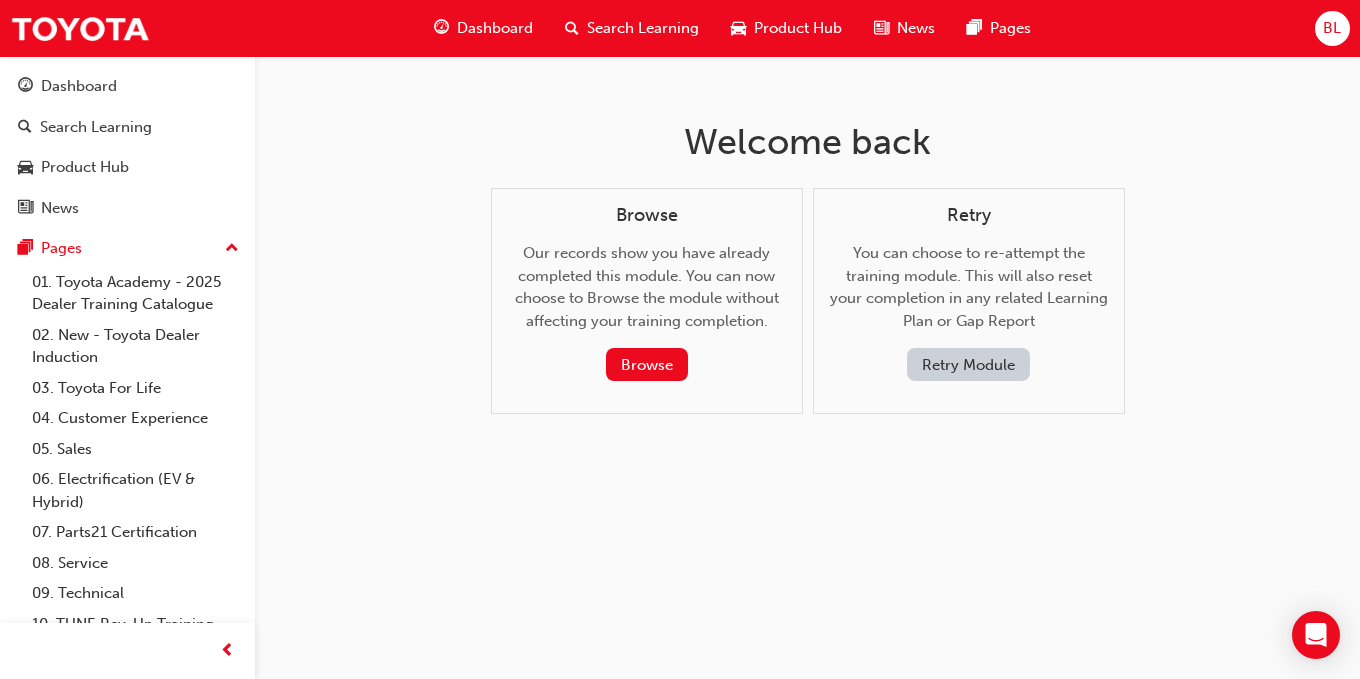 click on "Retry Module" at bounding box center [968, 364] 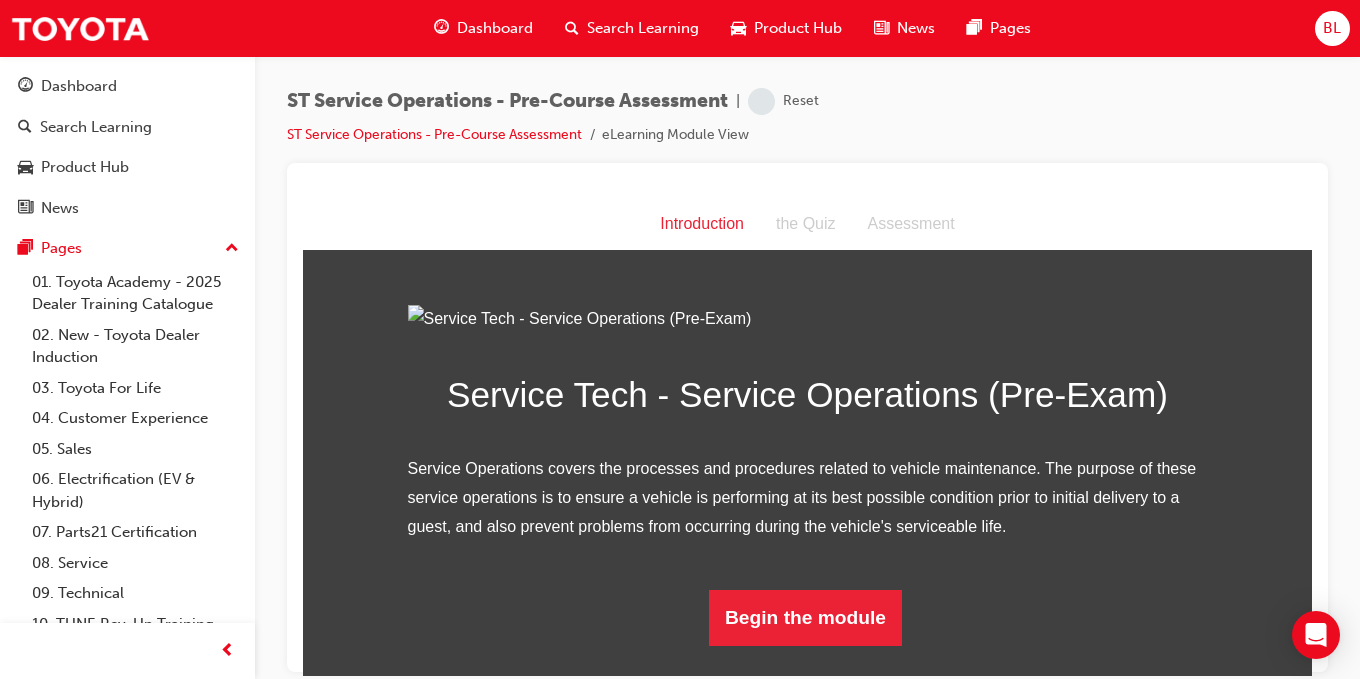 scroll, scrollTop: 190, scrollLeft: 0, axis: vertical 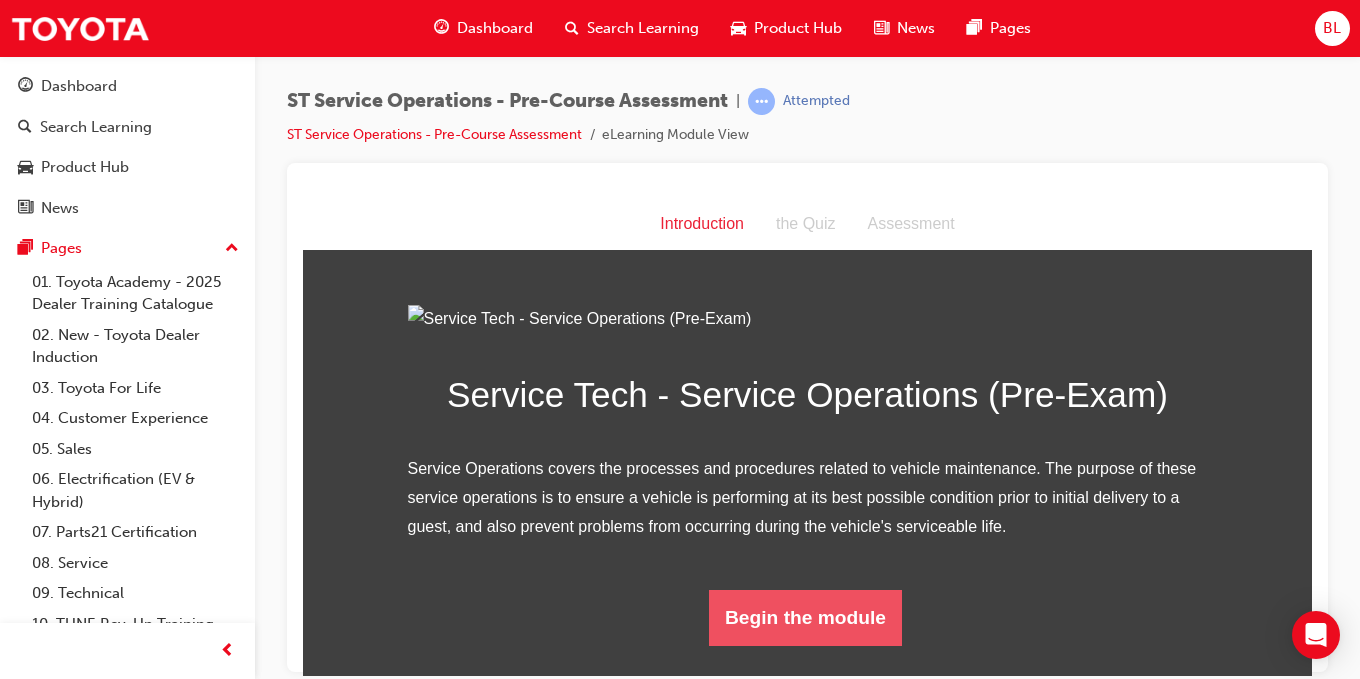 click on "Begin the module" at bounding box center [805, 617] 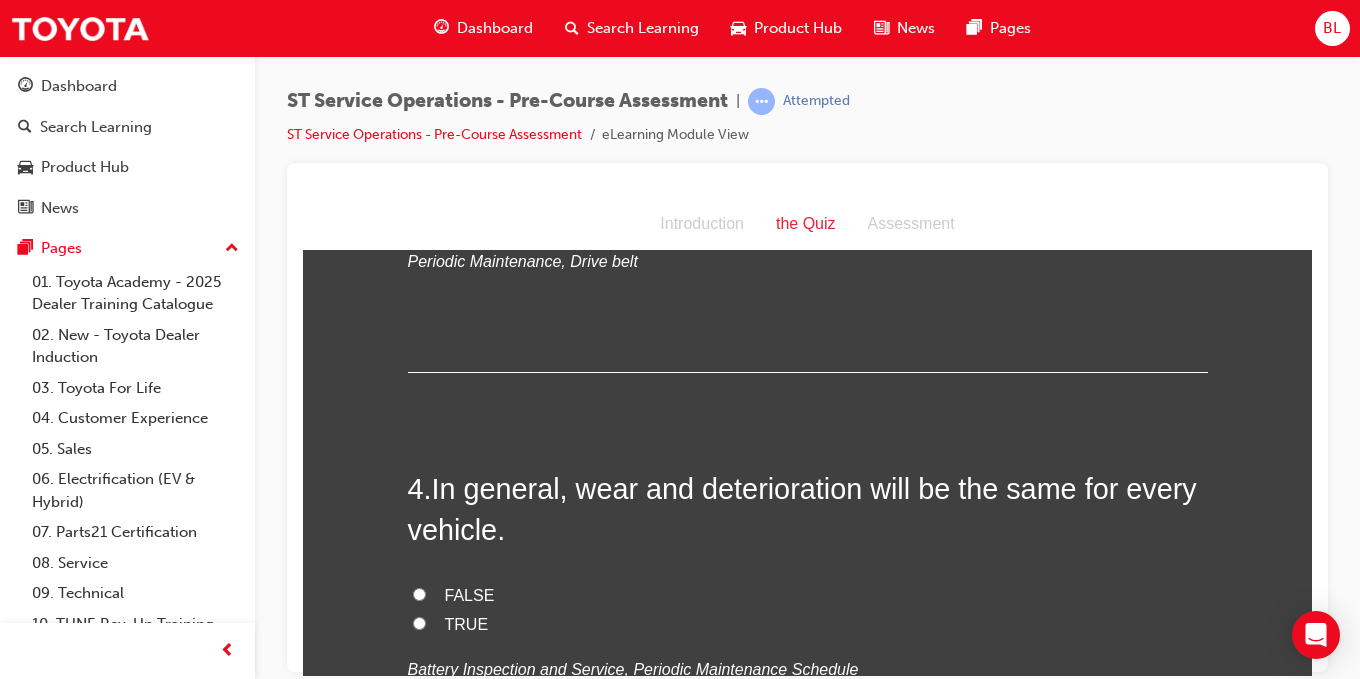 scroll, scrollTop: 1400, scrollLeft: 0, axis: vertical 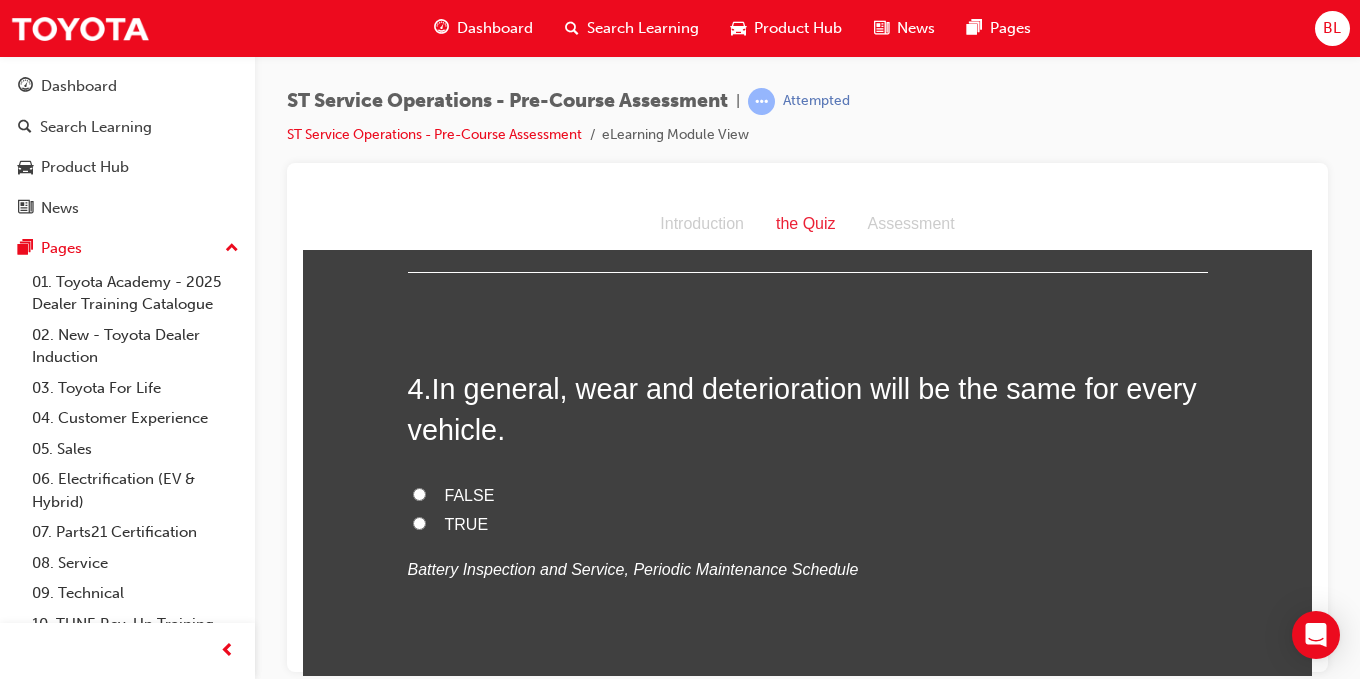 click on "TRUE" at bounding box center [419, 522] 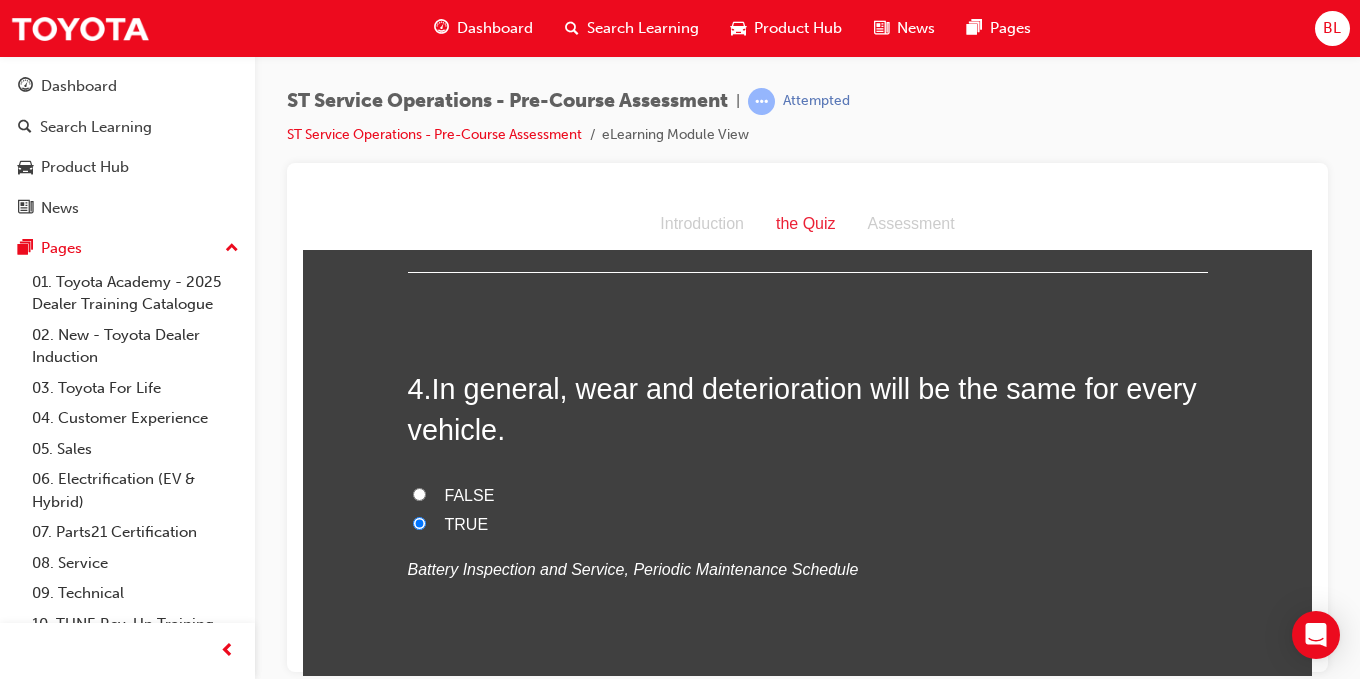 scroll, scrollTop: 1500, scrollLeft: 0, axis: vertical 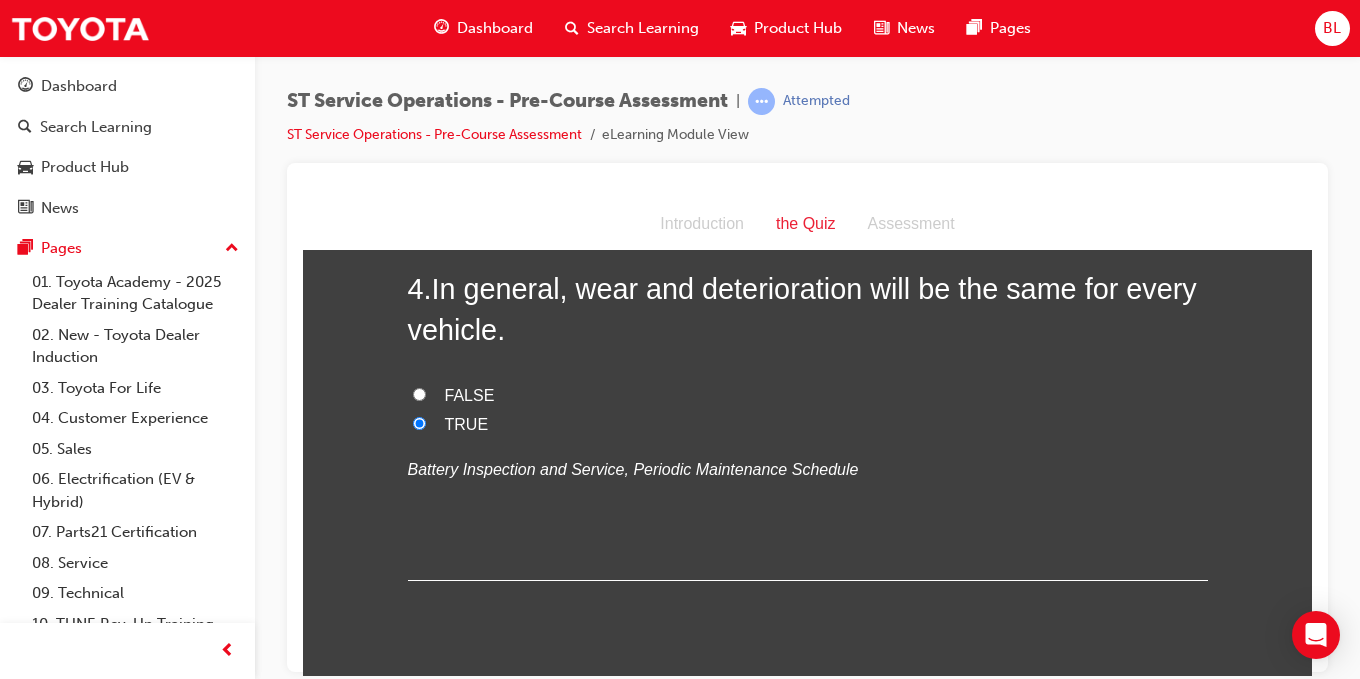 click on "FALSE" at bounding box center (419, 393) 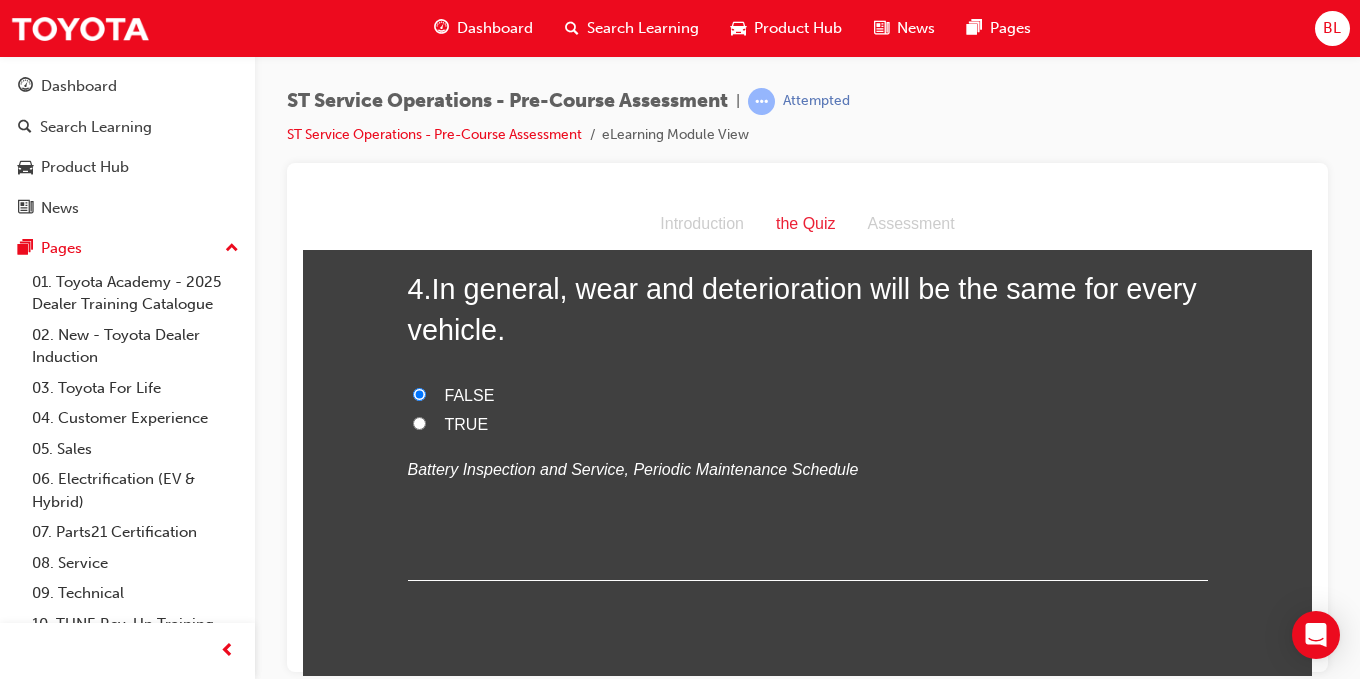 scroll, scrollTop: 1800, scrollLeft: 0, axis: vertical 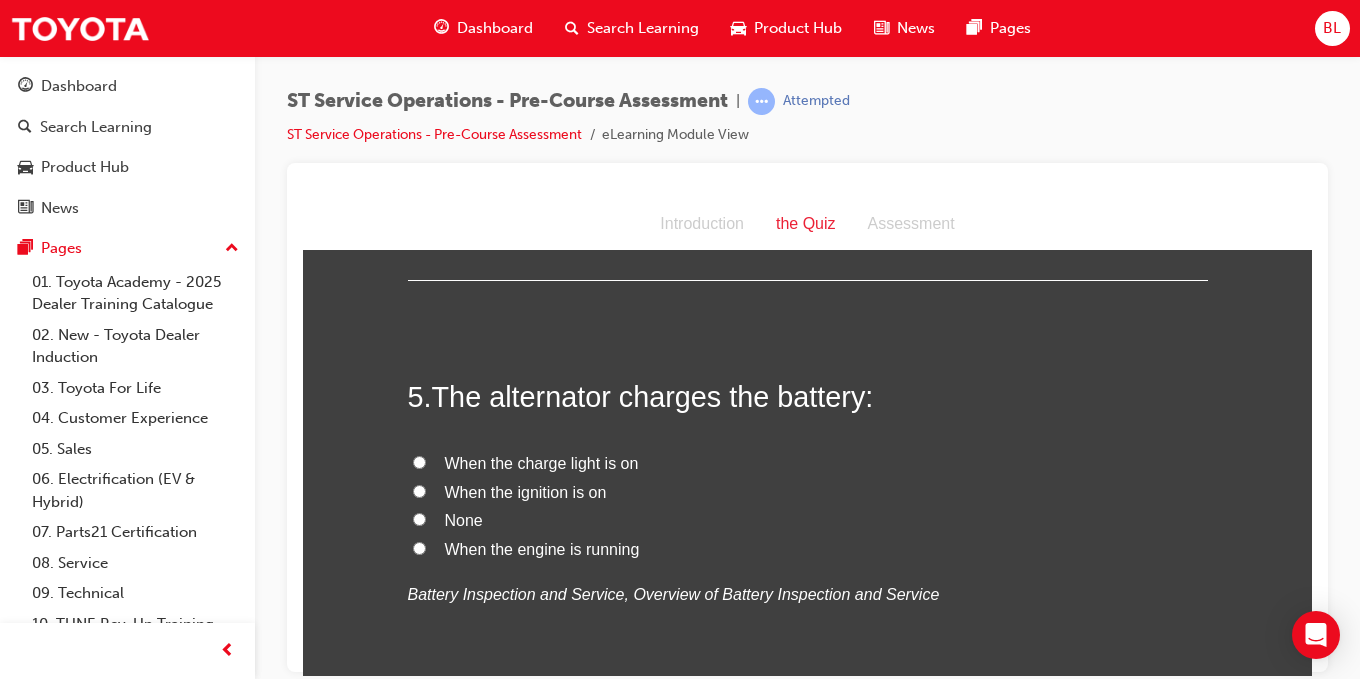 click on "When the engine is running" at bounding box center [808, 549] 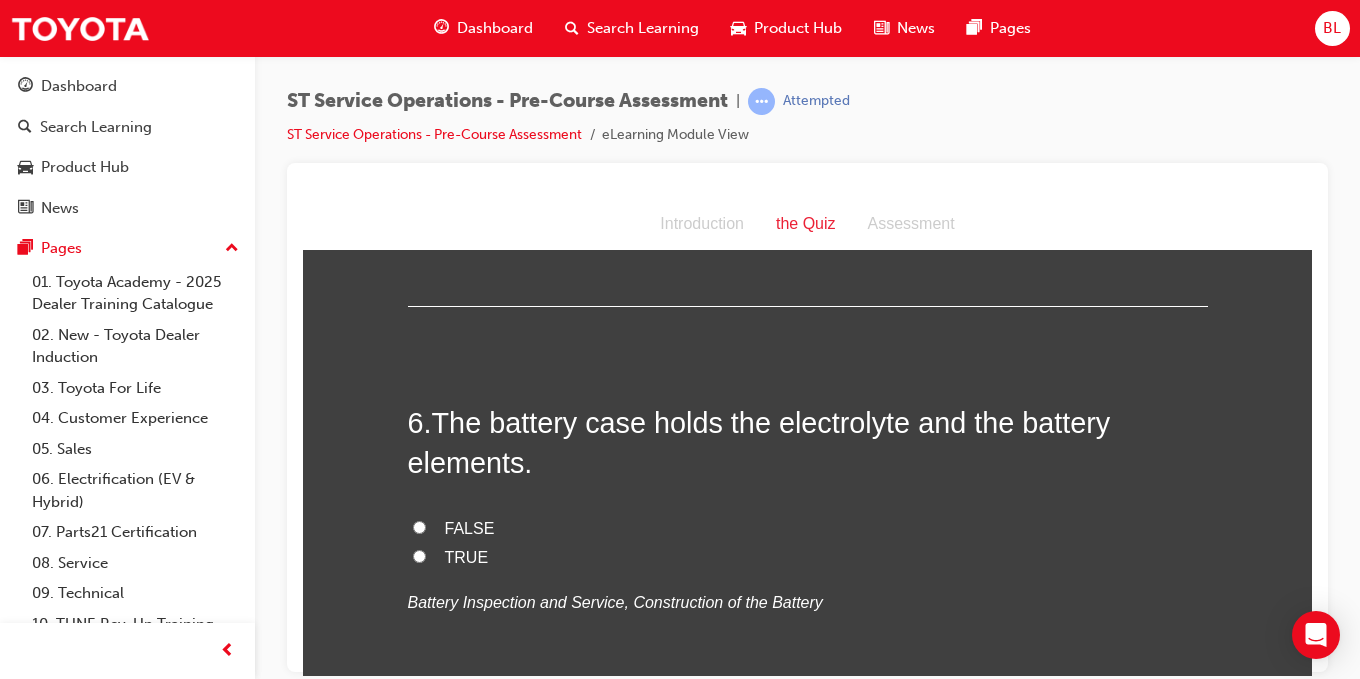 scroll, scrollTop: 2600, scrollLeft: 0, axis: vertical 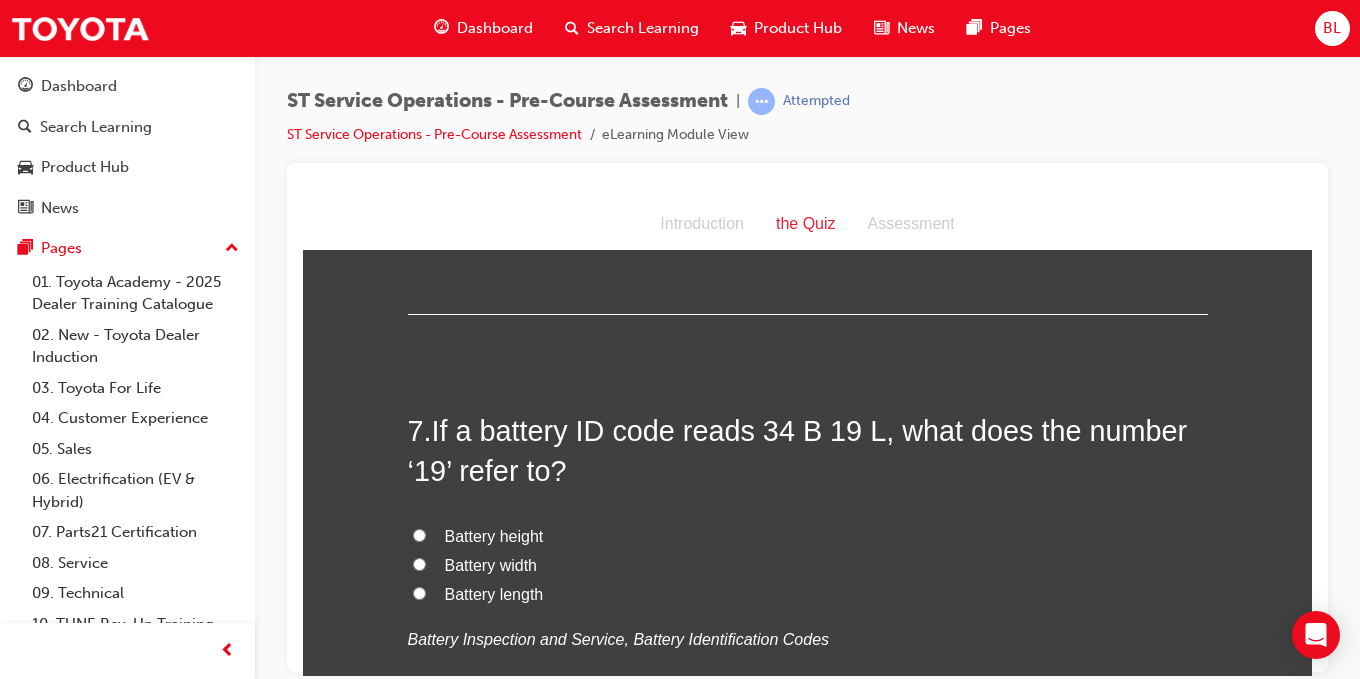 click on "Battery length" at bounding box center (419, 592) 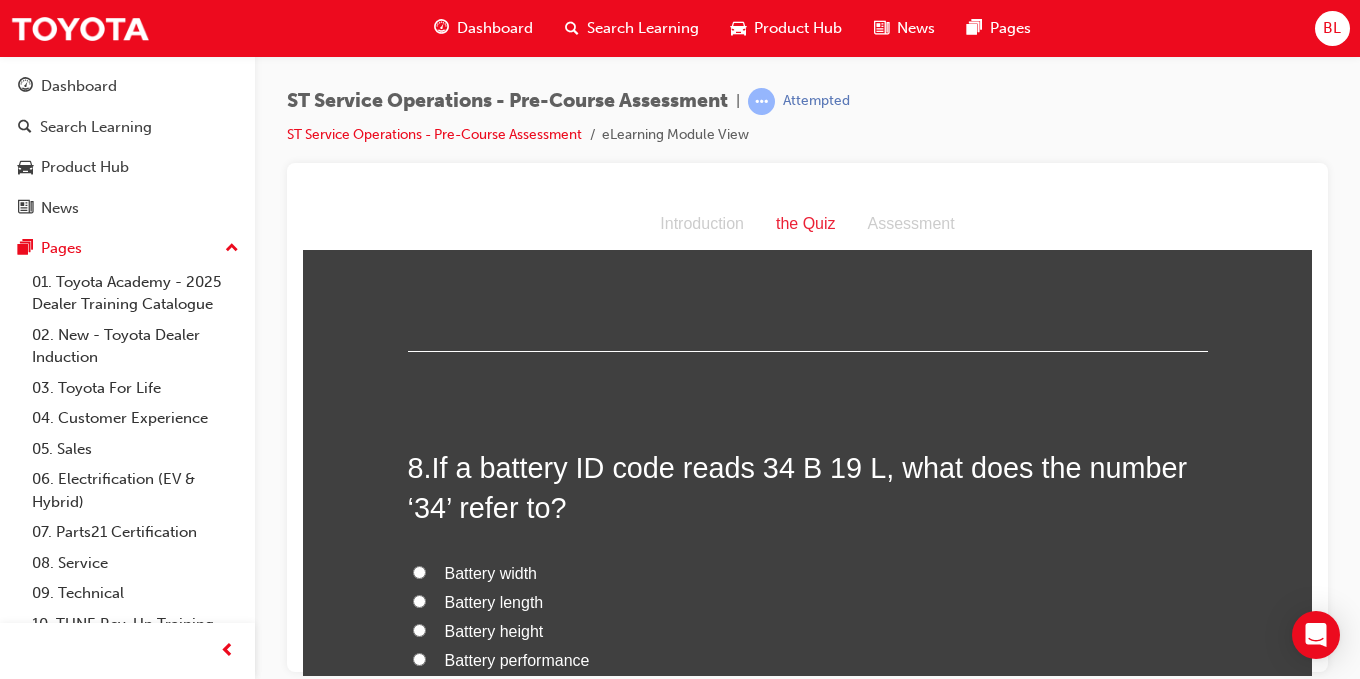 scroll, scrollTop: 3100, scrollLeft: 0, axis: vertical 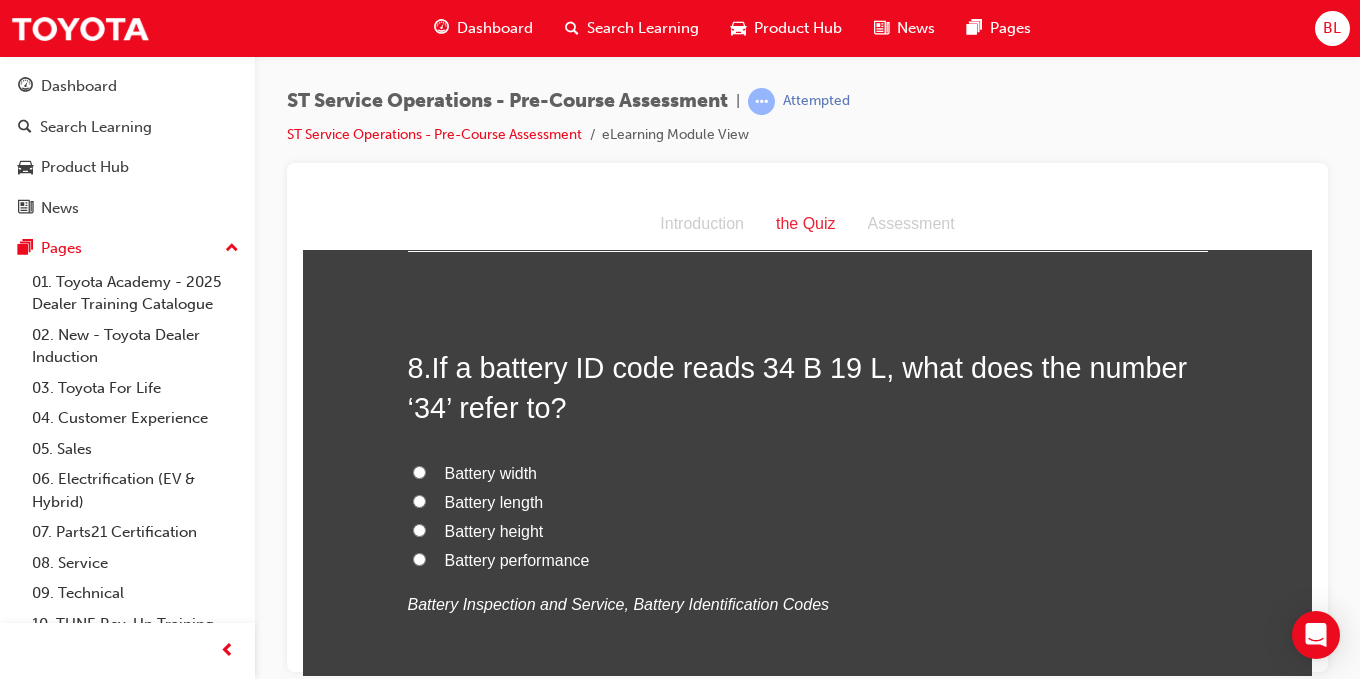 click on "Battery performance" at bounding box center (808, 560) 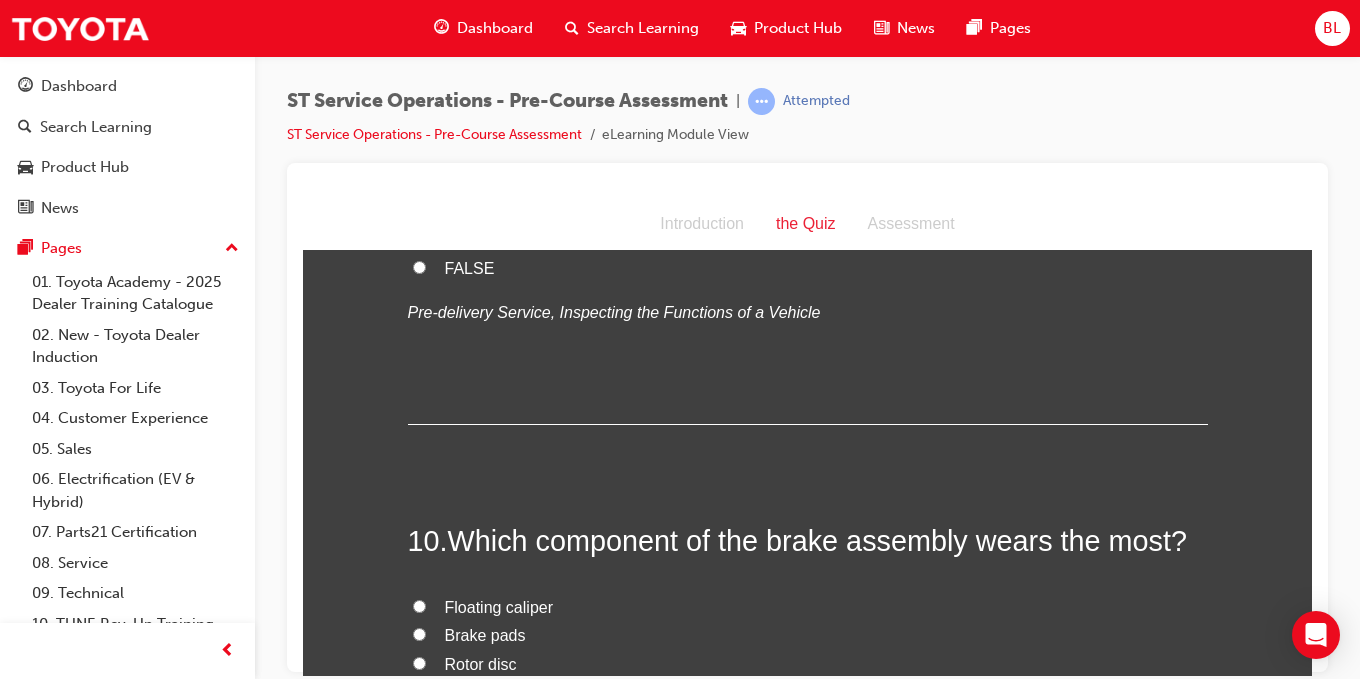 scroll, scrollTop: 3900, scrollLeft: 0, axis: vertical 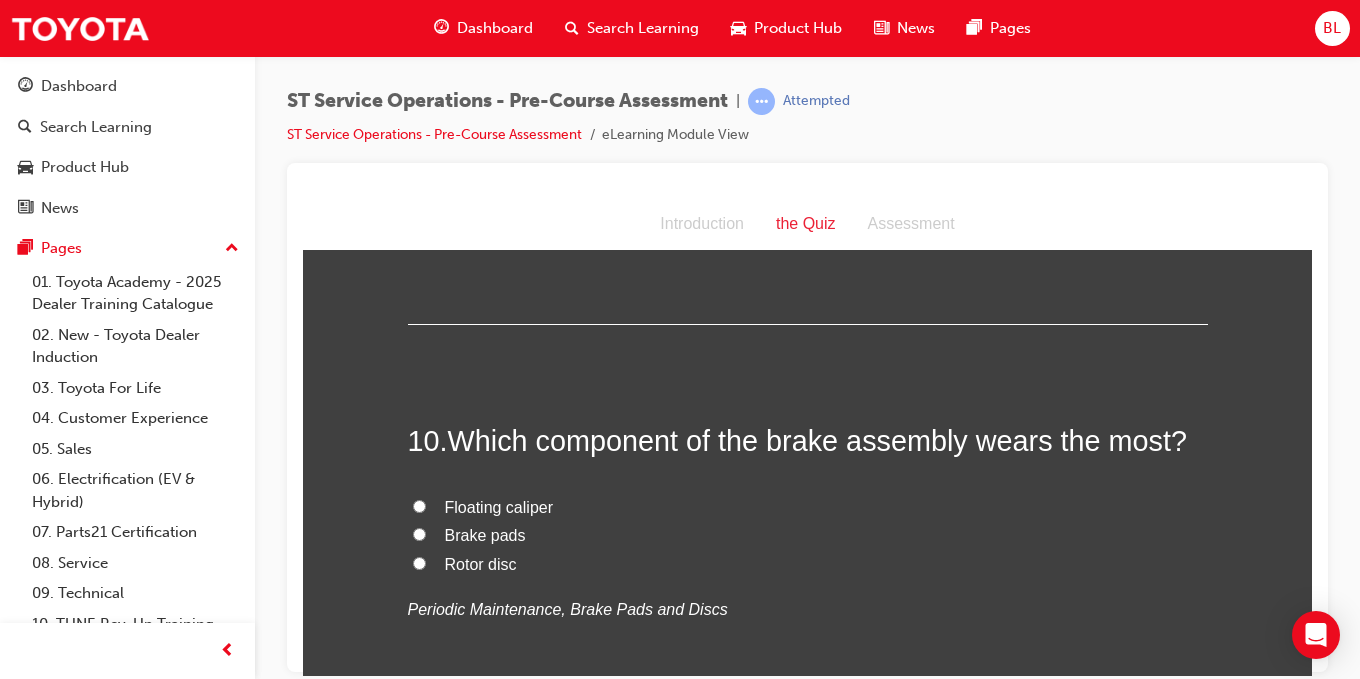 click on "Brake pads" at bounding box center [419, 533] 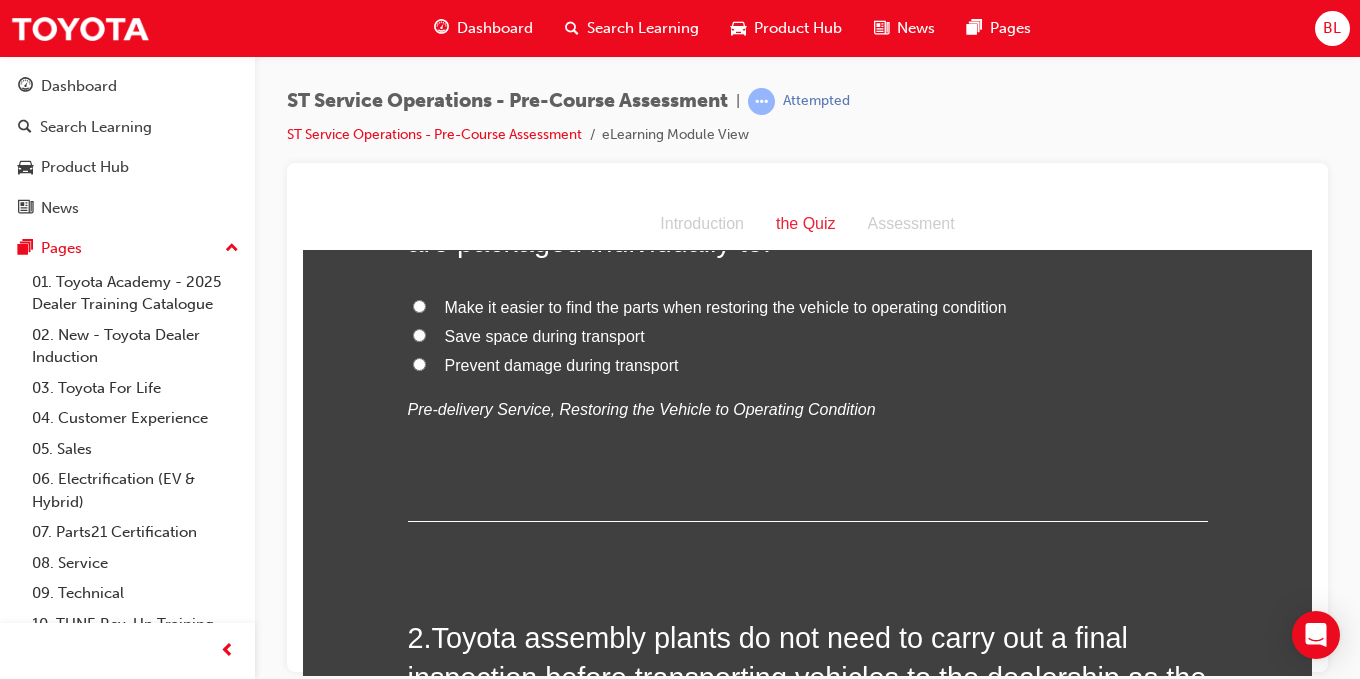 scroll, scrollTop: 0, scrollLeft: 0, axis: both 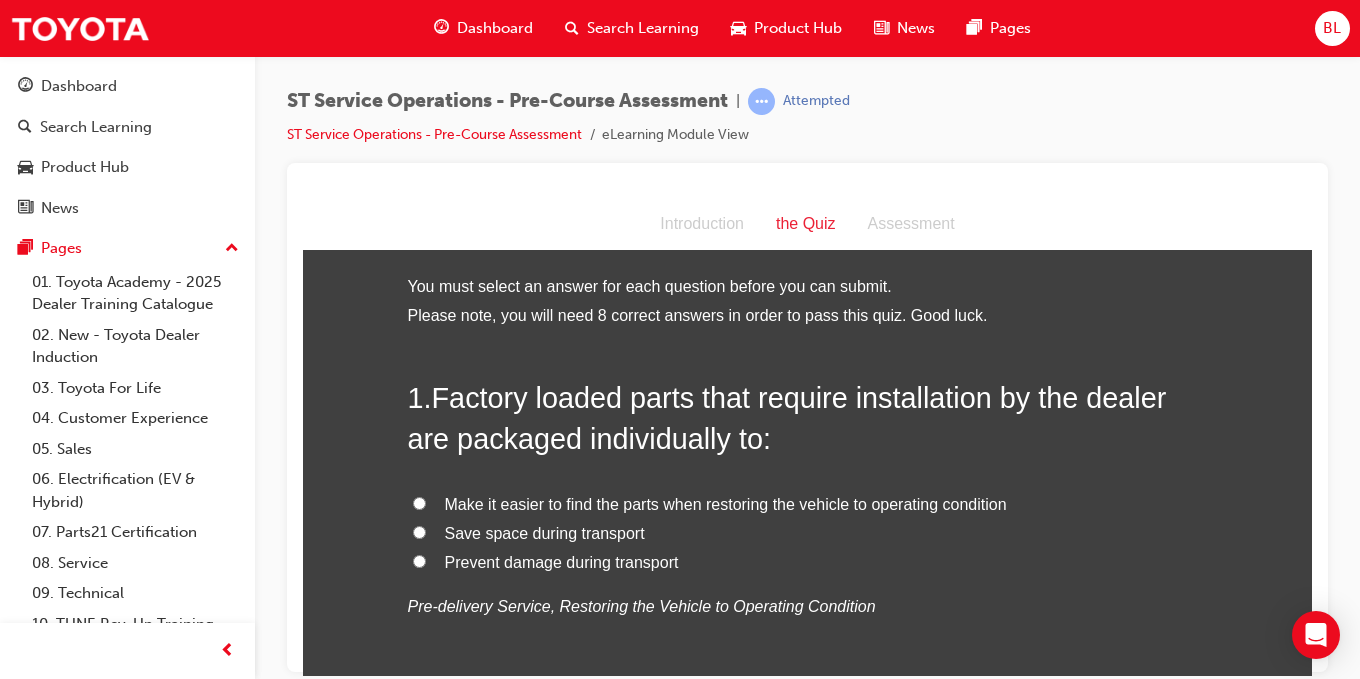 click on "Prevent damage during transport" at bounding box center [419, 560] 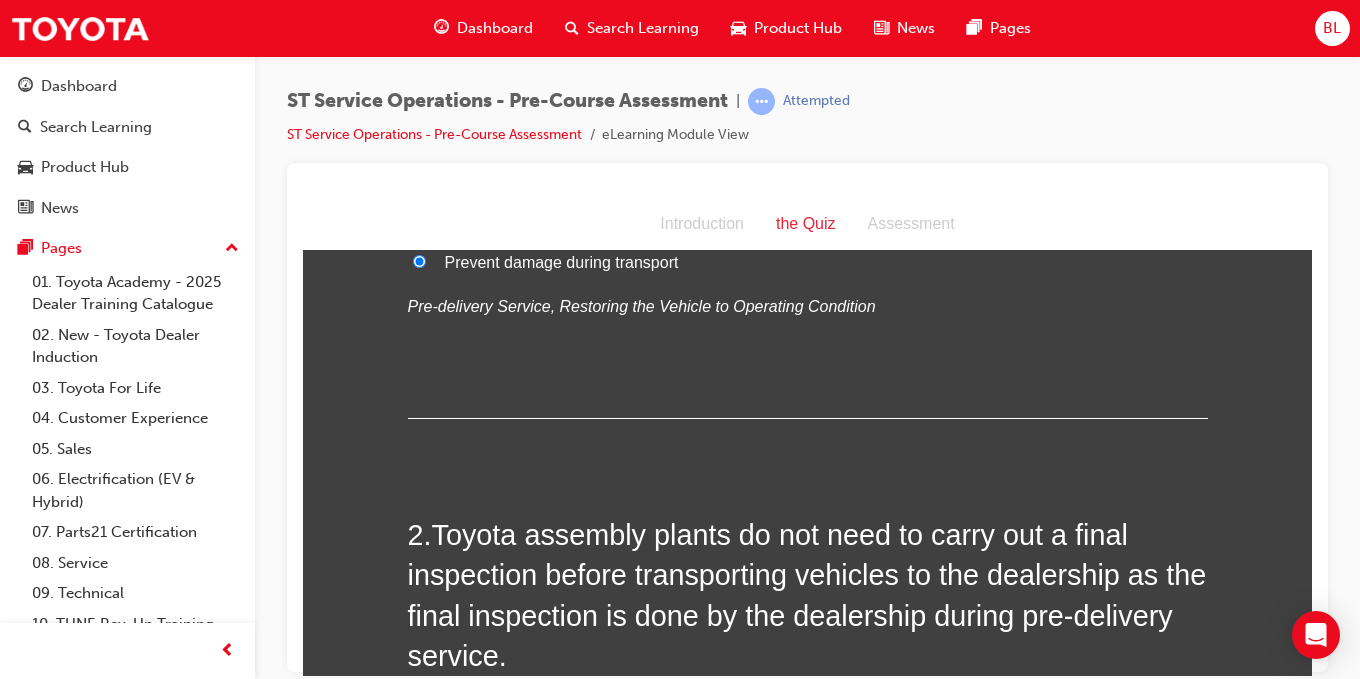 scroll, scrollTop: 500, scrollLeft: 0, axis: vertical 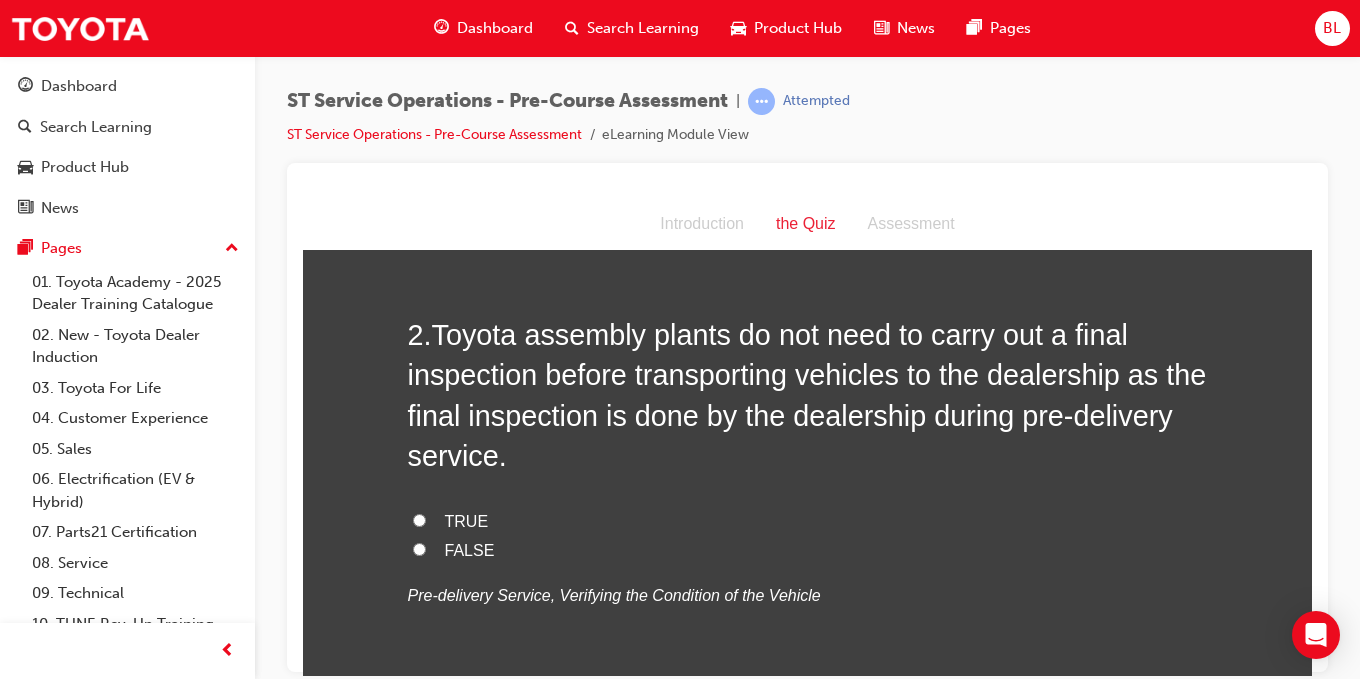click on "FALSE" at bounding box center [808, 550] 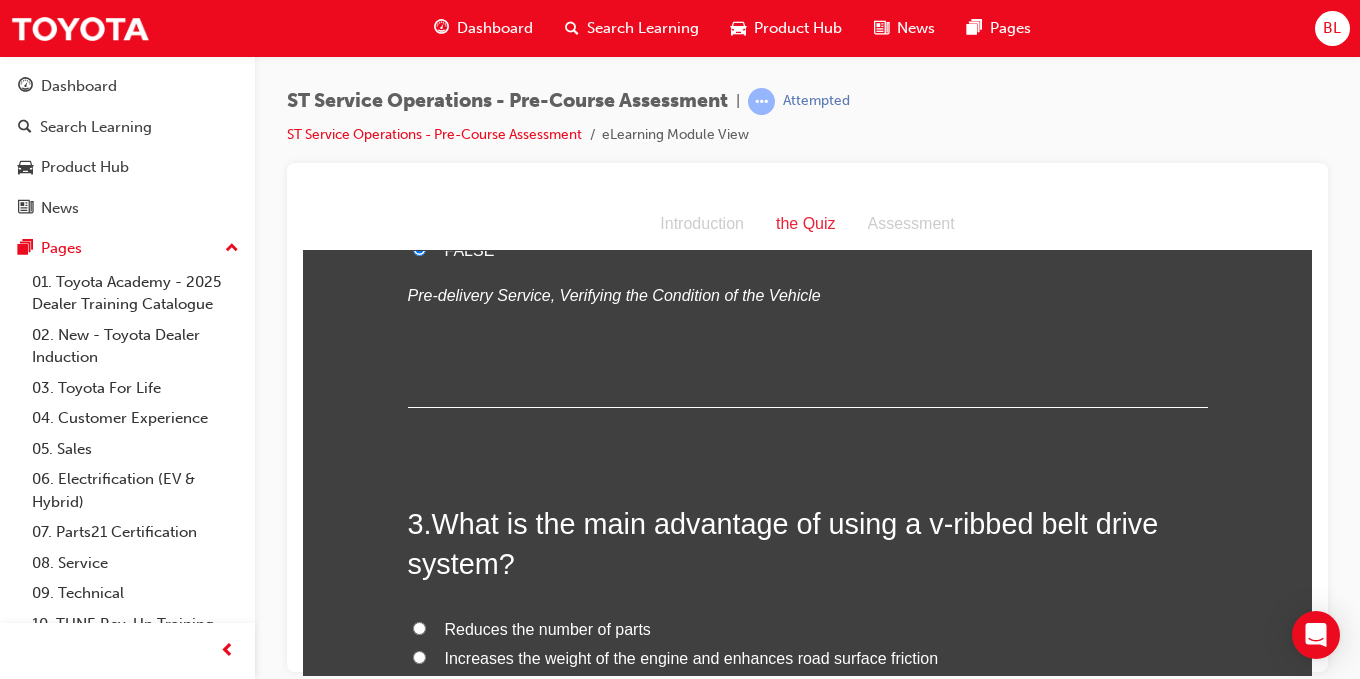 scroll, scrollTop: 900, scrollLeft: 0, axis: vertical 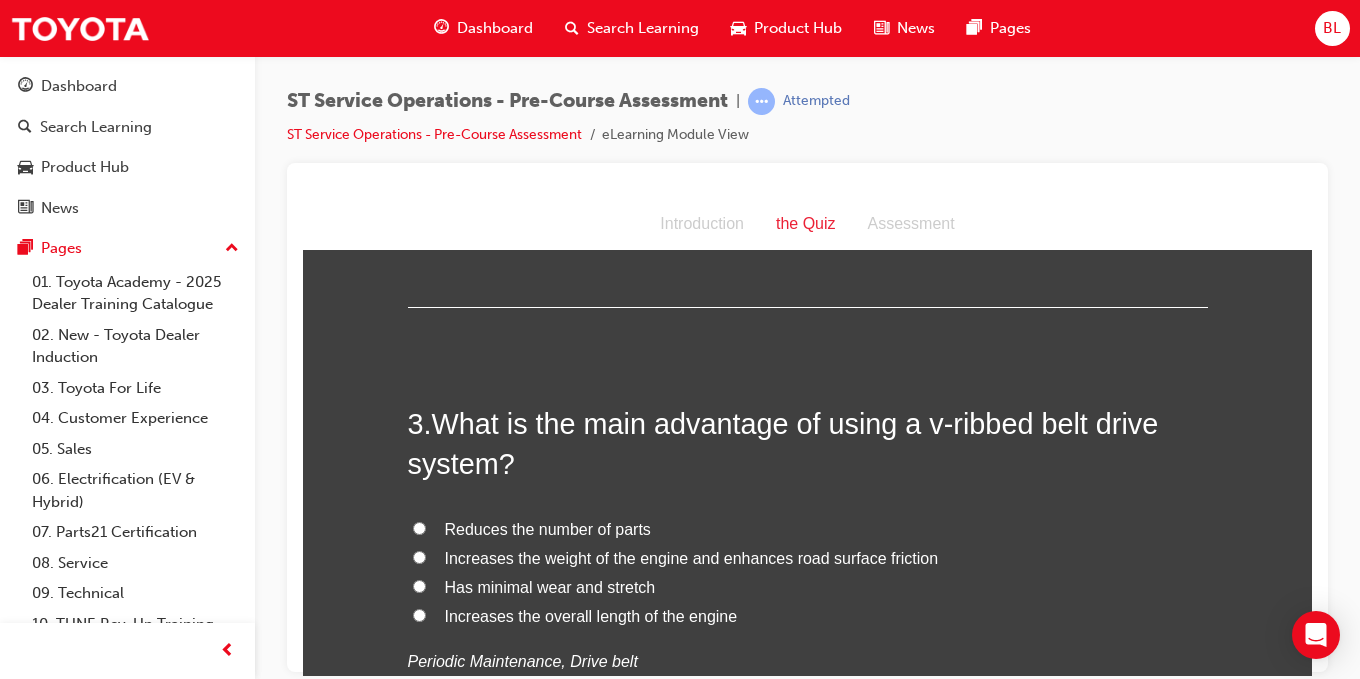 click on "Has minimal wear and stretch" at bounding box center [550, 586] 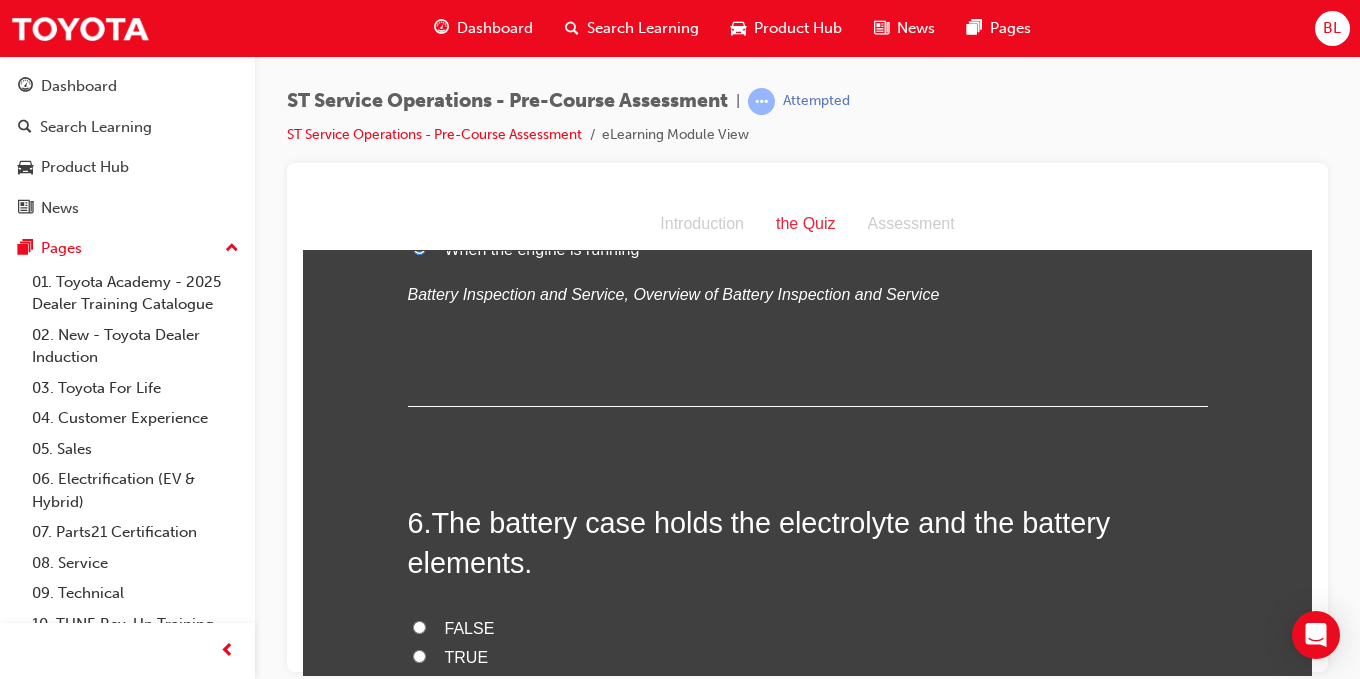 scroll, scrollTop: 2200, scrollLeft: 0, axis: vertical 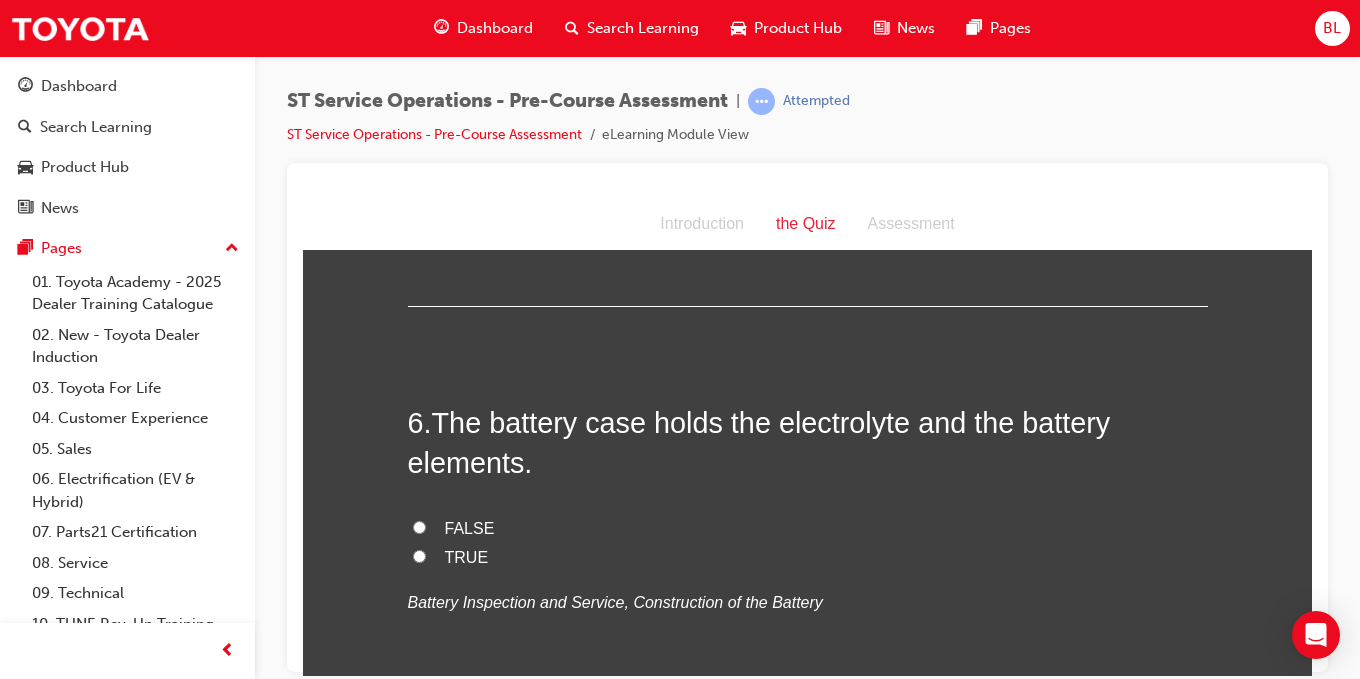 drag, startPoint x: 417, startPoint y: 554, endPoint x: 438, endPoint y: 553, distance: 21.023796 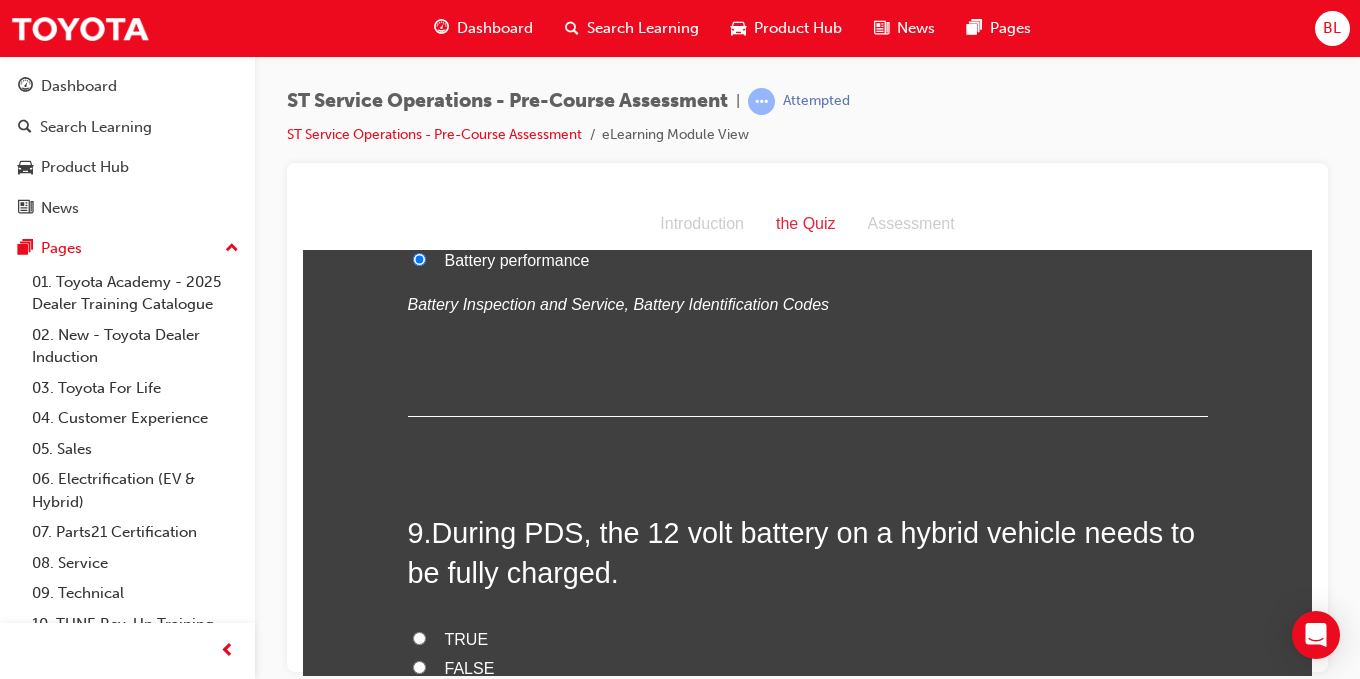 scroll, scrollTop: 3500, scrollLeft: 0, axis: vertical 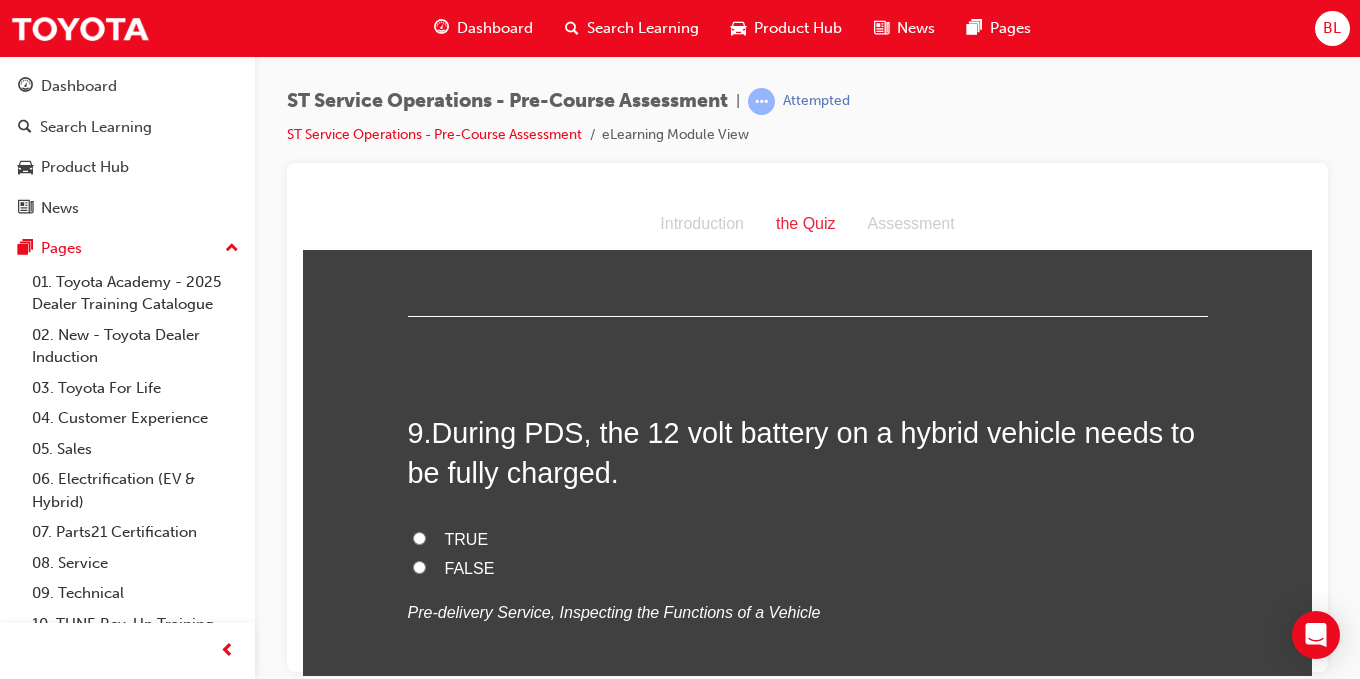 click on "TRUE" at bounding box center [419, 537] 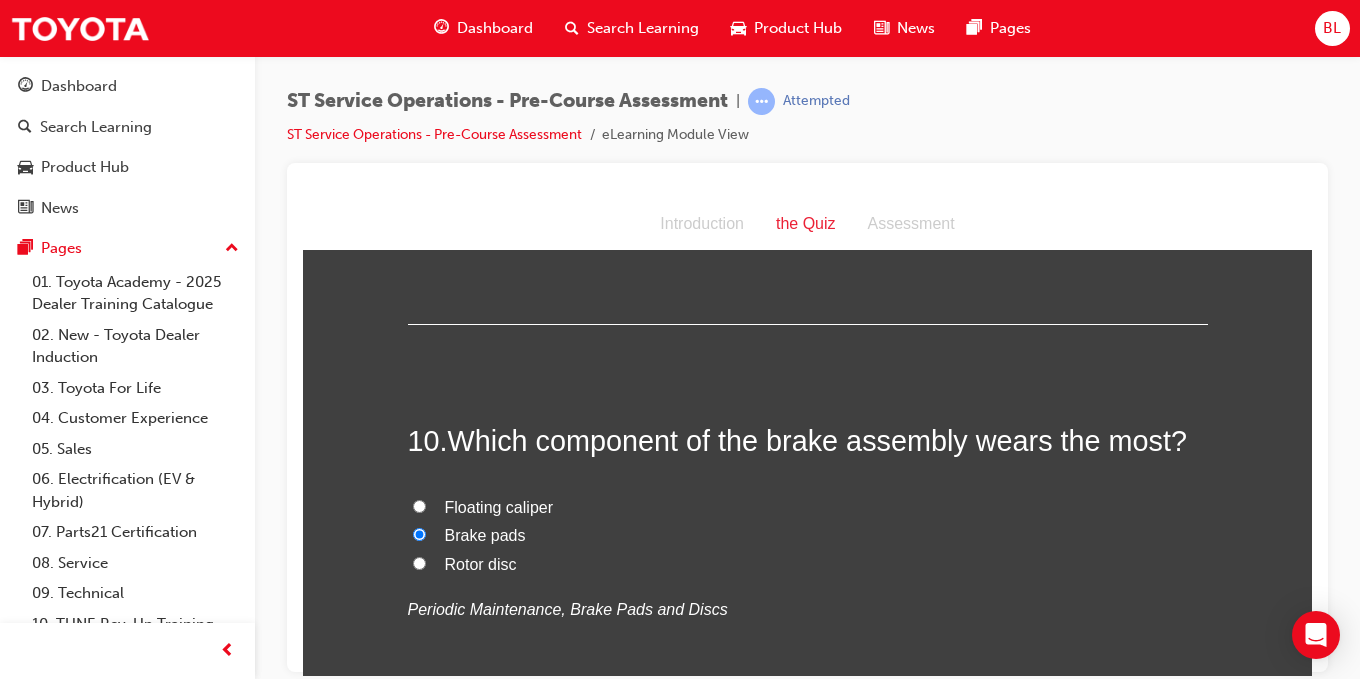 scroll, scrollTop: 4097, scrollLeft: 0, axis: vertical 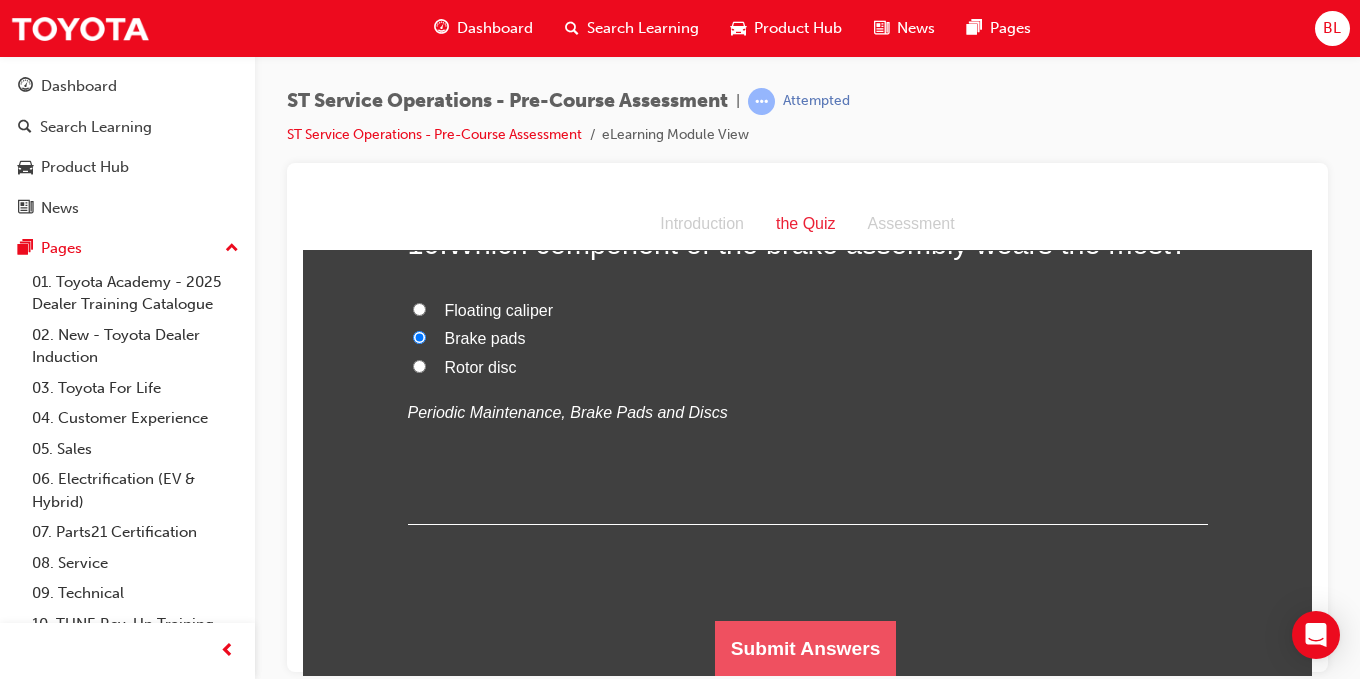 click on "Submit Answers" at bounding box center [806, 648] 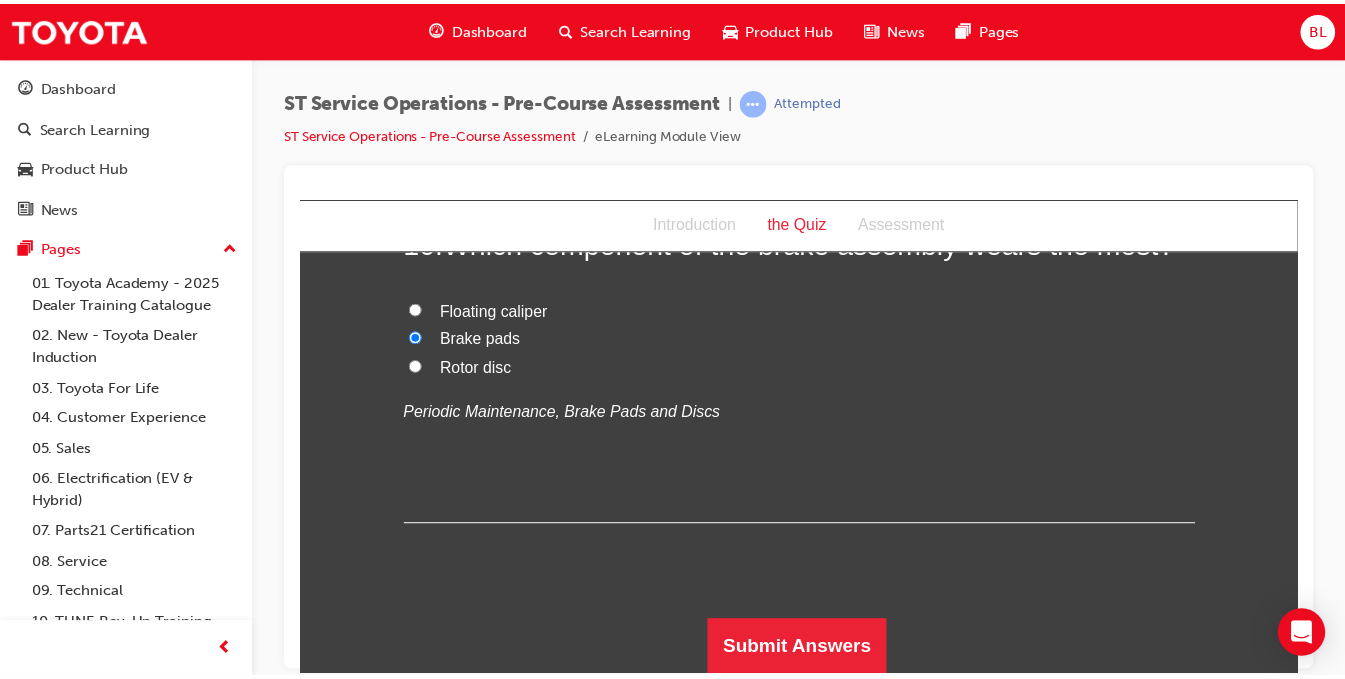 scroll, scrollTop: 0, scrollLeft: 0, axis: both 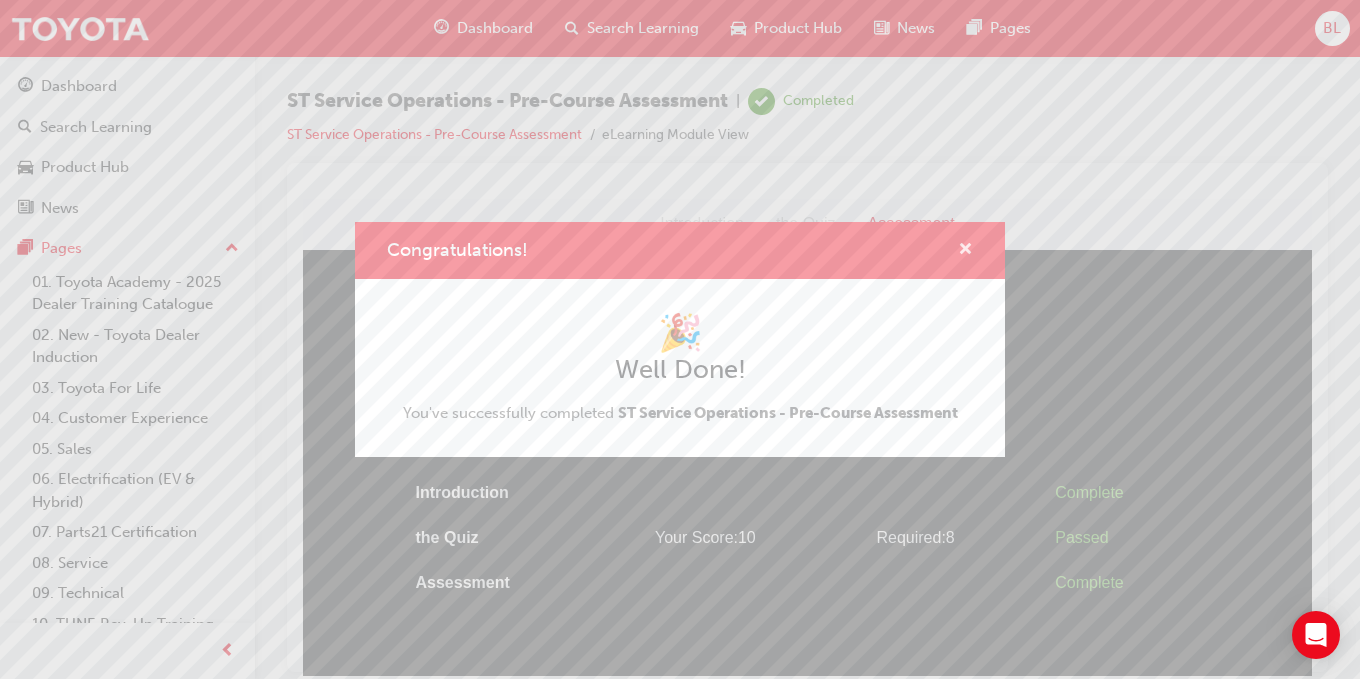 click at bounding box center [965, 251] 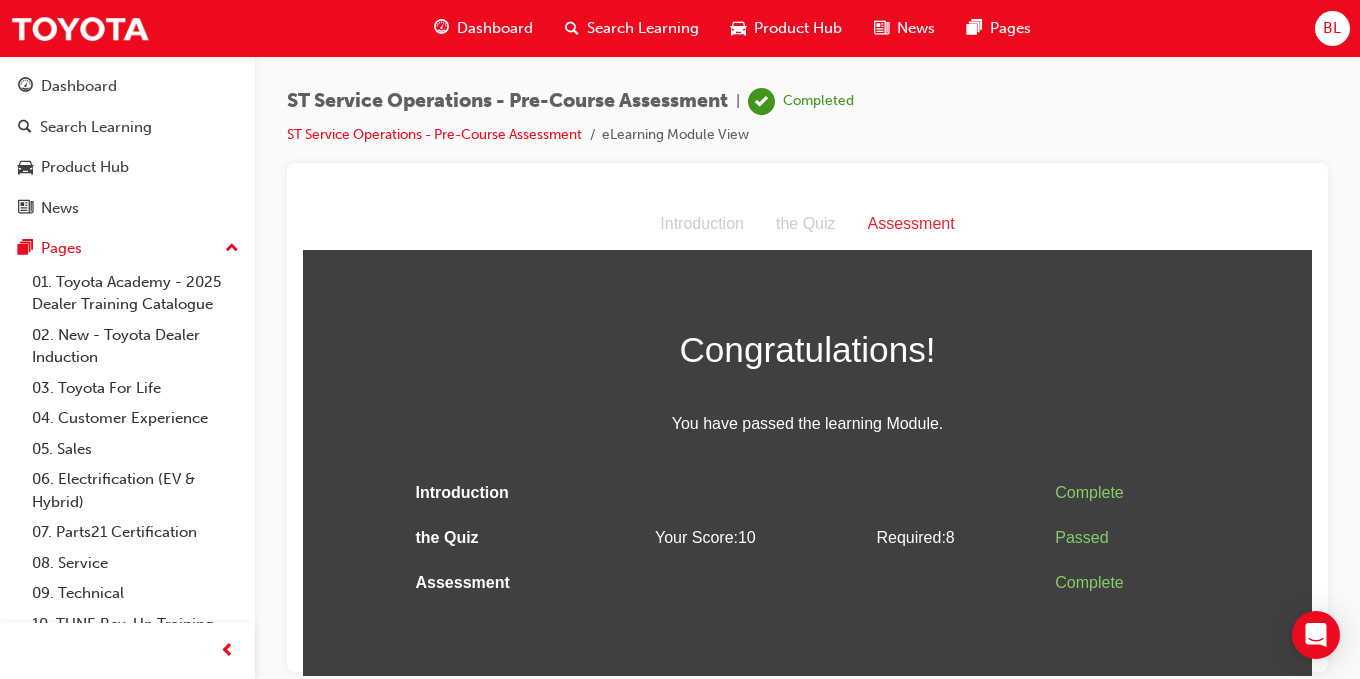 click on "Dashboard" at bounding box center [495, 28] 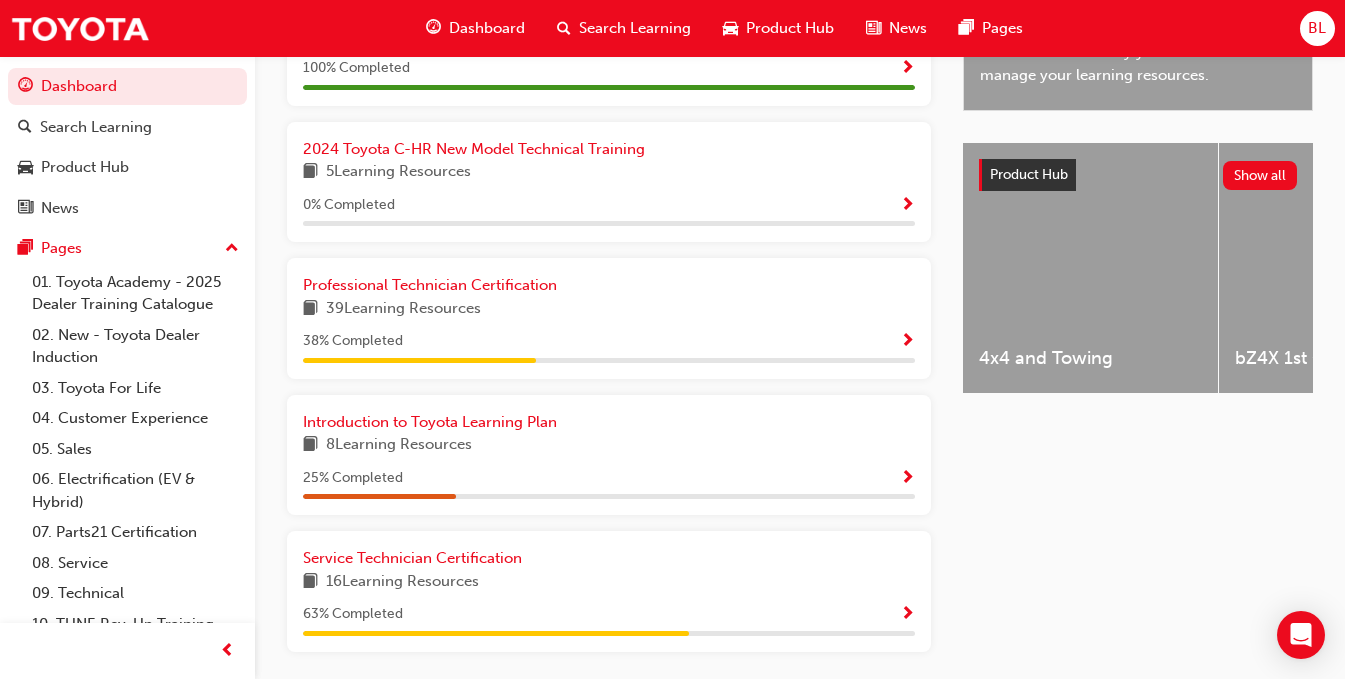 scroll, scrollTop: 779, scrollLeft: 0, axis: vertical 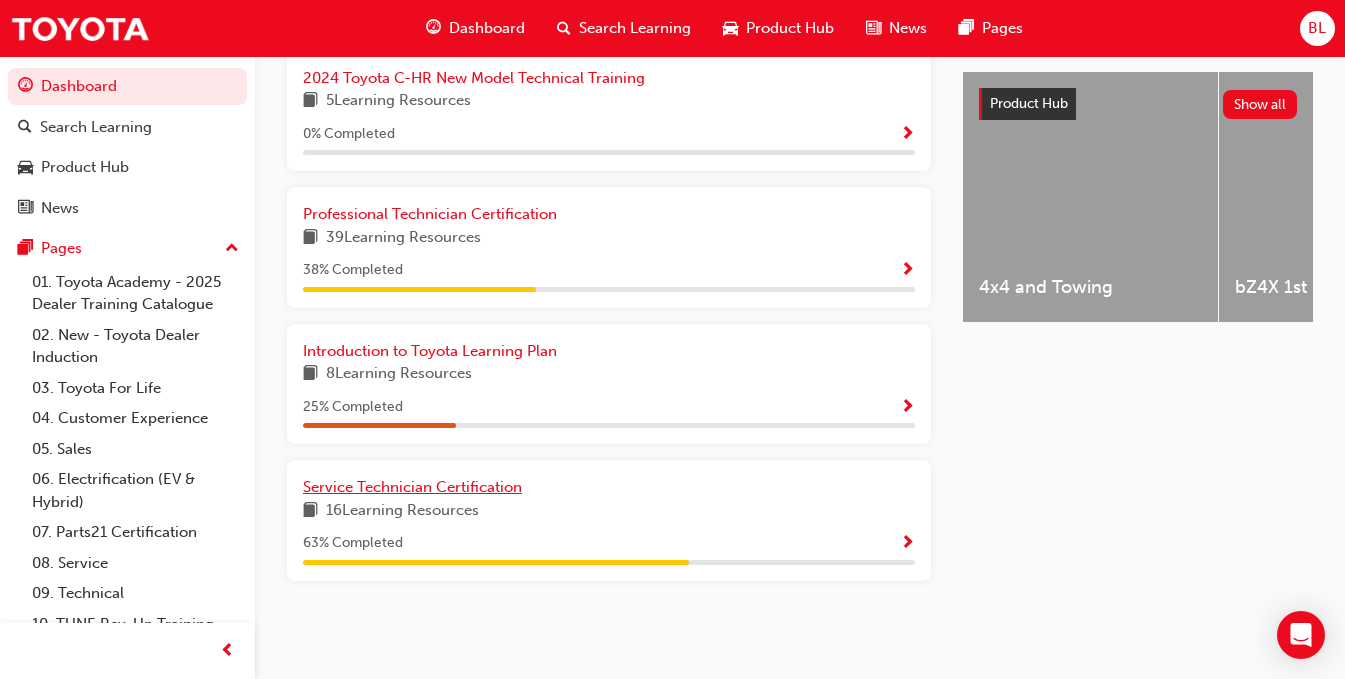 click on "Service Technician Certification" at bounding box center [412, 487] 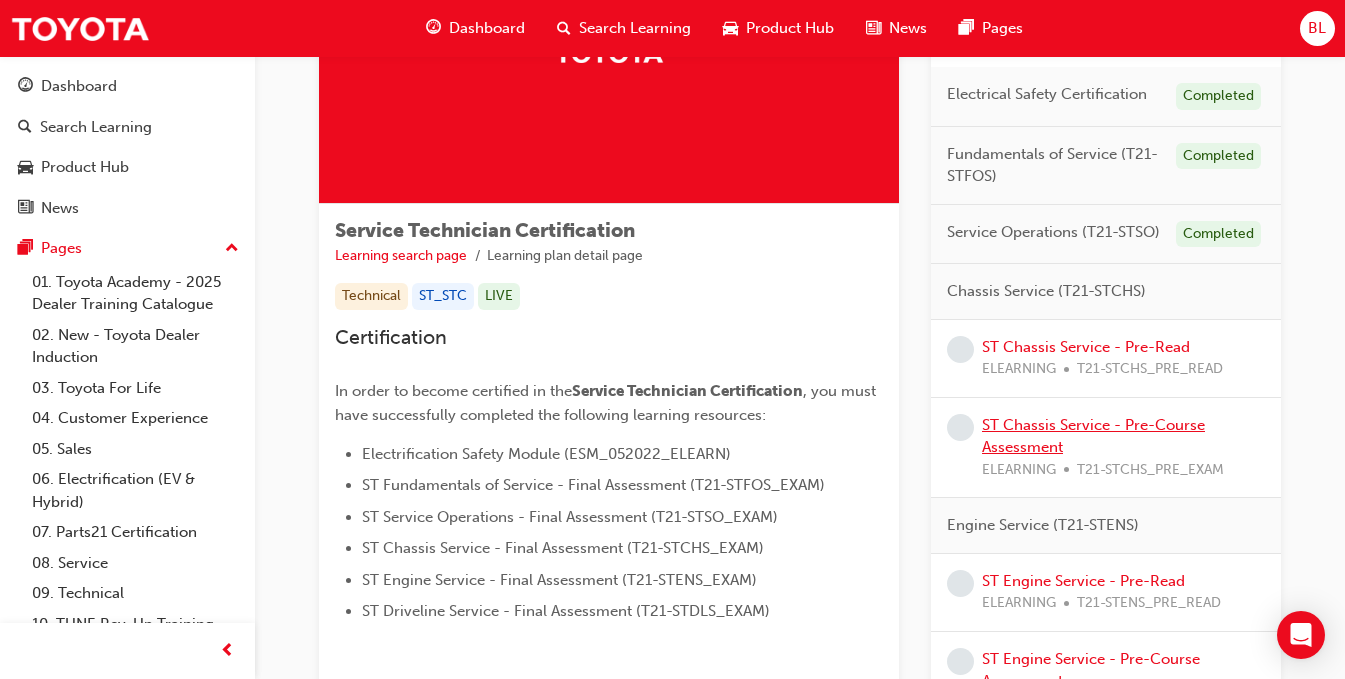 scroll, scrollTop: 100, scrollLeft: 0, axis: vertical 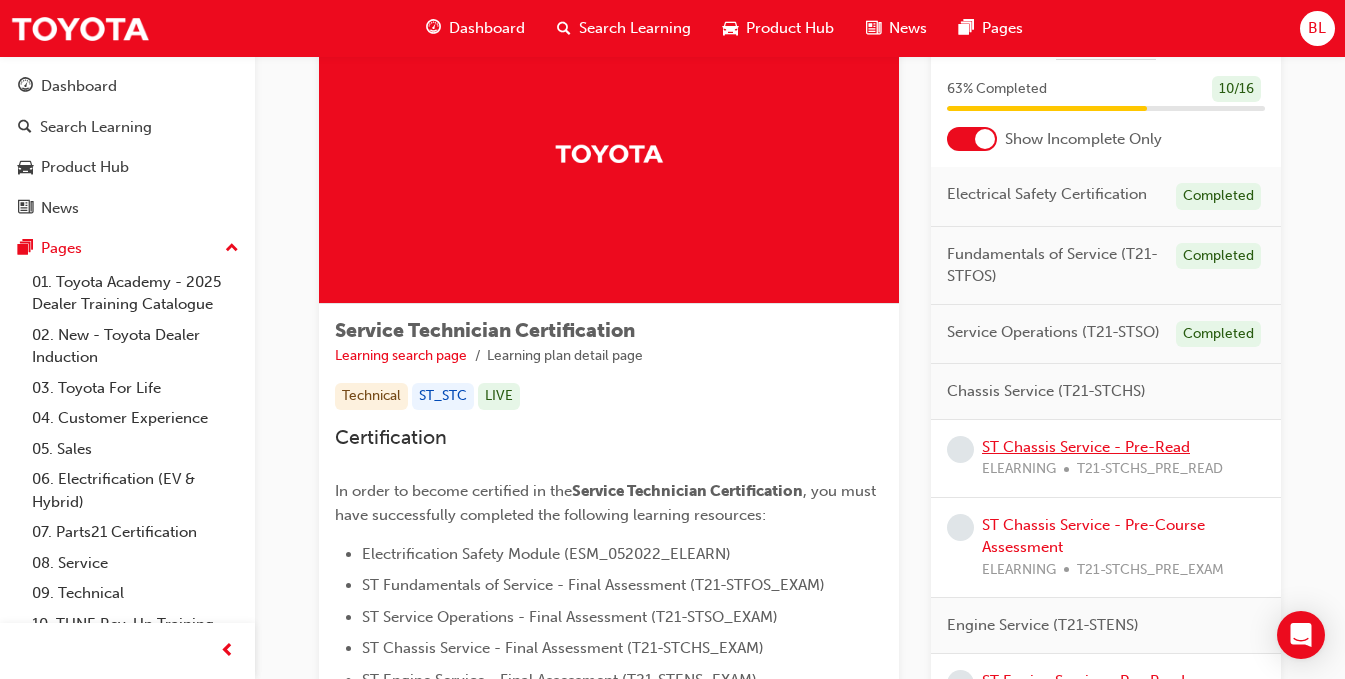 click on "ST Chassis Service - Pre-Read" at bounding box center (1086, 447) 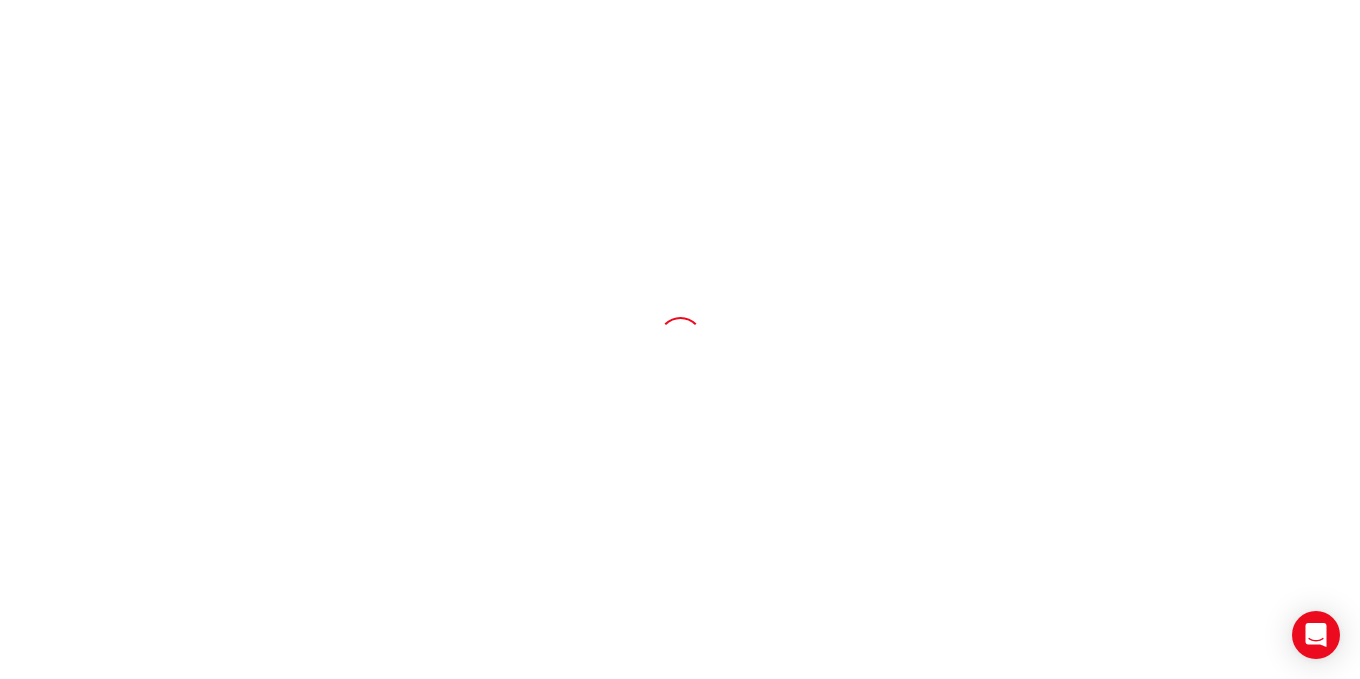 scroll, scrollTop: 0, scrollLeft: 0, axis: both 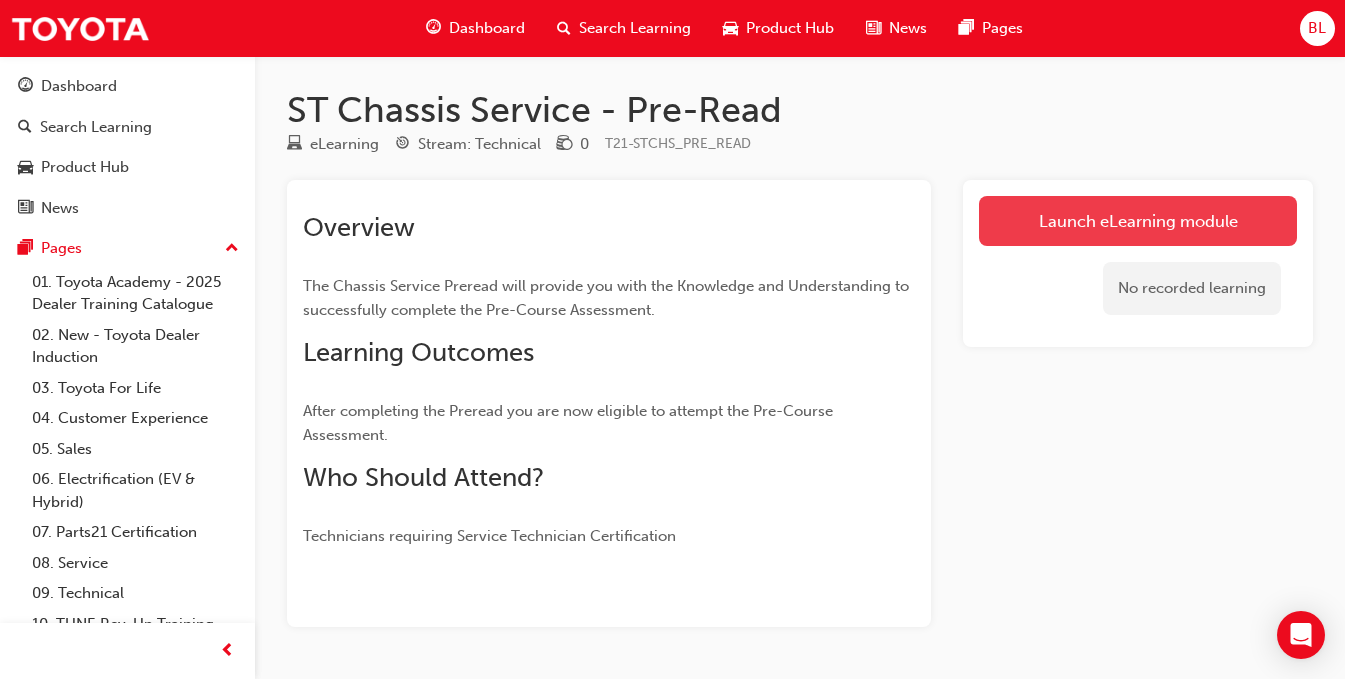 click on "Launch eLearning module" at bounding box center (1138, 221) 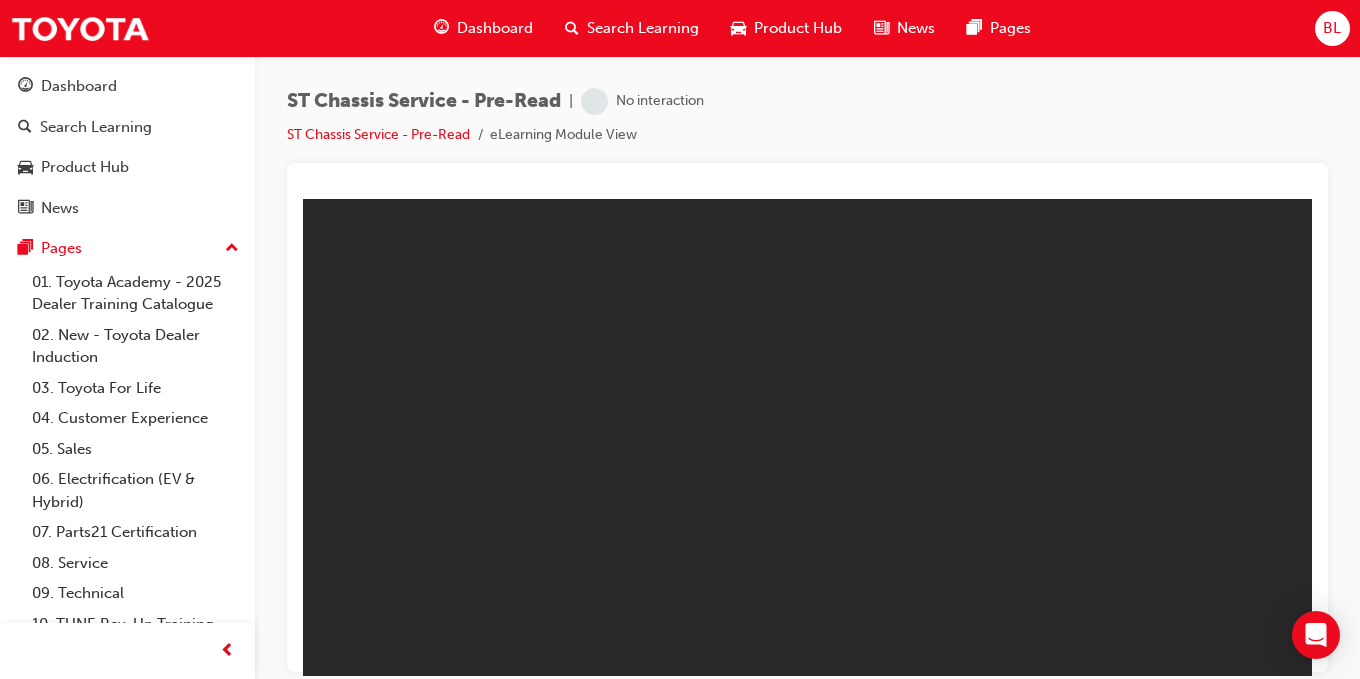 scroll, scrollTop: 0, scrollLeft: 0, axis: both 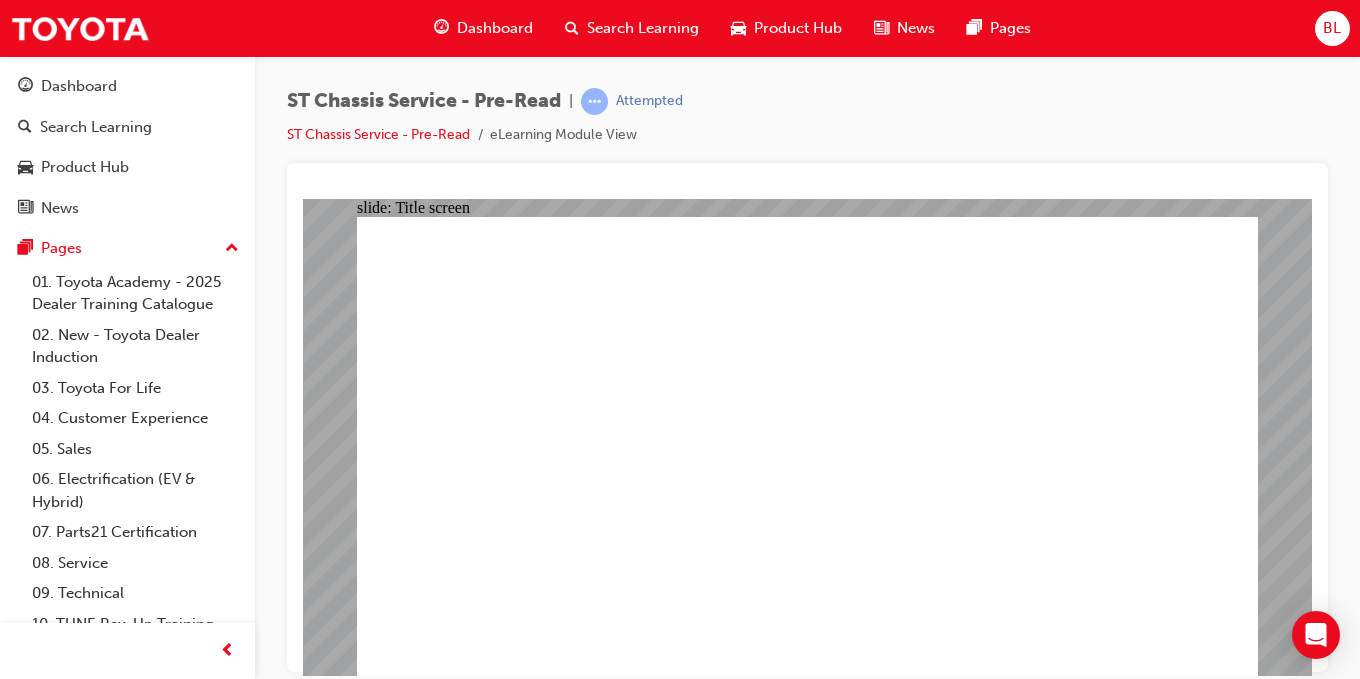 click 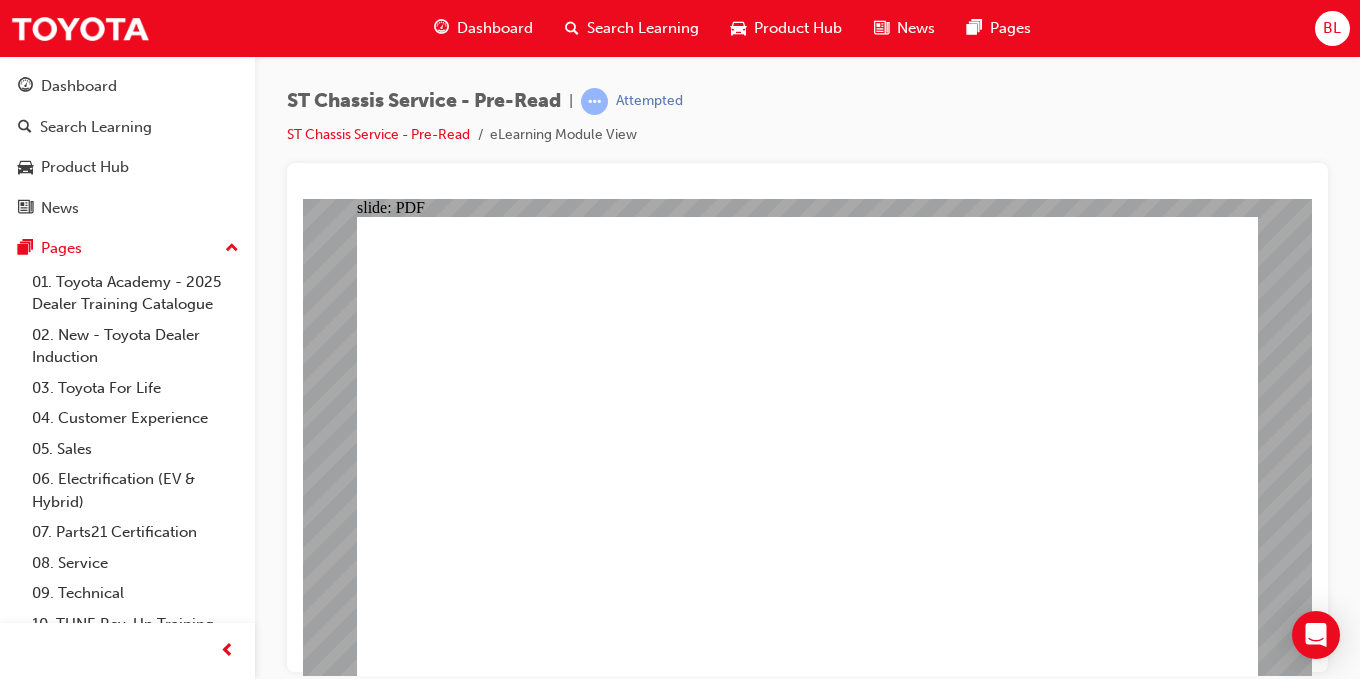 click 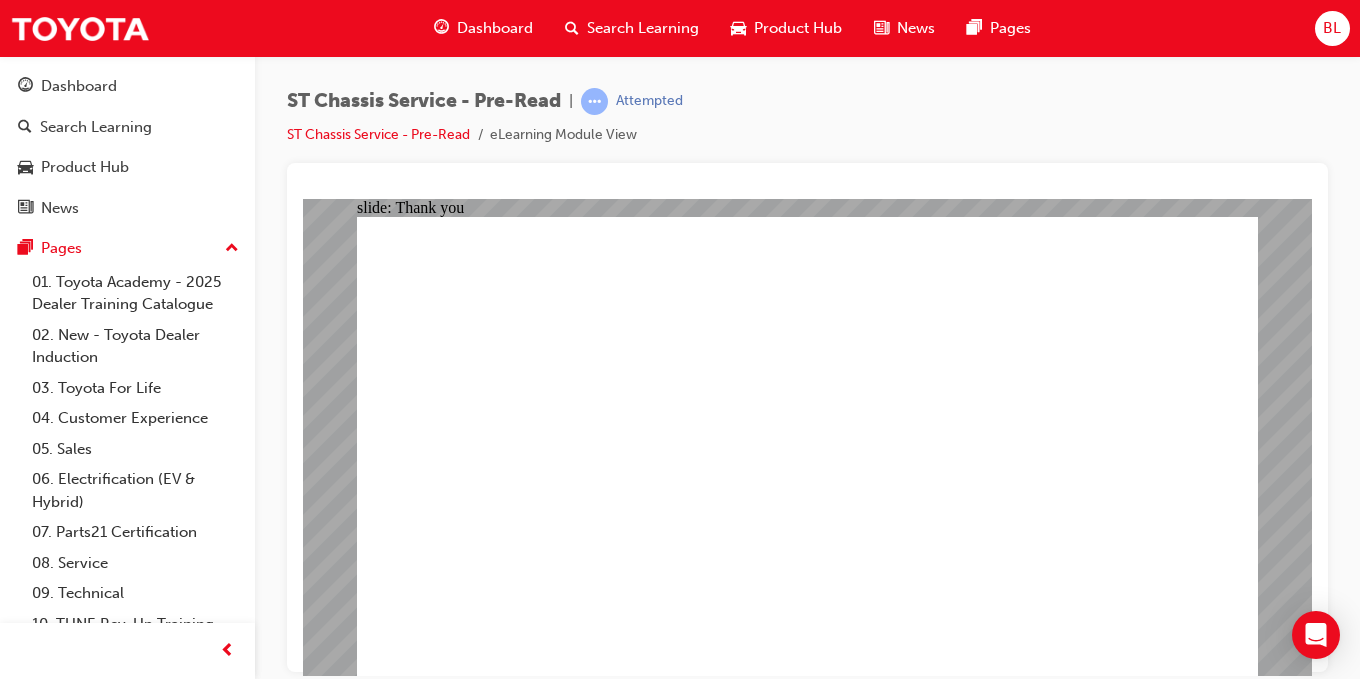 click 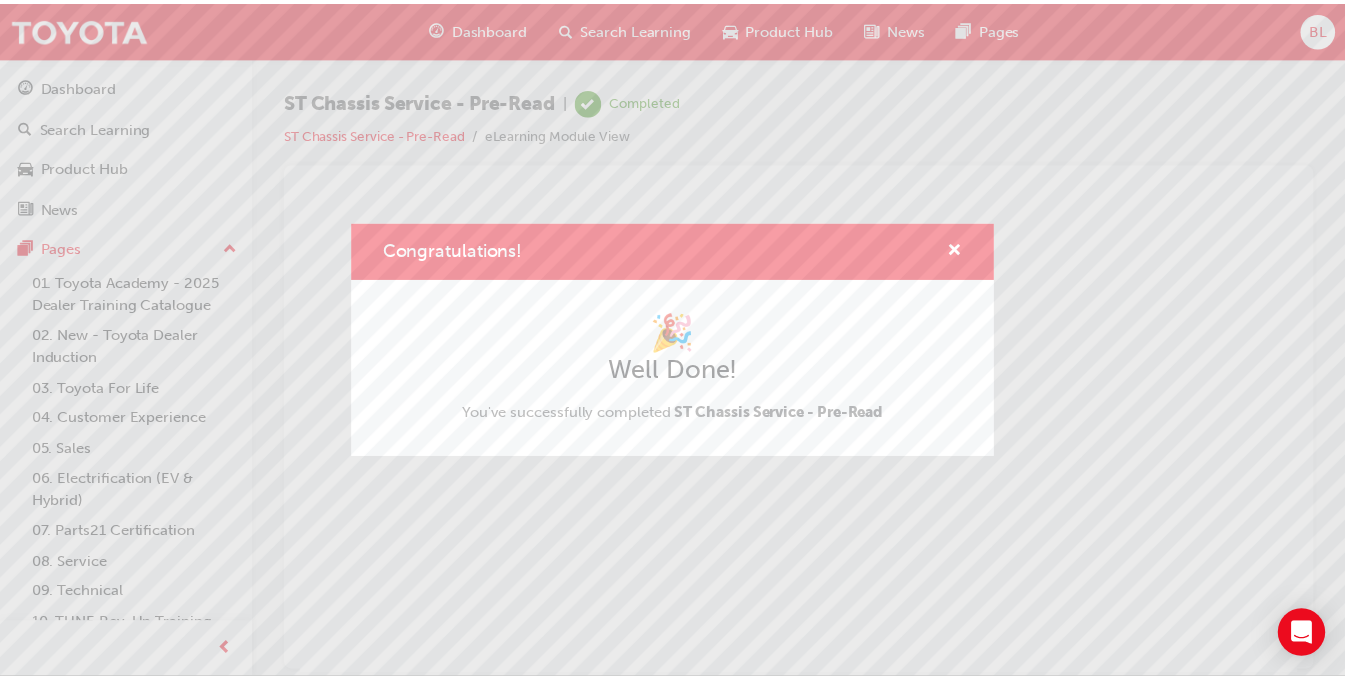 scroll, scrollTop: 0, scrollLeft: 0, axis: both 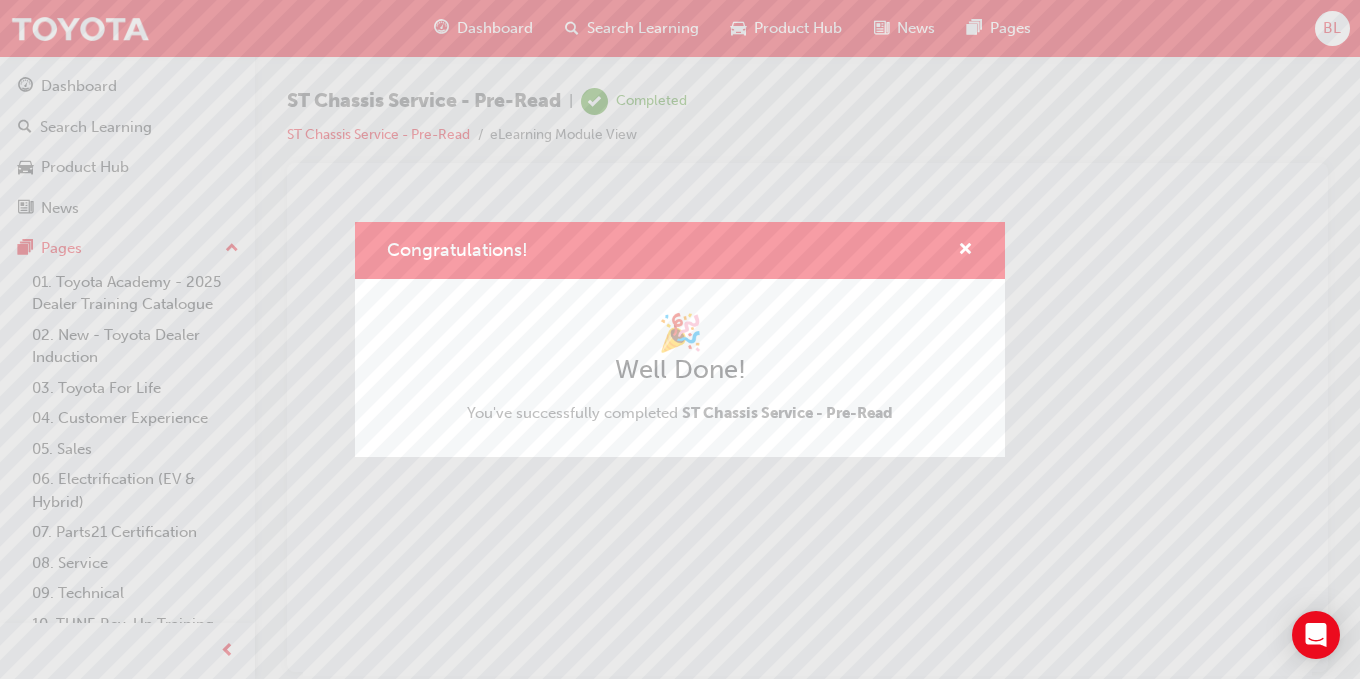 click on "Congratulations!" at bounding box center [680, 250] 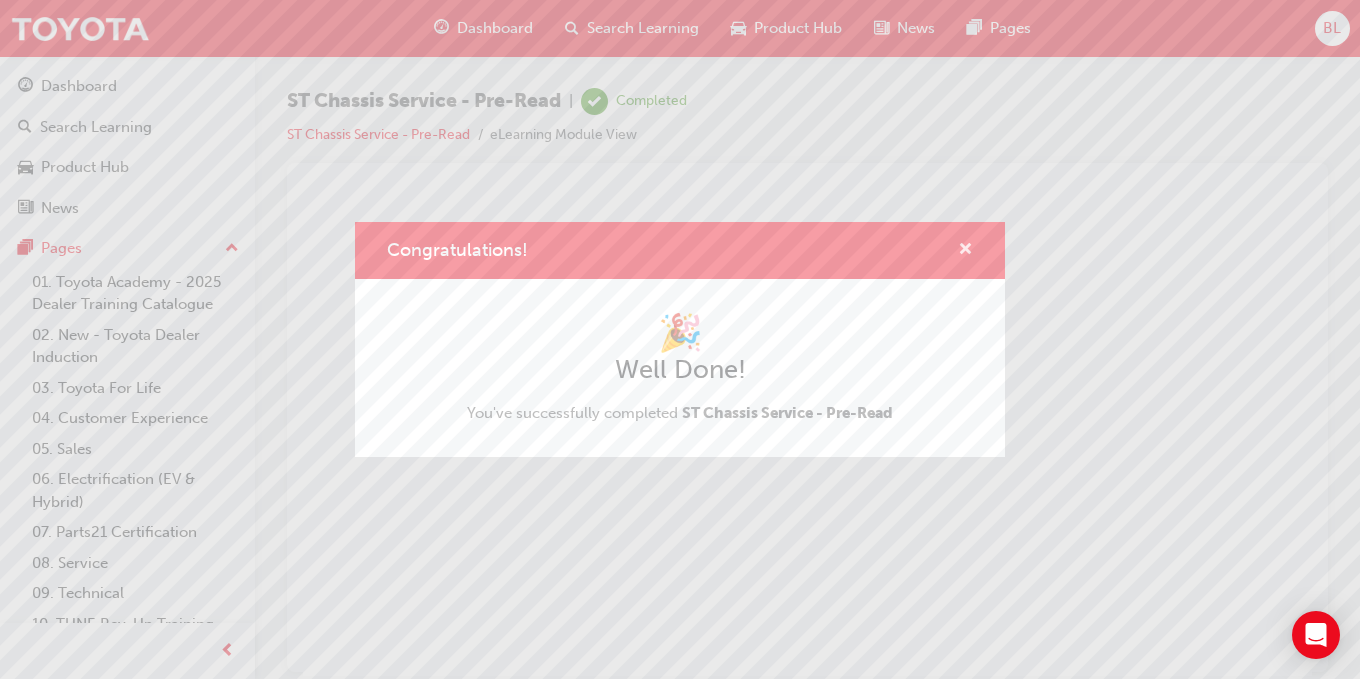 click at bounding box center [965, 251] 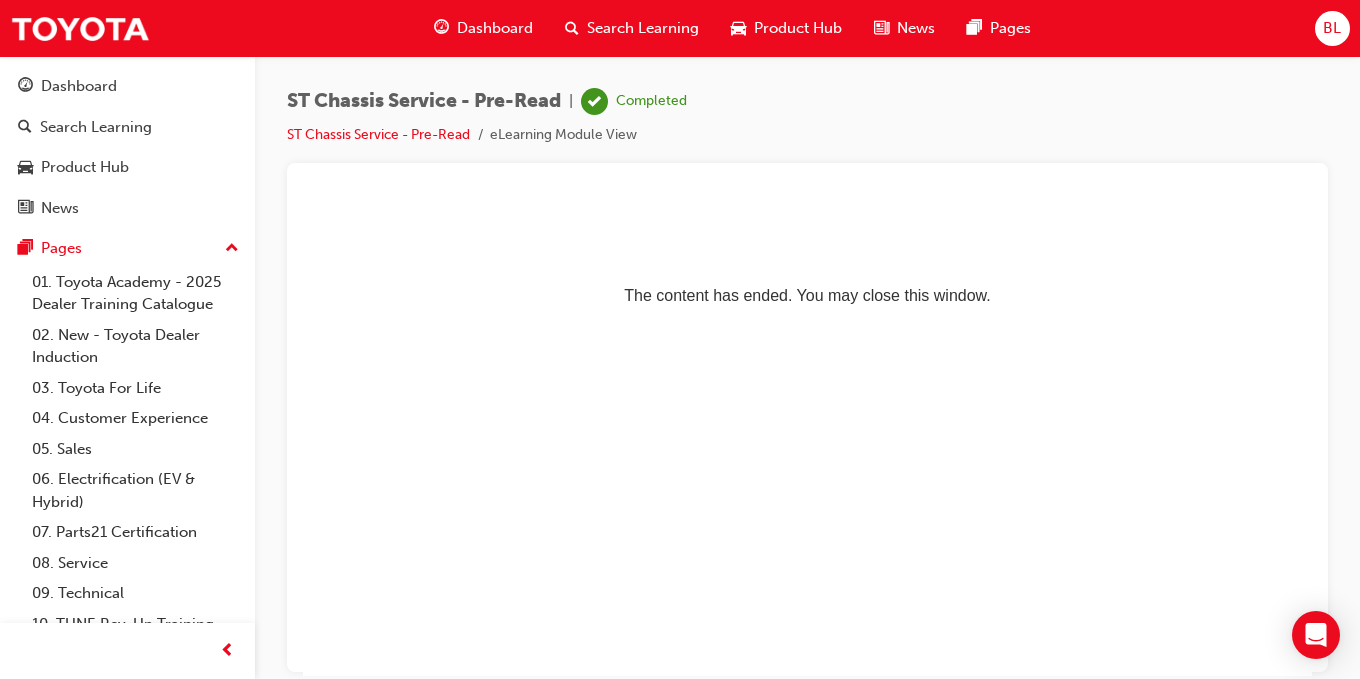 click on "Dashboard" at bounding box center [495, 28] 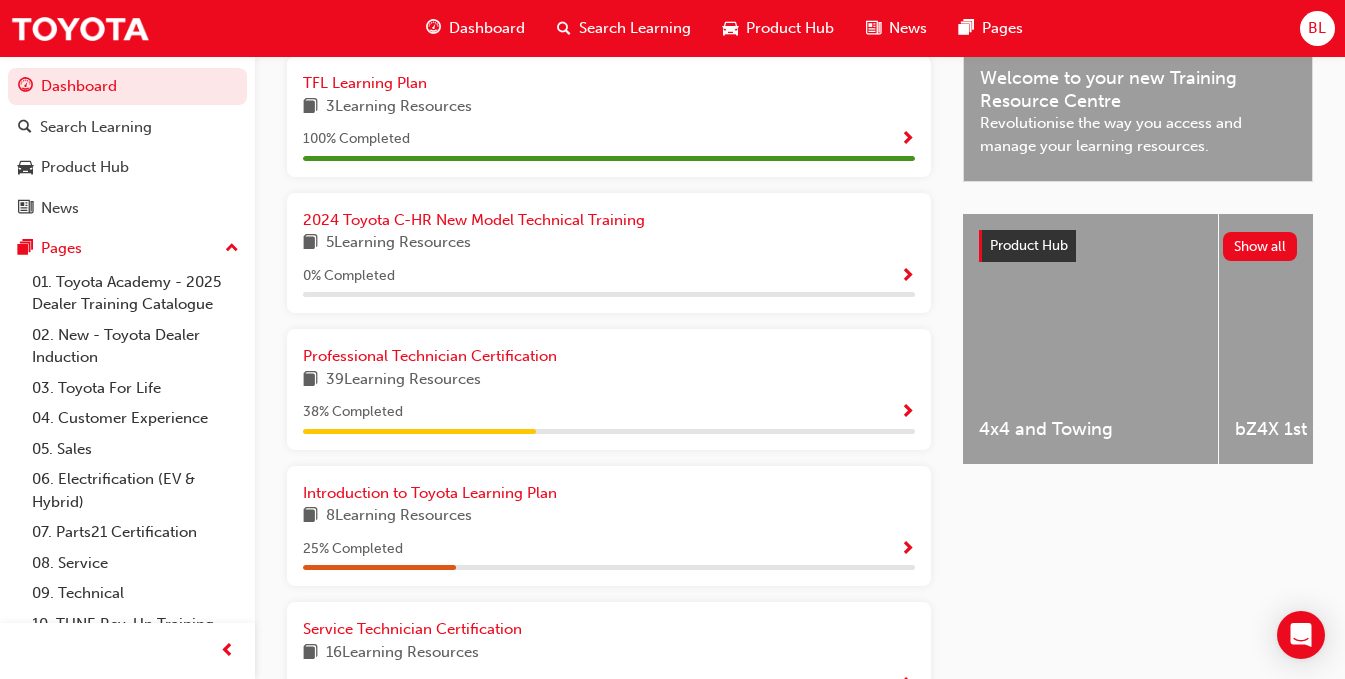 scroll, scrollTop: 708, scrollLeft: 0, axis: vertical 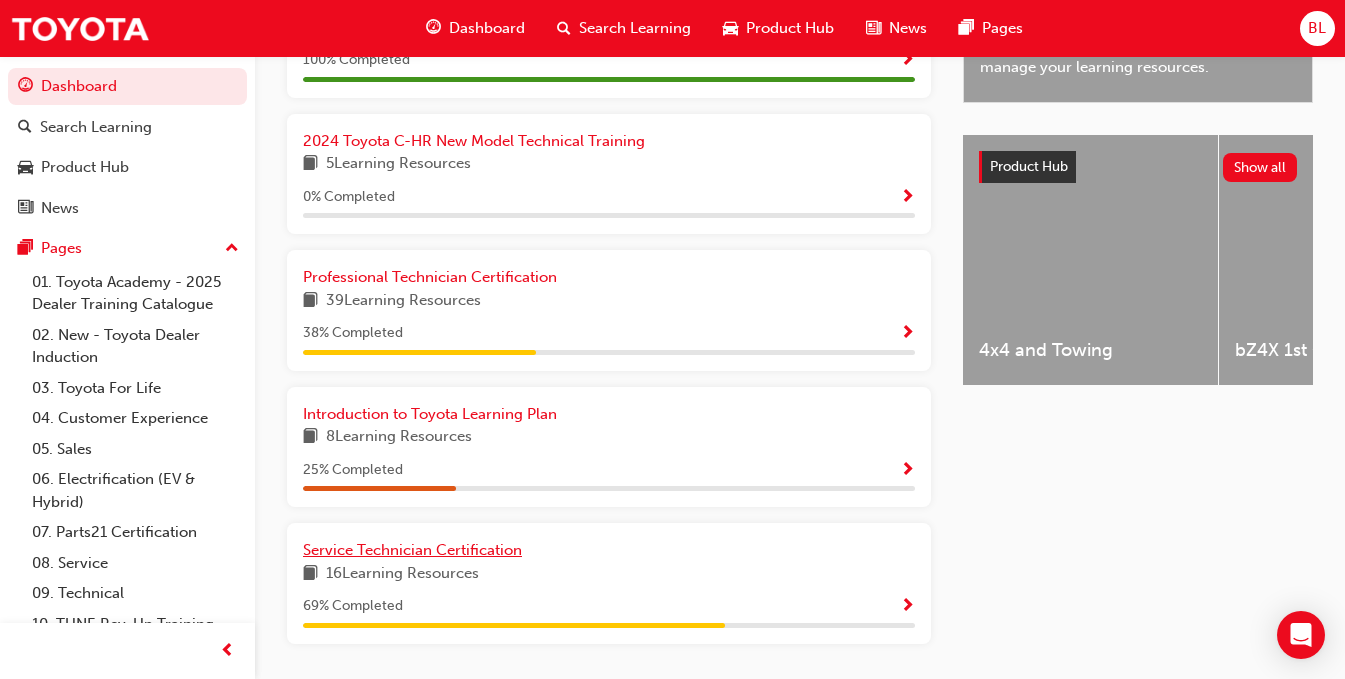 click on "Service Technician Certification" at bounding box center (412, 550) 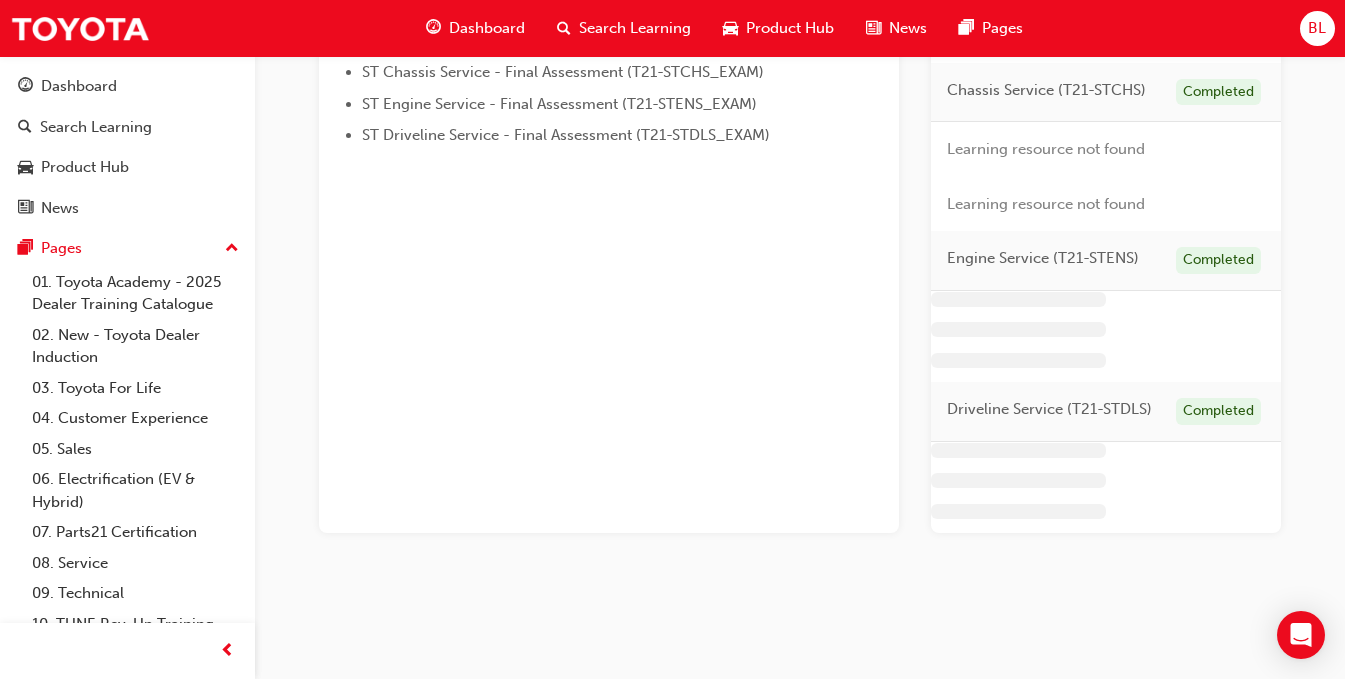 scroll, scrollTop: 0, scrollLeft: 0, axis: both 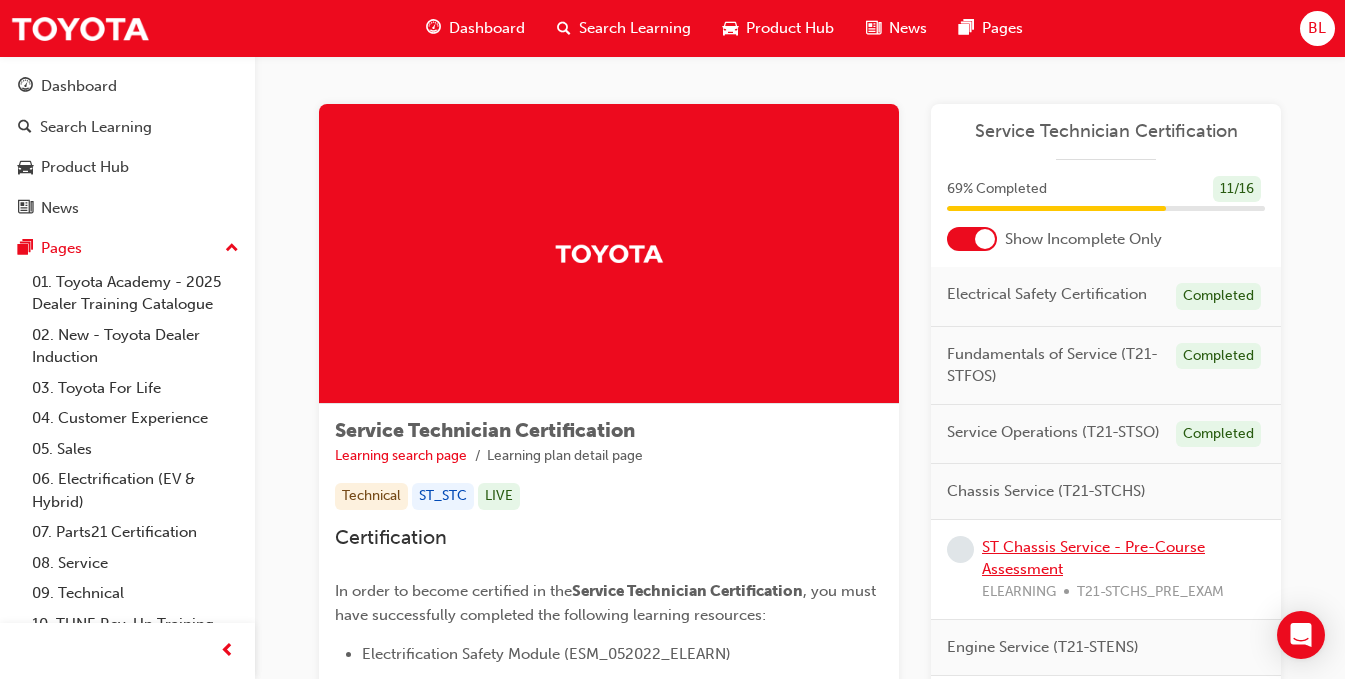 click on "ST Chassis Service - Pre-Course Assessment" at bounding box center (1093, 558) 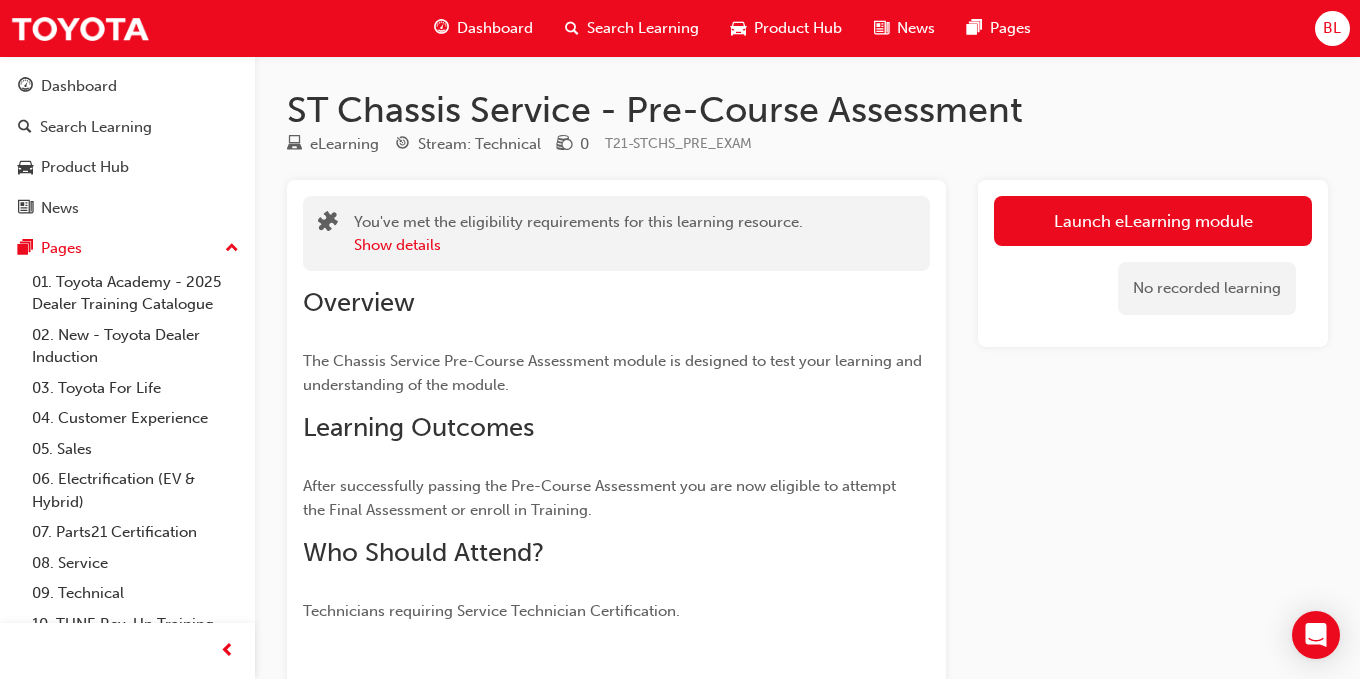 scroll, scrollTop: 0, scrollLeft: 0, axis: both 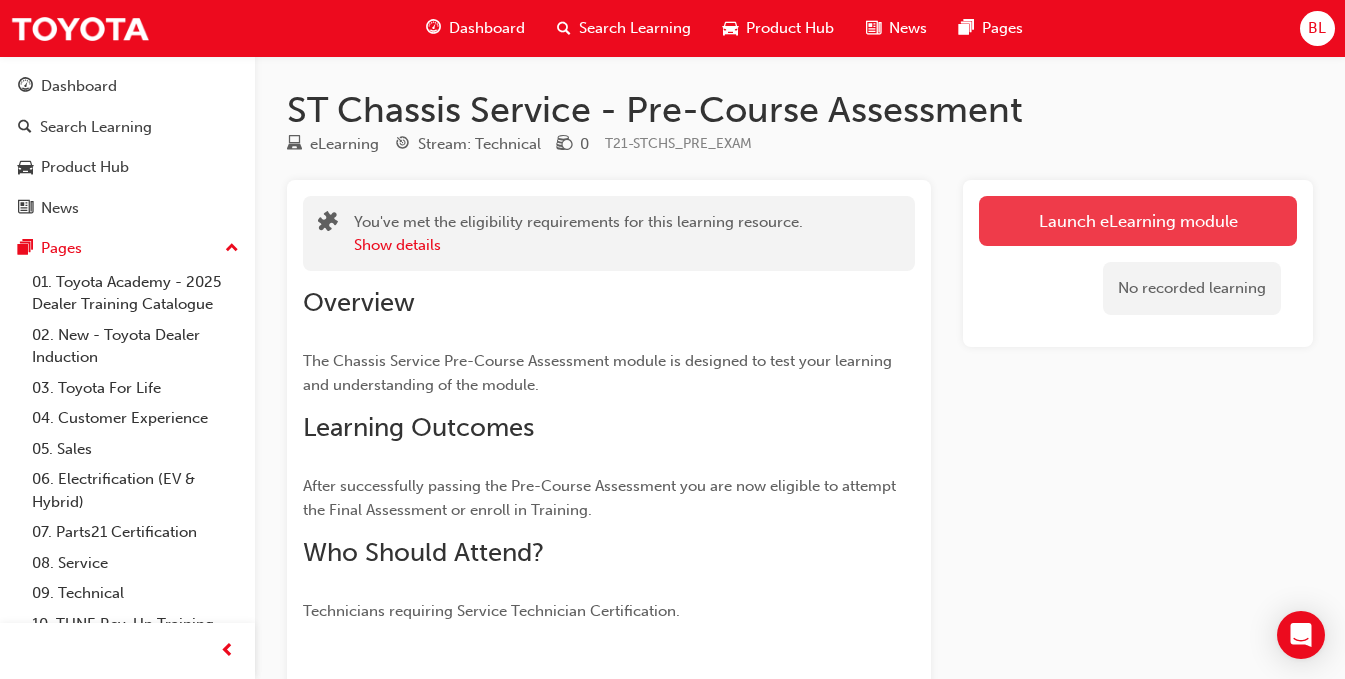 click on "Launch eLearning module" at bounding box center (1138, 221) 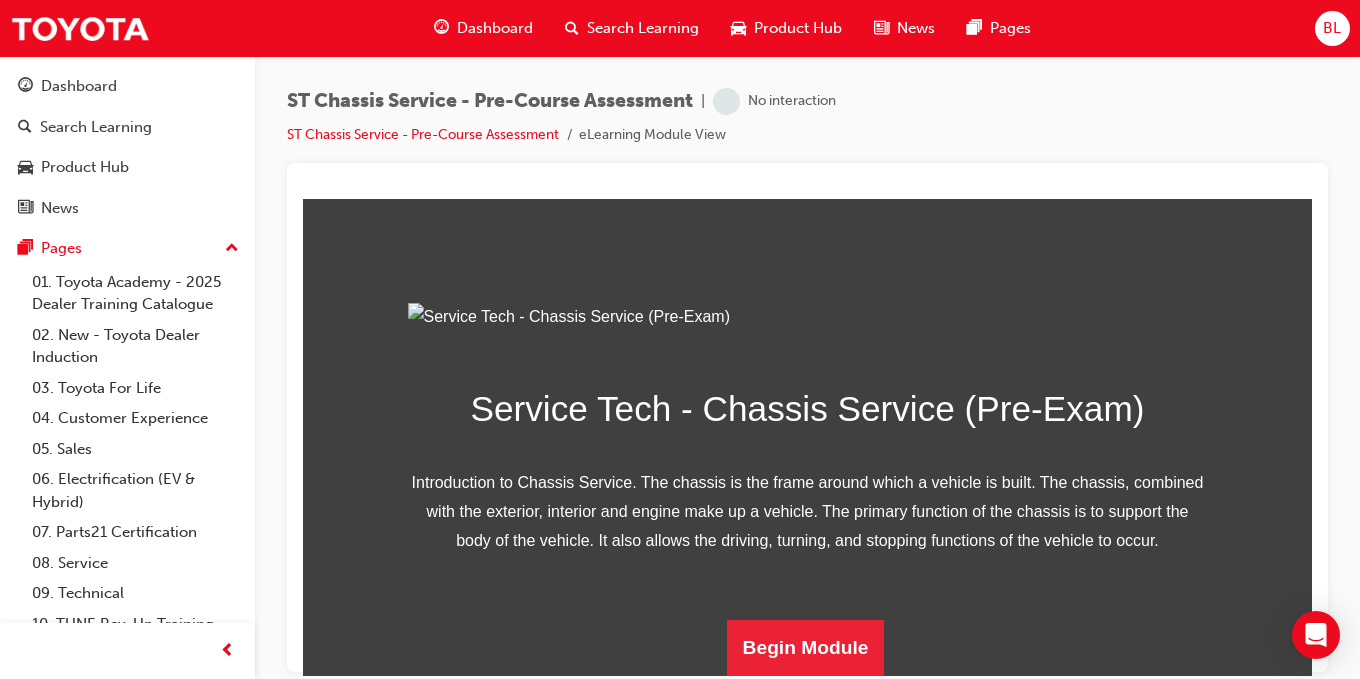 scroll, scrollTop: 303, scrollLeft: 0, axis: vertical 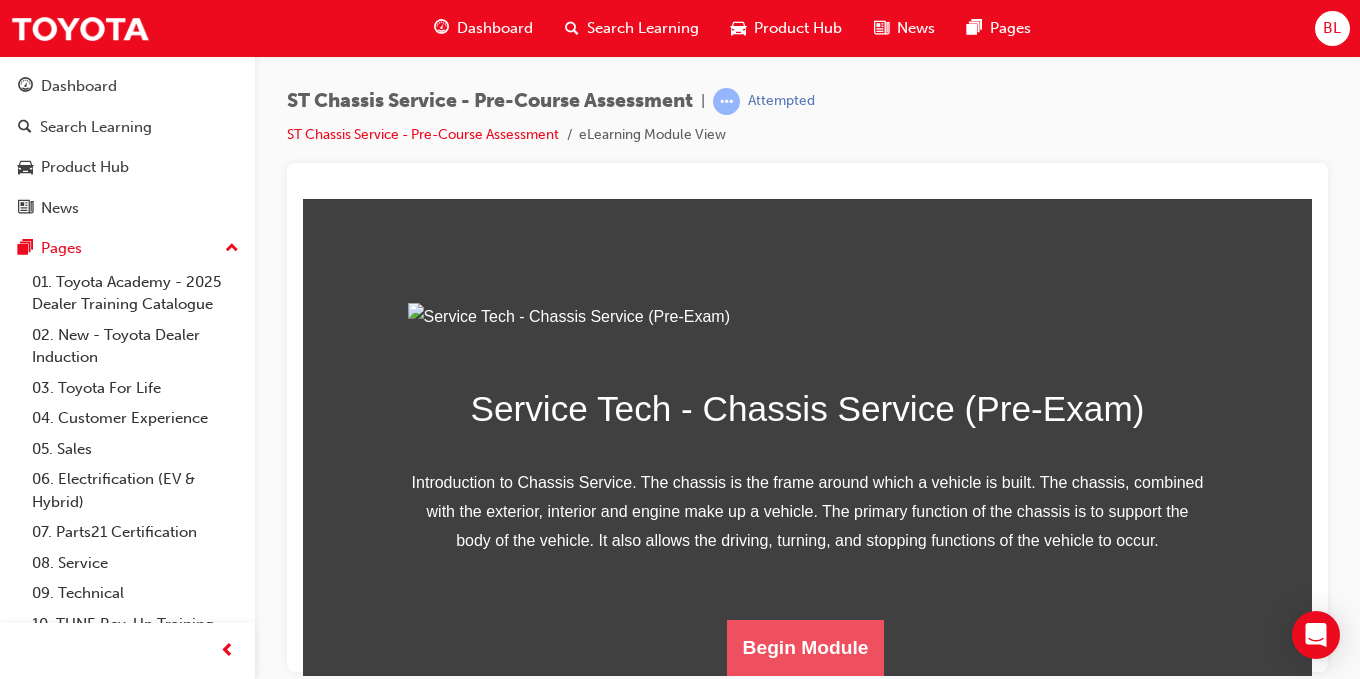 click on "Begin Module" at bounding box center [806, 647] 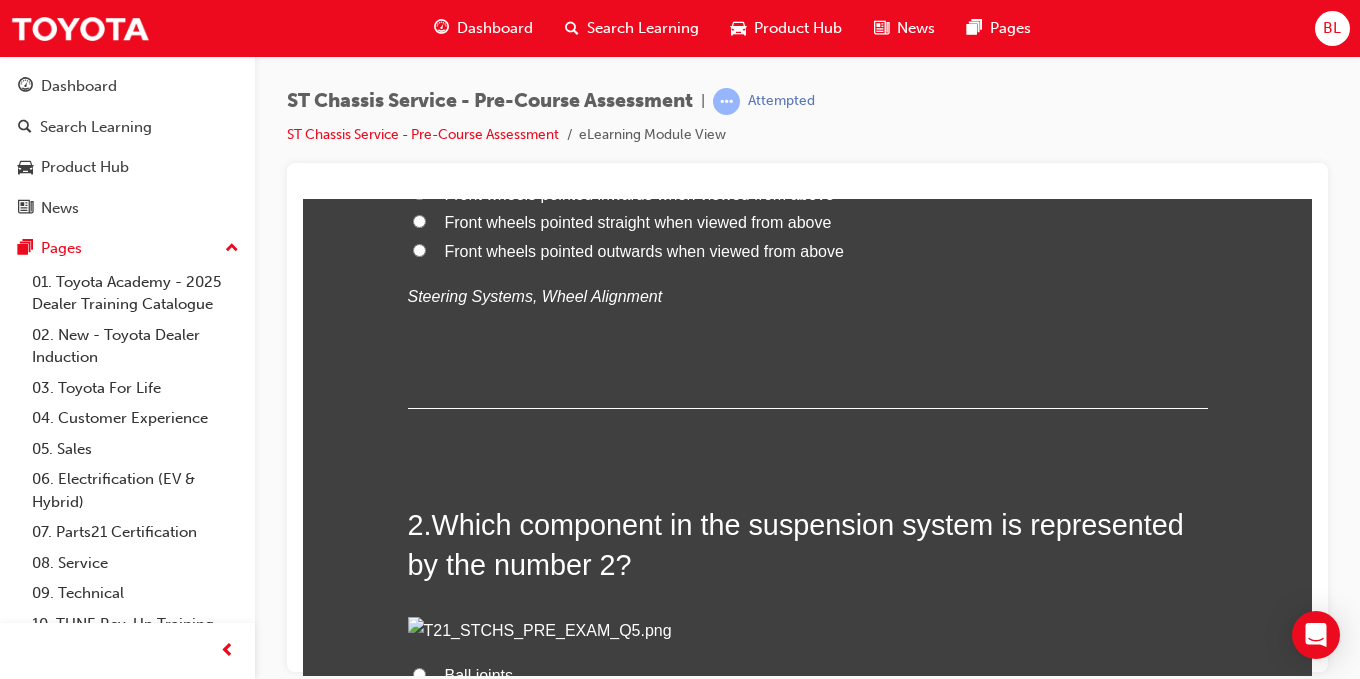 scroll, scrollTop: 0, scrollLeft: 0, axis: both 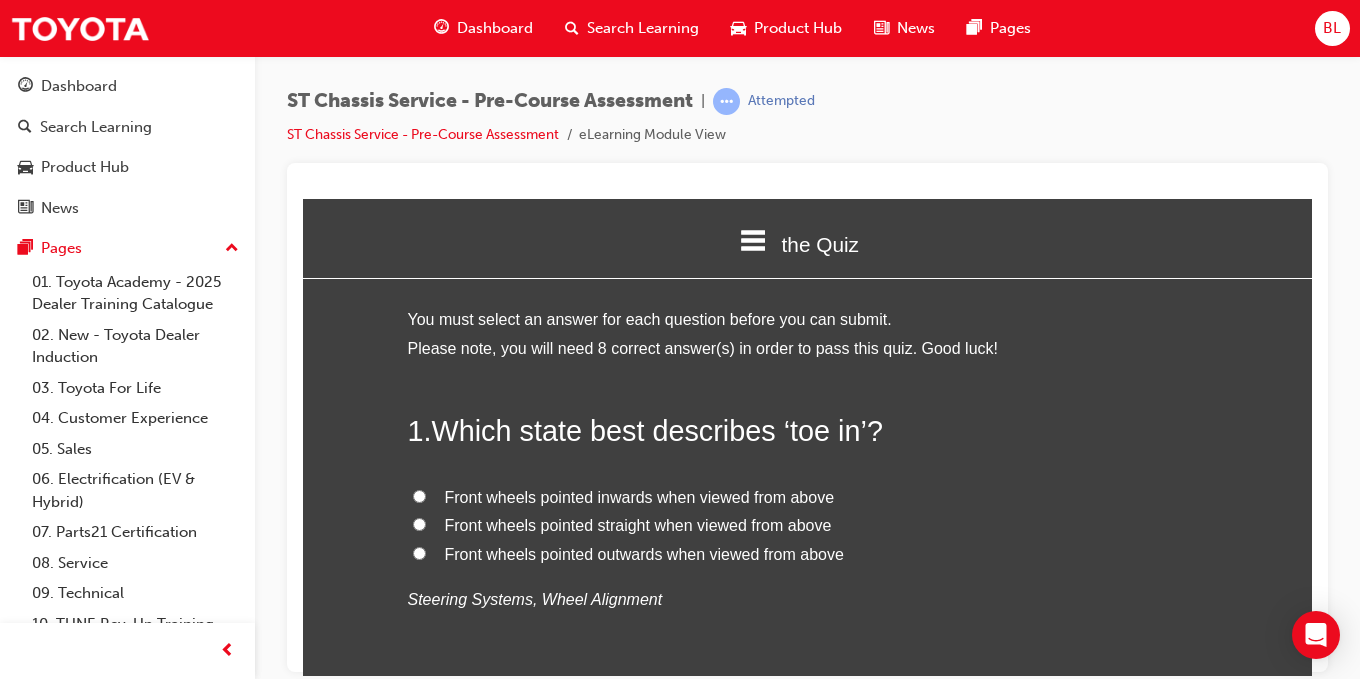 click on "Front wheels pointed inwards when viewed from above" at bounding box center [419, 495] 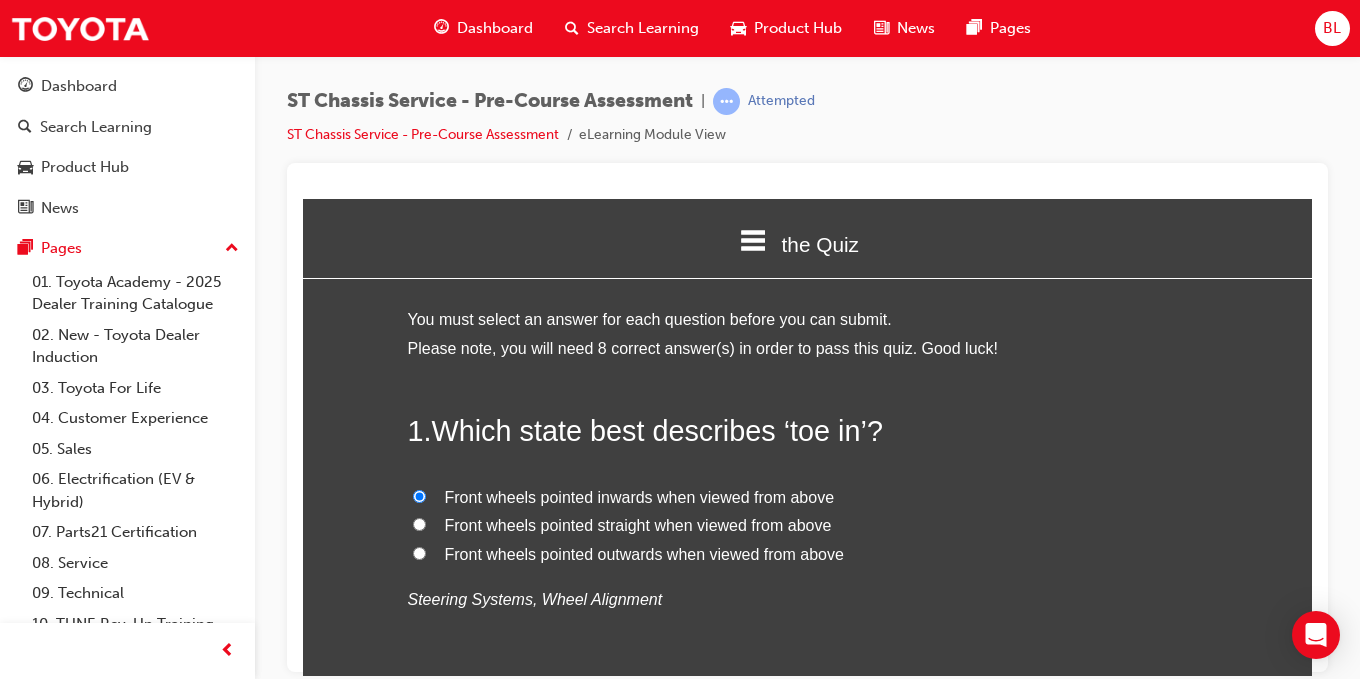 radio on "true" 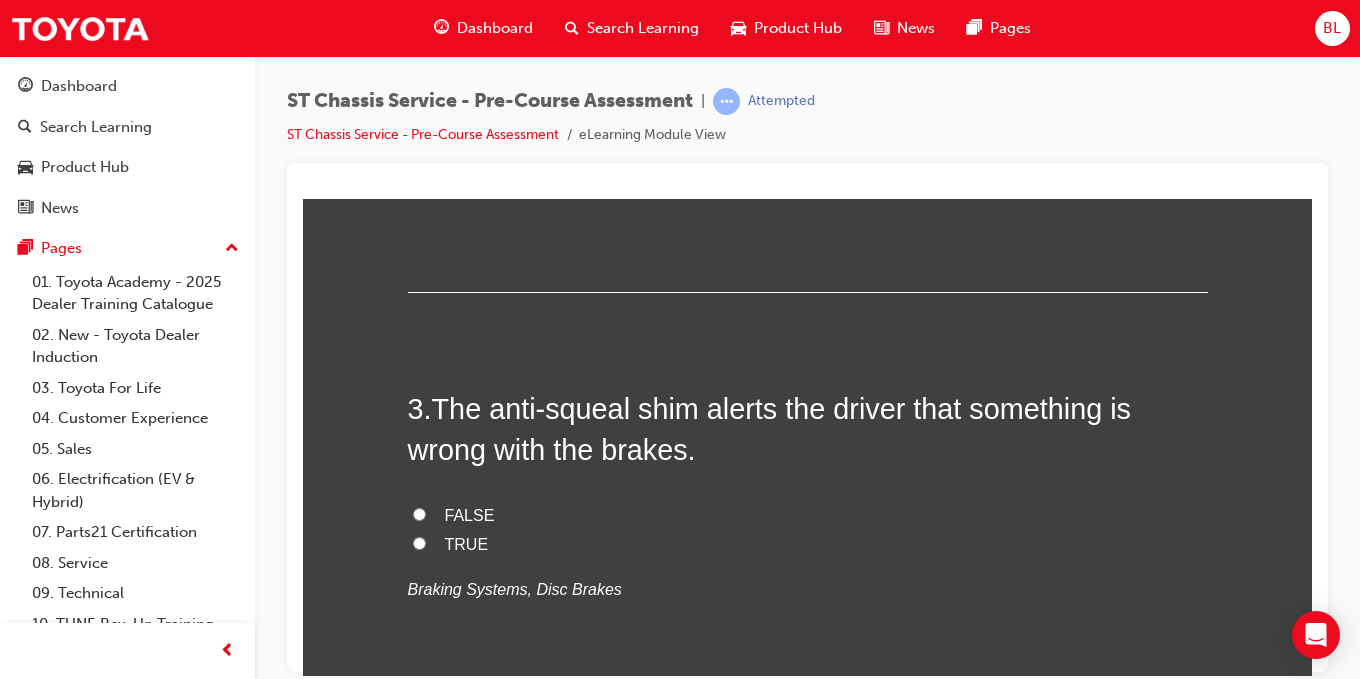 scroll, scrollTop: 1000, scrollLeft: 0, axis: vertical 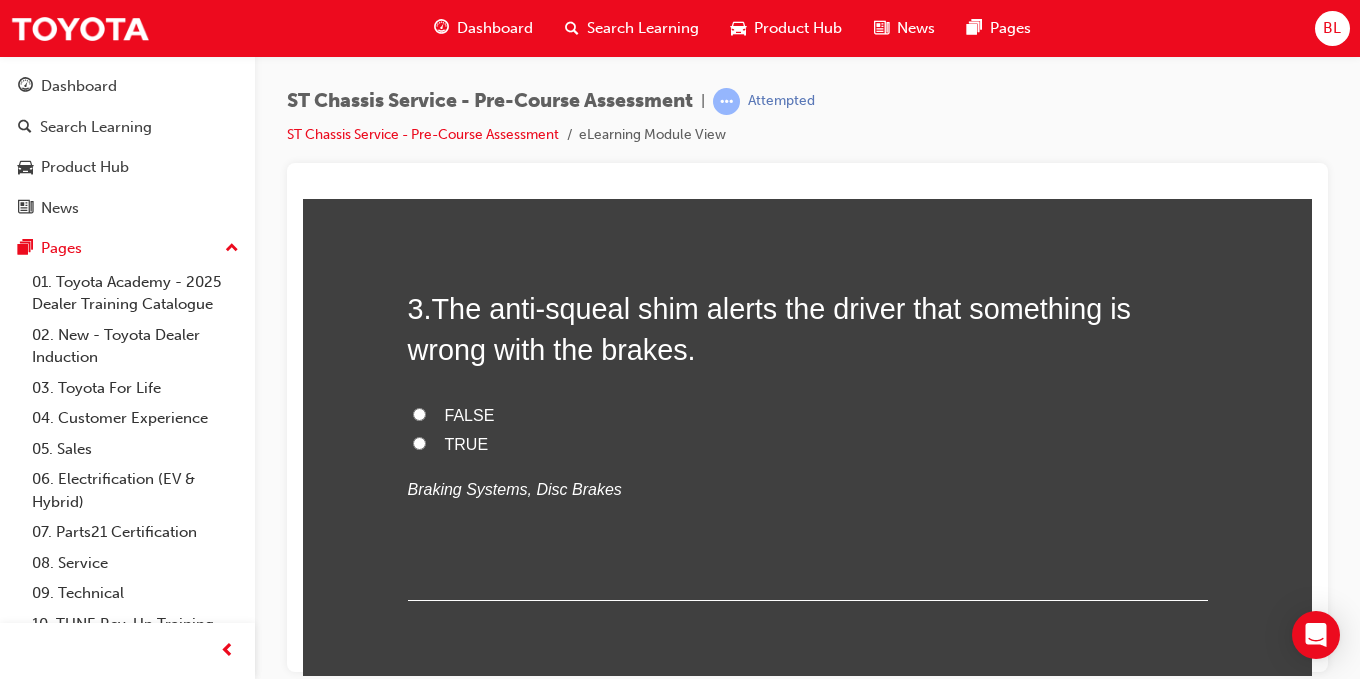 click on "Shock absorbers" at bounding box center (808, 36) 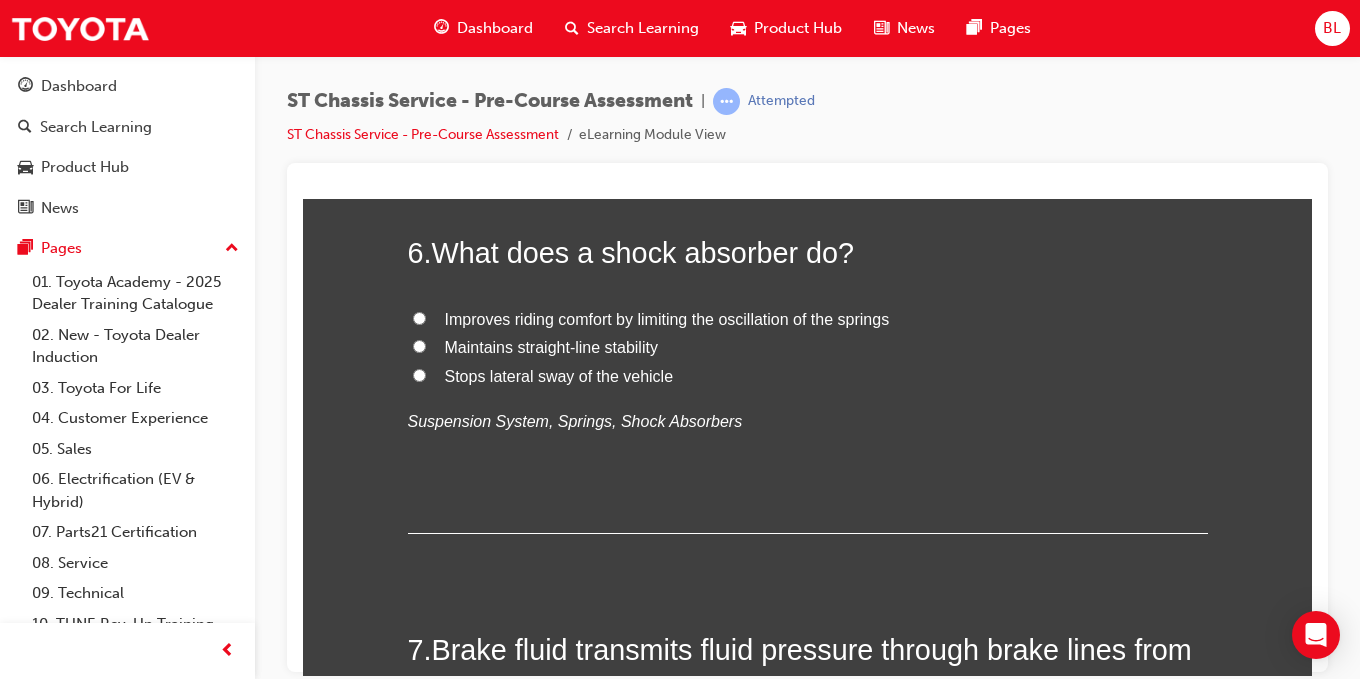 scroll, scrollTop: 2500, scrollLeft: 0, axis: vertical 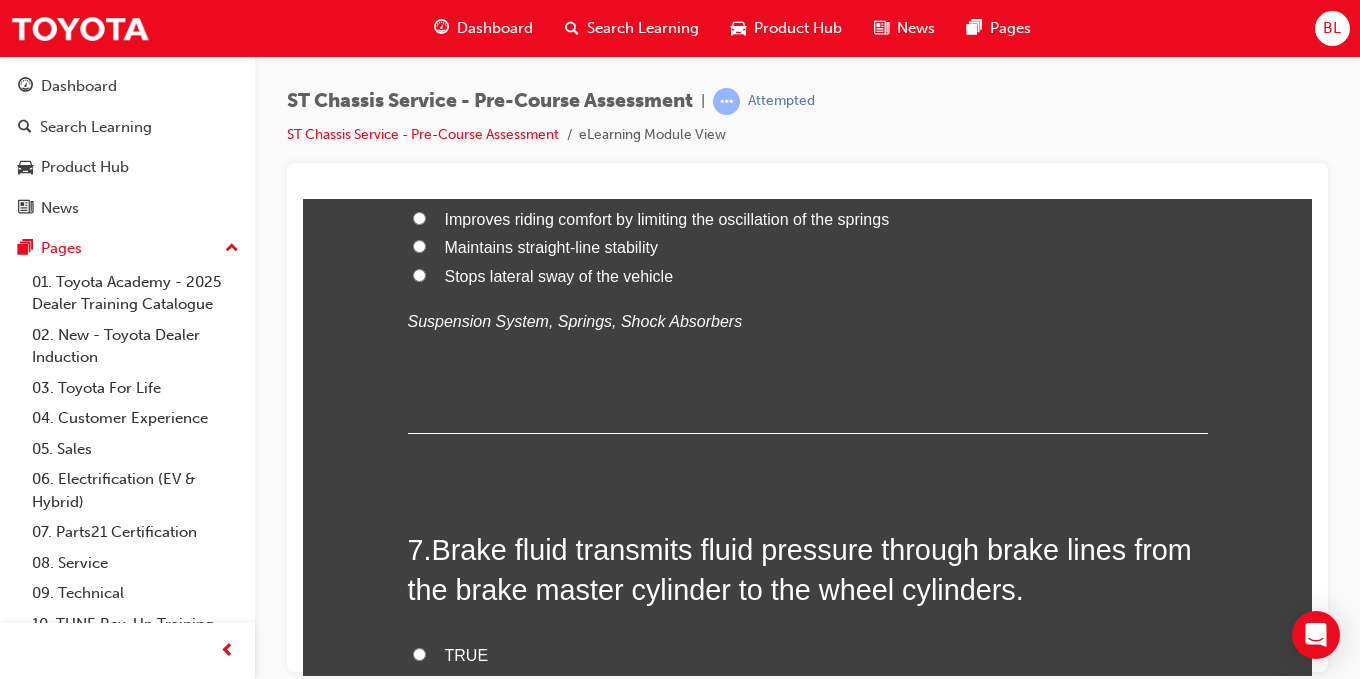 click on "Camber" at bounding box center (419, -588) 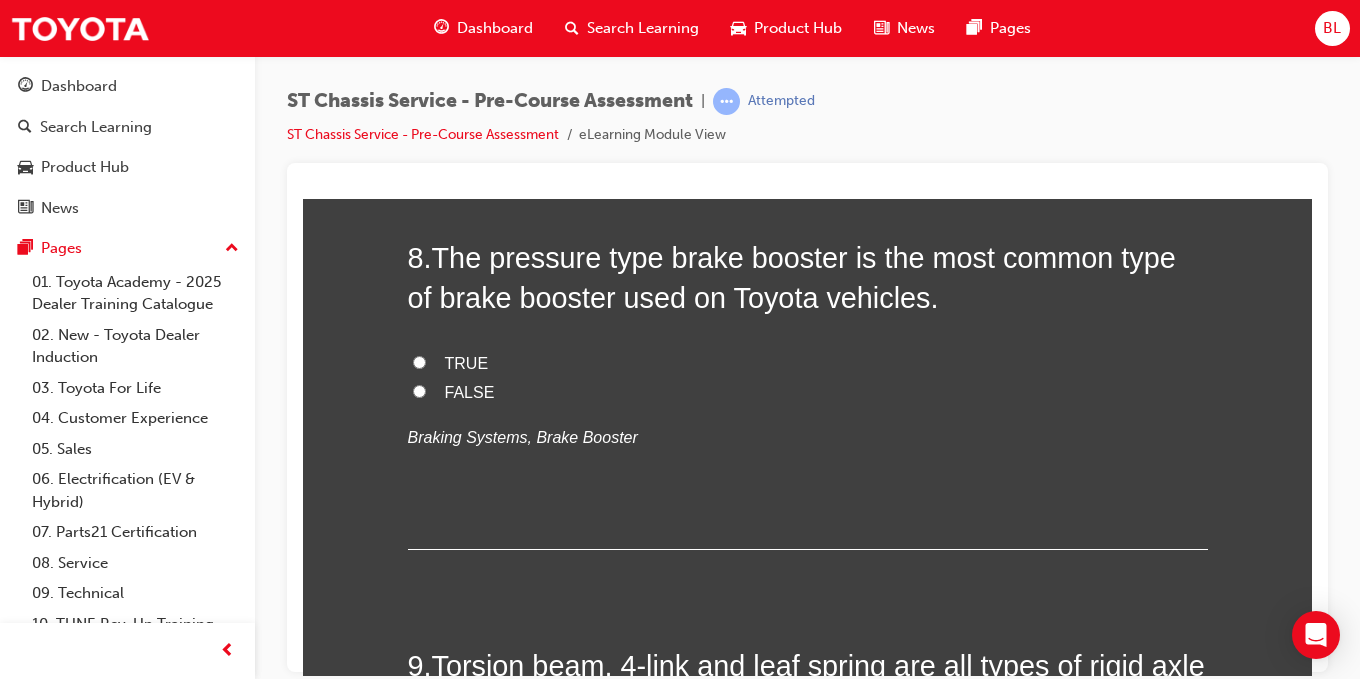 scroll, scrollTop: 3000, scrollLeft: 0, axis: vertical 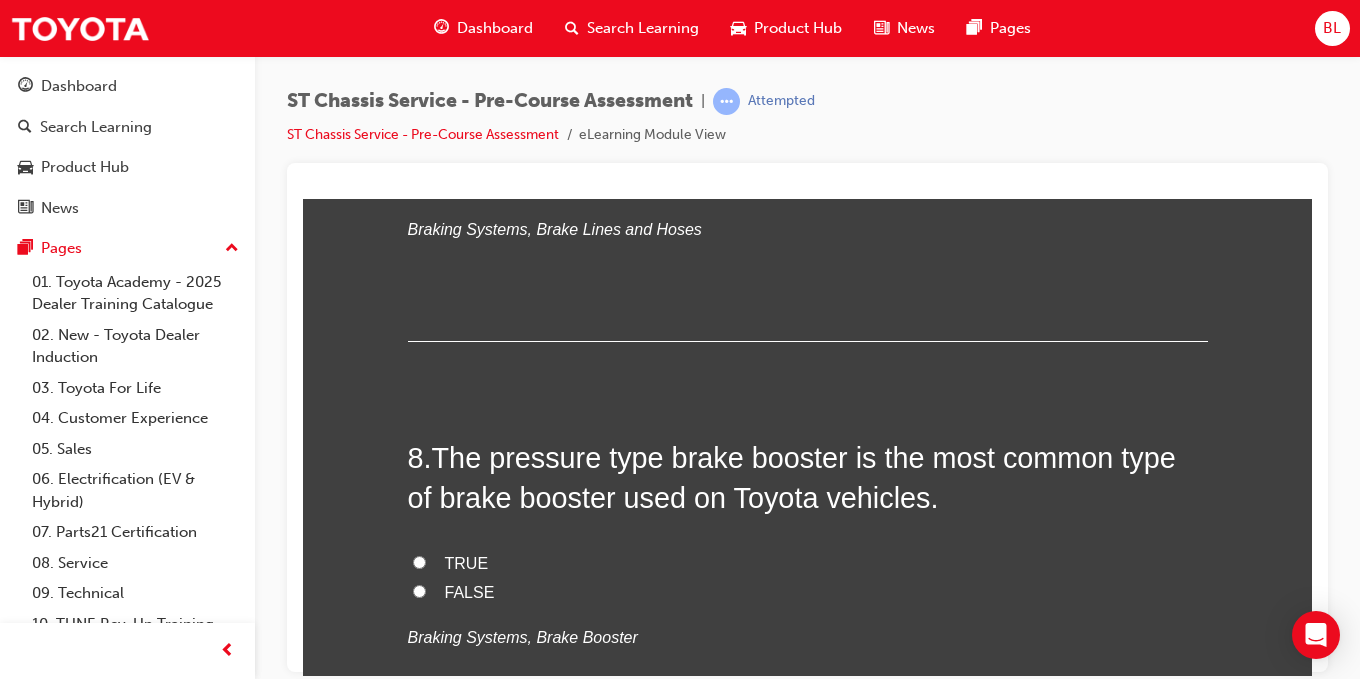 click on "Telescopic" at bounding box center [808, -678] 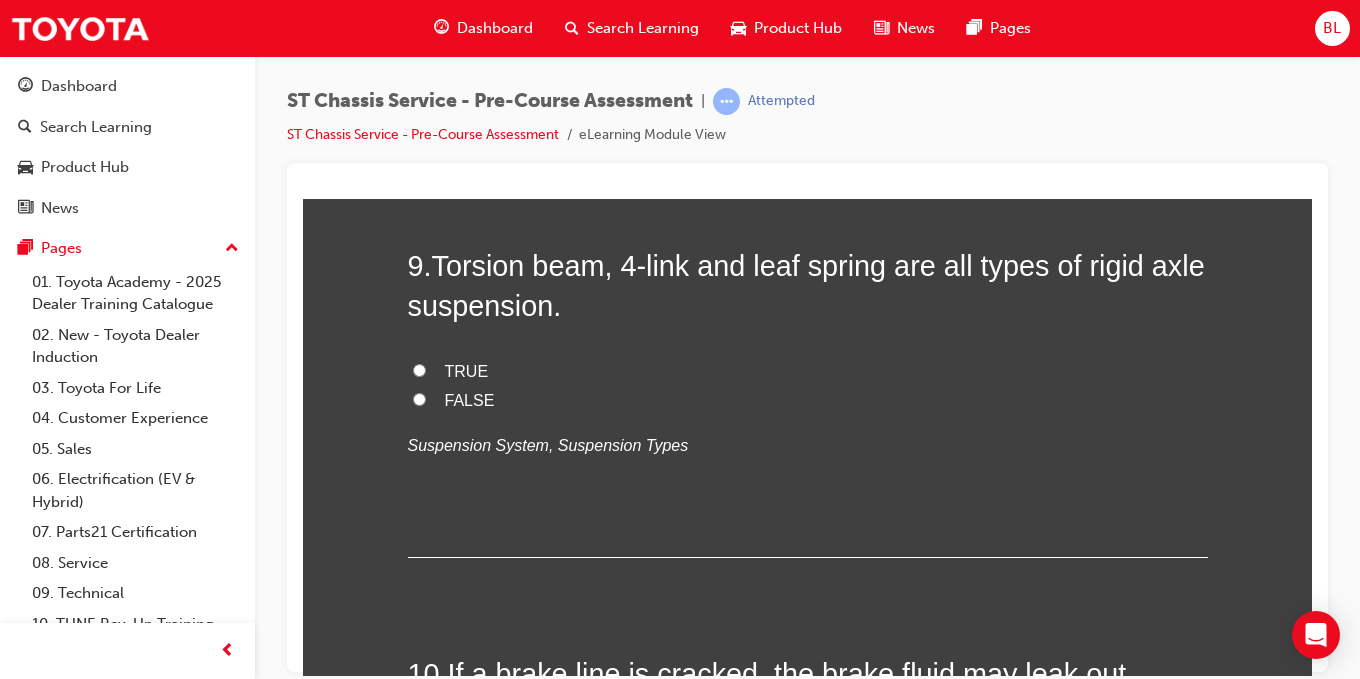 scroll, scrollTop: 3700, scrollLeft: 0, axis: vertical 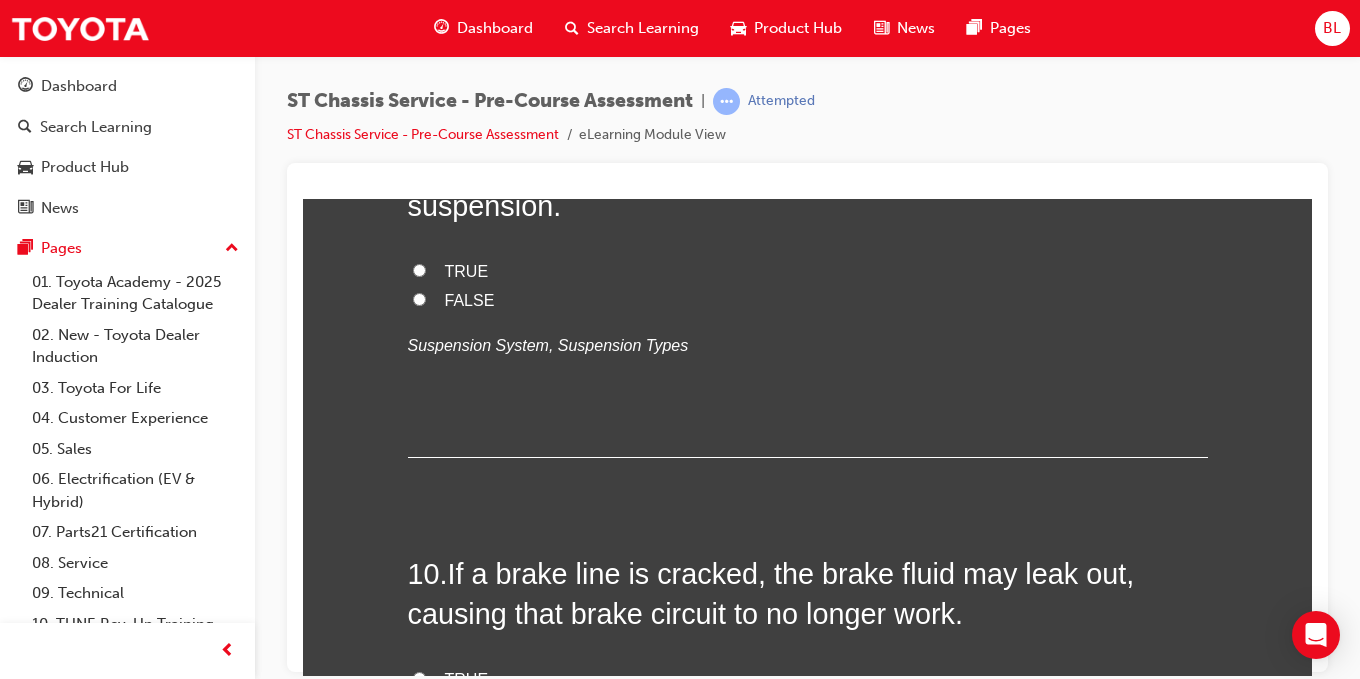 click on "TRUE" at bounding box center [419, -547] 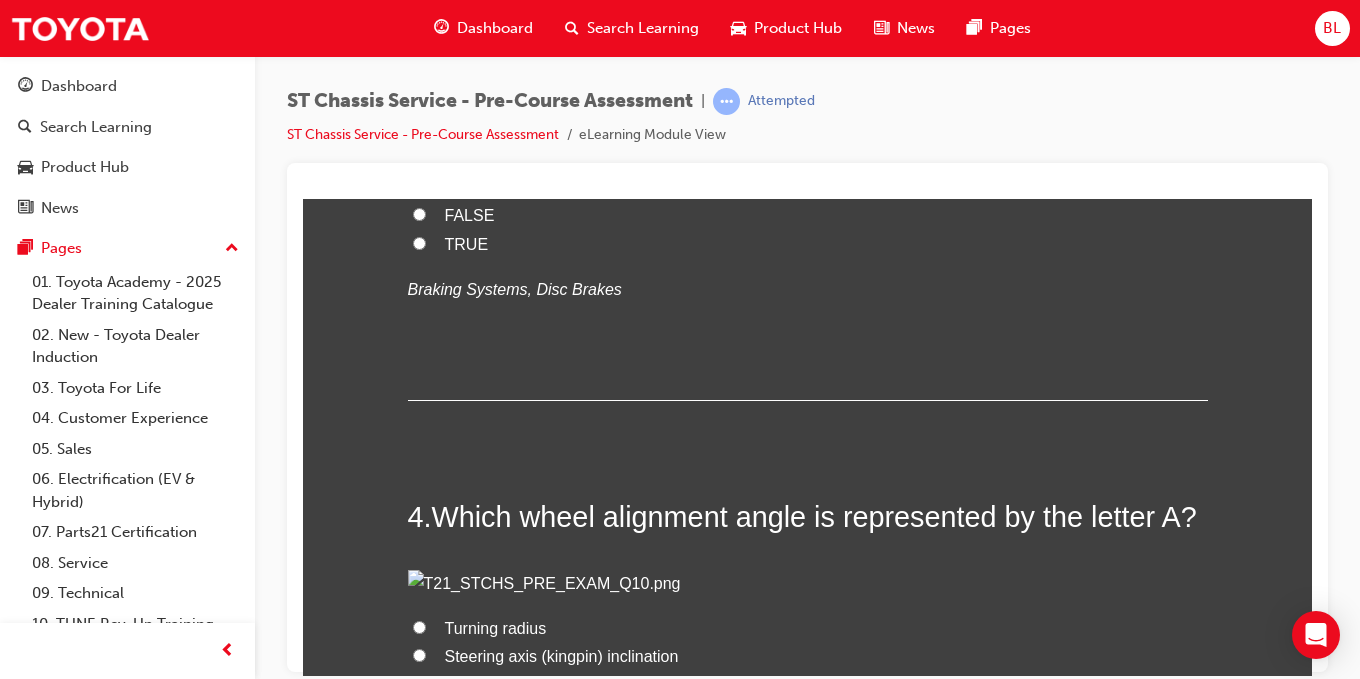 scroll, scrollTop: 1500, scrollLeft: 0, axis: vertical 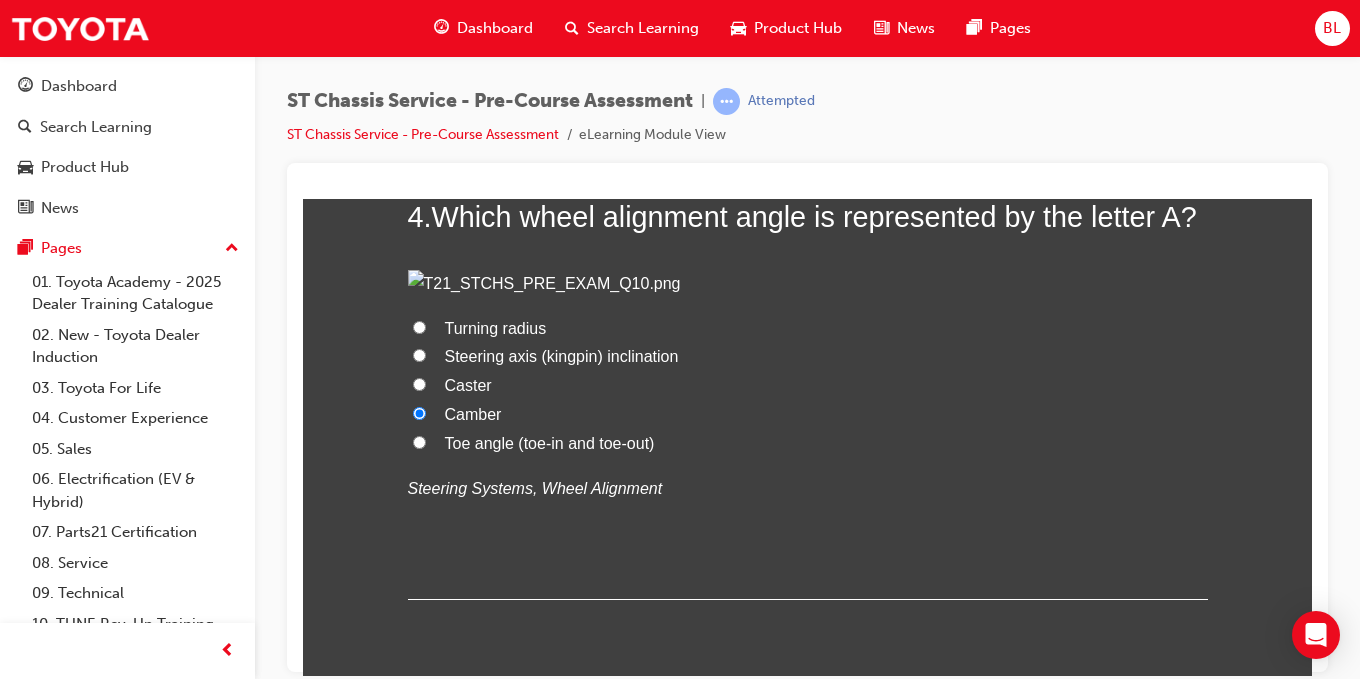 click on "FALSE" at bounding box center (808, -85) 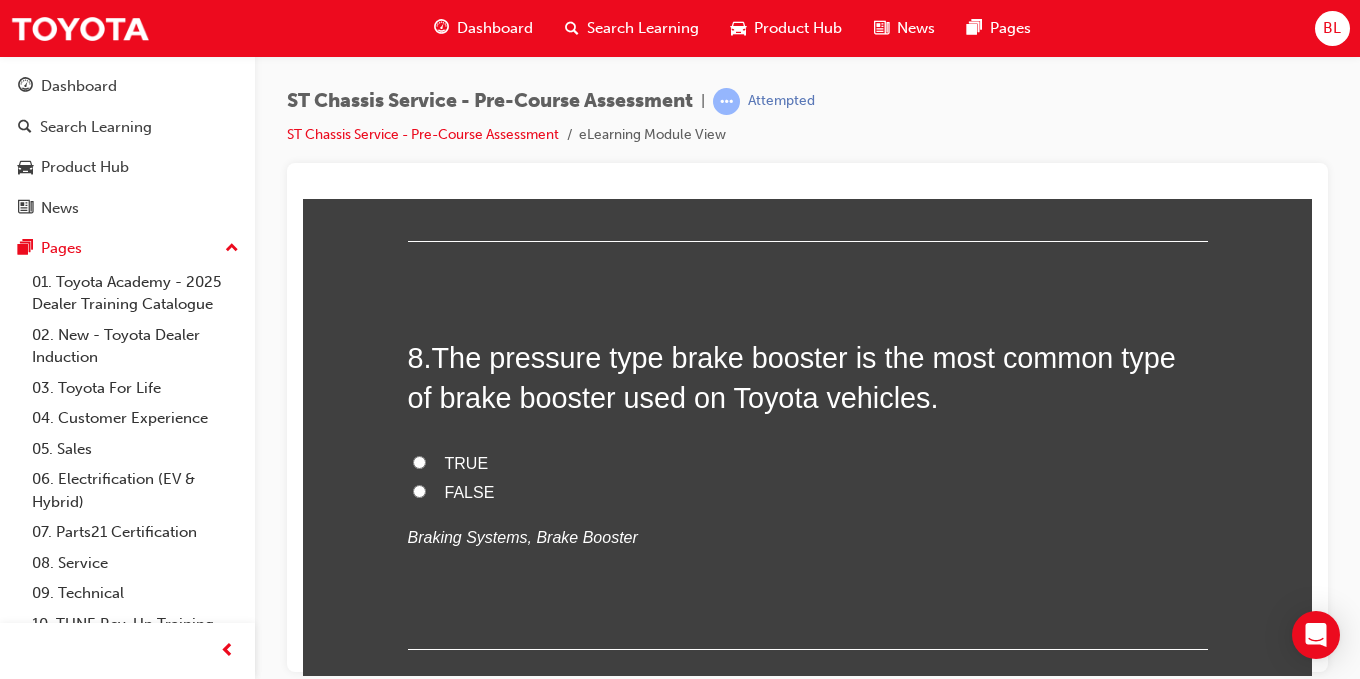scroll, scrollTop: 3300, scrollLeft: 0, axis: vertical 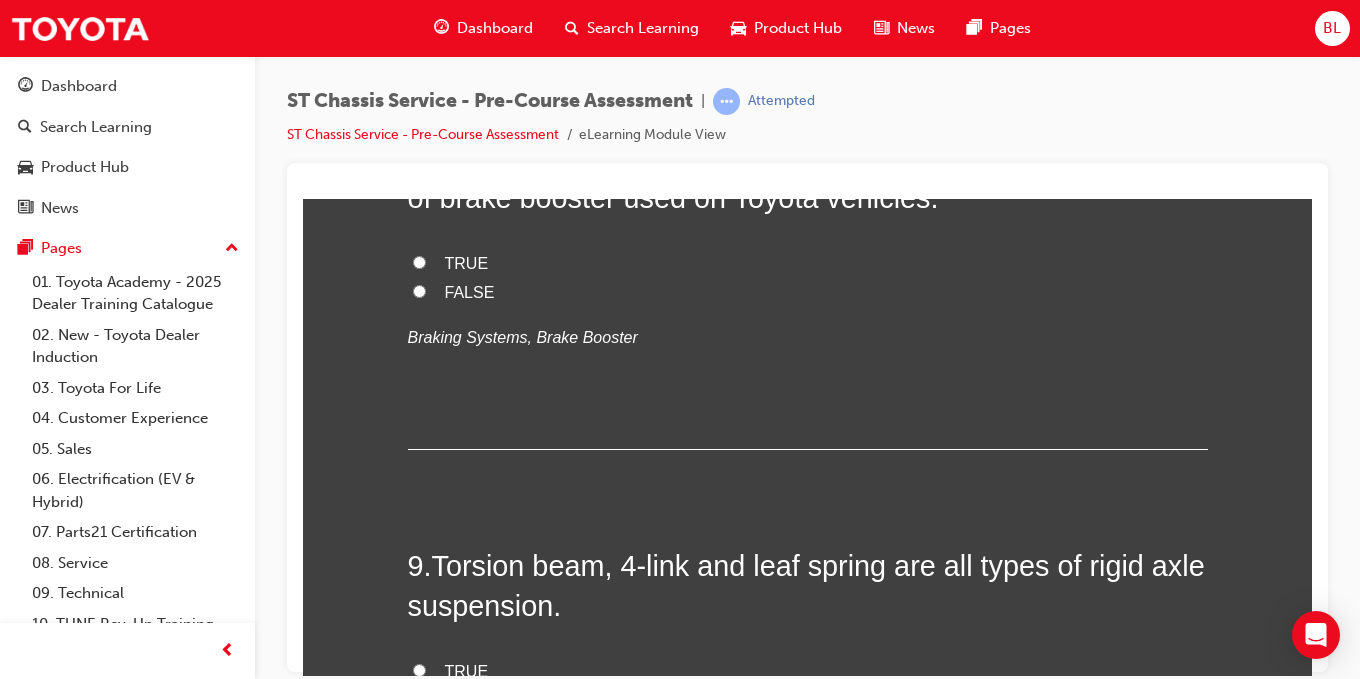 click on "Improves riding comfort by limiting the oscillation of the springs" at bounding box center (808, -581) 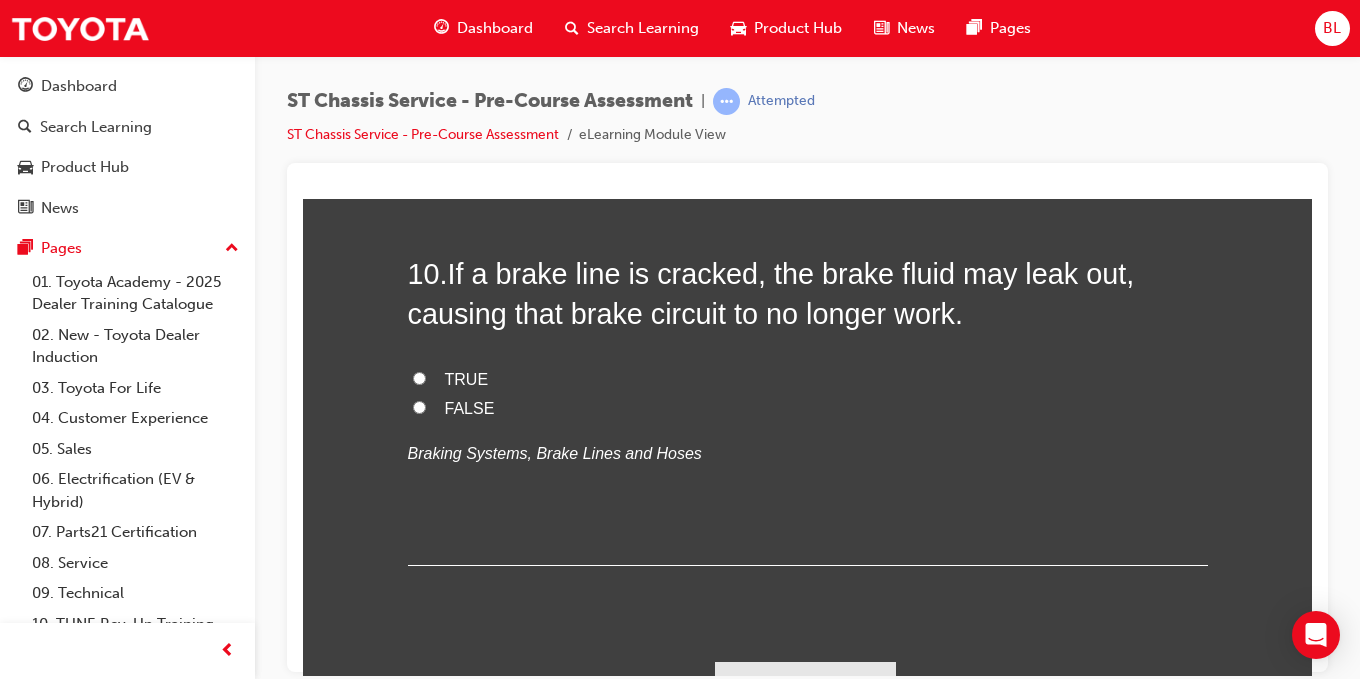 scroll, scrollTop: 4100, scrollLeft: 0, axis: vertical 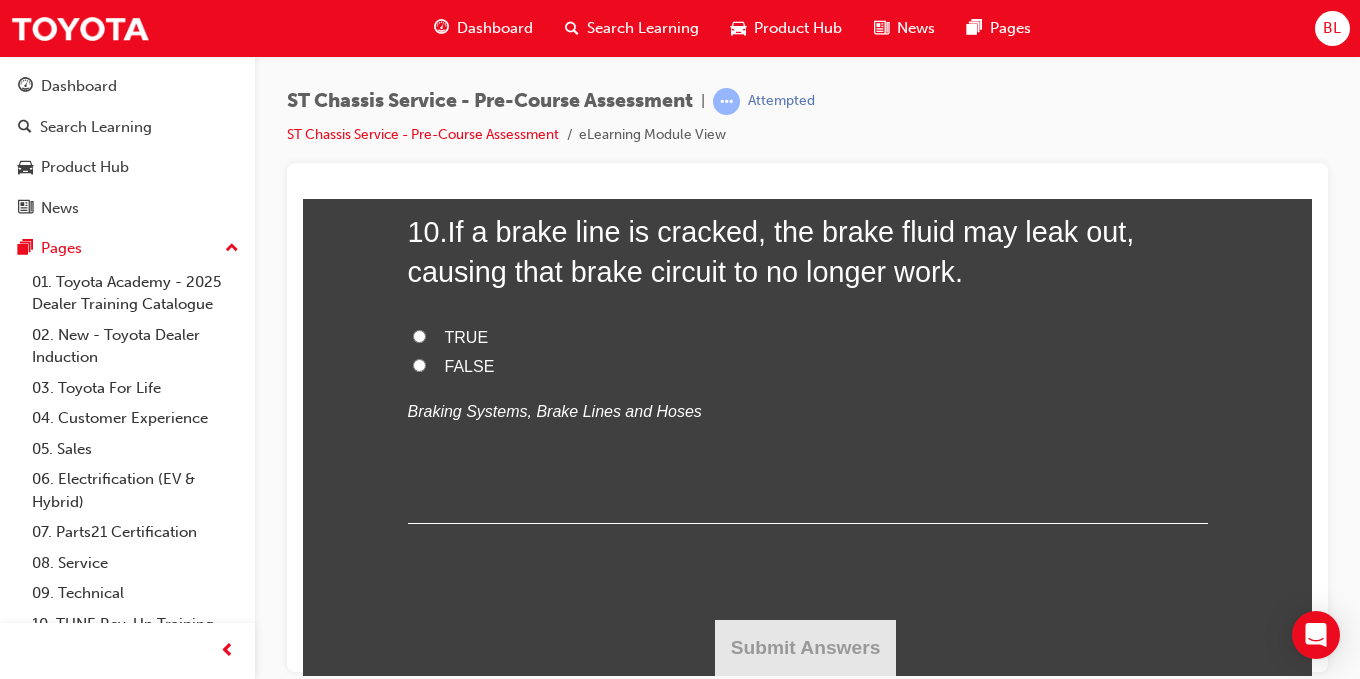 click on "FALSE" at bounding box center [419, -452] 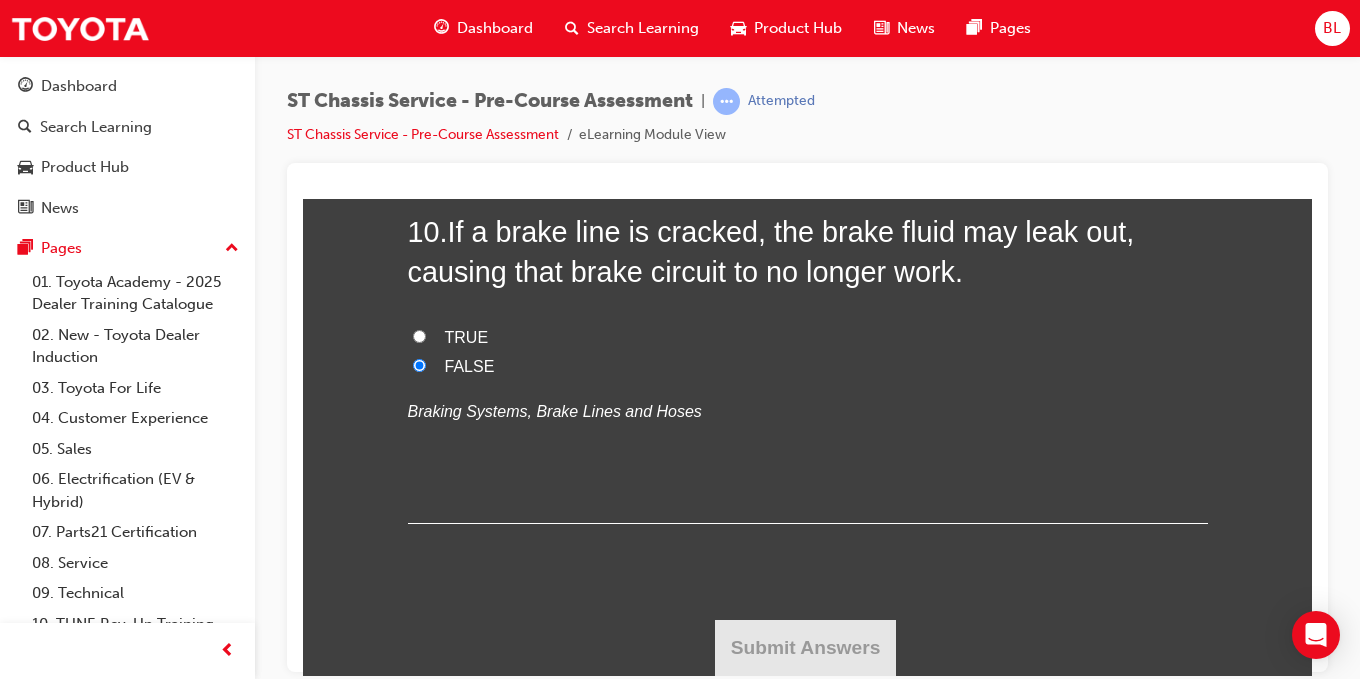 radio on "true" 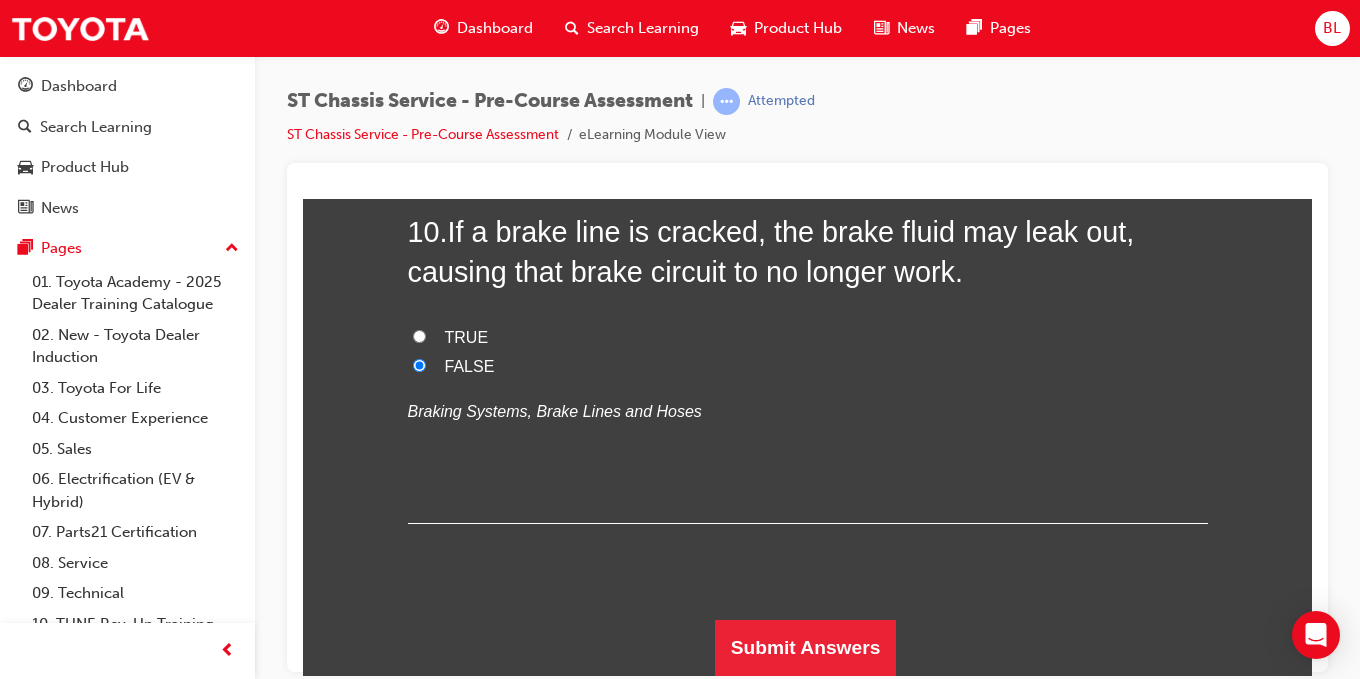click on "TRUE" at bounding box center (419, 335) 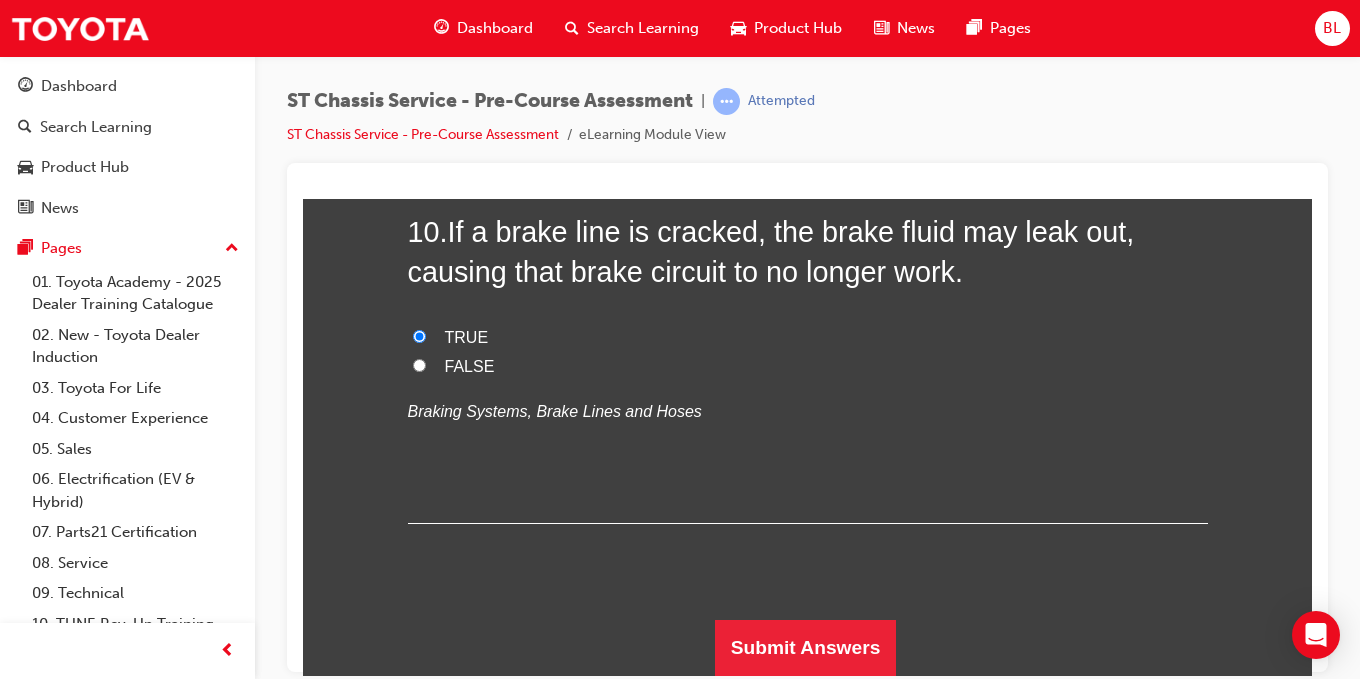 scroll, scrollTop: 5052, scrollLeft: 0, axis: vertical 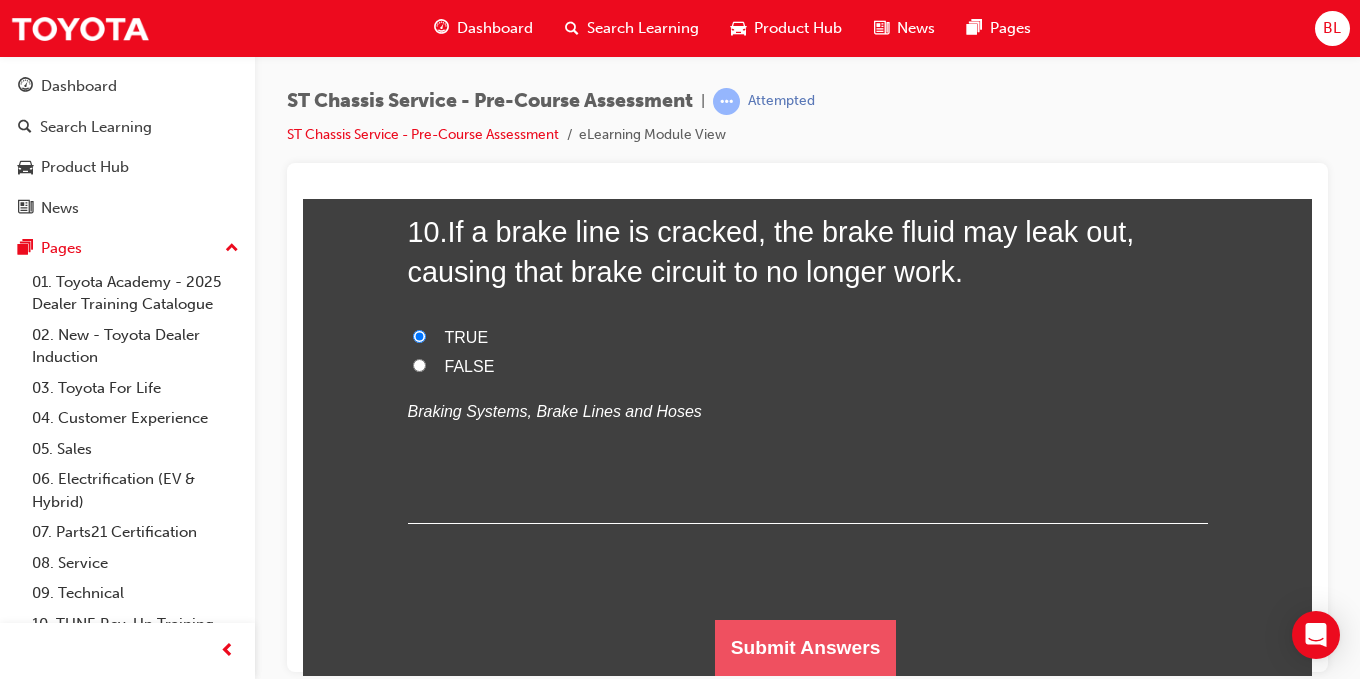 click on "Submit Answers" at bounding box center (806, 647) 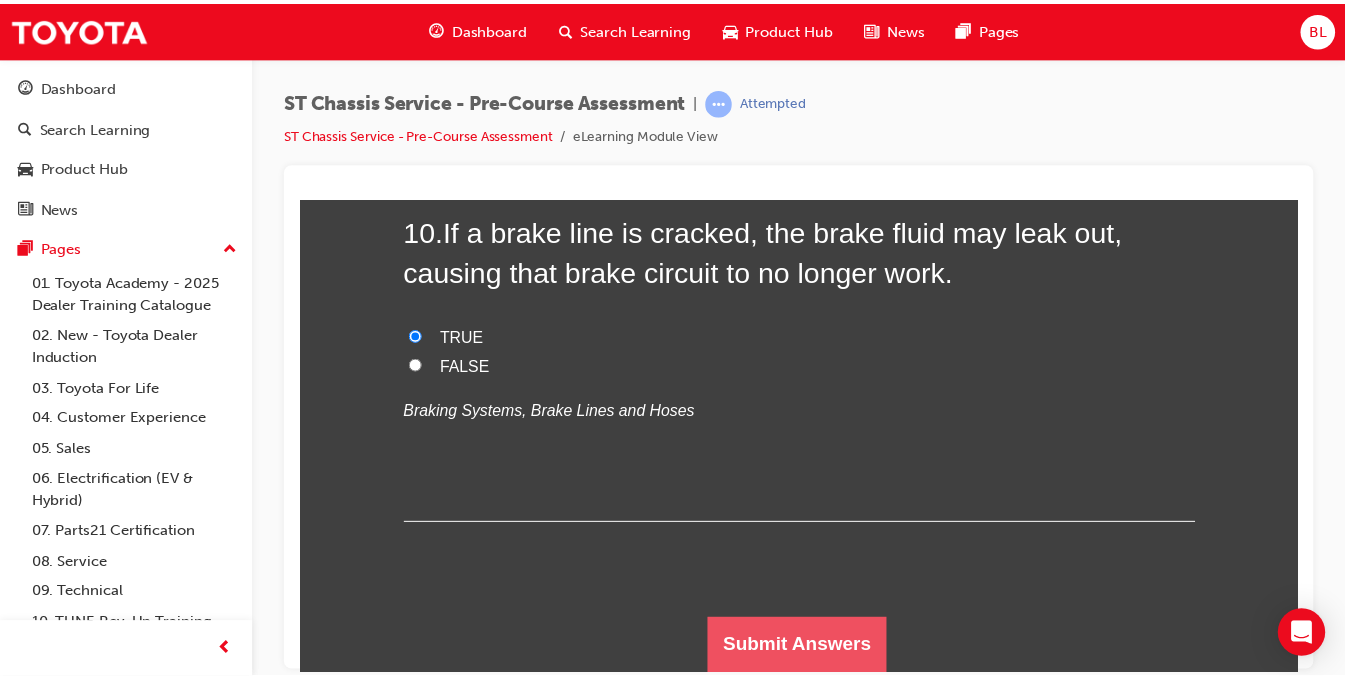 scroll, scrollTop: 0, scrollLeft: 0, axis: both 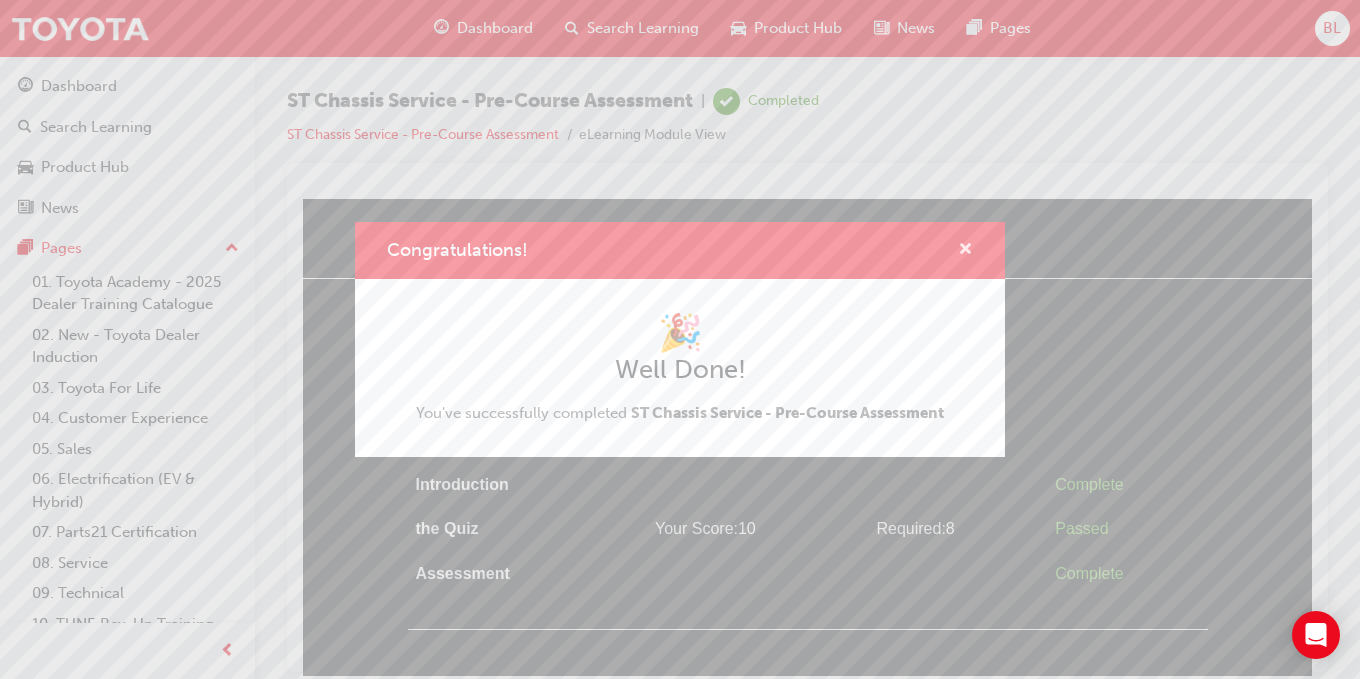 click at bounding box center [965, 251] 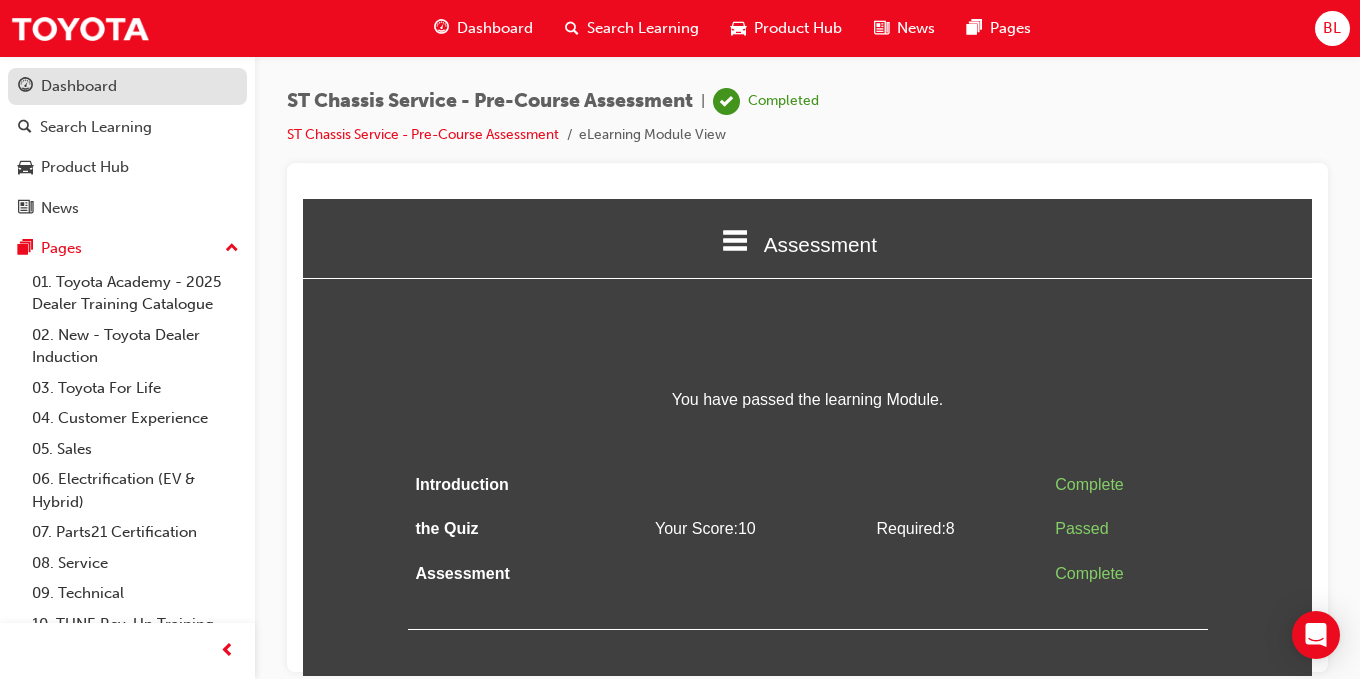 click on "Dashboard" at bounding box center [79, 86] 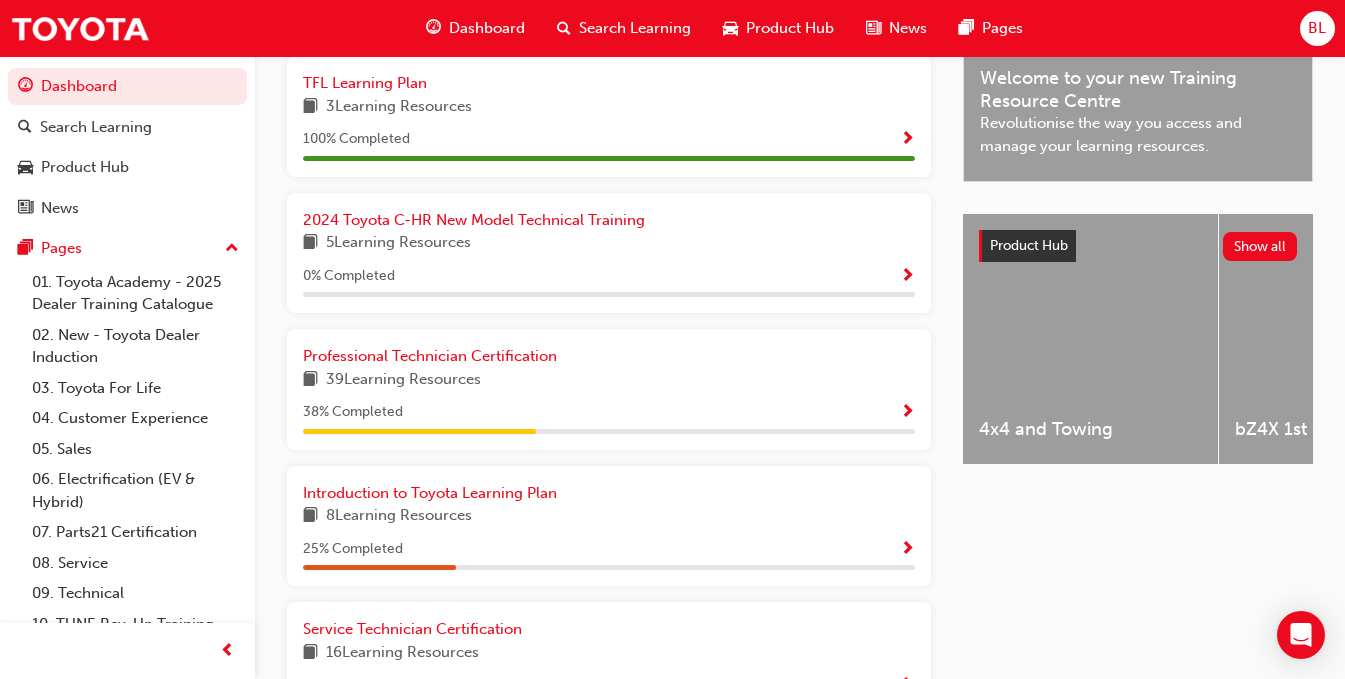 scroll, scrollTop: 708, scrollLeft: 0, axis: vertical 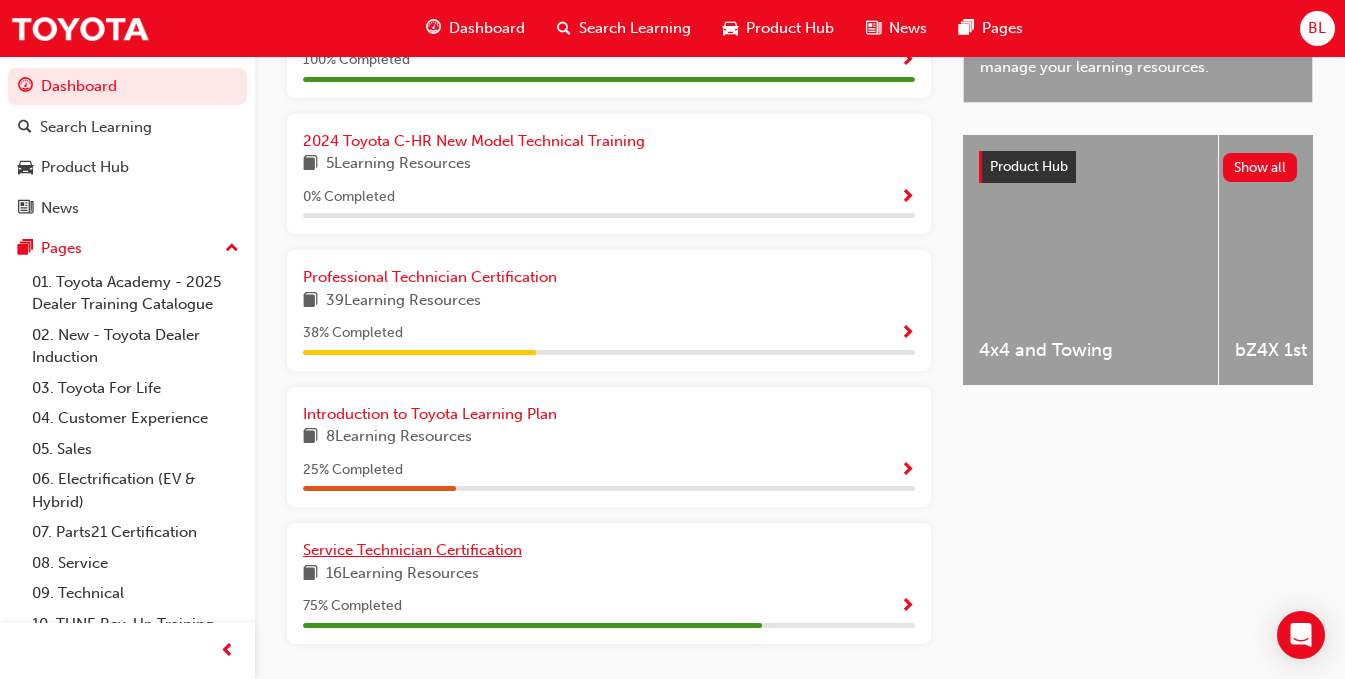 click on "Service Technician Certification" at bounding box center [412, 550] 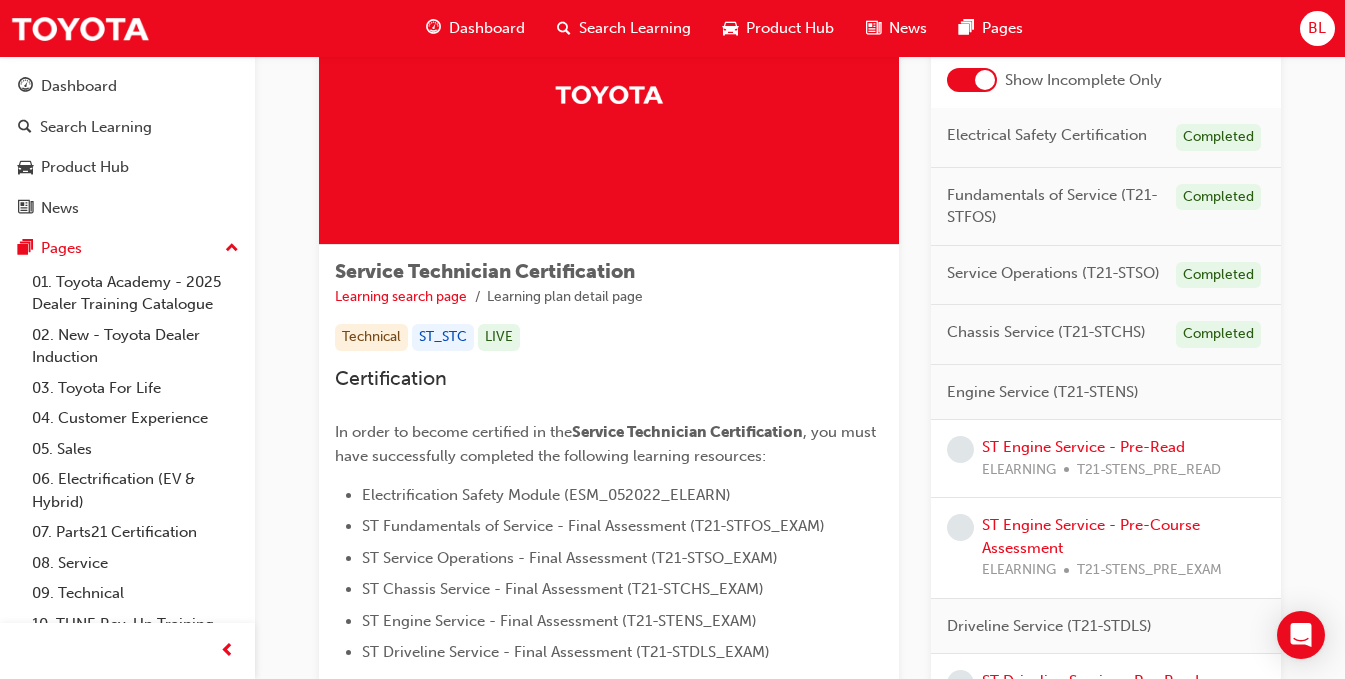scroll, scrollTop: 259, scrollLeft: 0, axis: vertical 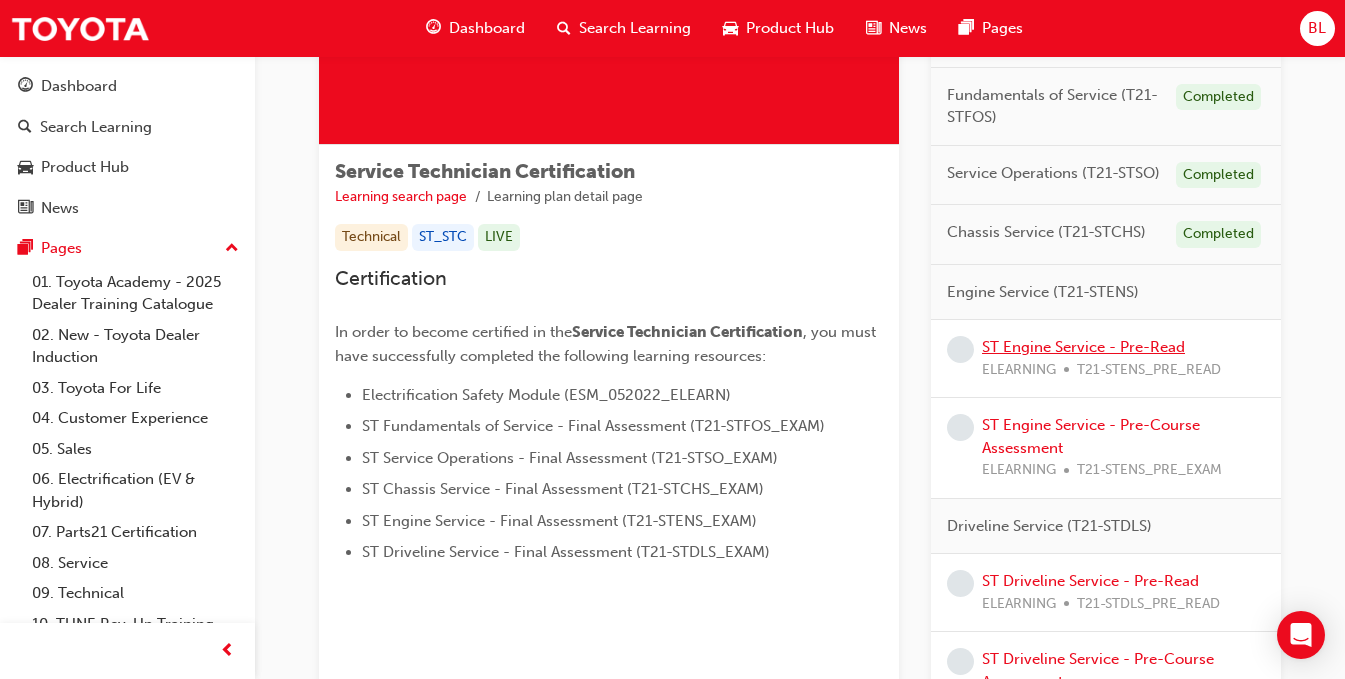 click on "ST Engine Service - Pre-Read" at bounding box center (1083, 347) 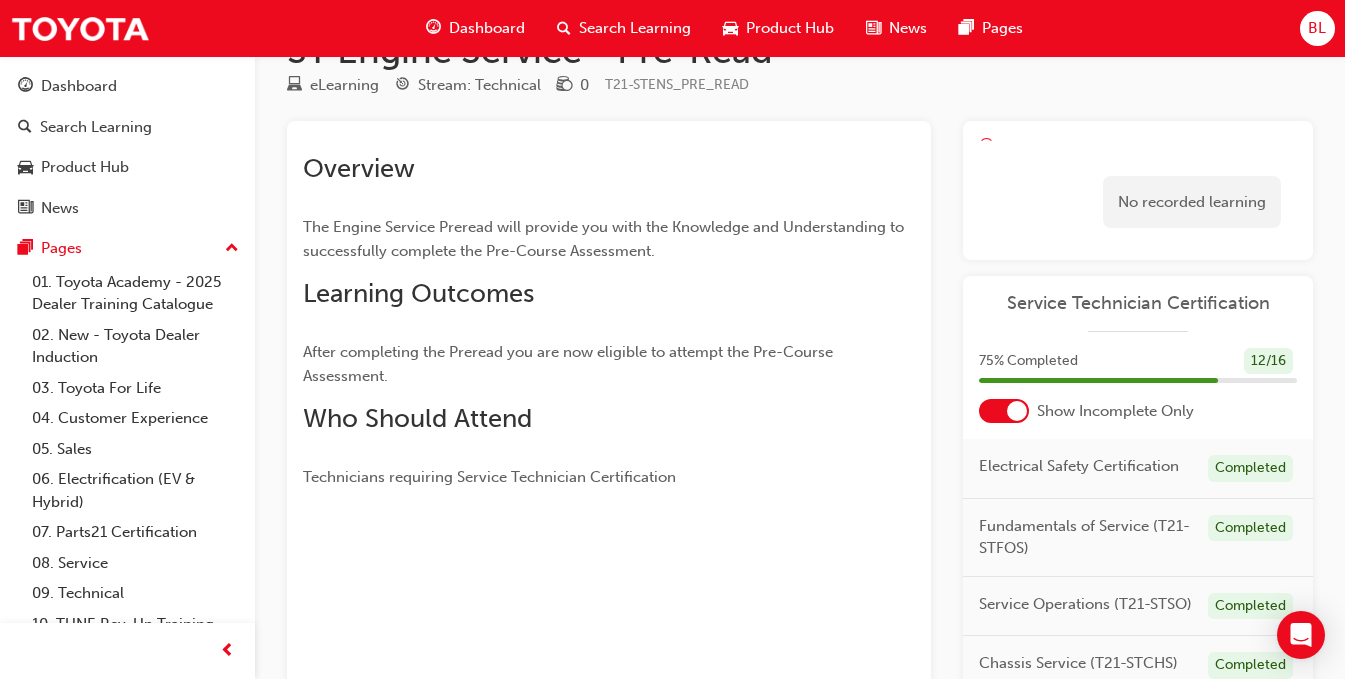 scroll, scrollTop: 0, scrollLeft: 0, axis: both 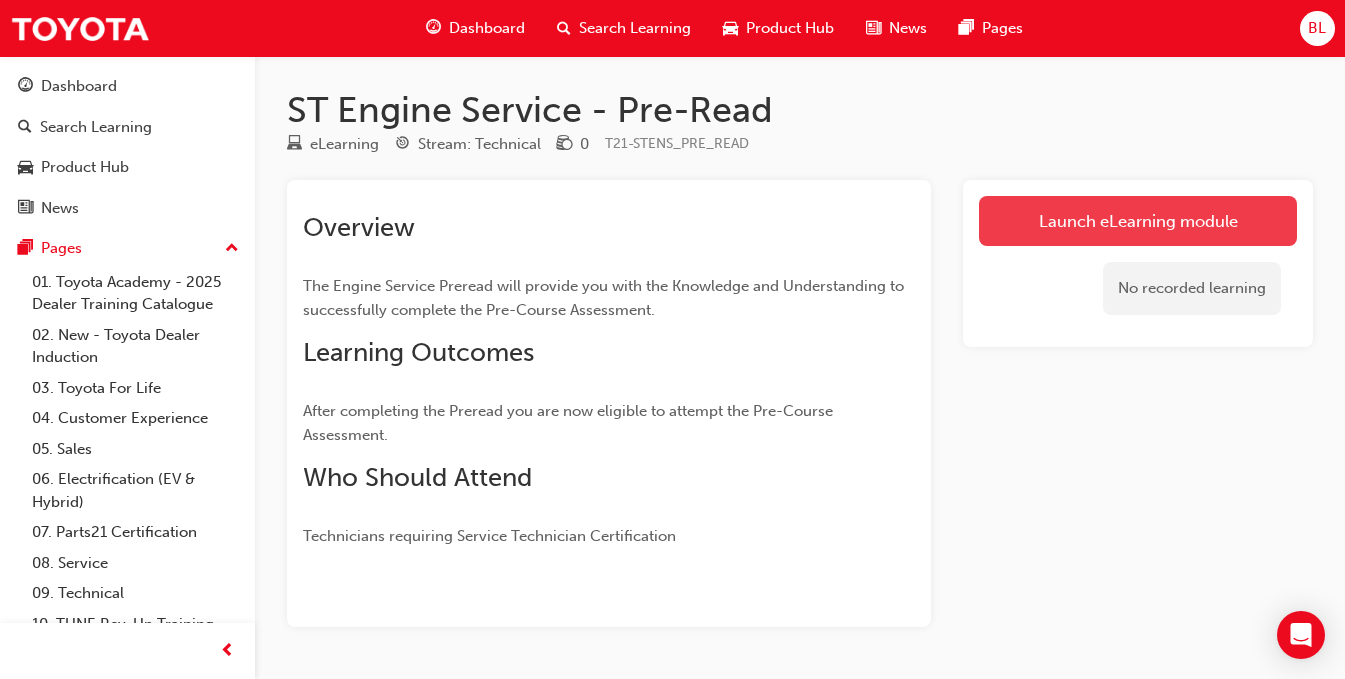 click on "Launch eLearning module" at bounding box center (1138, 221) 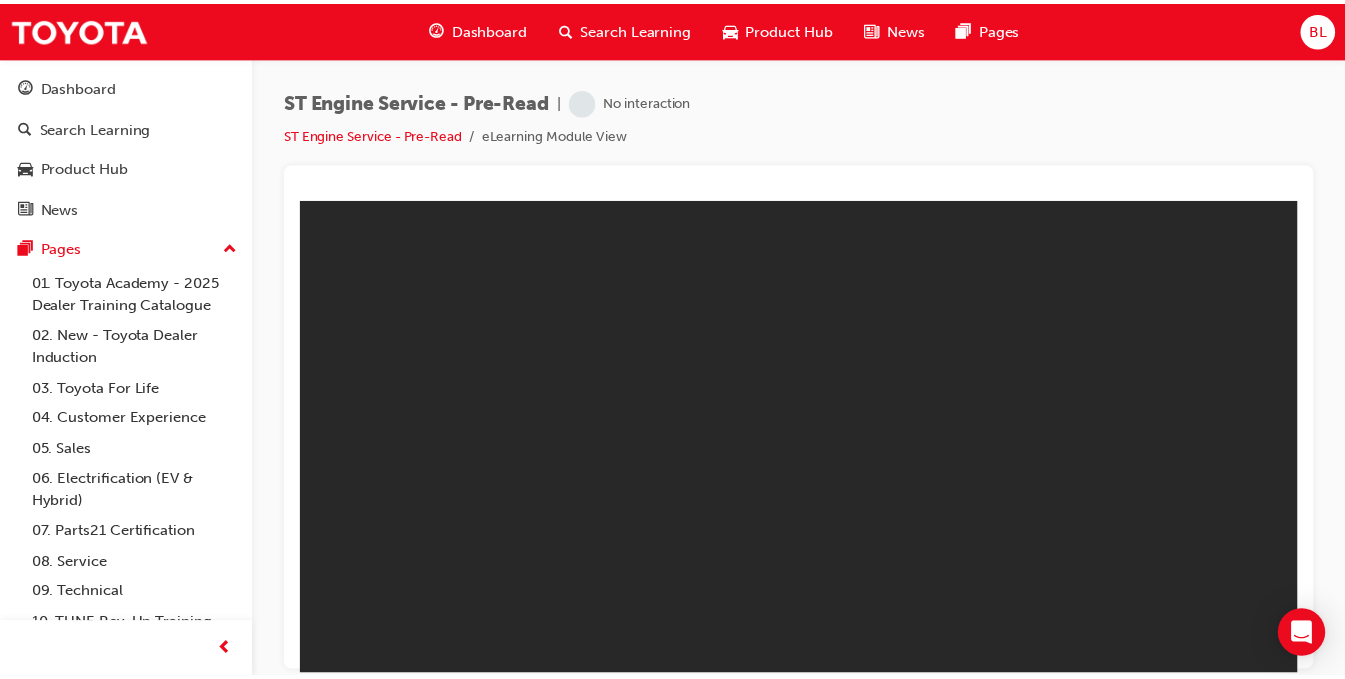 scroll, scrollTop: 0, scrollLeft: 0, axis: both 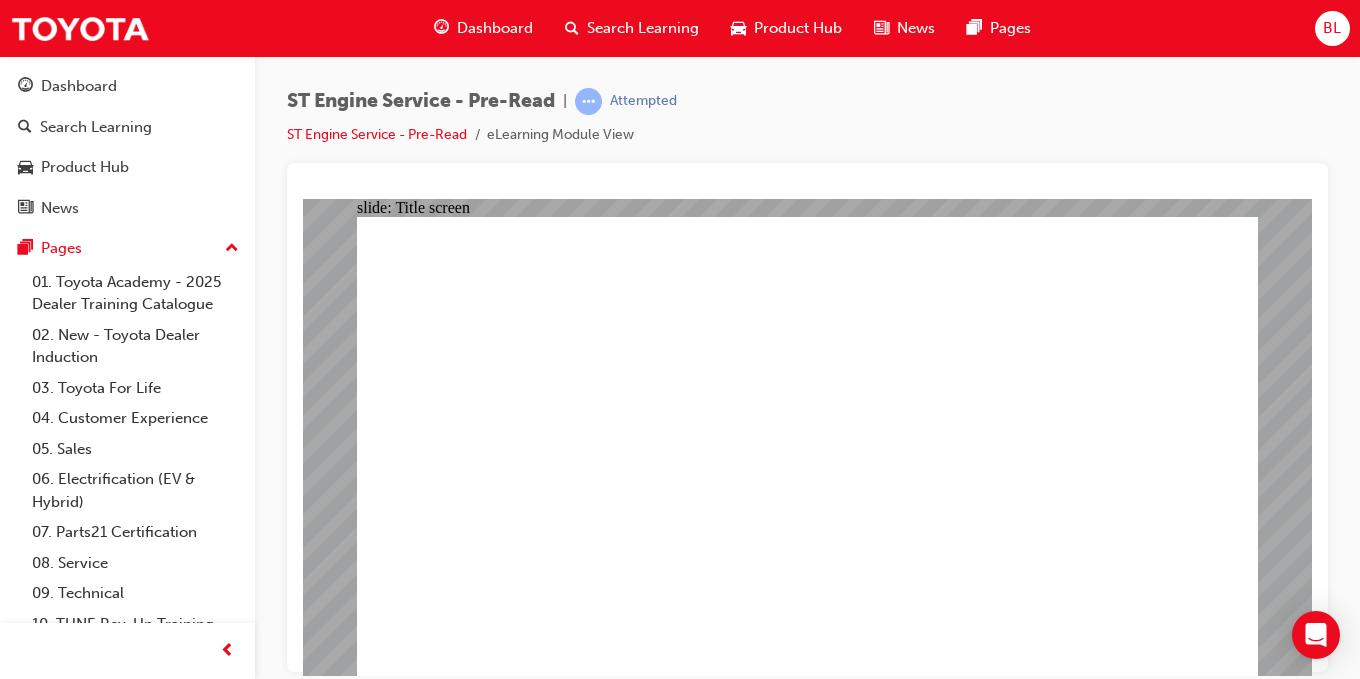 click 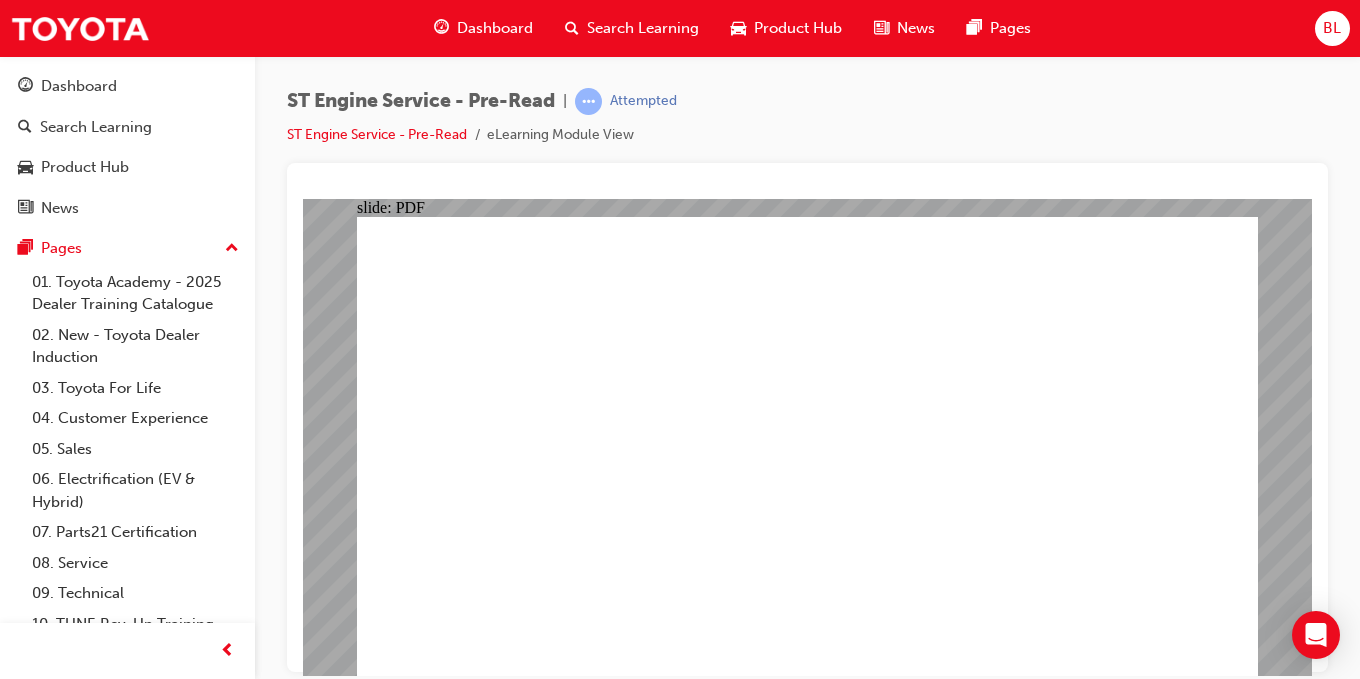 click 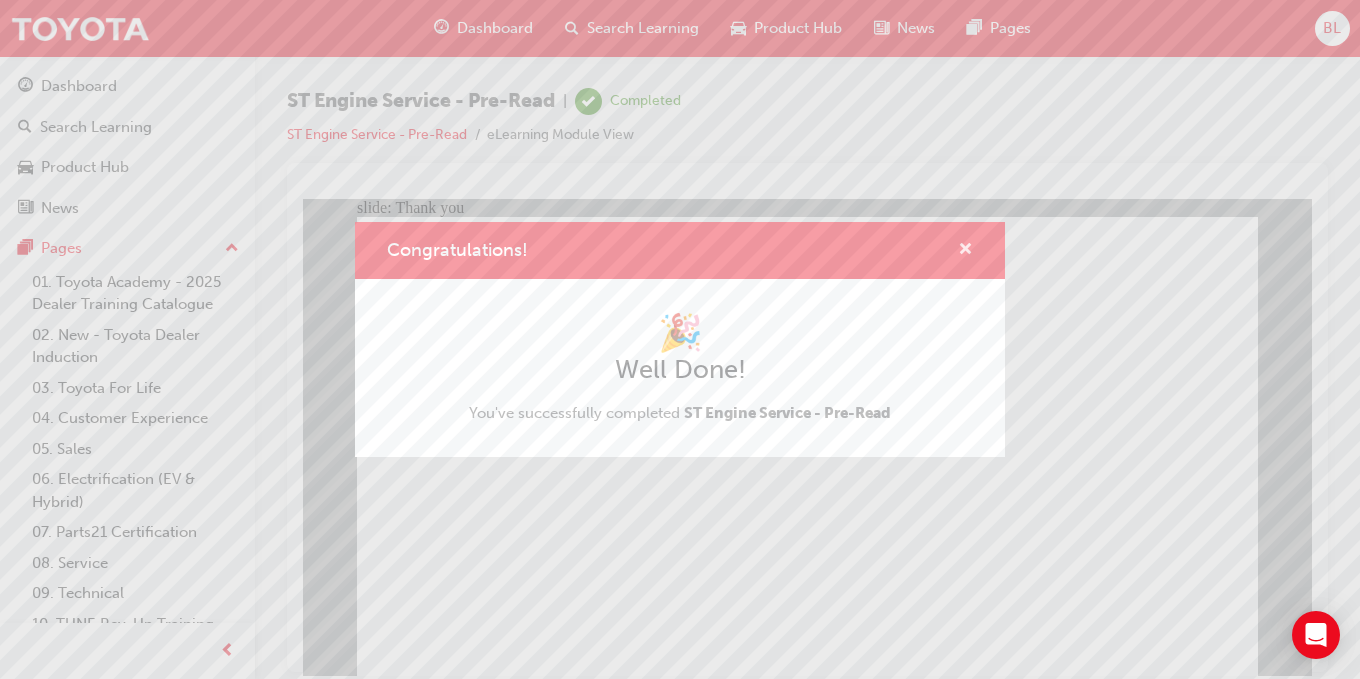 click at bounding box center (965, 251) 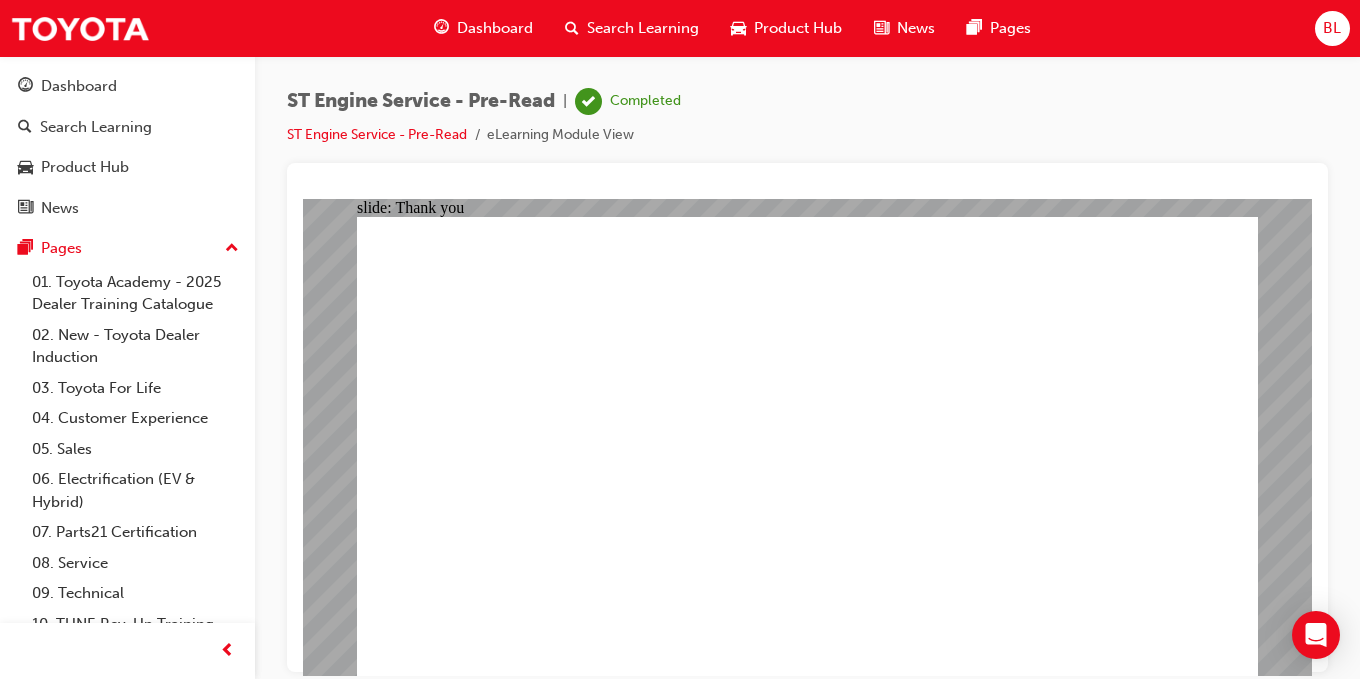 click 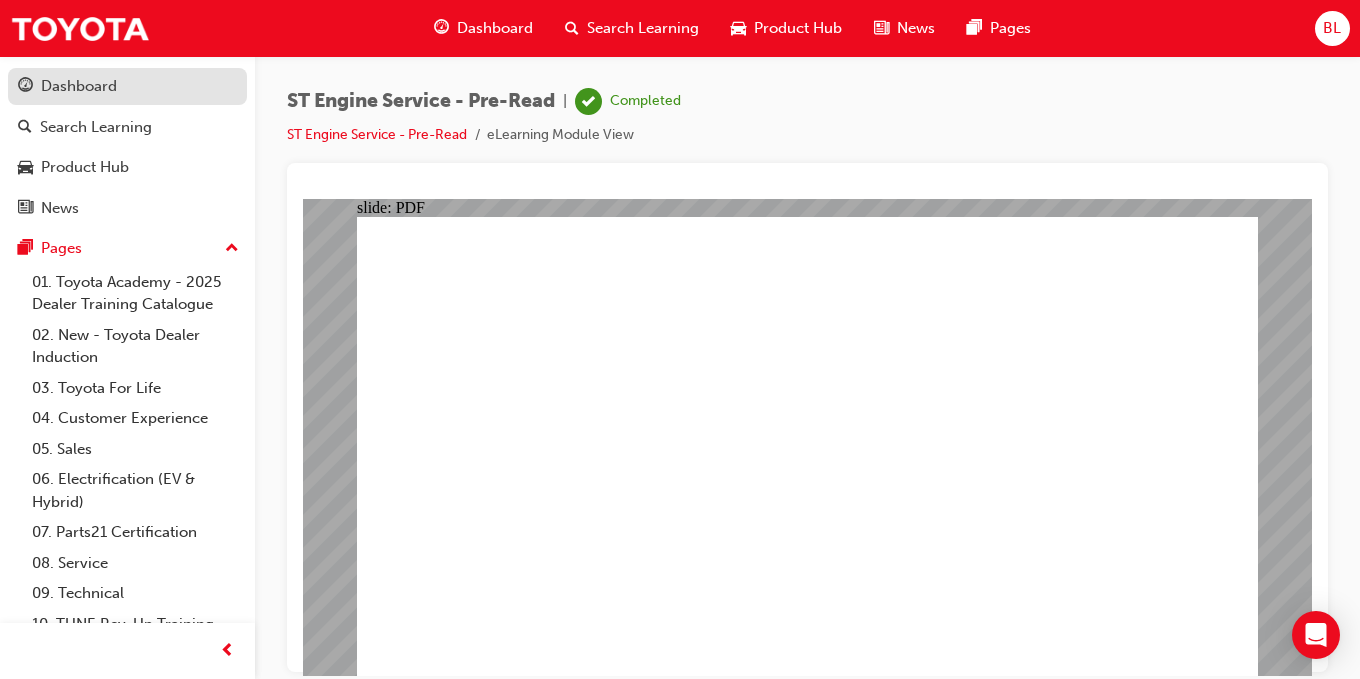 click on "Dashboard" at bounding box center (79, 86) 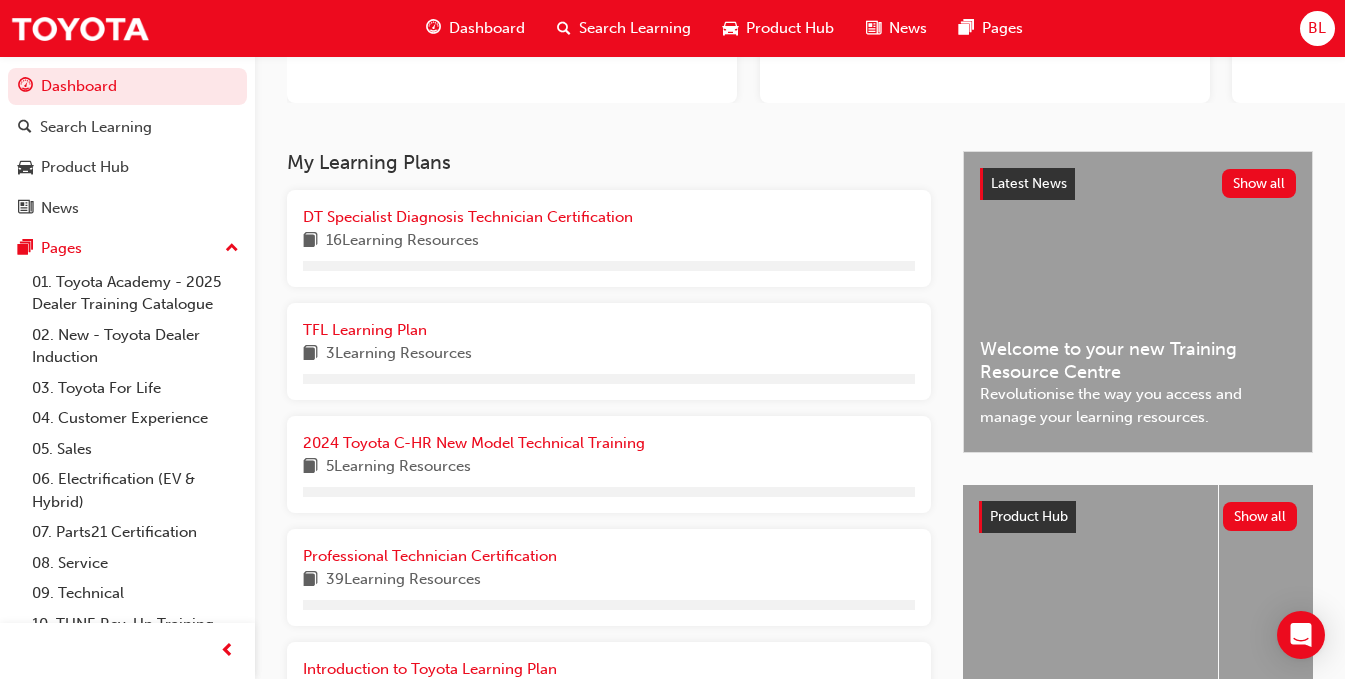 scroll, scrollTop: 558, scrollLeft: 0, axis: vertical 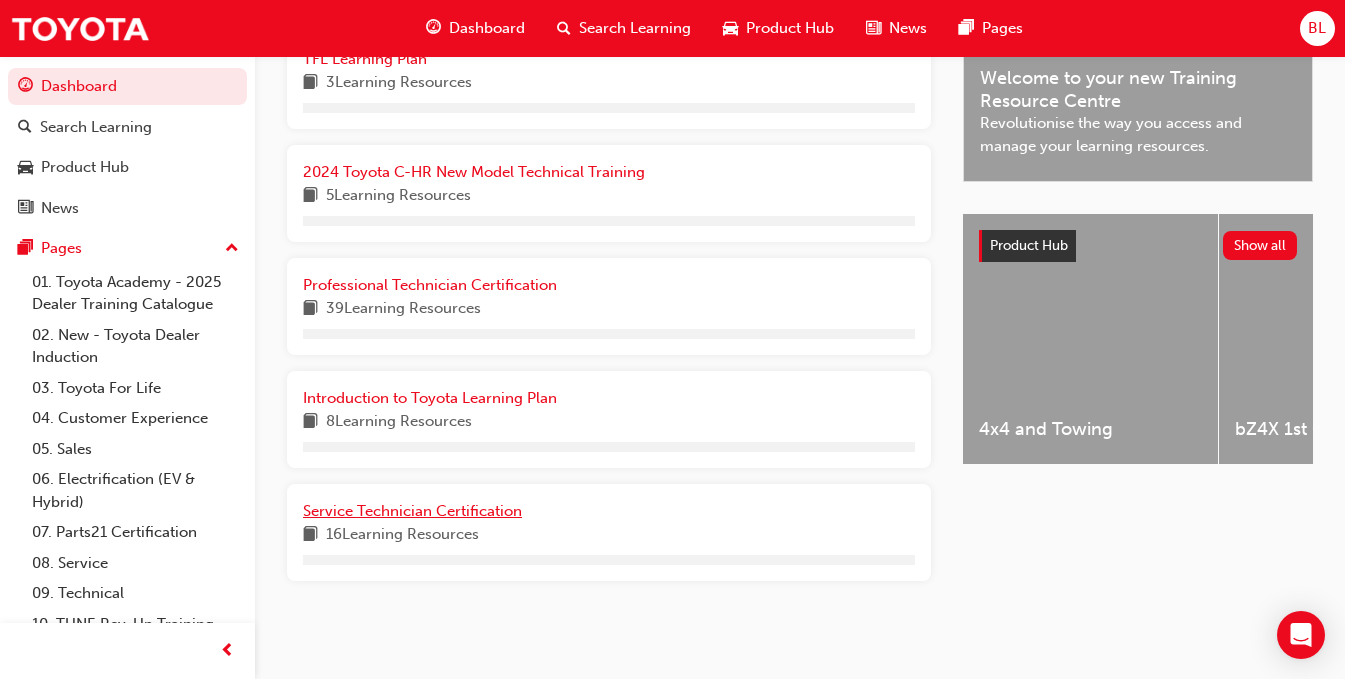click on "Service Technician Certification" at bounding box center (412, 511) 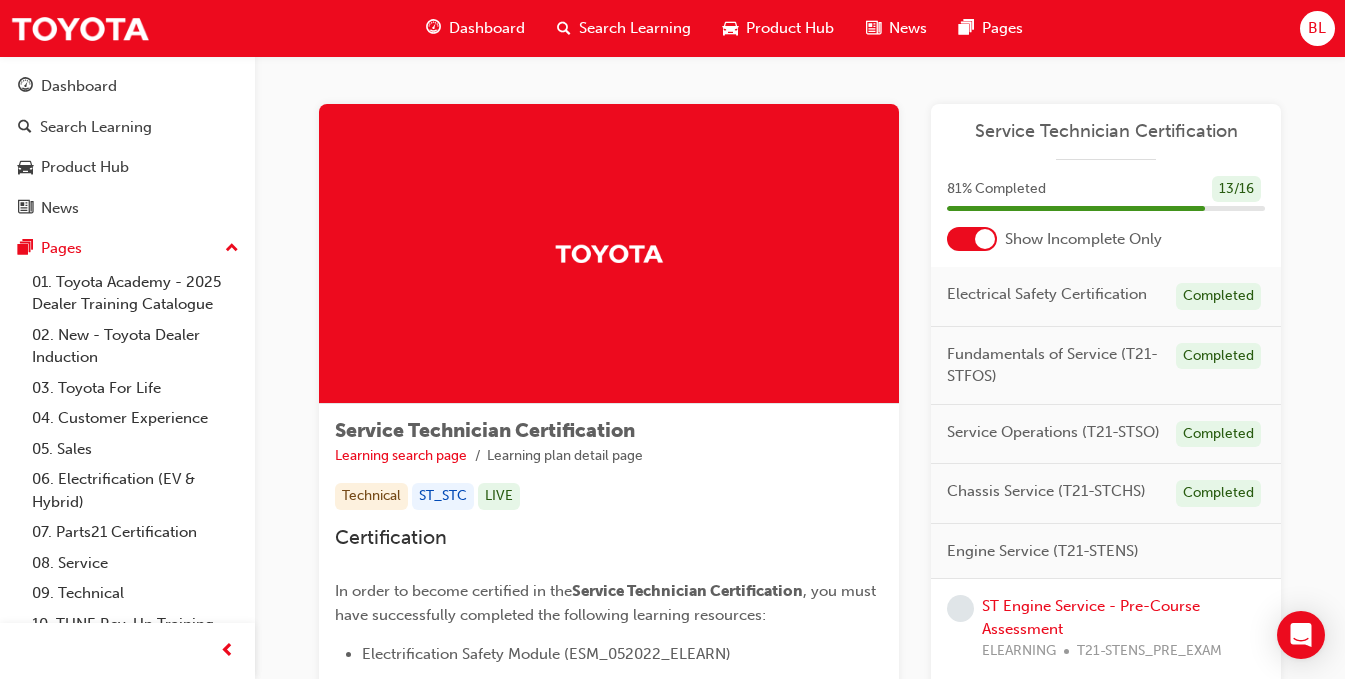 scroll, scrollTop: 300, scrollLeft: 0, axis: vertical 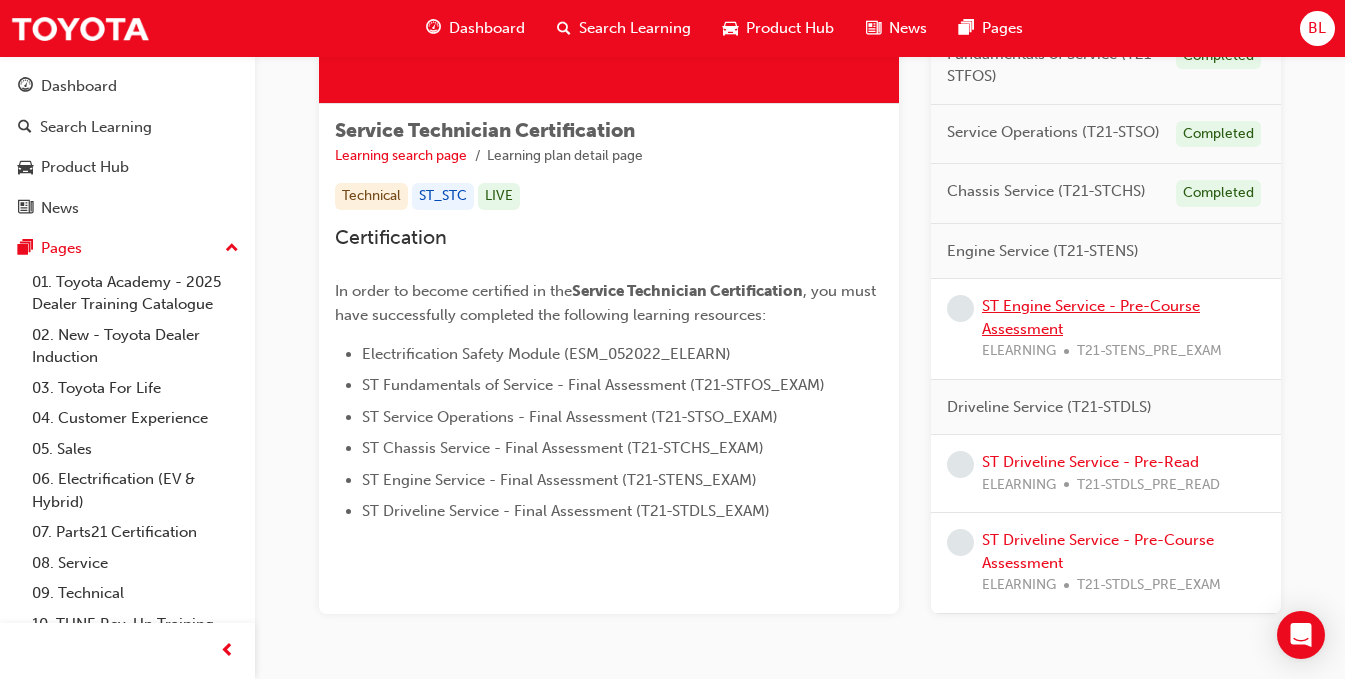 click on "ST Engine Service - Pre-Course Assessment" at bounding box center (1091, 317) 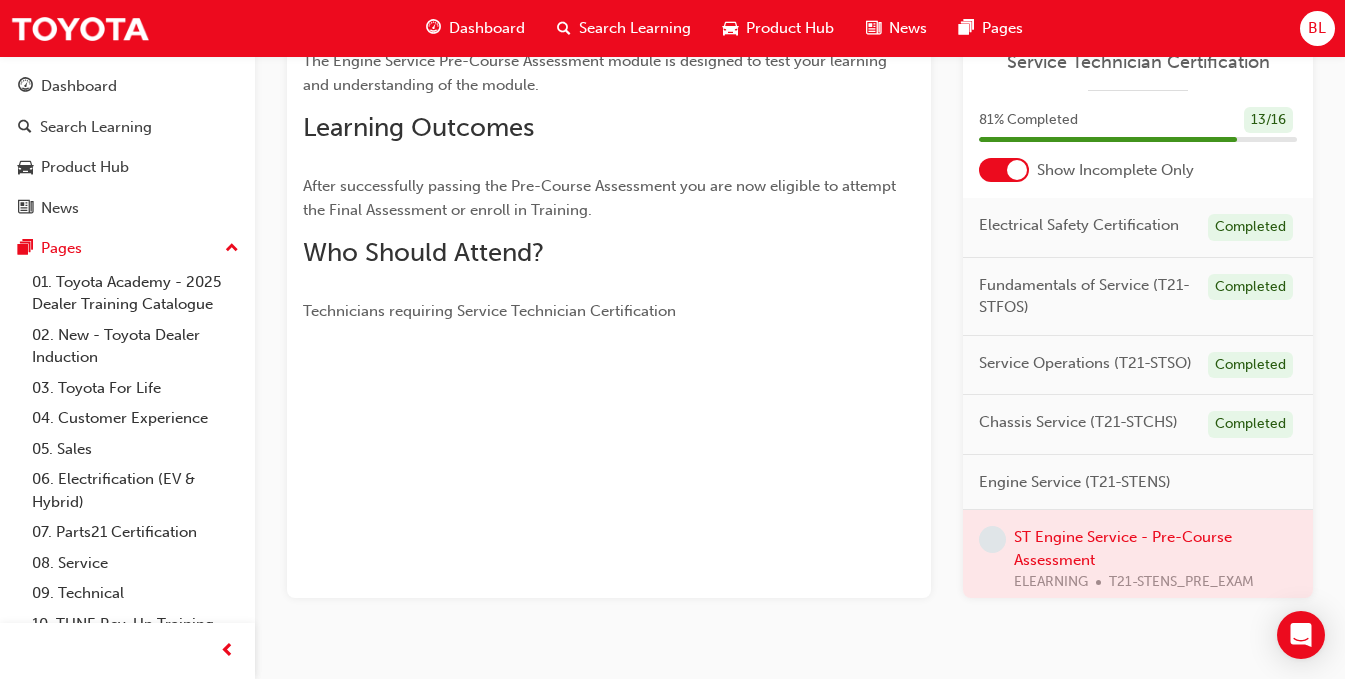 scroll, scrollTop: 0, scrollLeft: 0, axis: both 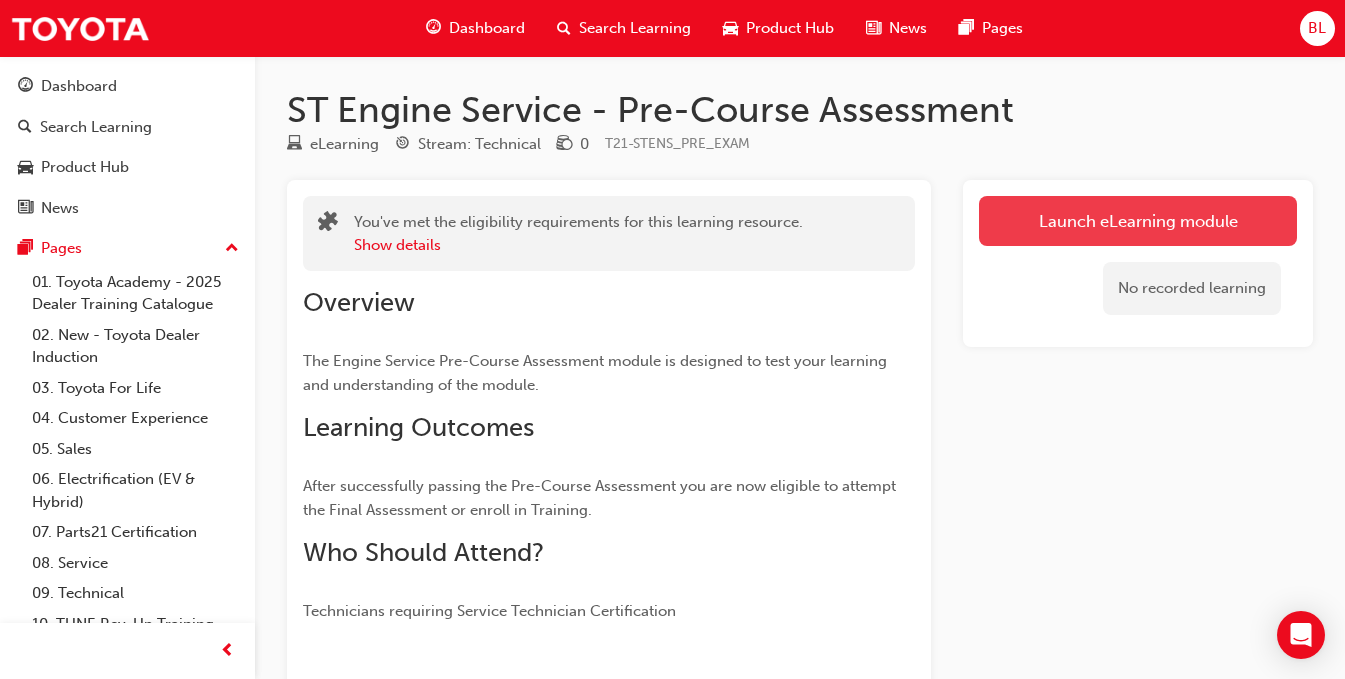 click on "Launch eLearning module" at bounding box center [1138, 221] 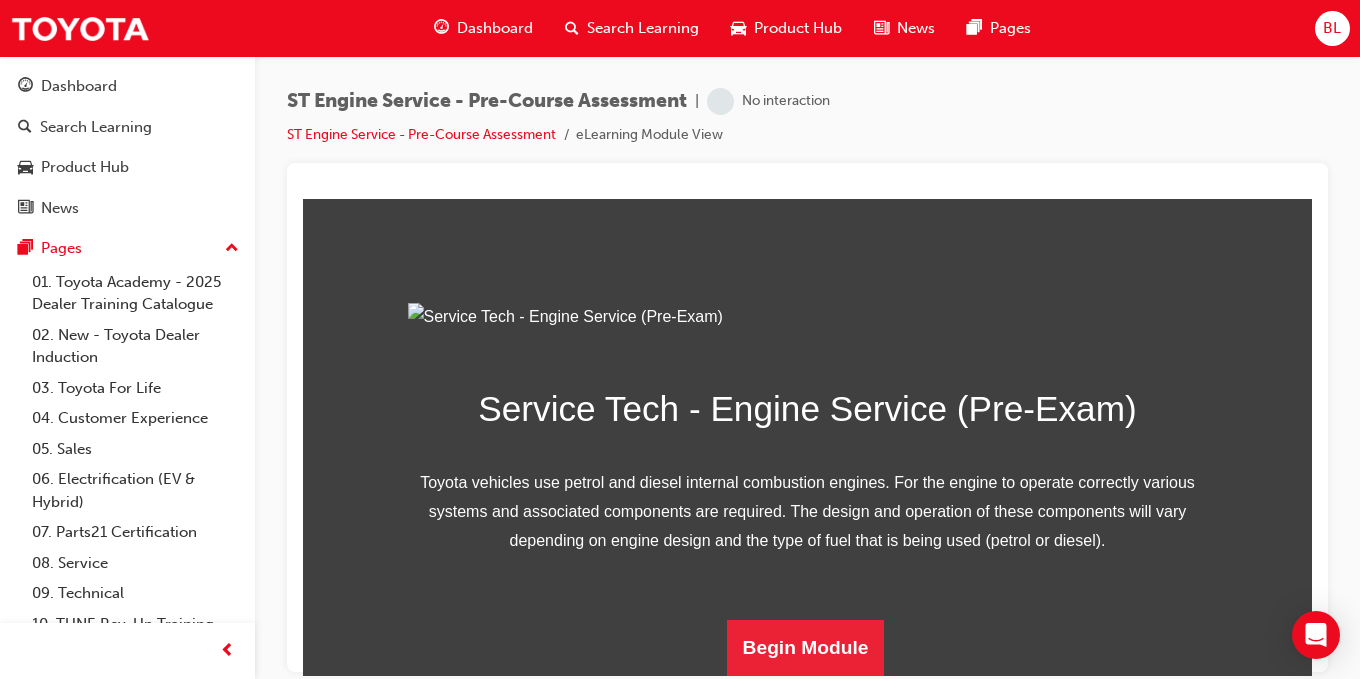 scroll, scrollTop: 303, scrollLeft: 0, axis: vertical 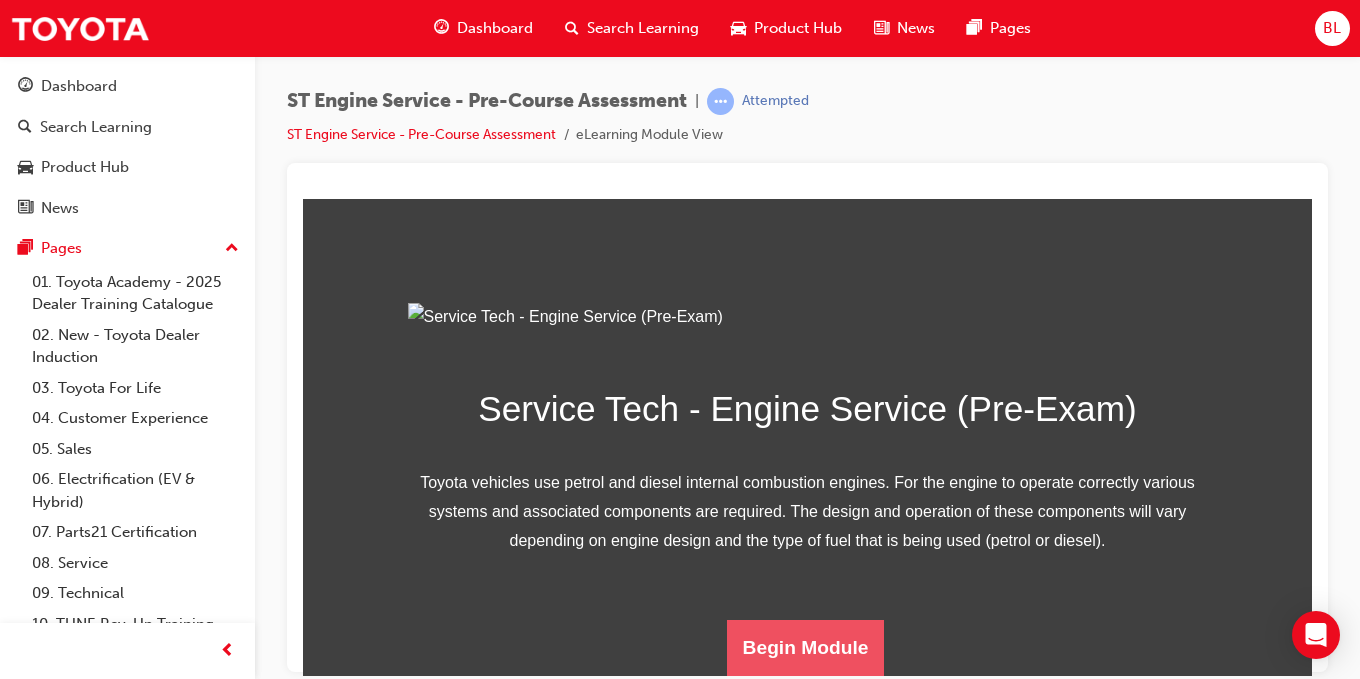 click on "Begin Module" at bounding box center [806, 647] 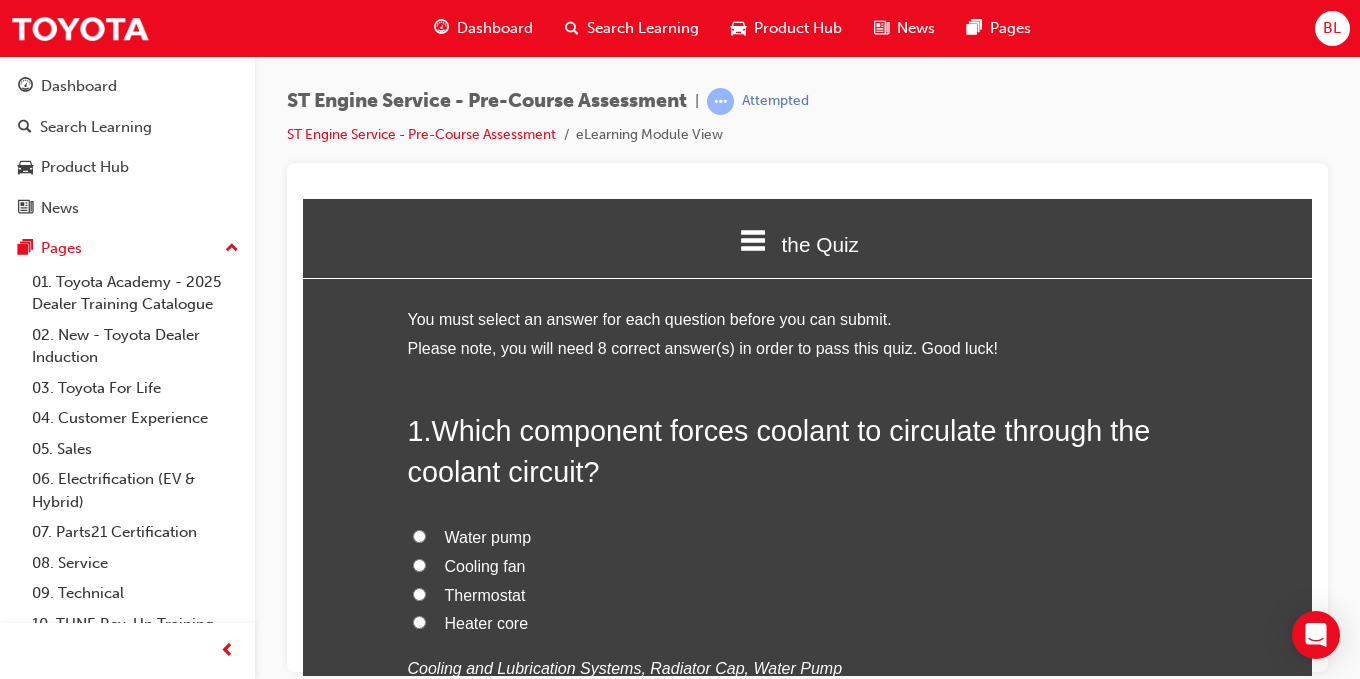 click on "Water pump" at bounding box center (419, 535) 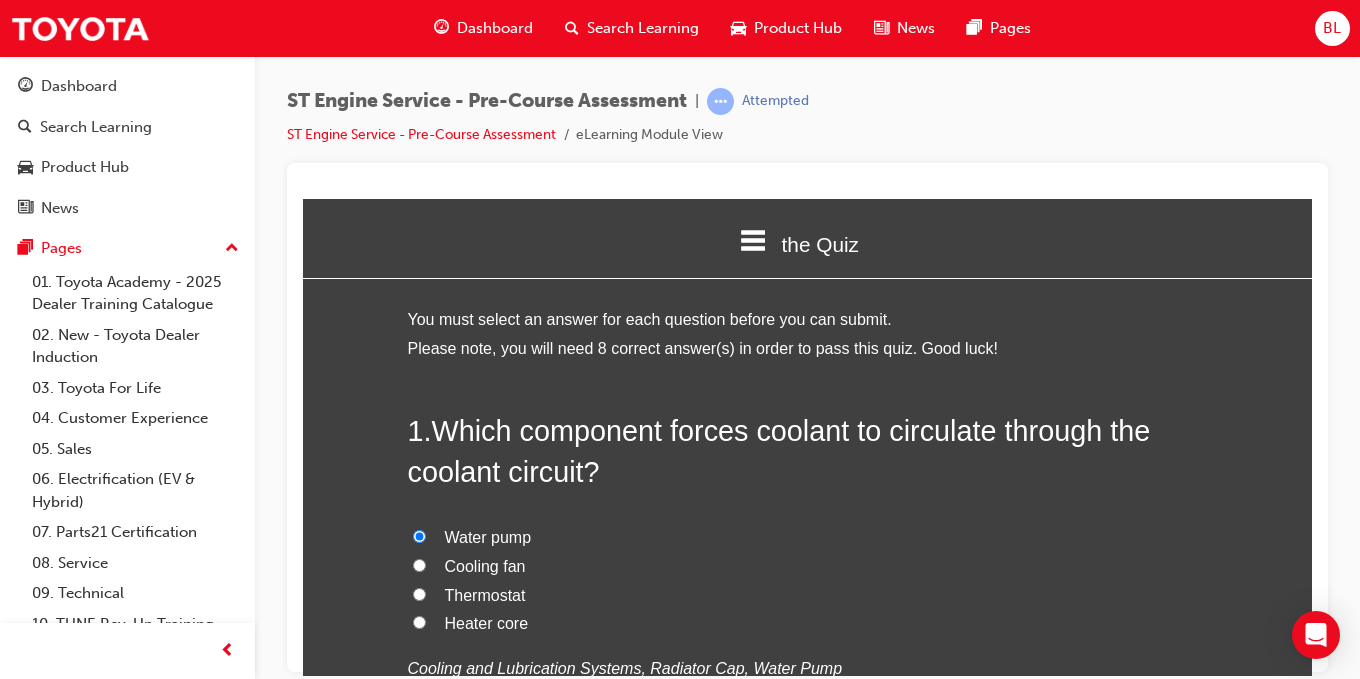 radio on "true" 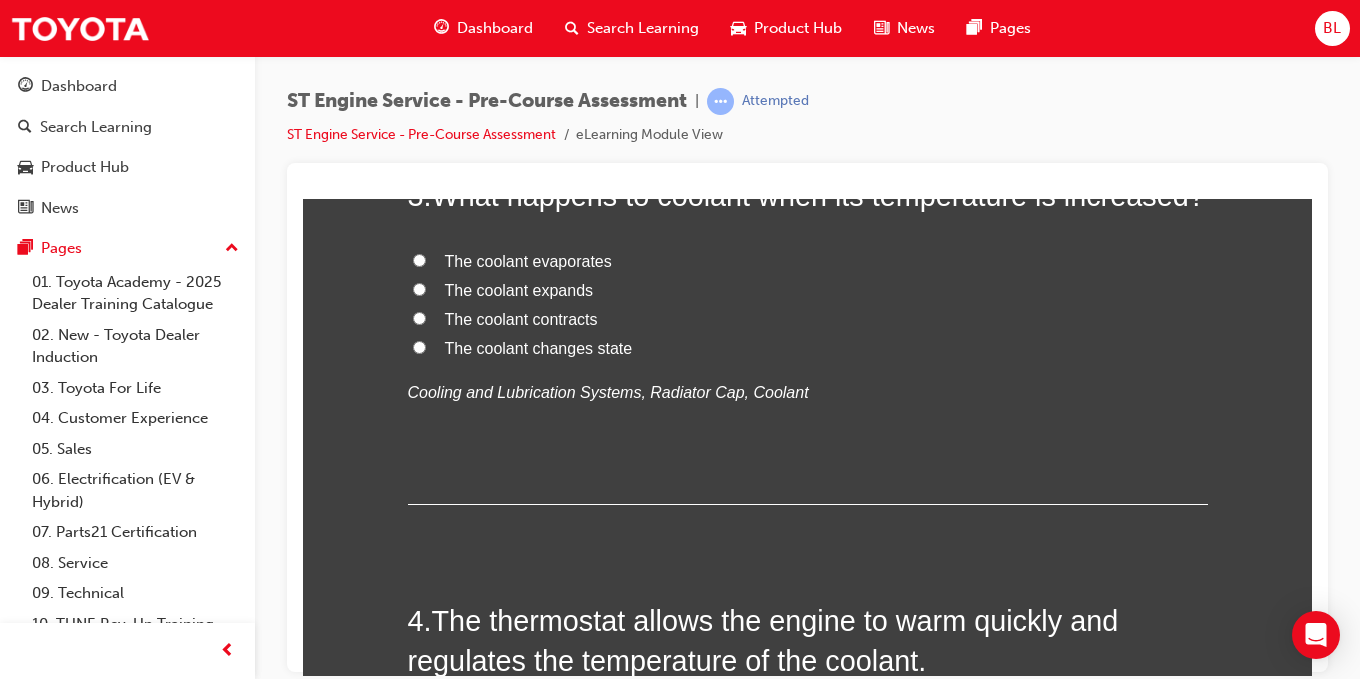 scroll, scrollTop: 1300, scrollLeft: 0, axis: vertical 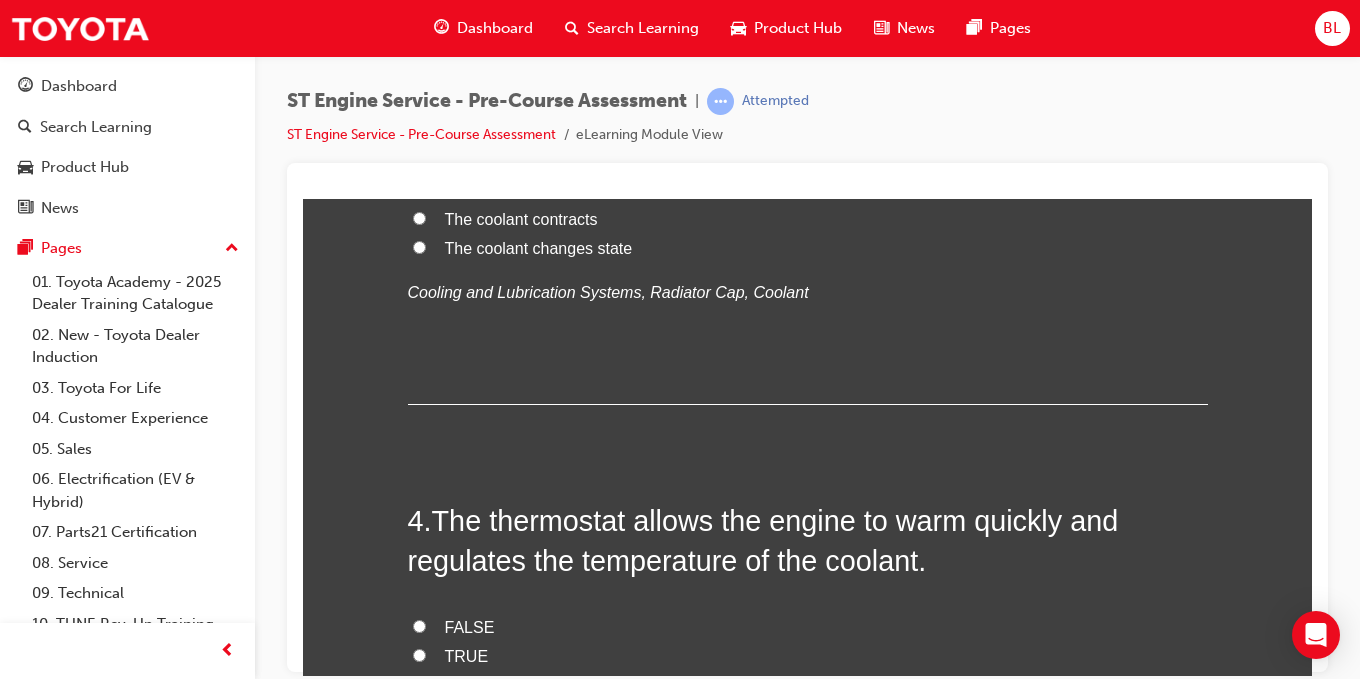click on "Flywheel" at bounding box center [419, -237] 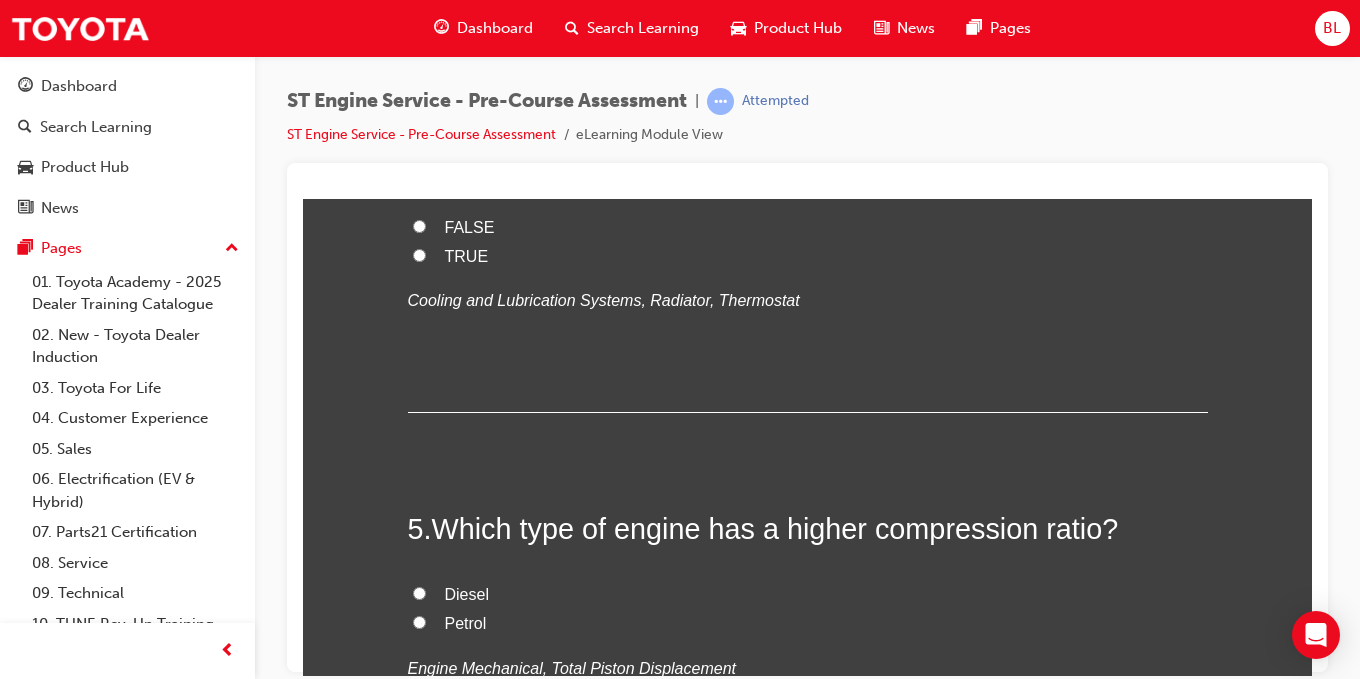 scroll, scrollTop: 1800, scrollLeft: 0, axis: vertical 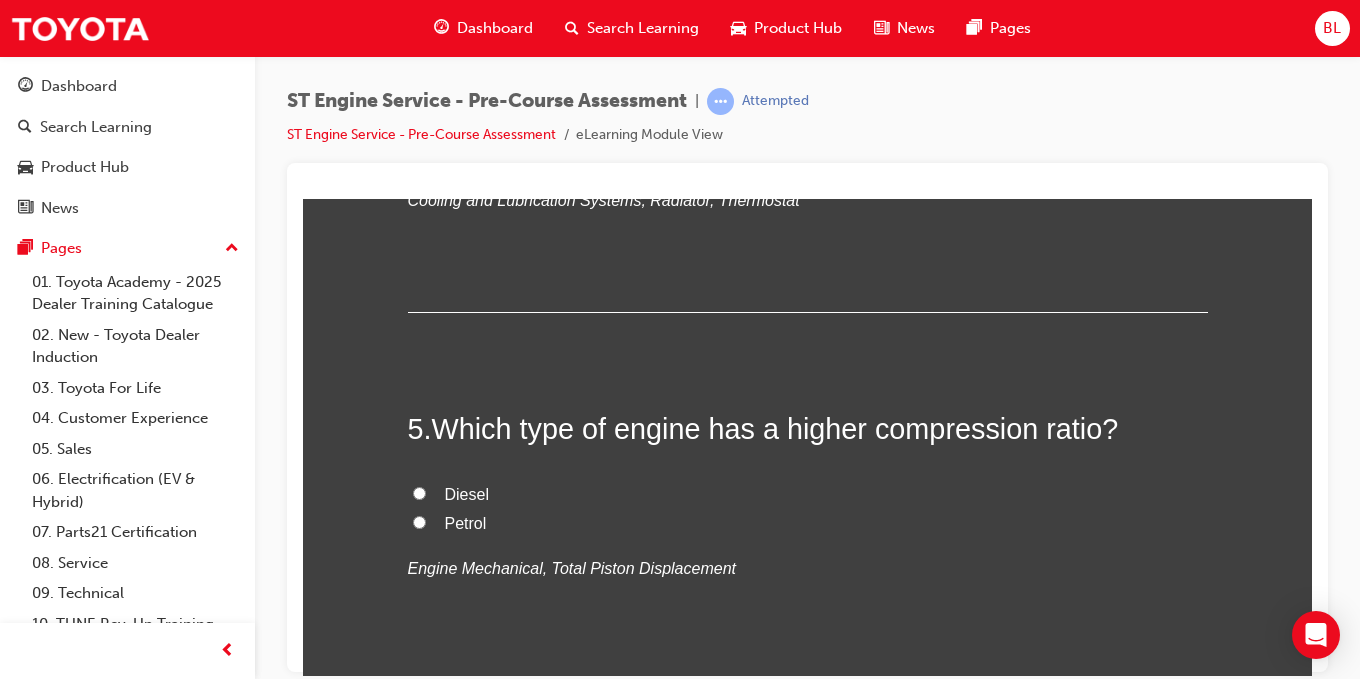click on "The coolant expands" at bounding box center [419, -312] 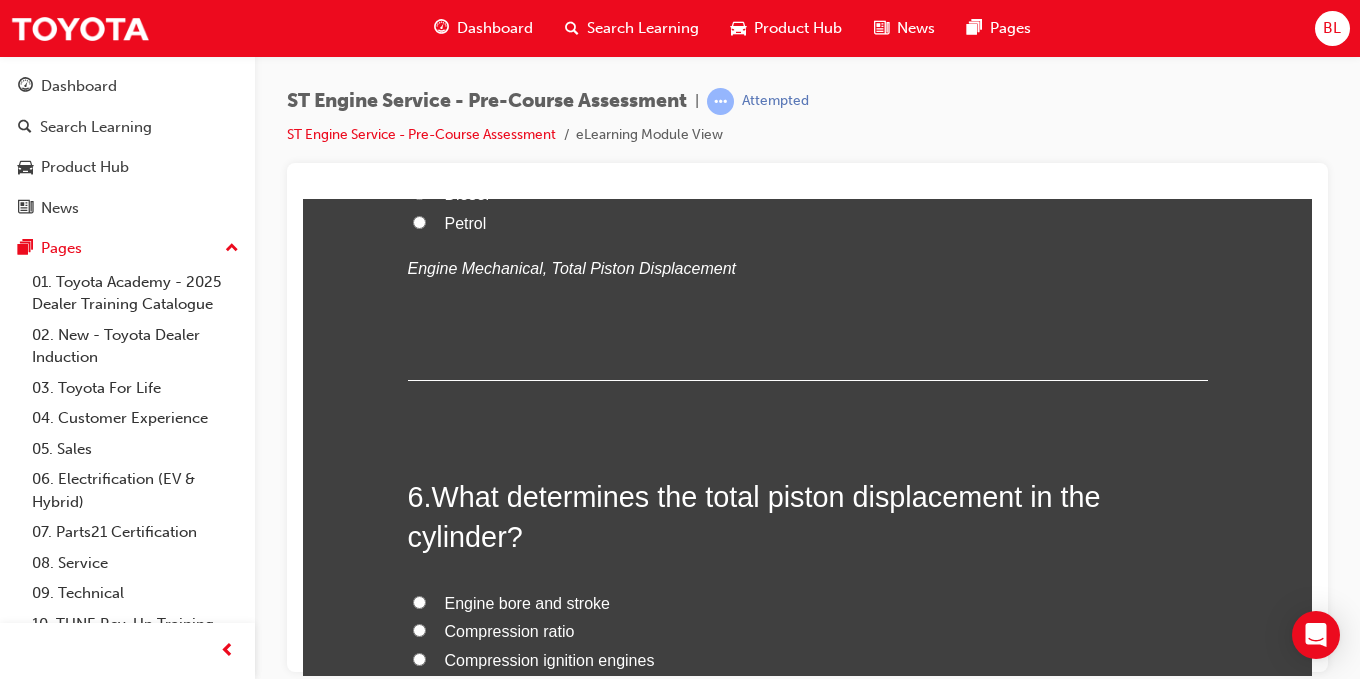 scroll, scrollTop: 2200, scrollLeft: 0, axis: vertical 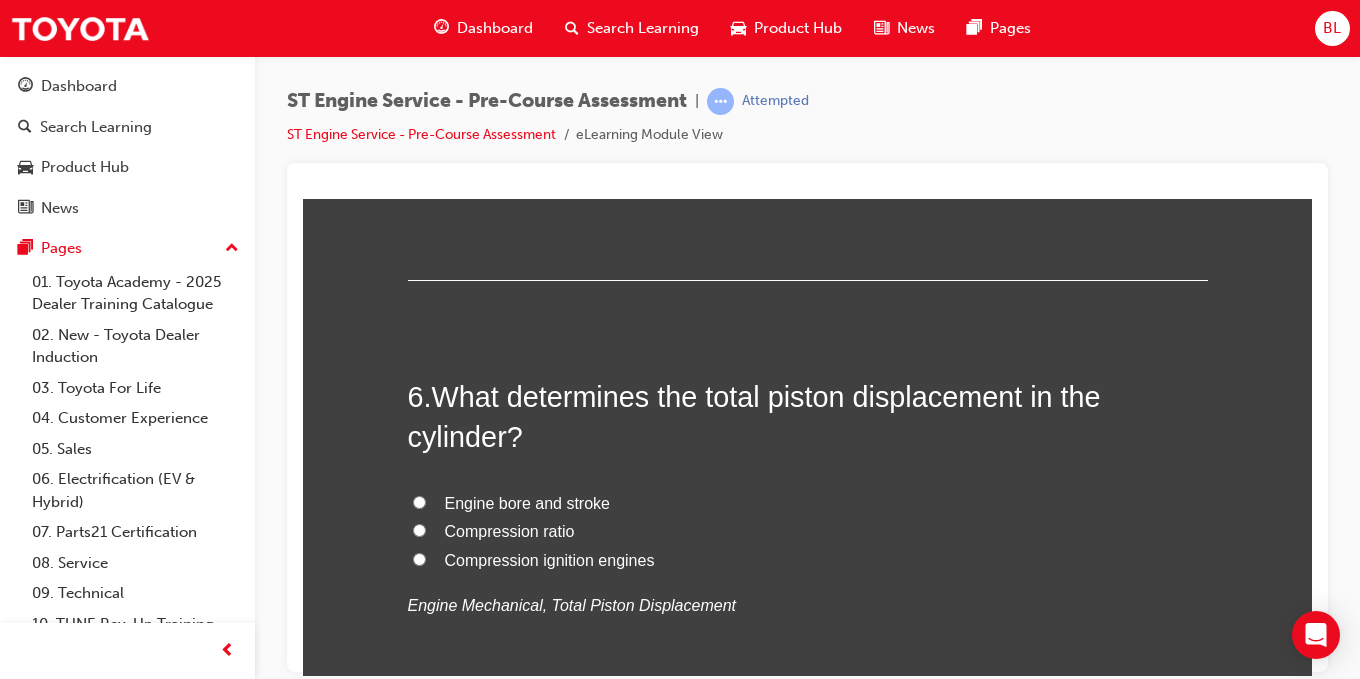 drag, startPoint x: 416, startPoint y: 434, endPoint x: 409, endPoint y: 425, distance: 11.401754 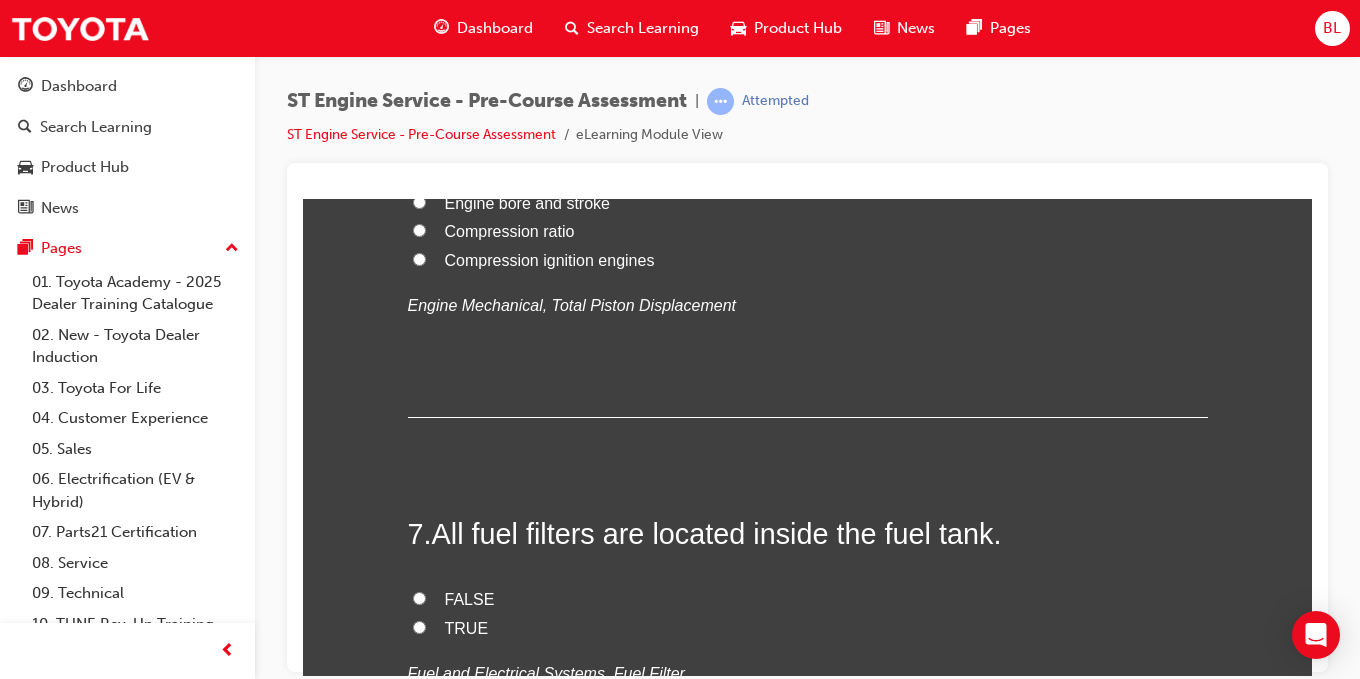 click on "Diesel" at bounding box center [419, -208] 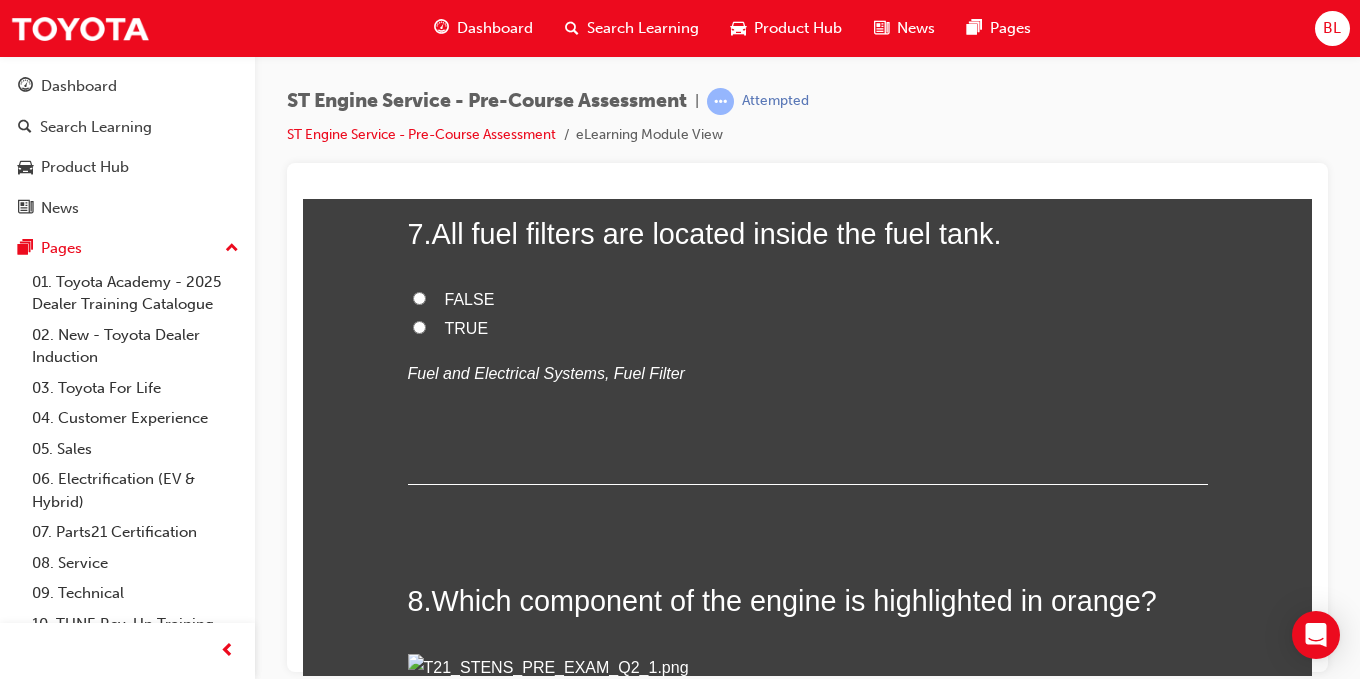 scroll, scrollTop: 2900, scrollLeft: 0, axis: vertical 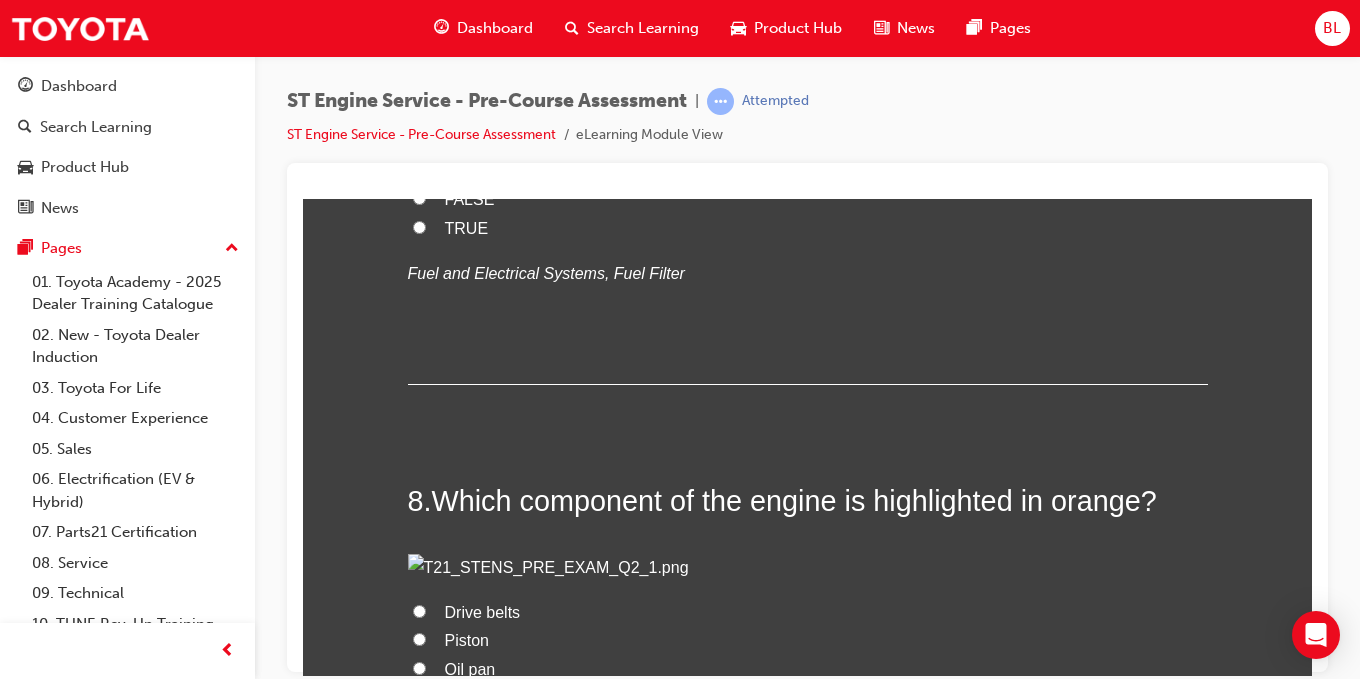 click on "Engine bore and stroke" at bounding box center [808, -197] 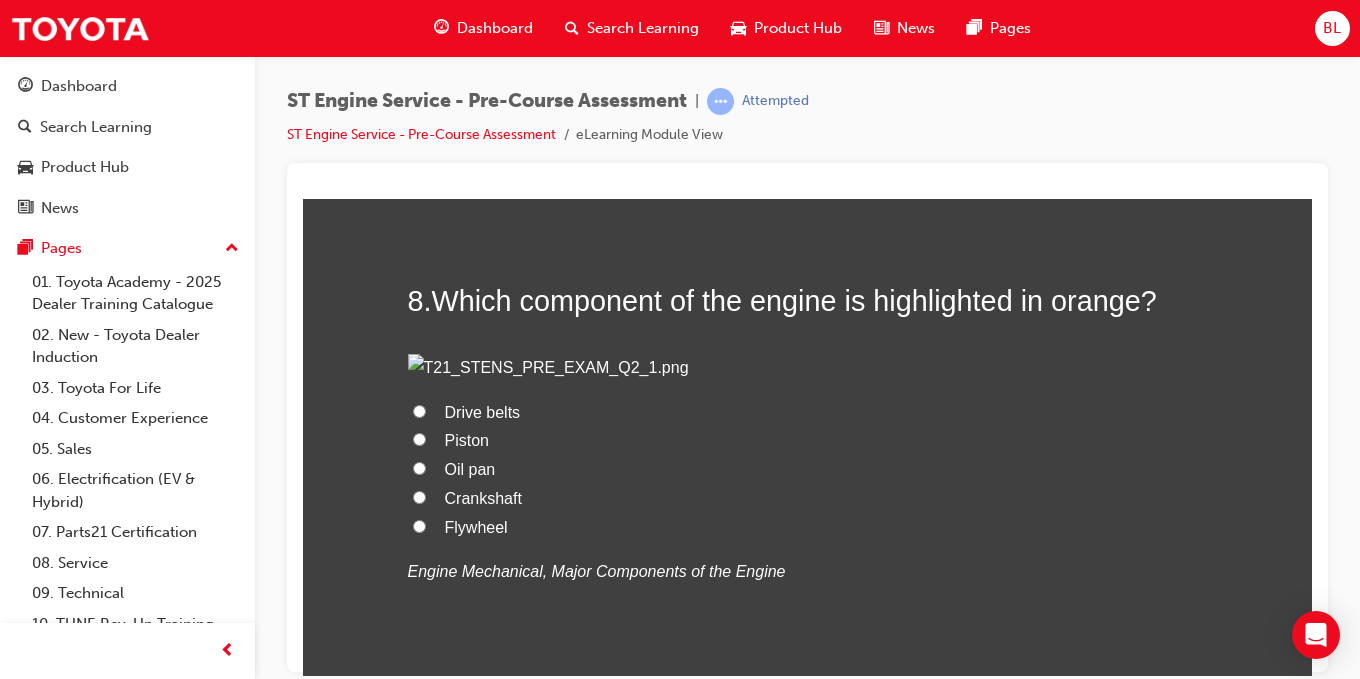 scroll, scrollTop: 3300, scrollLeft: 0, axis: vertical 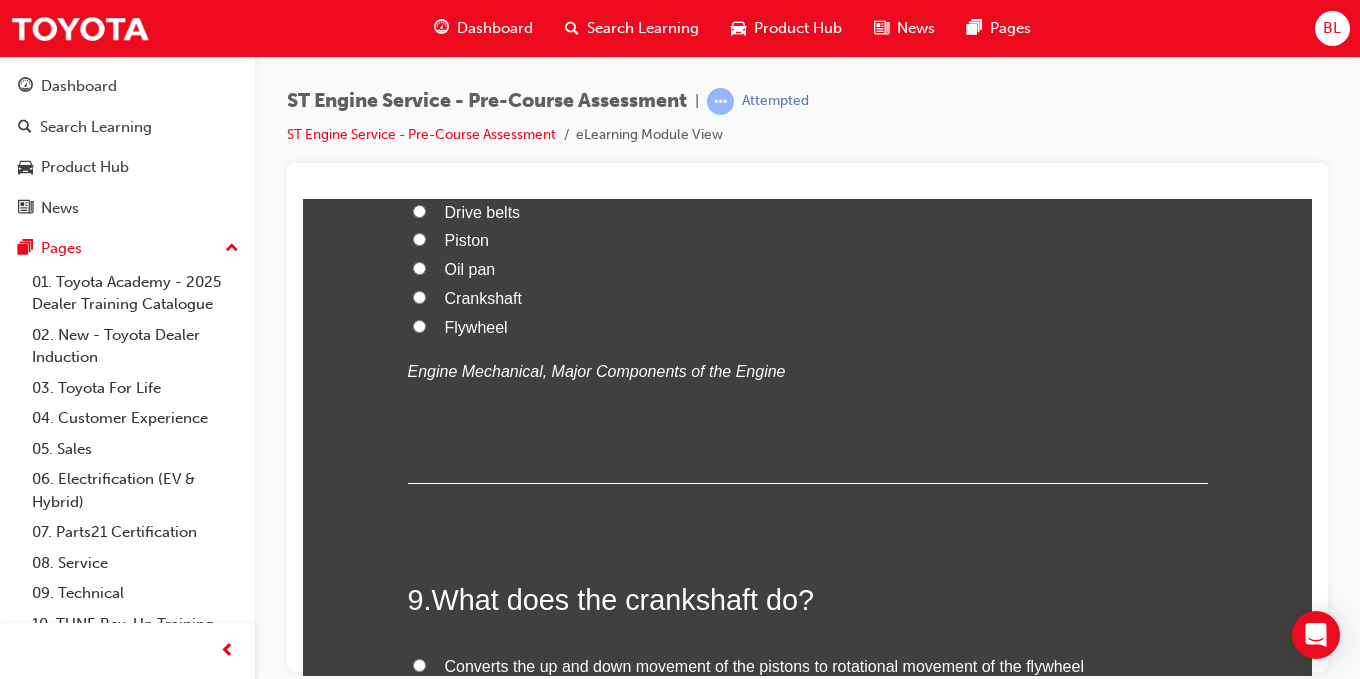 click on "FALSE" at bounding box center (419, -203) 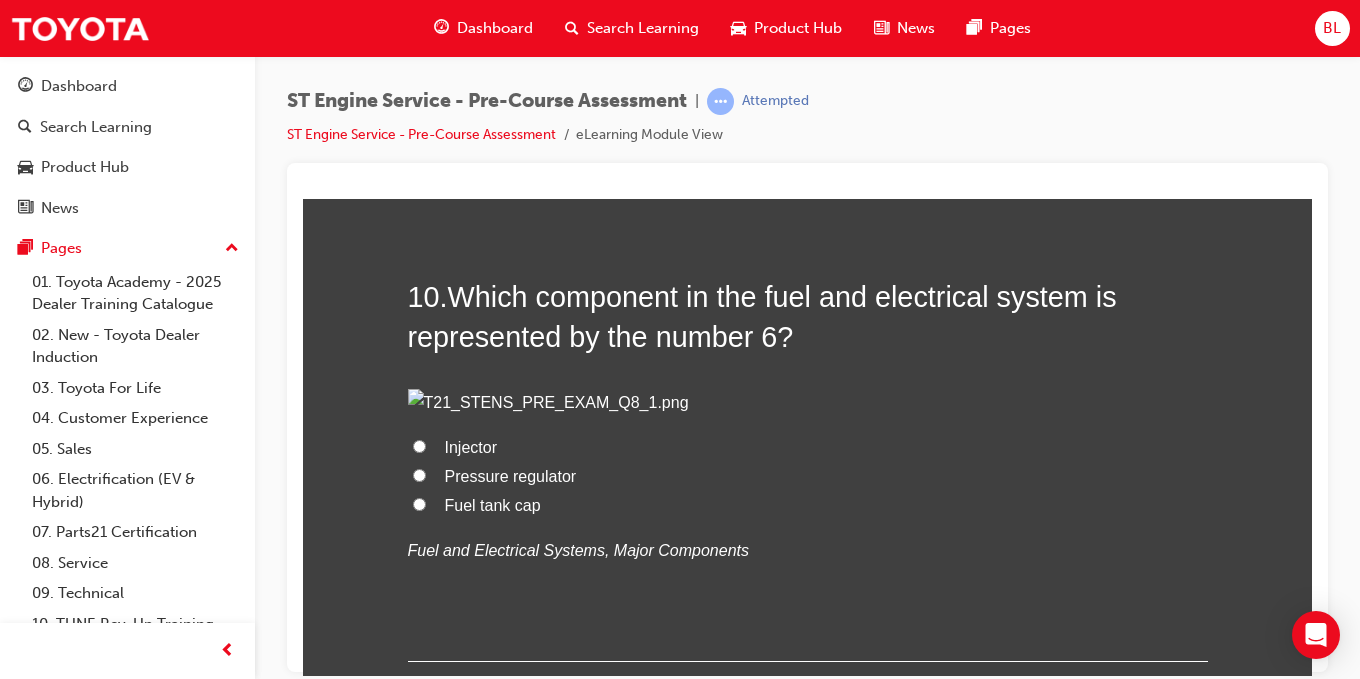 scroll, scrollTop: 4400, scrollLeft: 0, axis: vertical 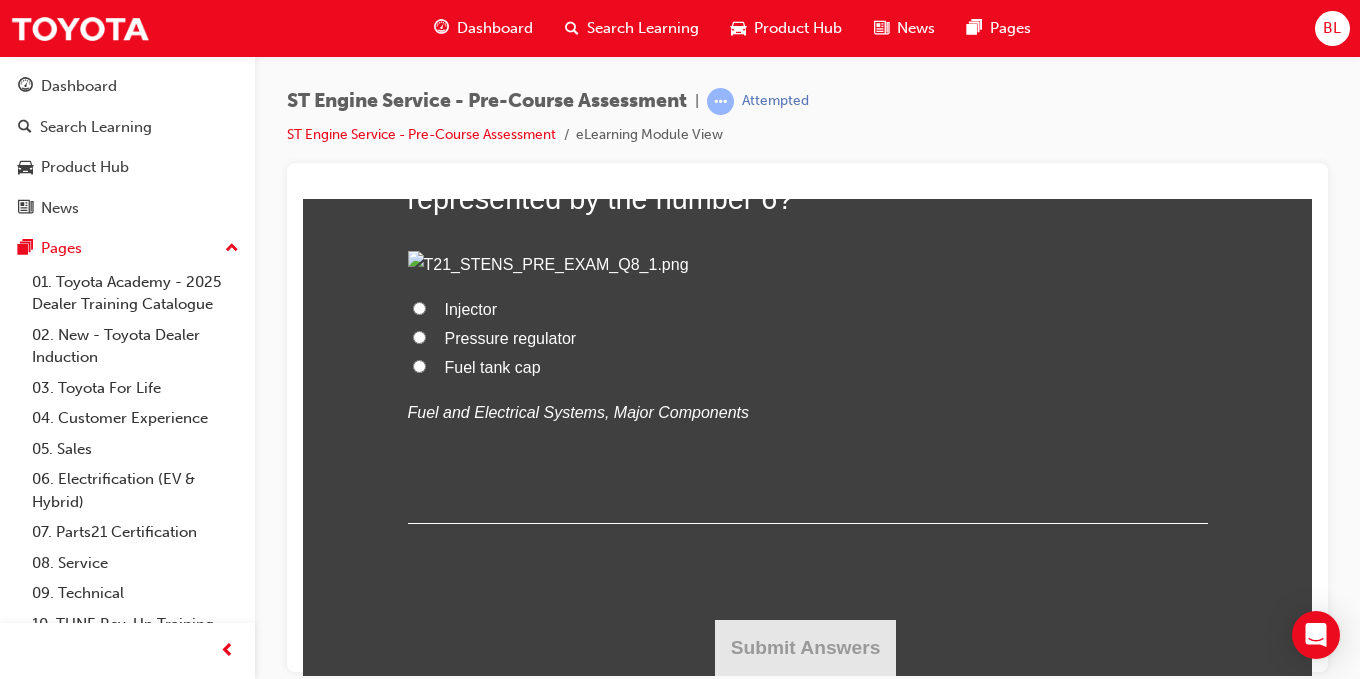 click on "Crankshaft" at bounding box center [419, -542] 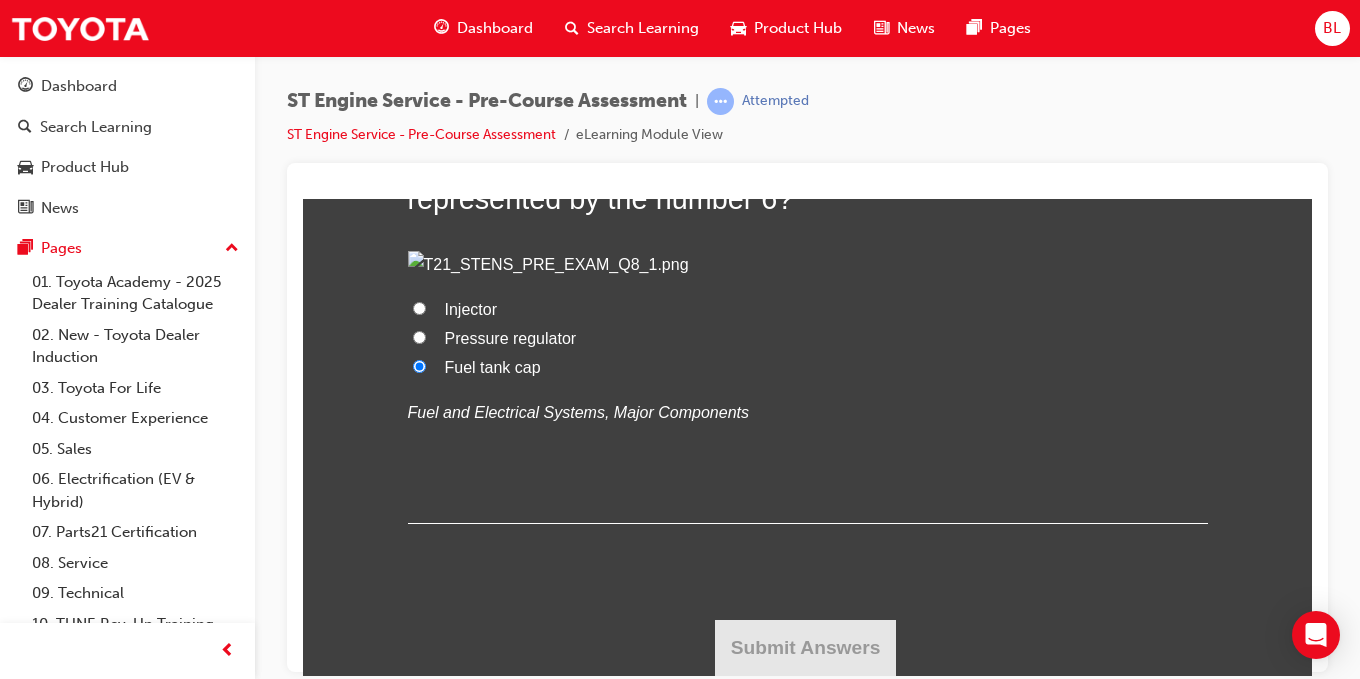 radio on "true" 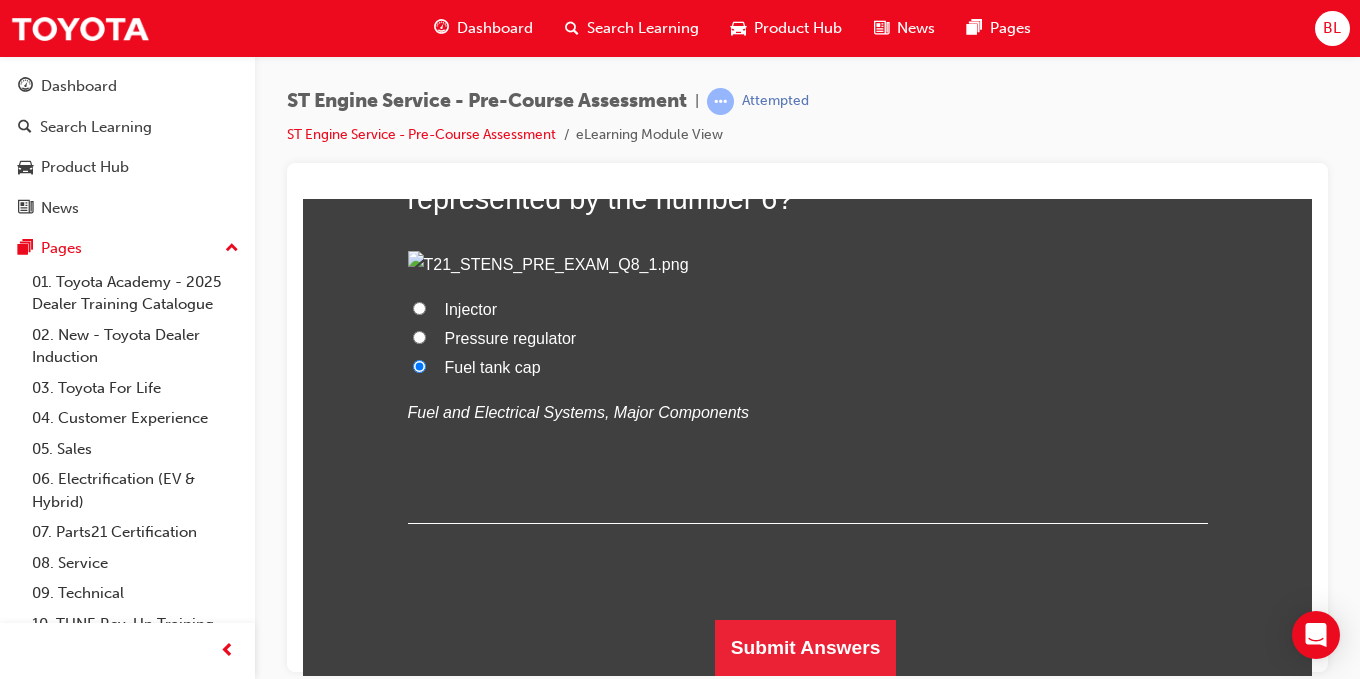 scroll, scrollTop: 5996, scrollLeft: 0, axis: vertical 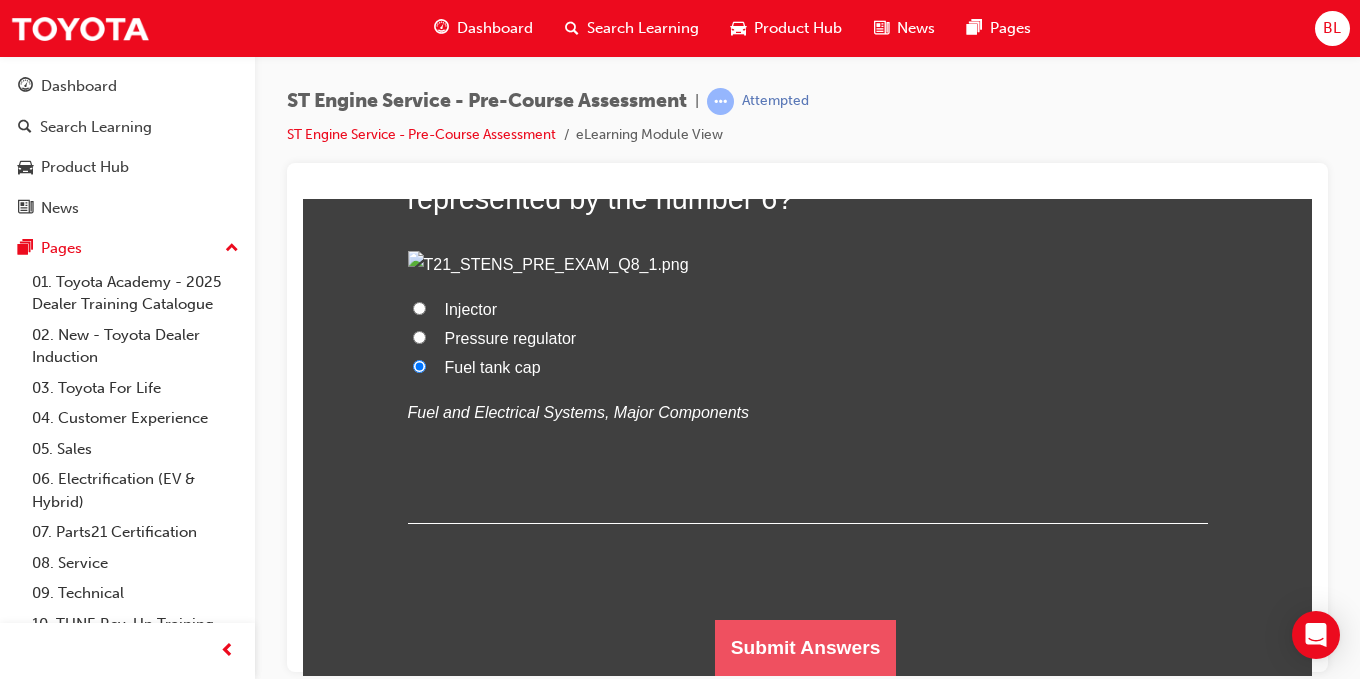 click on "Submit Answers" at bounding box center (806, 647) 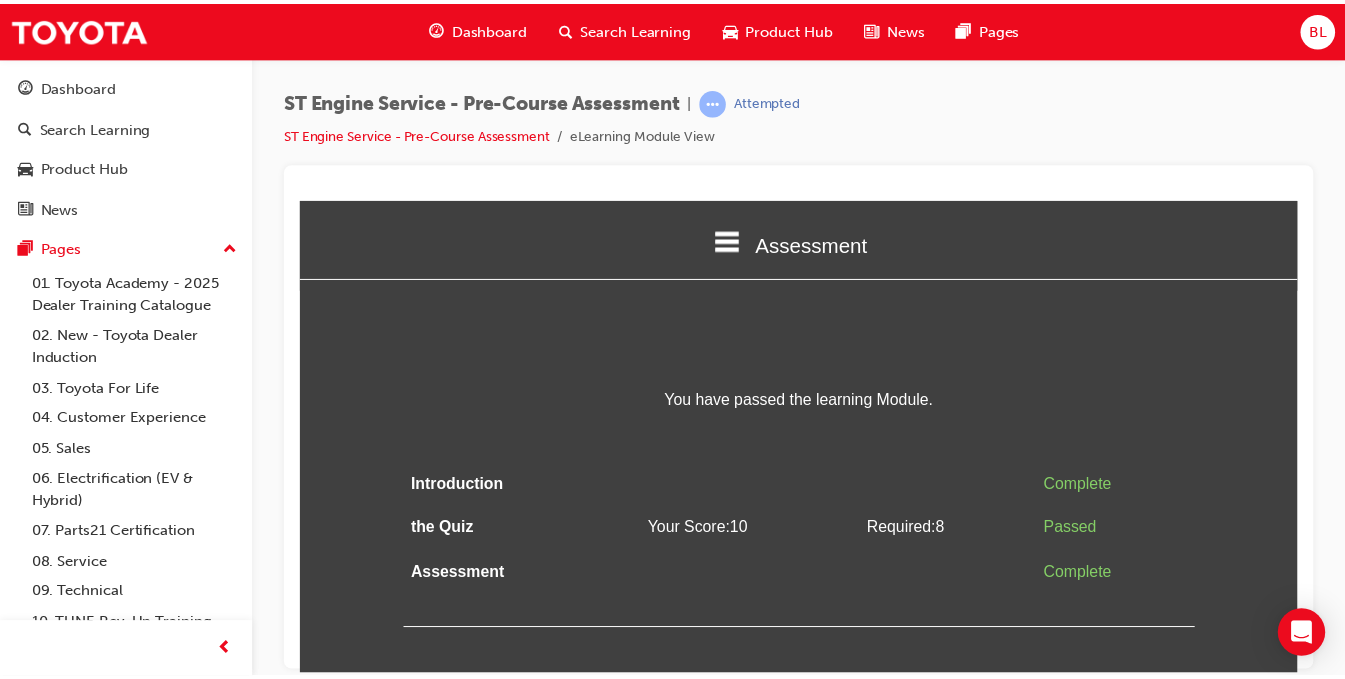 scroll, scrollTop: 0, scrollLeft: 0, axis: both 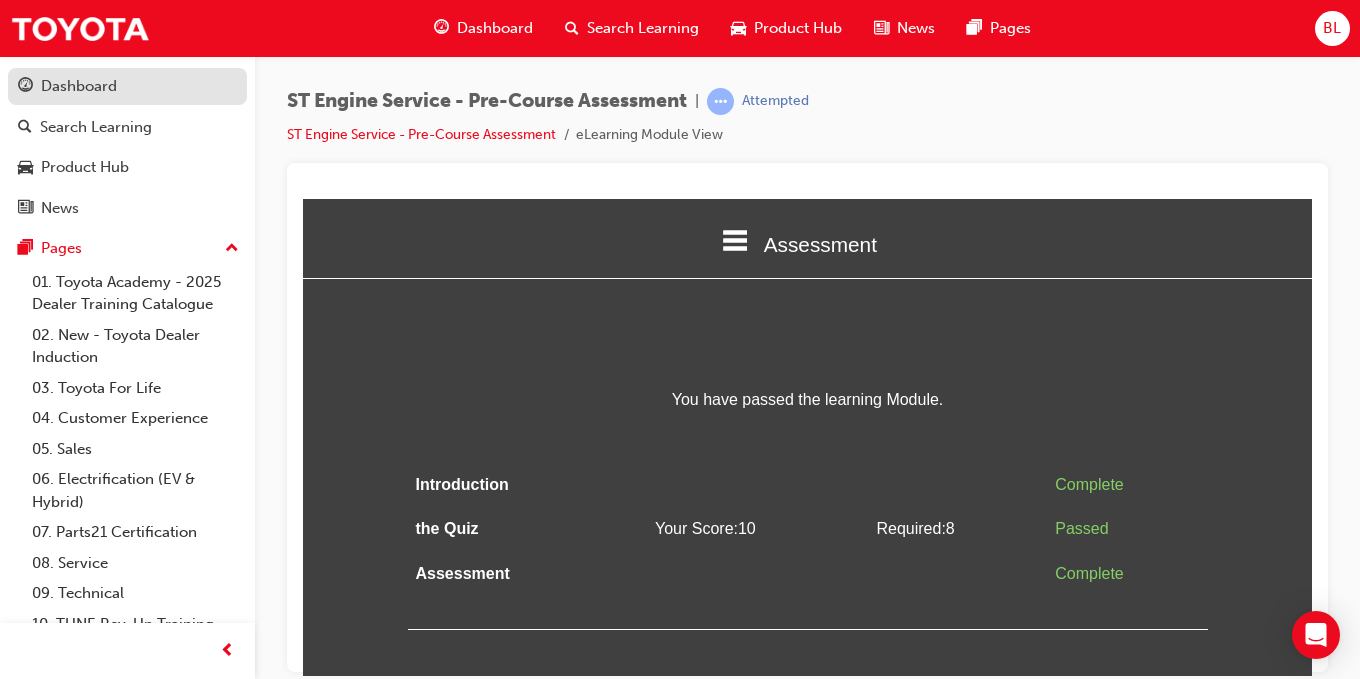 click on "Dashboard" at bounding box center [79, 86] 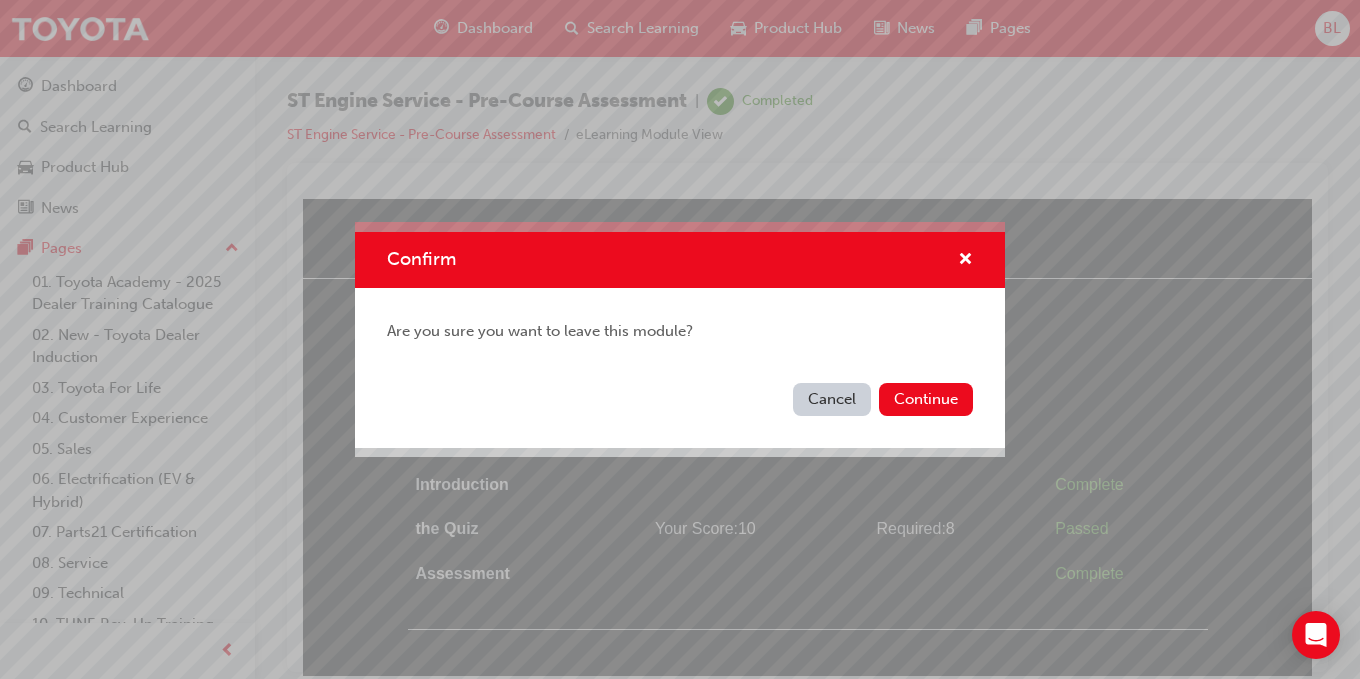 click on "Confirm" at bounding box center (680, 260) 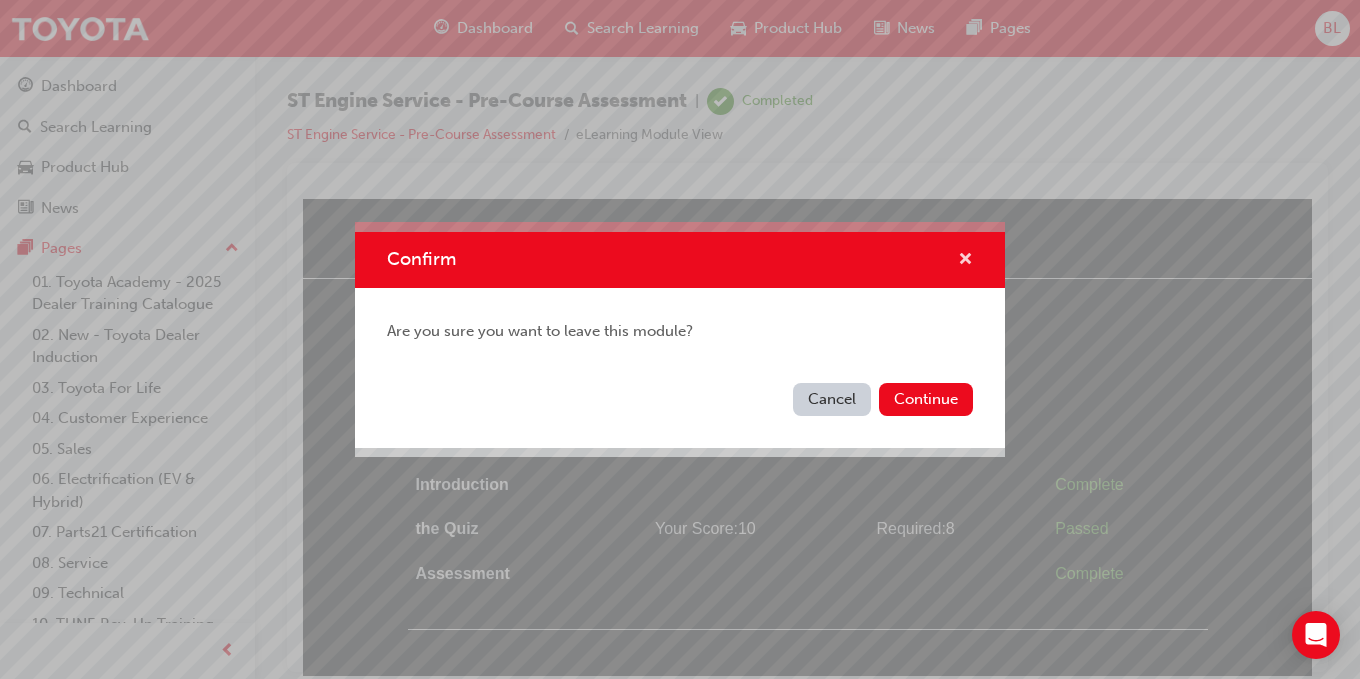 click at bounding box center [965, 261] 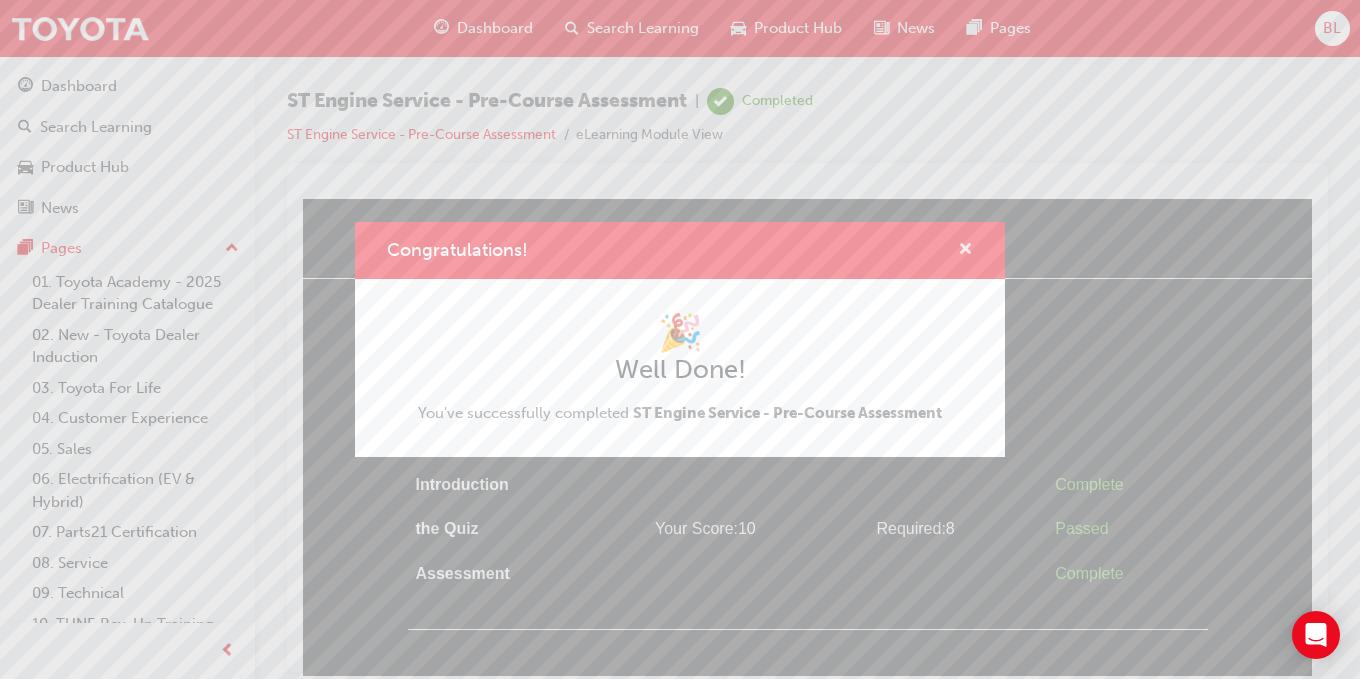 click at bounding box center (965, 251) 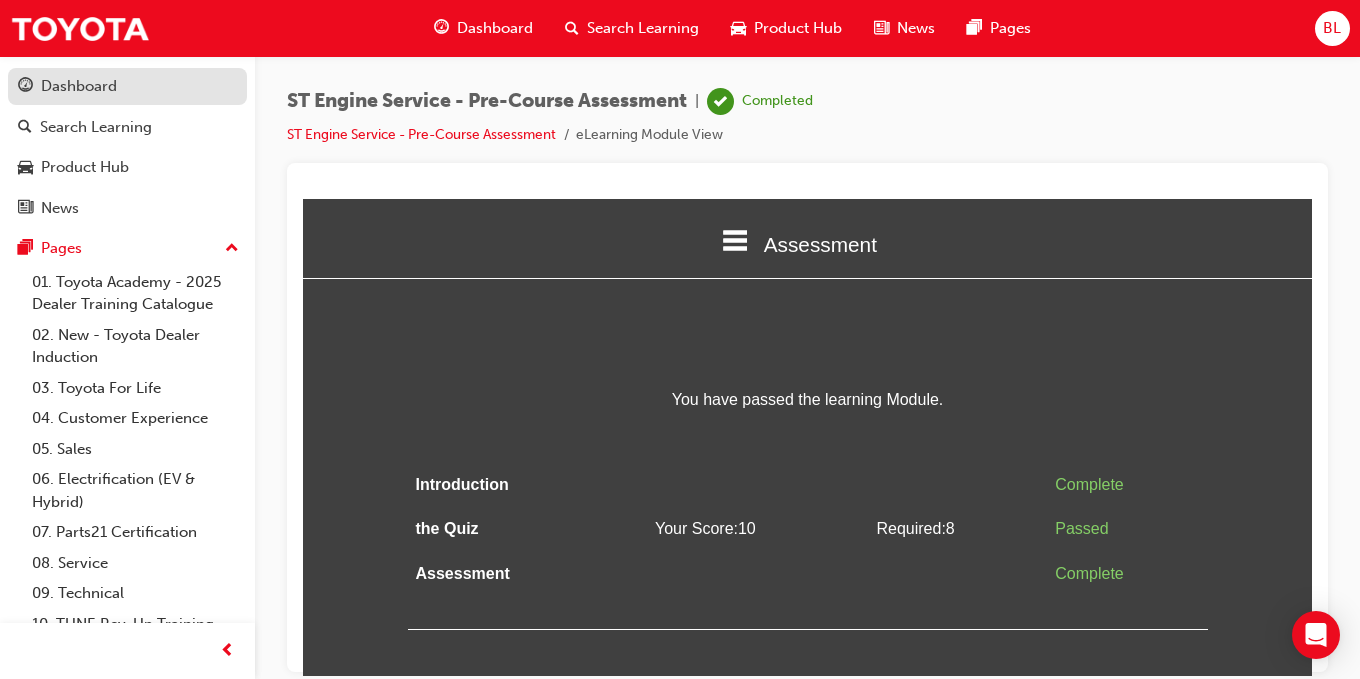 click on "Dashboard" at bounding box center [79, 86] 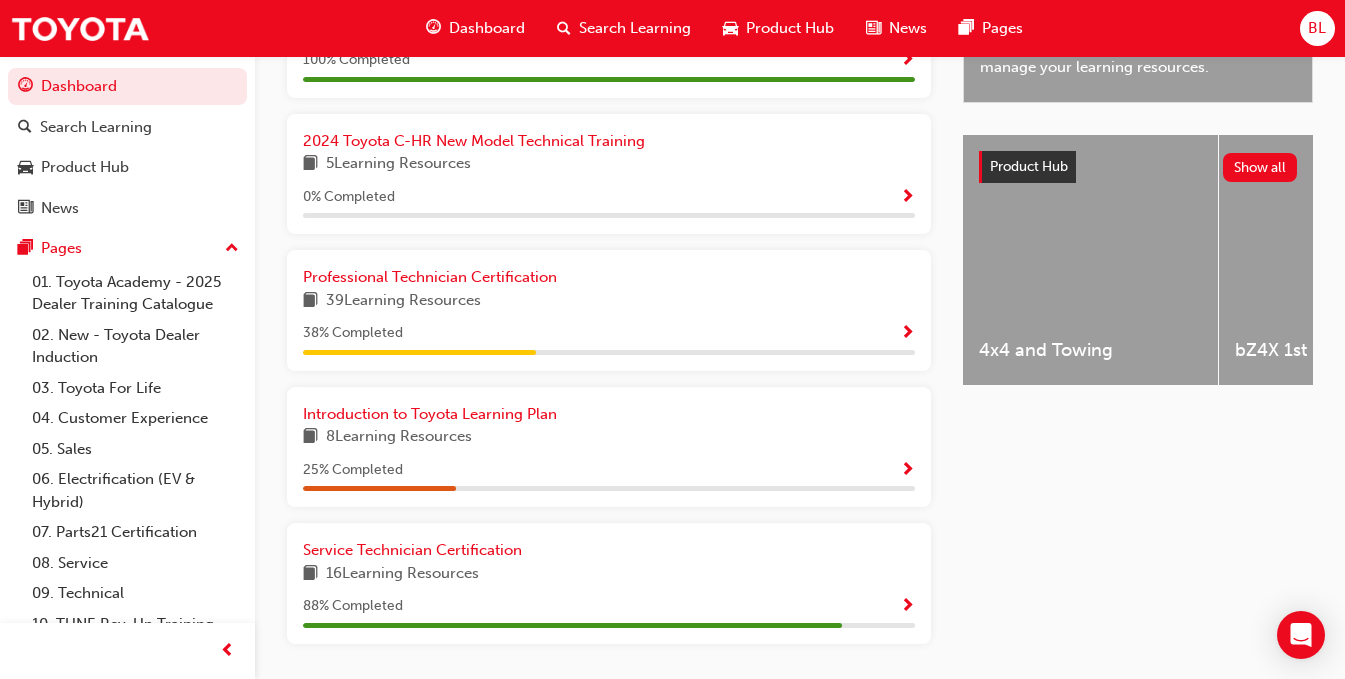 scroll, scrollTop: 779, scrollLeft: 0, axis: vertical 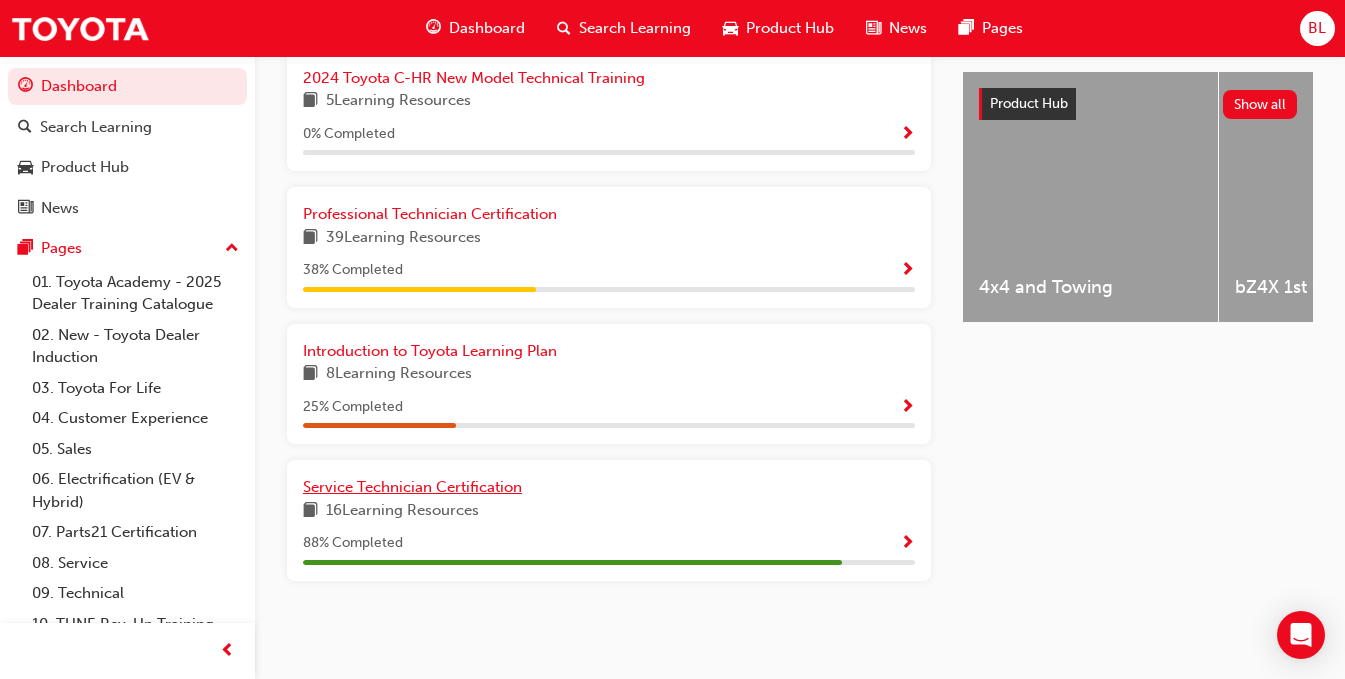 click on "Service Technician Certification" at bounding box center [412, 487] 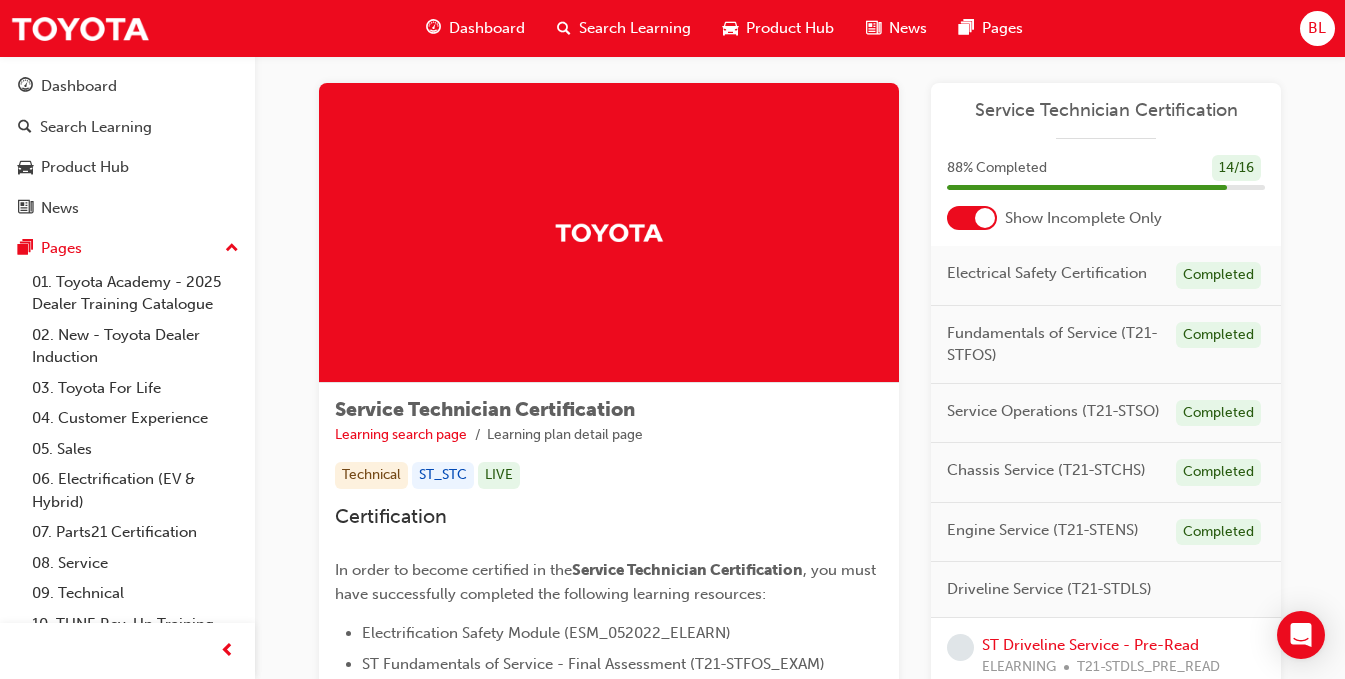 scroll, scrollTop: 321, scrollLeft: 0, axis: vertical 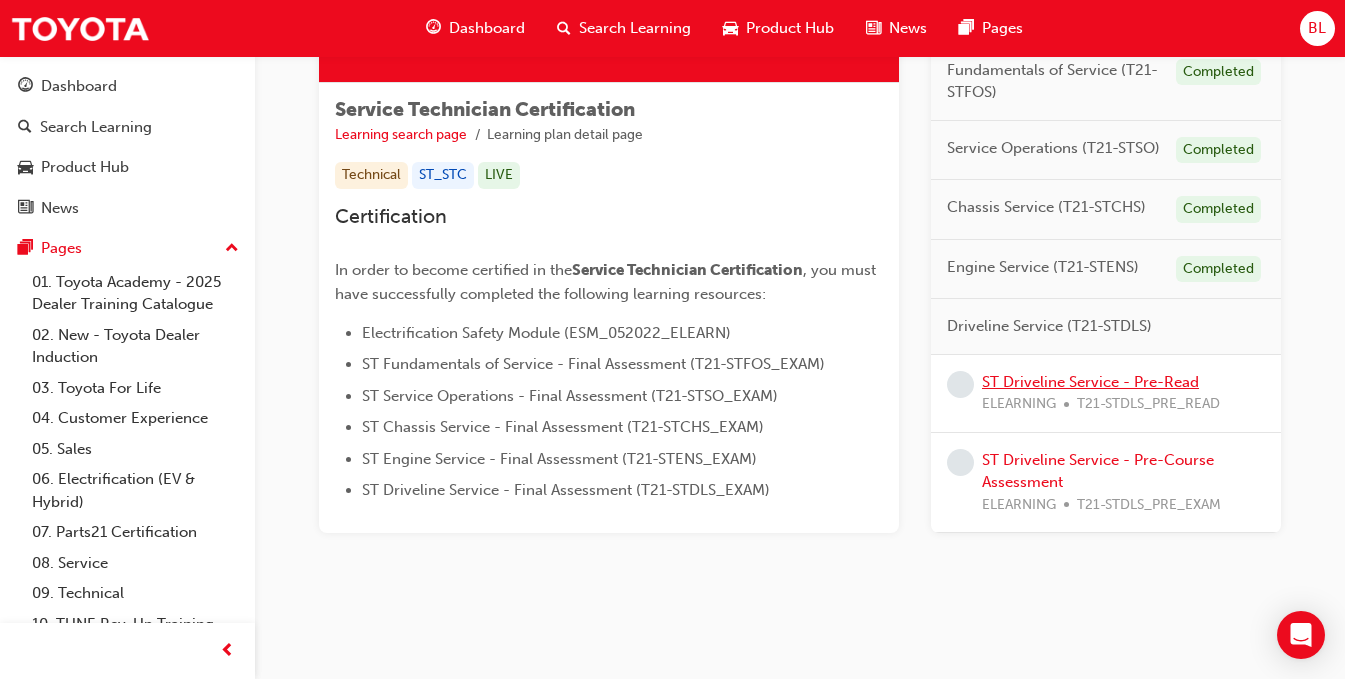 click on "ST Driveline Service - Pre-Read" at bounding box center (1090, 382) 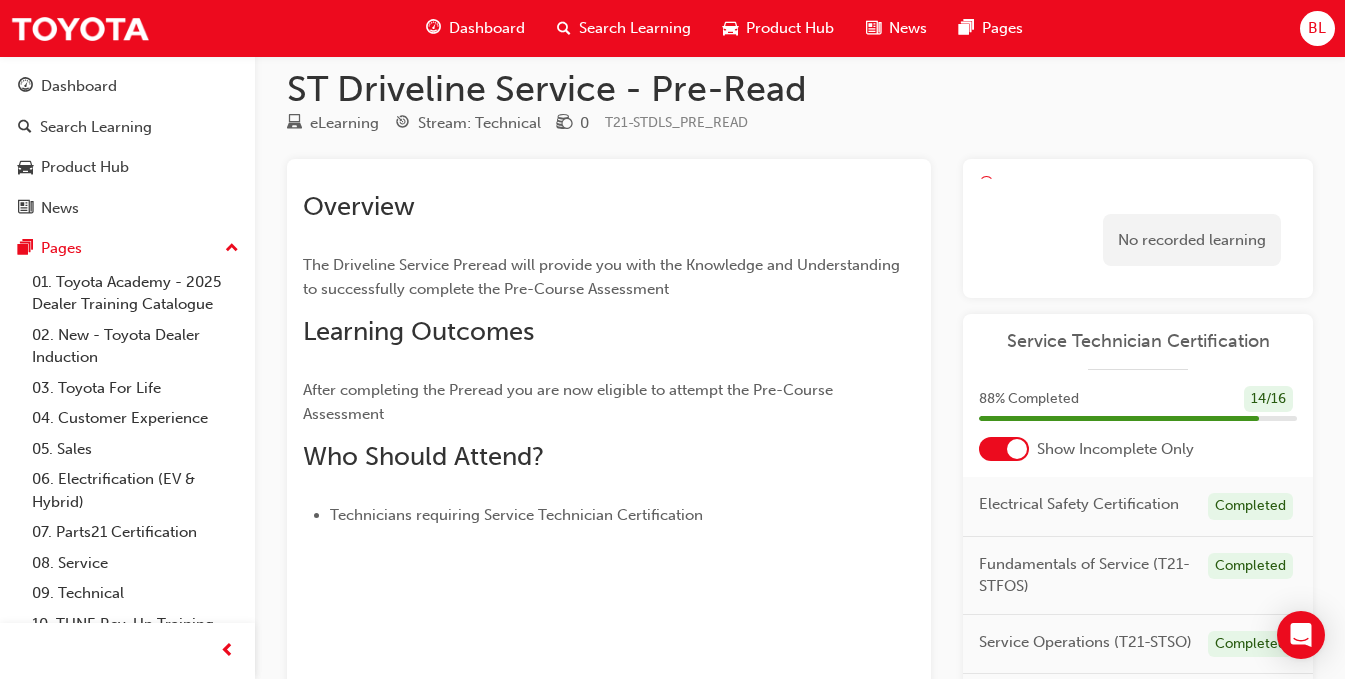 scroll, scrollTop: 0, scrollLeft: 0, axis: both 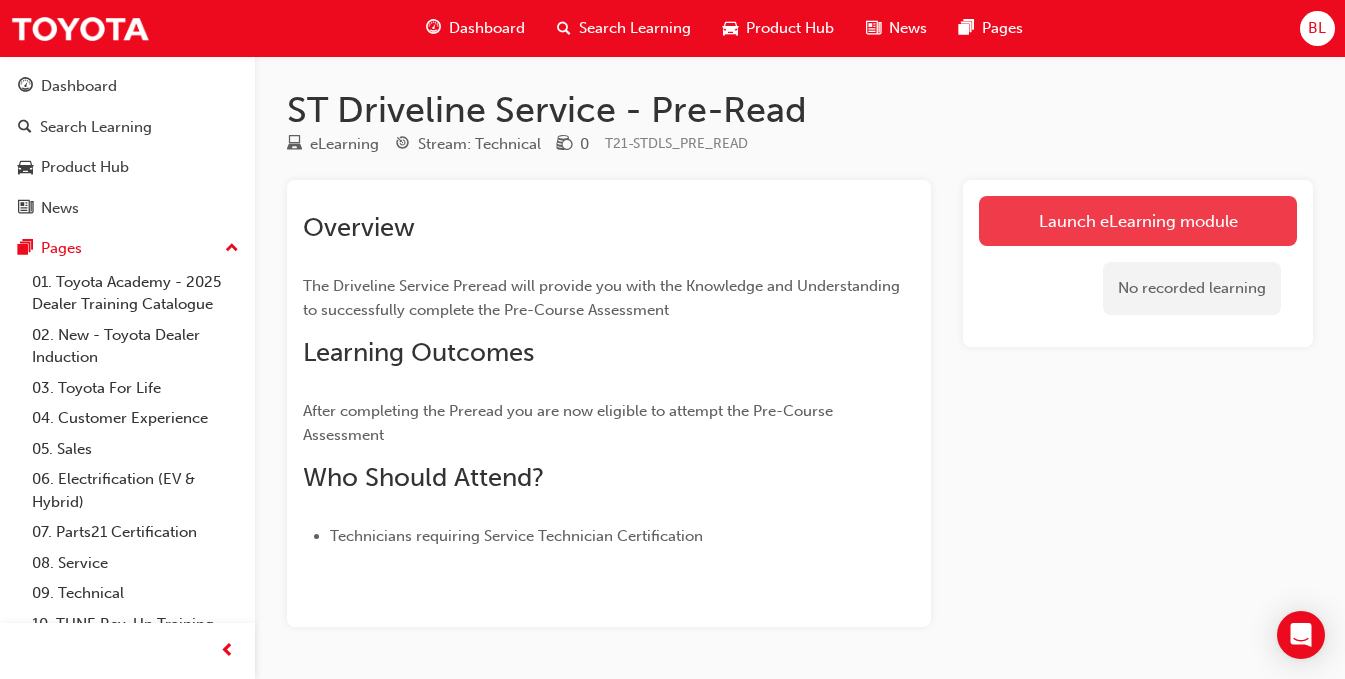 click on "Launch eLearning module" at bounding box center [1138, 221] 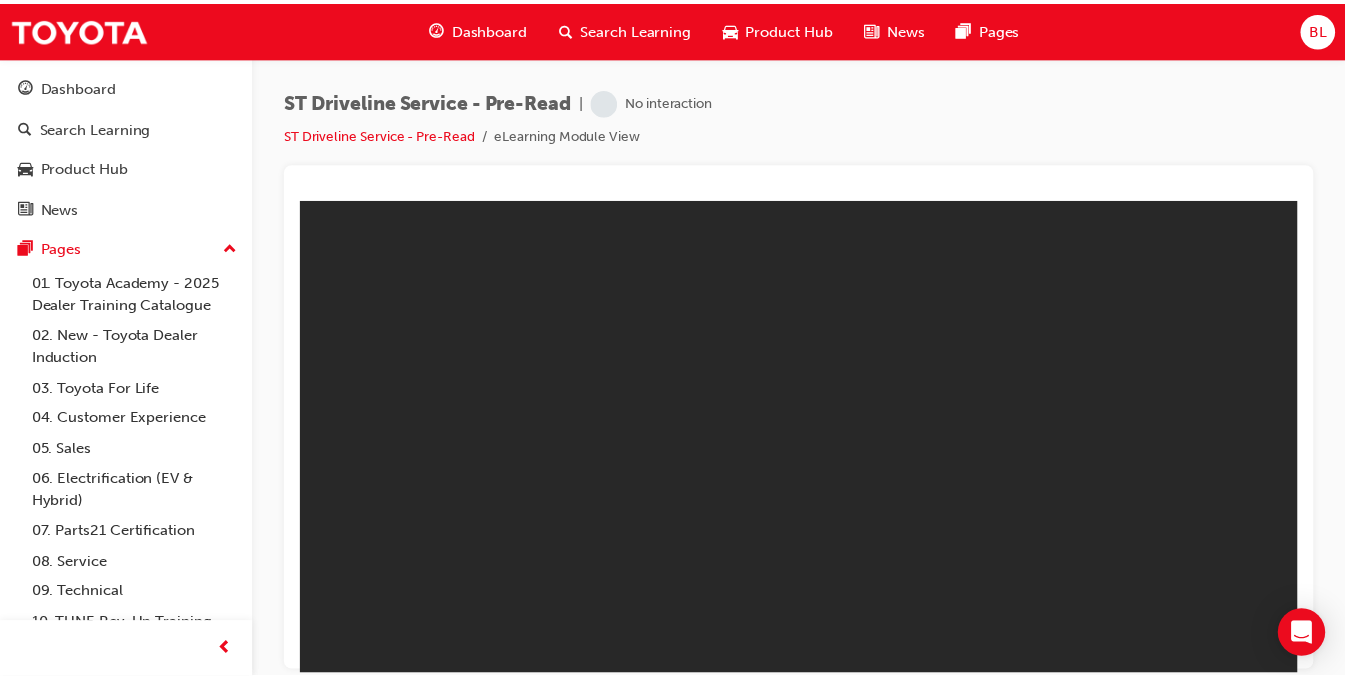 scroll, scrollTop: 0, scrollLeft: 0, axis: both 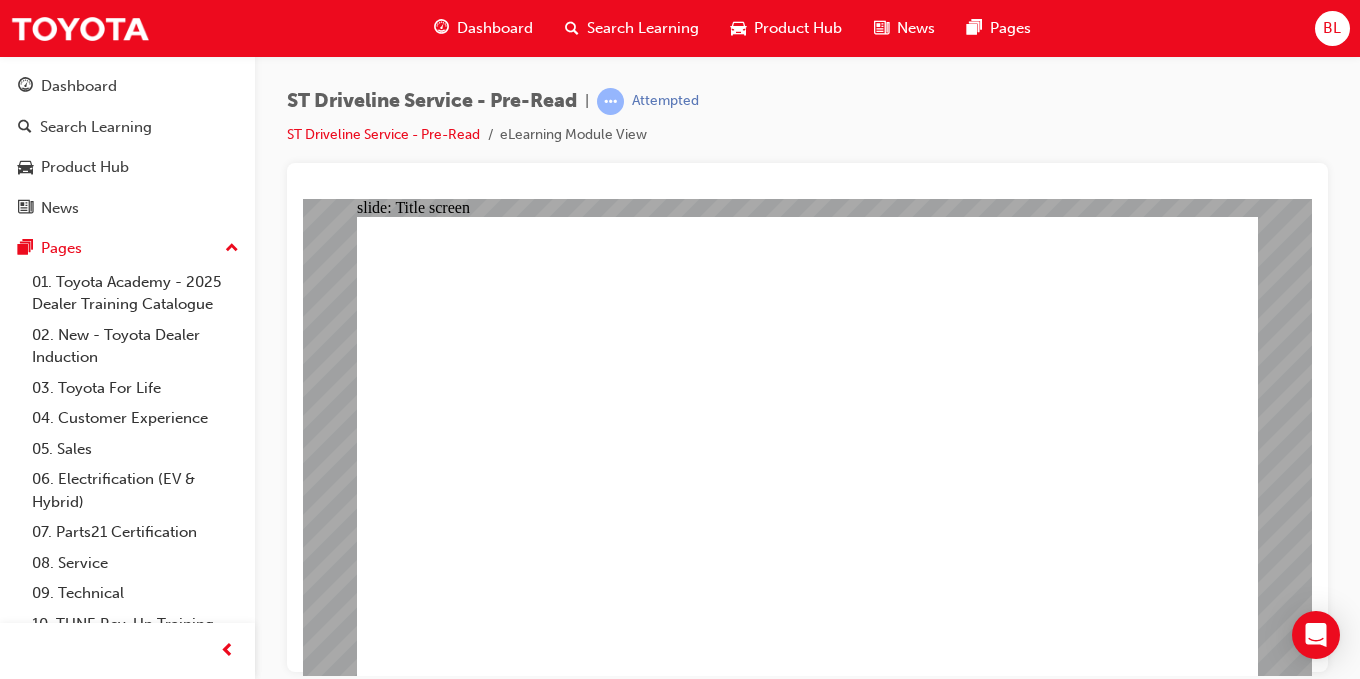 click 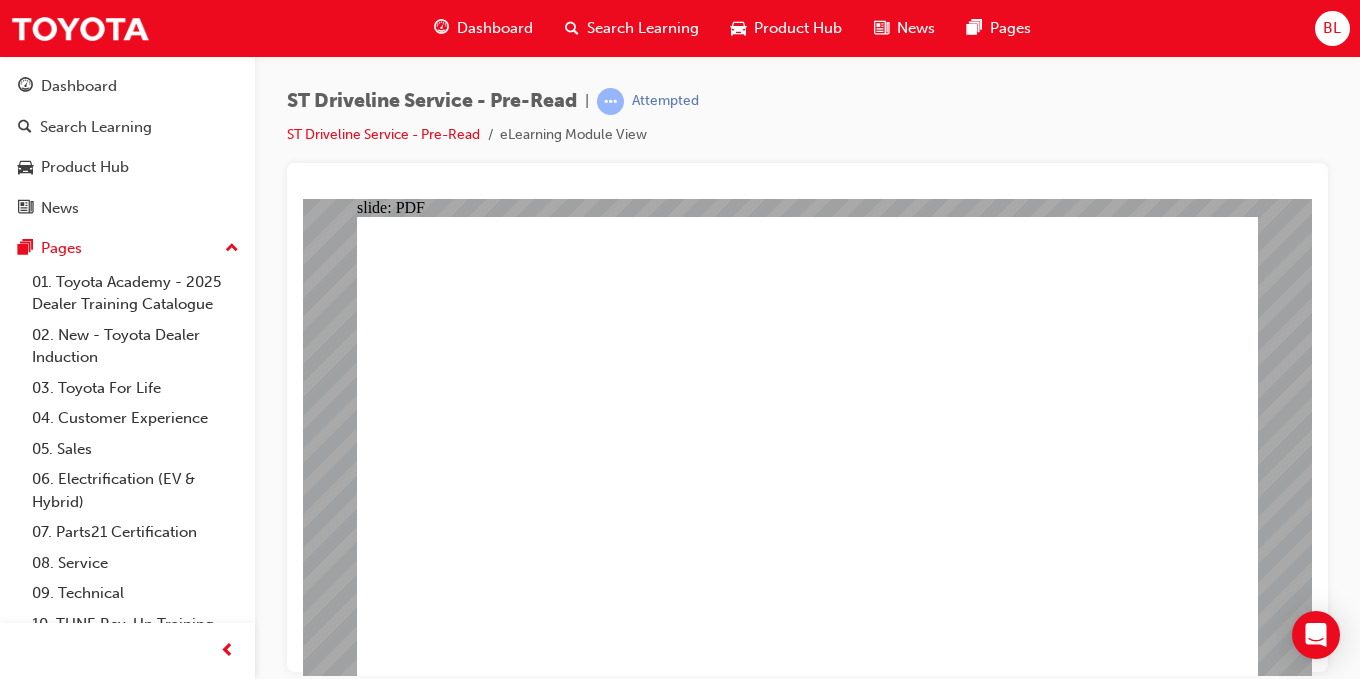 click 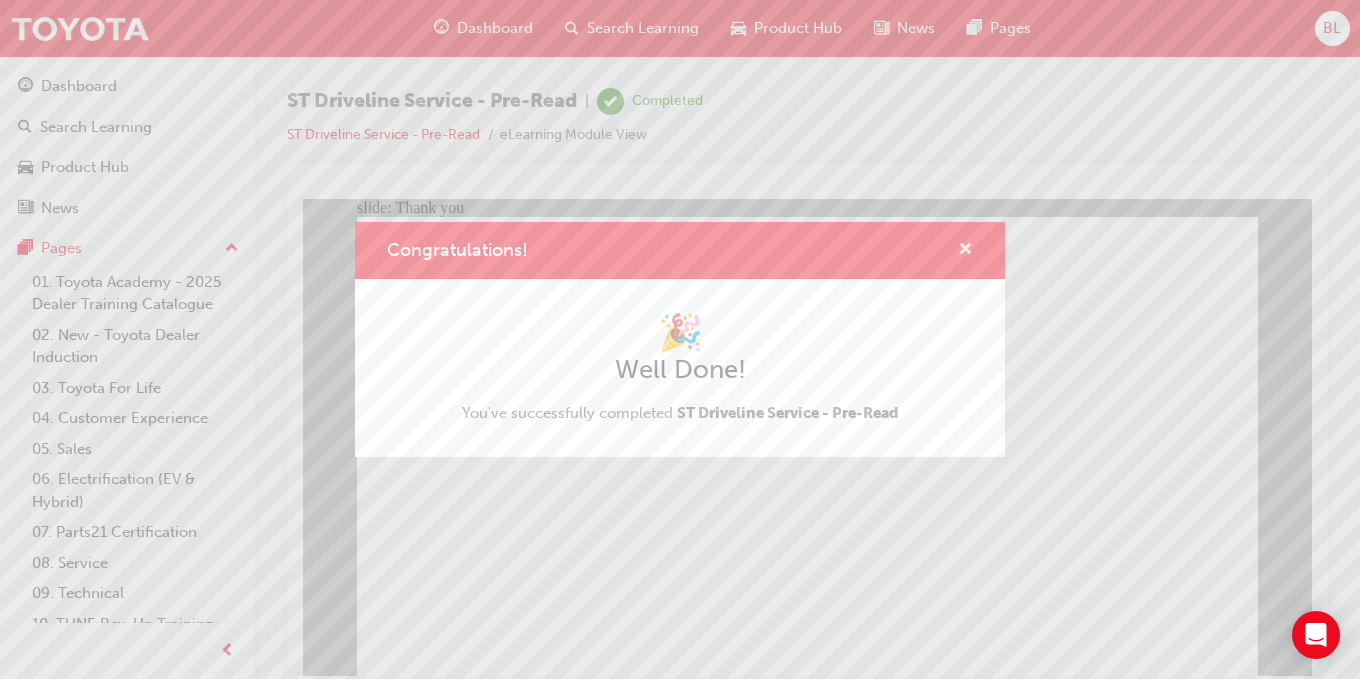 click at bounding box center (965, 251) 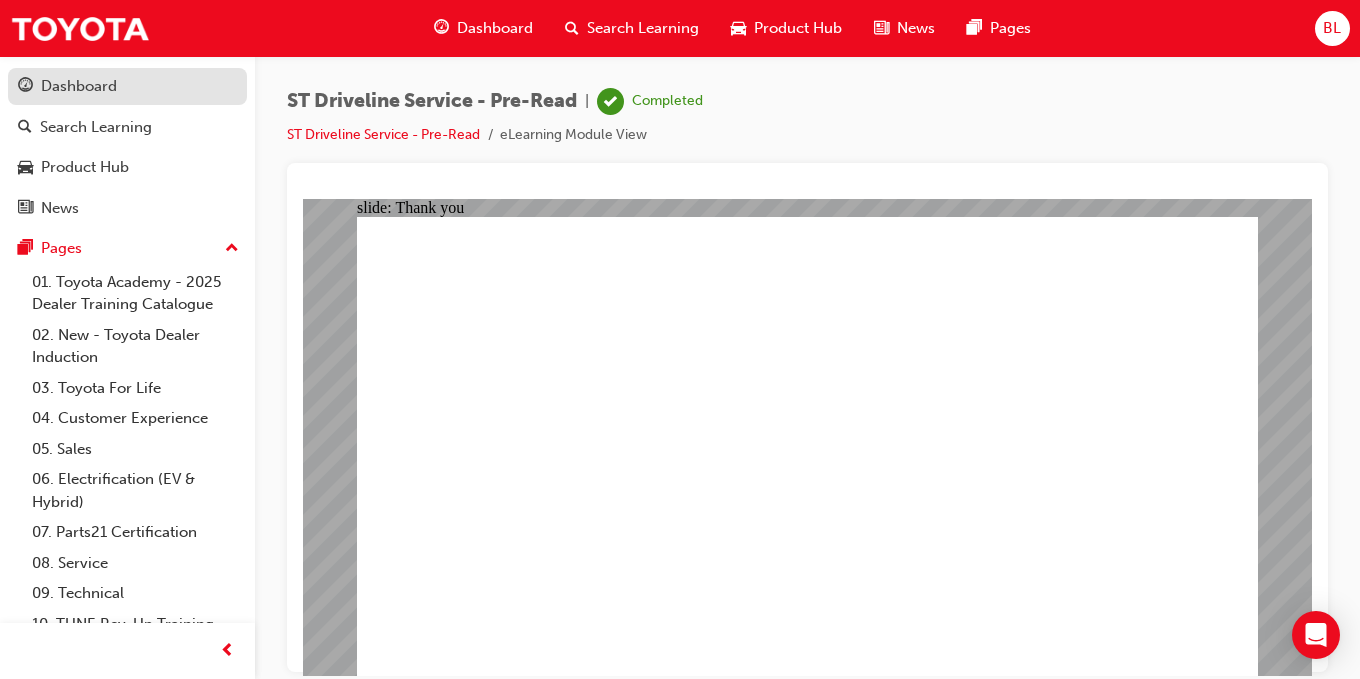 click on "Dashboard" at bounding box center [79, 86] 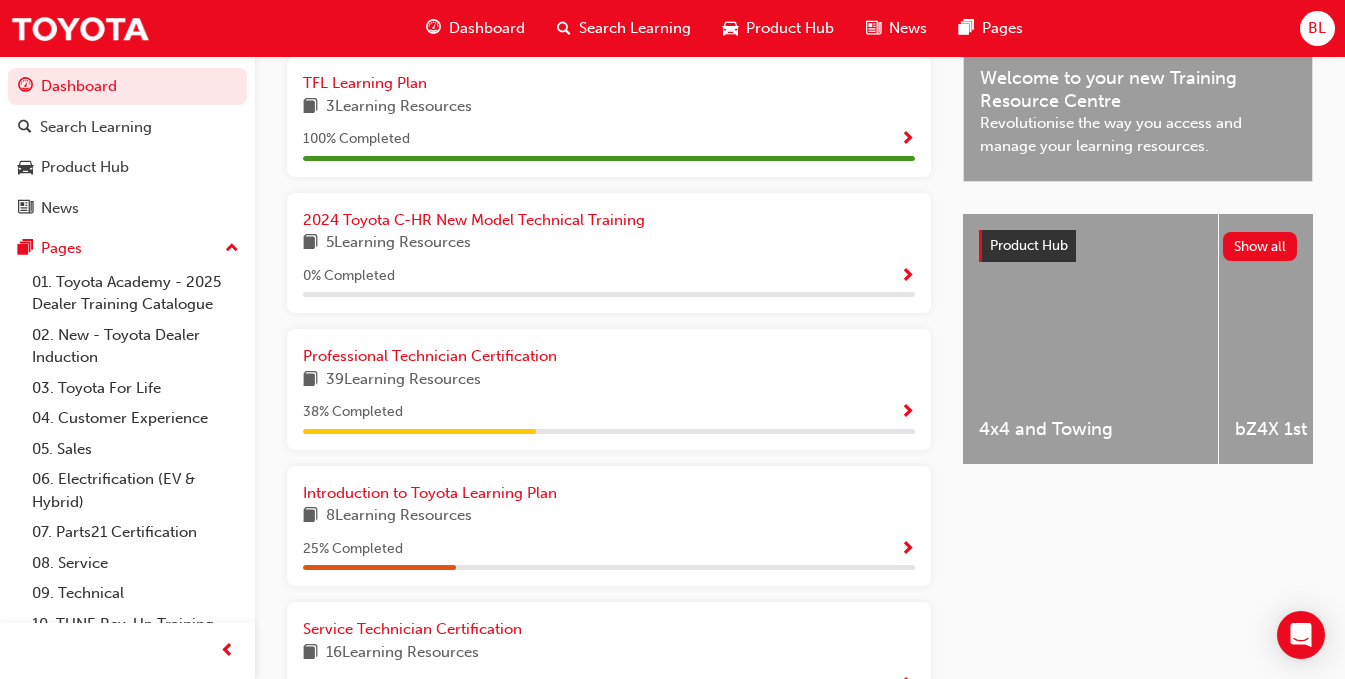scroll, scrollTop: 708, scrollLeft: 0, axis: vertical 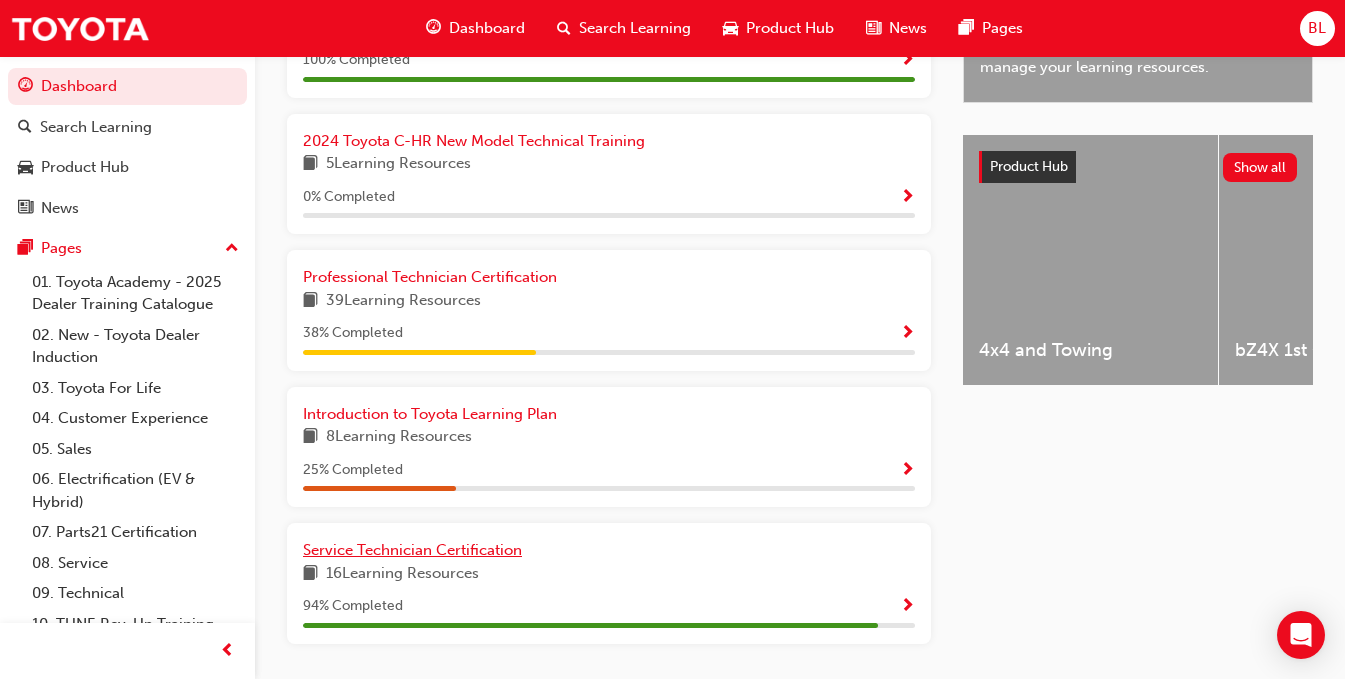 click on "Service Technician Certification" at bounding box center [412, 550] 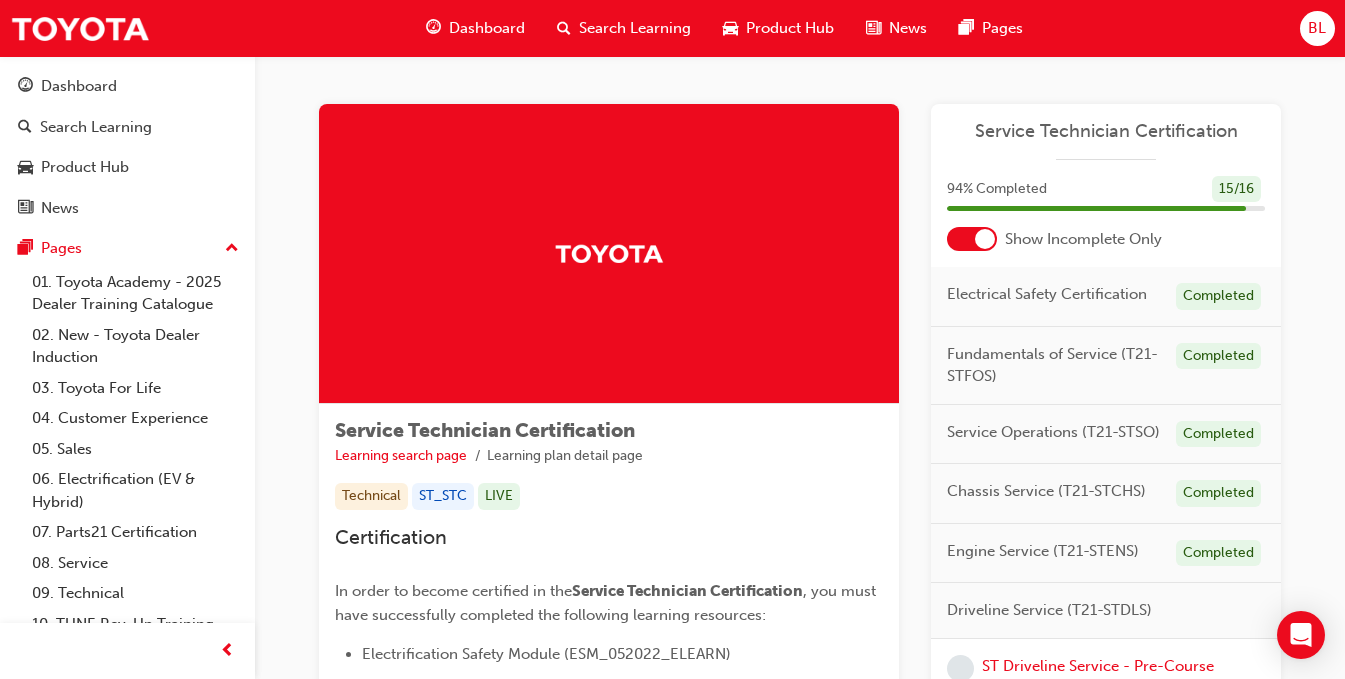 scroll, scrollTop: 300, scrollLeft: 0, axis: vertical 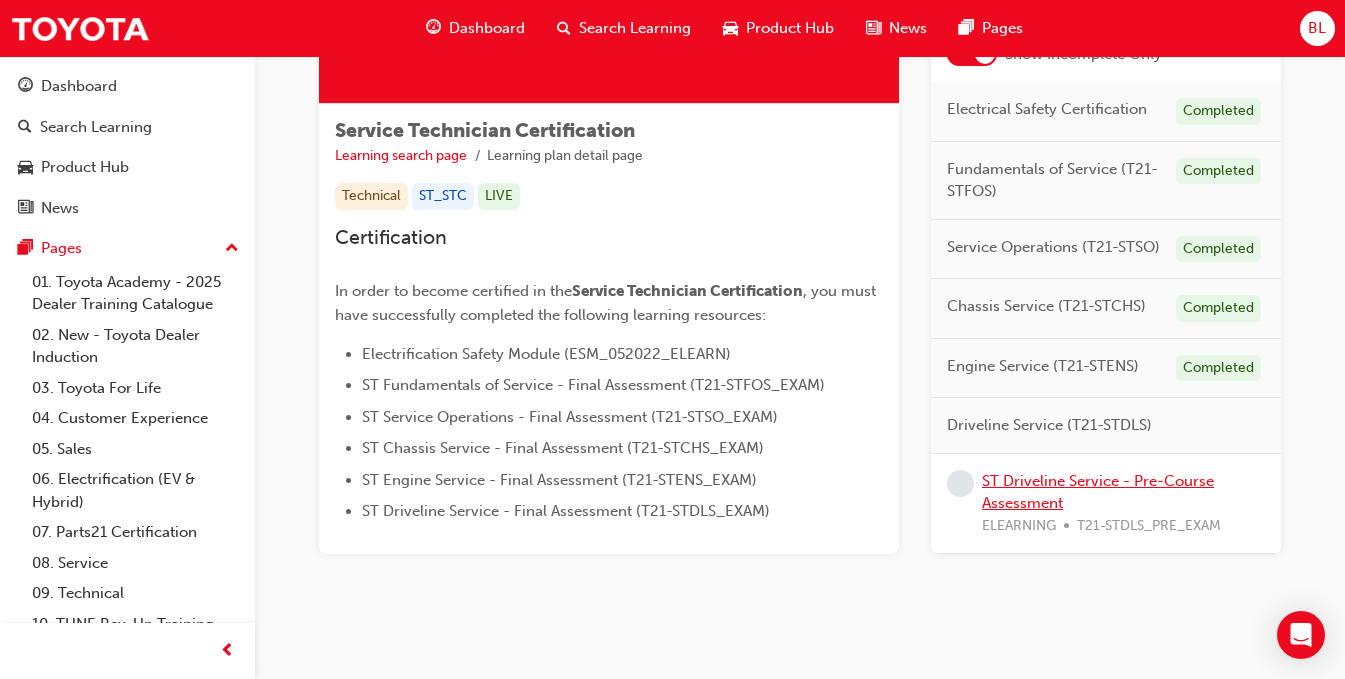 click on "ST Driveline Service - Pre-Course Assessment" at bounding box center (1098, 492) 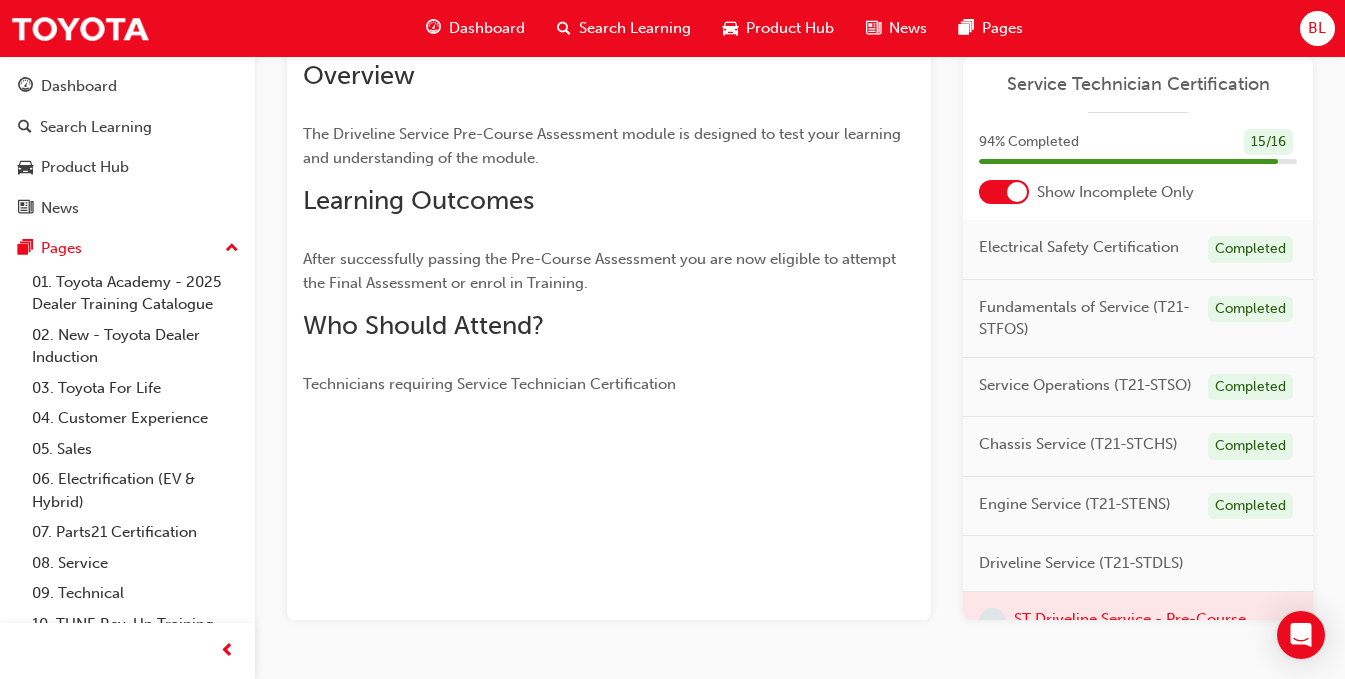 scroll, scrollTop: 300, scrollLeft: 0, axis: vertical 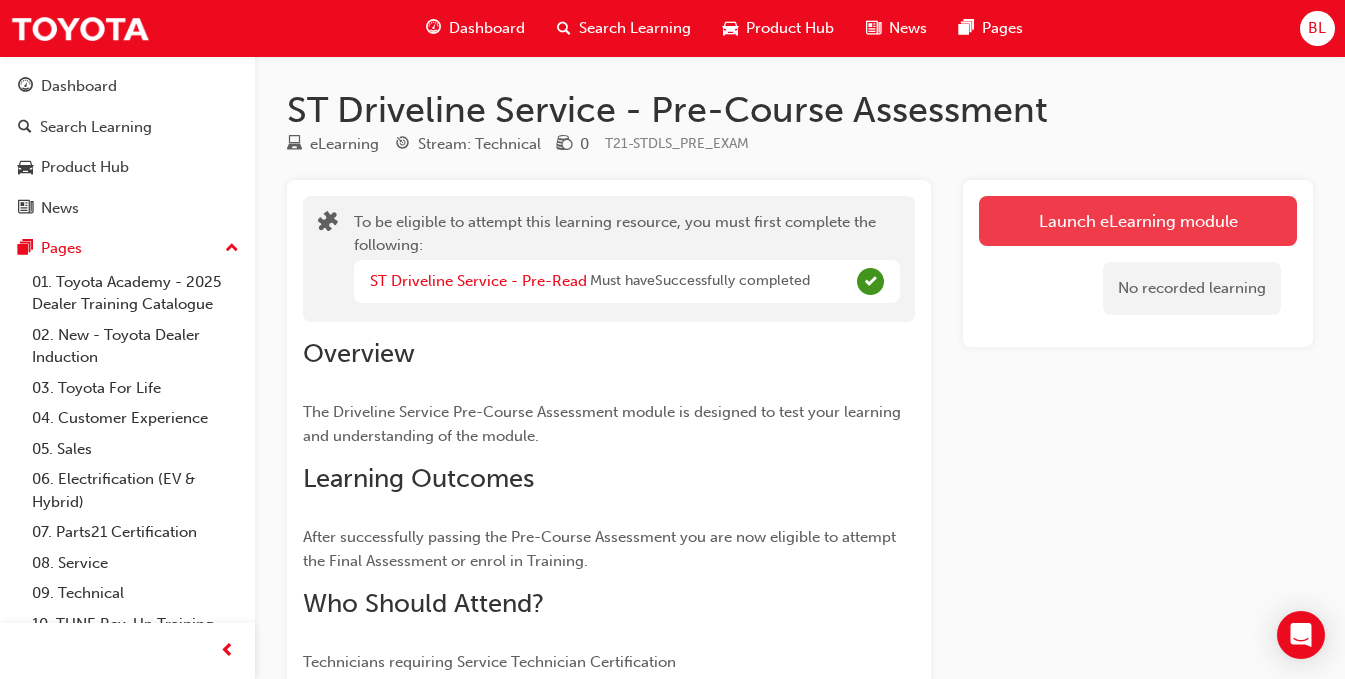 click on "Launch eLearning module" at bounding box center (1138, 221) 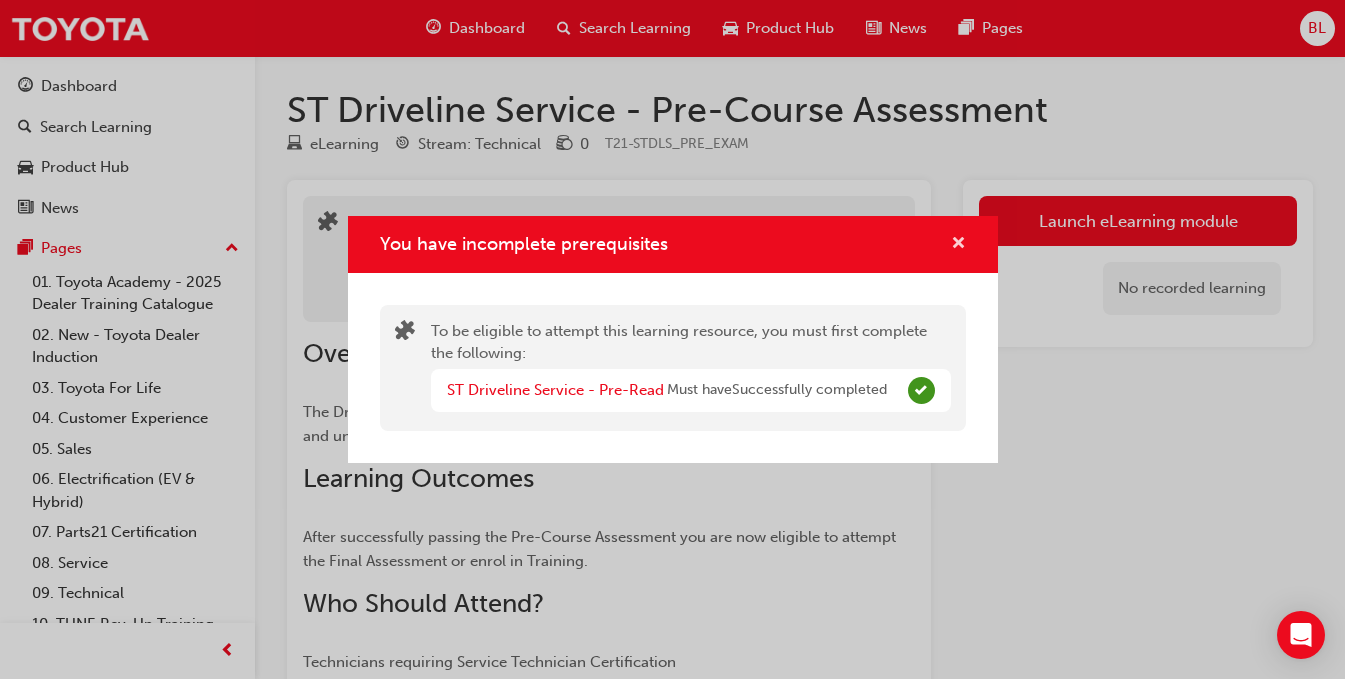 click at bounding box center [958, 245] 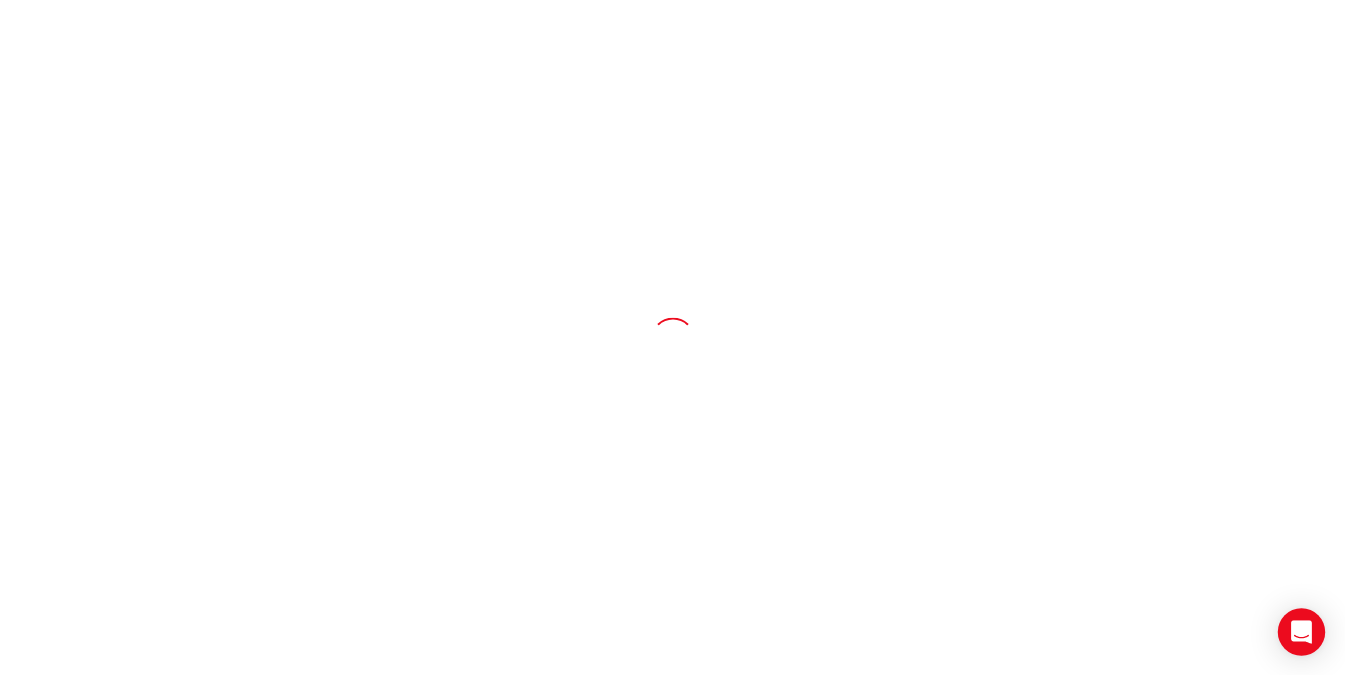 scroll, scrollTop: 0, scrollLeft: 0, axis: both 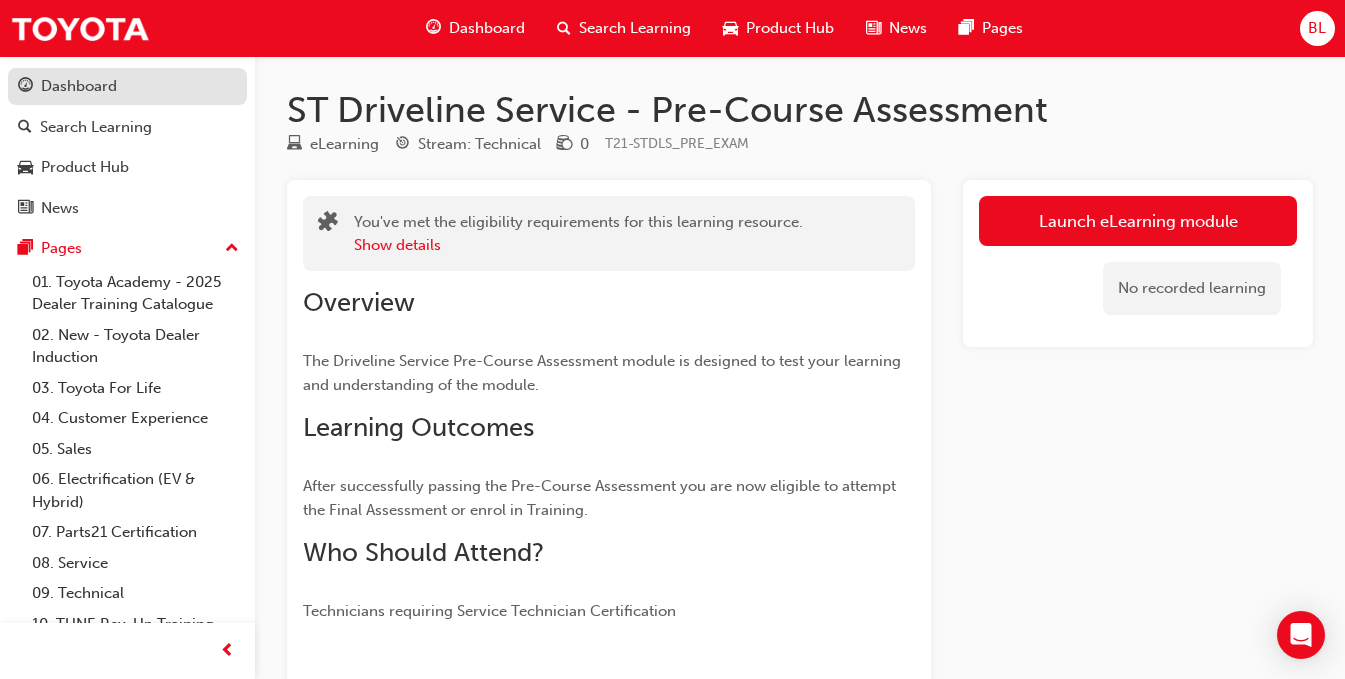 click on "Dashboard" at bounding box center [127, 86] 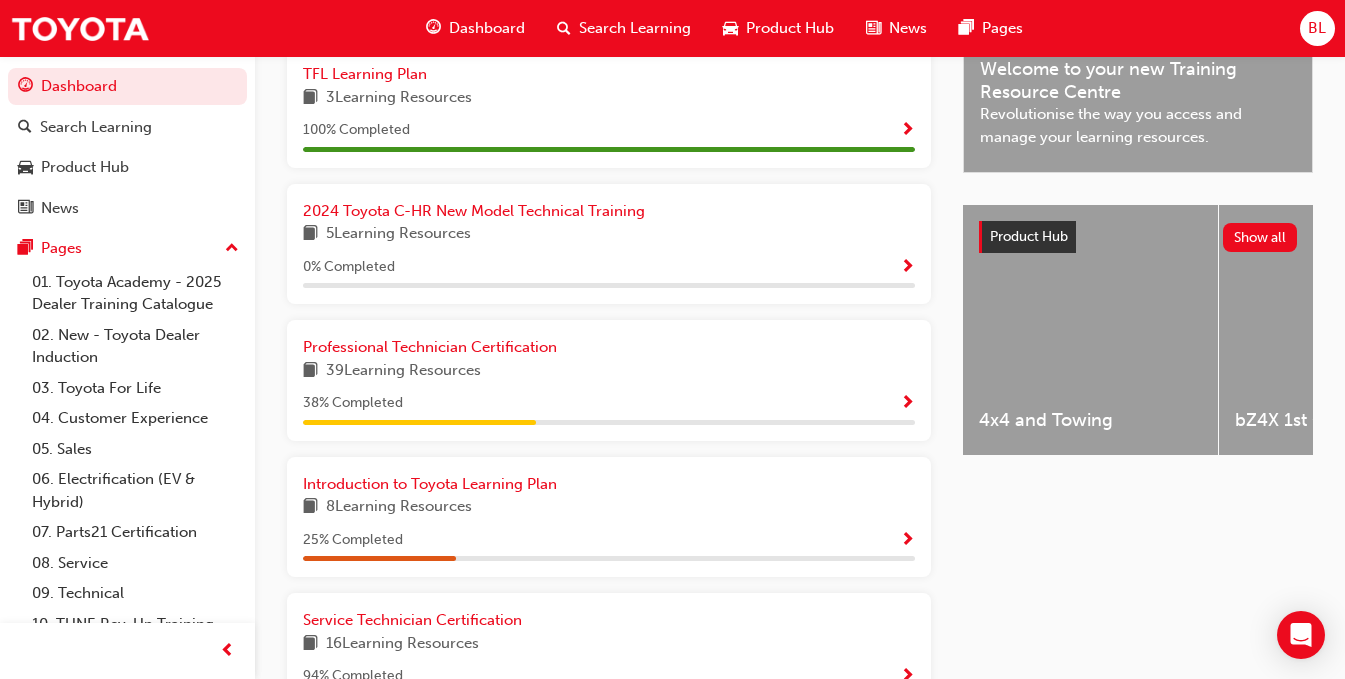 scroll, scrollTop: 779, scrollLeft: 0, axis: vertical 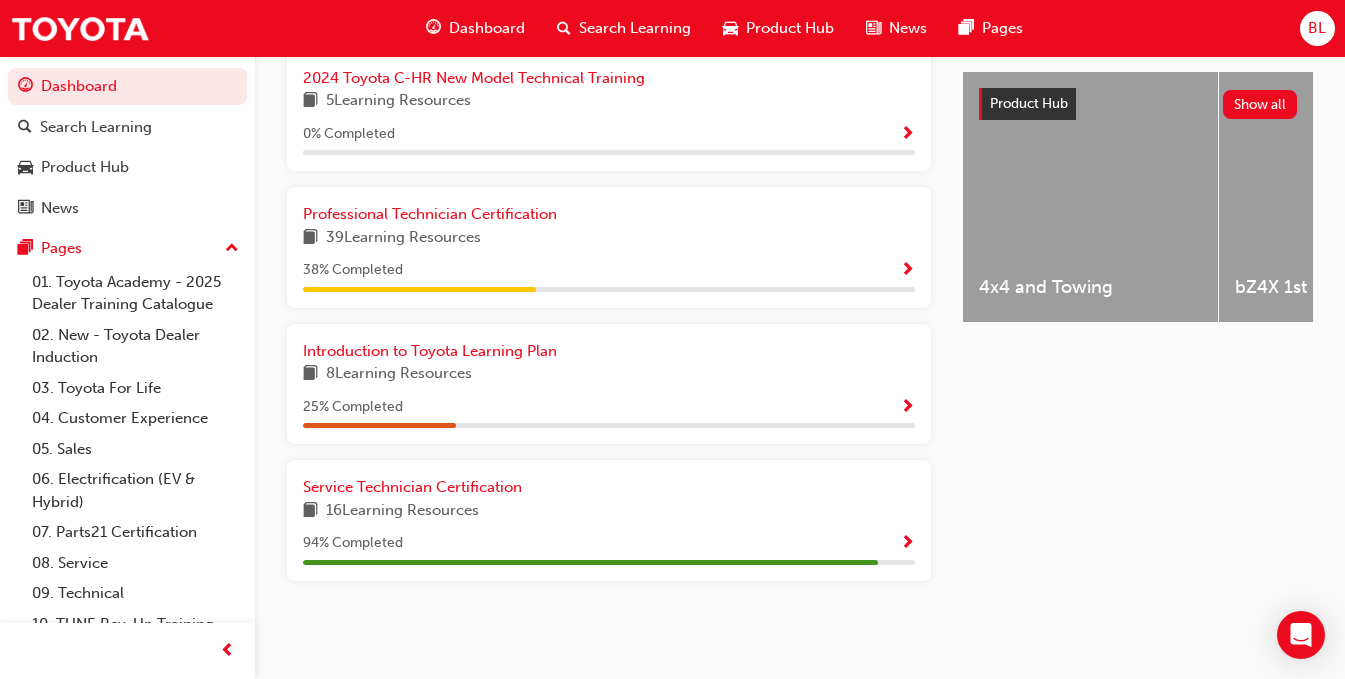 click on "16  Learning Resources" at bounding box center (402, 511) 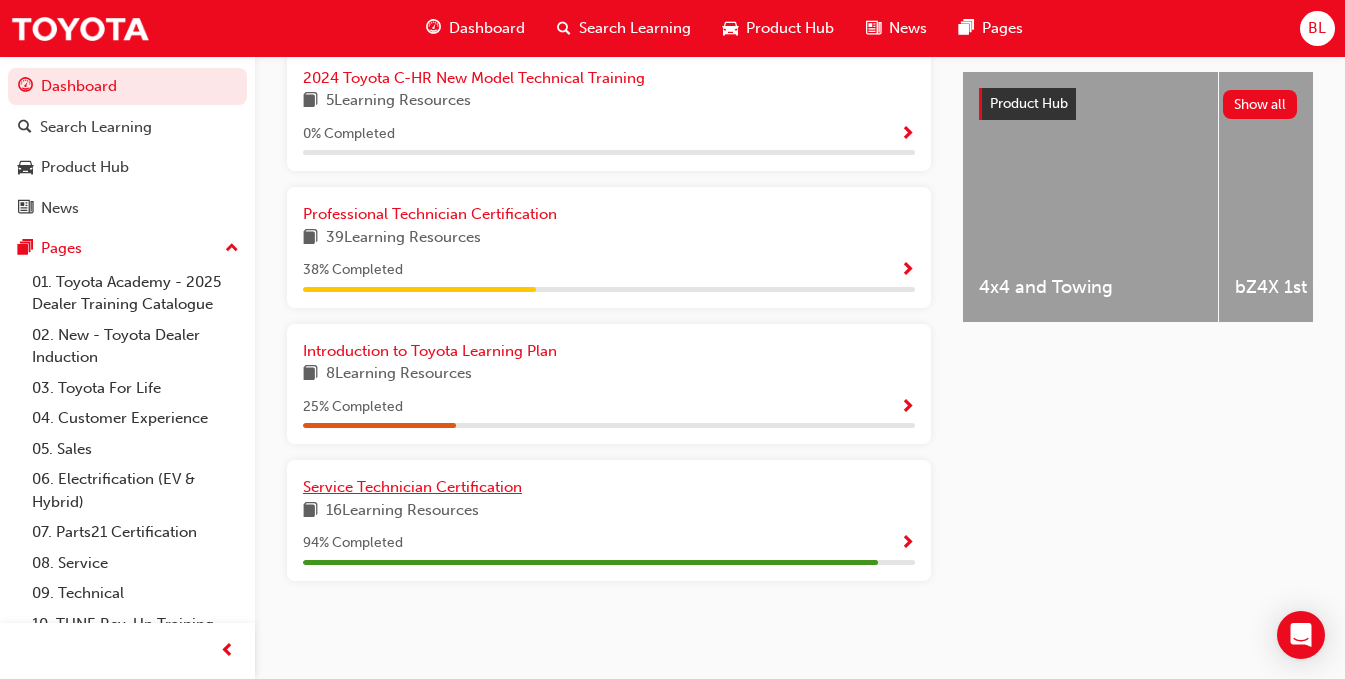 click on "Service Technician Certification" at bounding box center [412, 487] 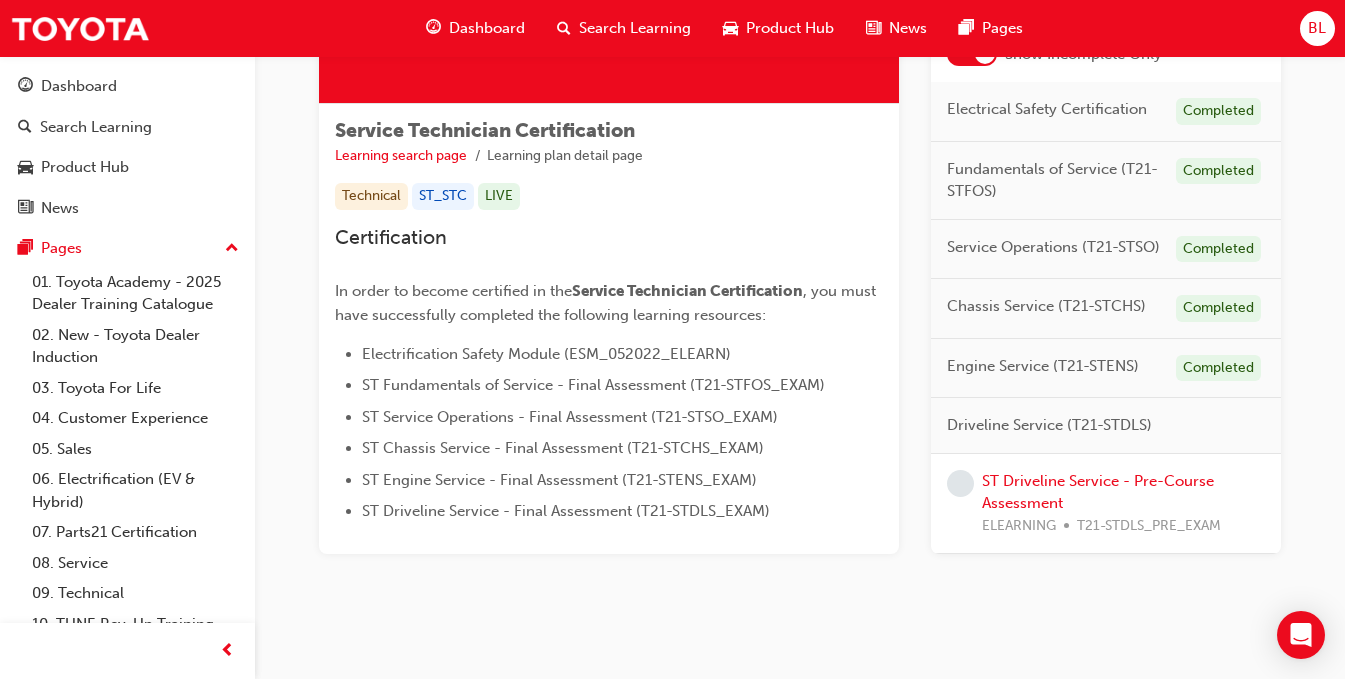 scroll, scrollTop: 321, scrollLeft: 0, axis: vertical 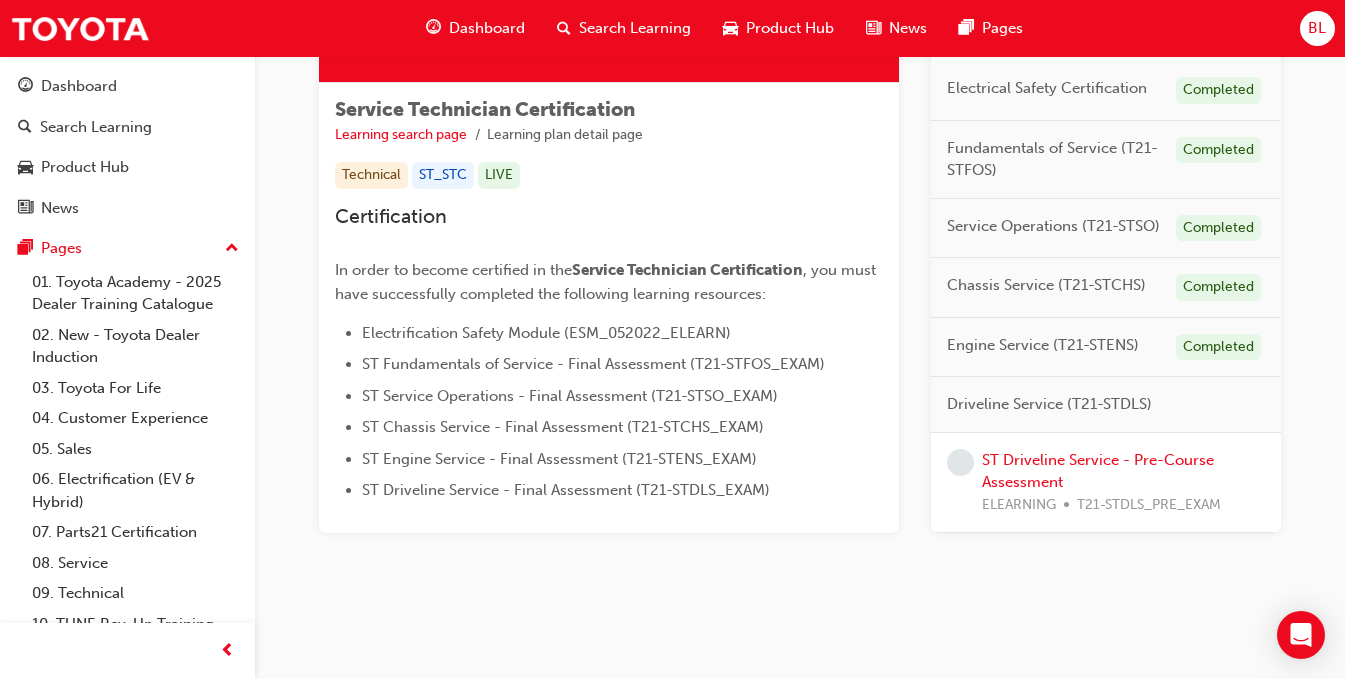 click on "Driveline Service (T21-STDLS)" at bounding box center (1049, 404) 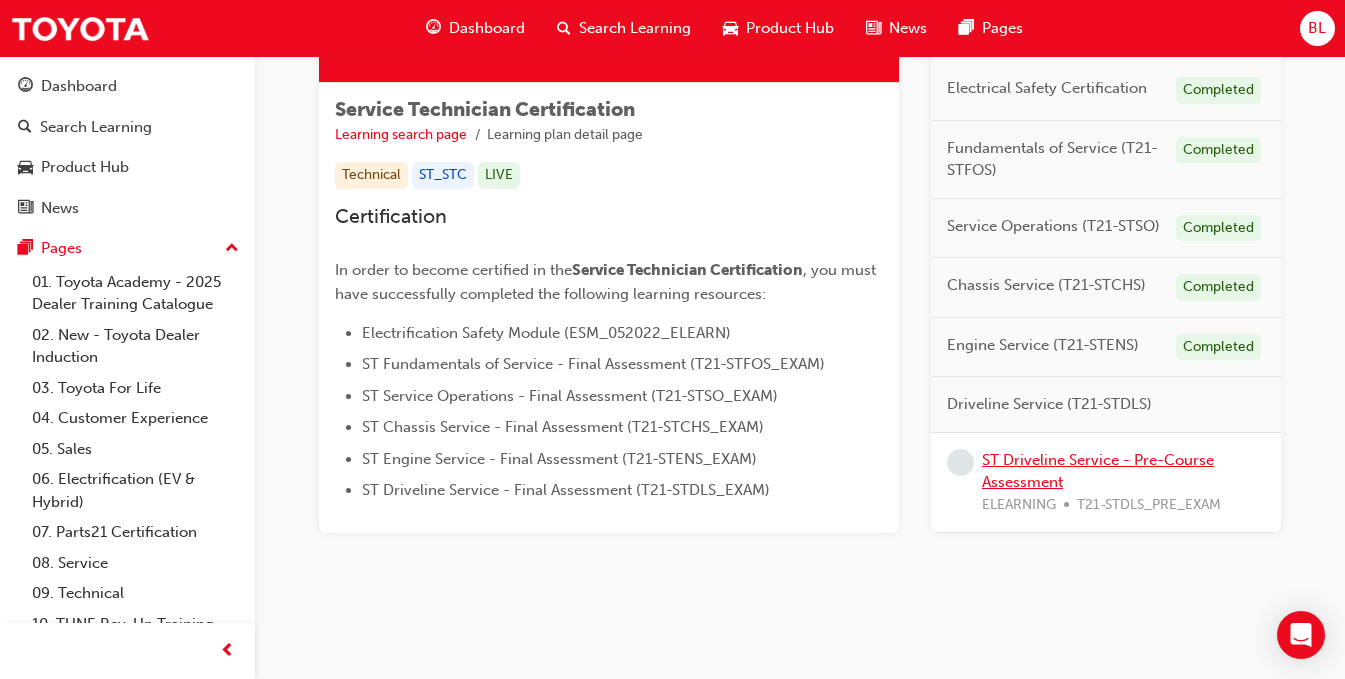click on "ST Driveline Service - Pre-Course Assessment" at bounding box center (1098, 471) 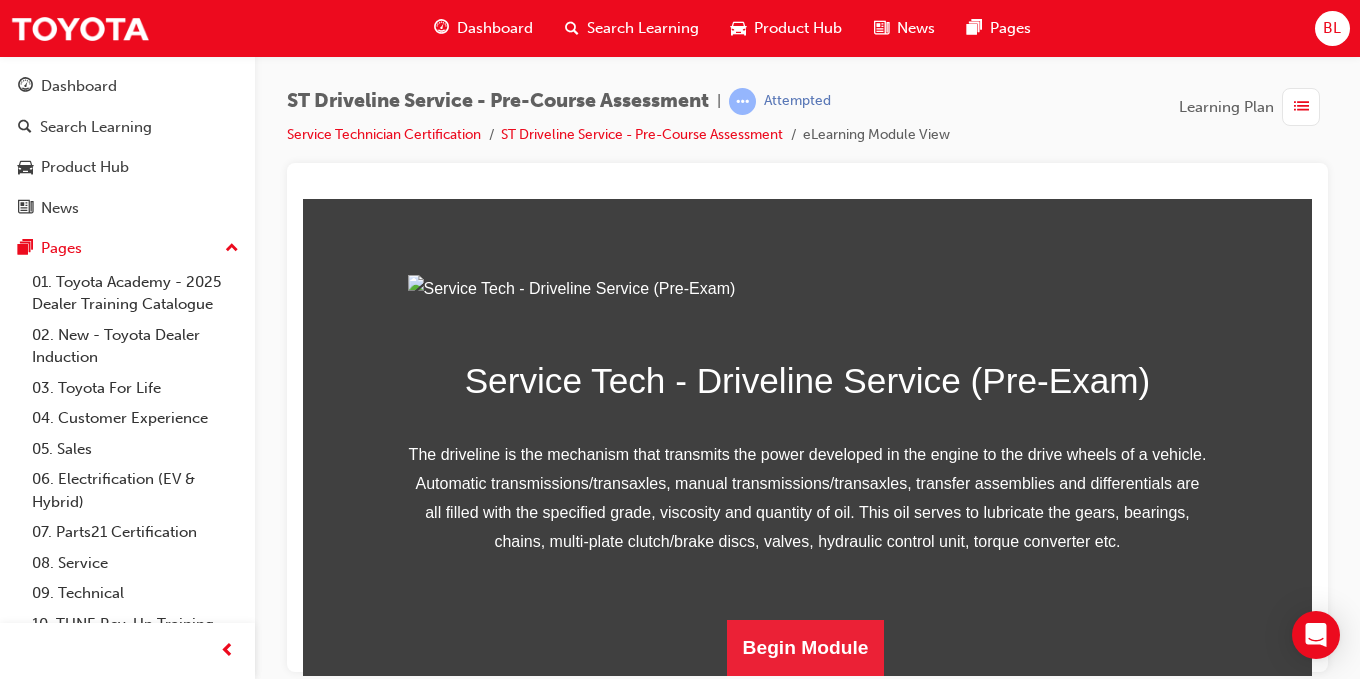 scroll, scrollTop: 332, scrollLeft: 0, axis: vertical 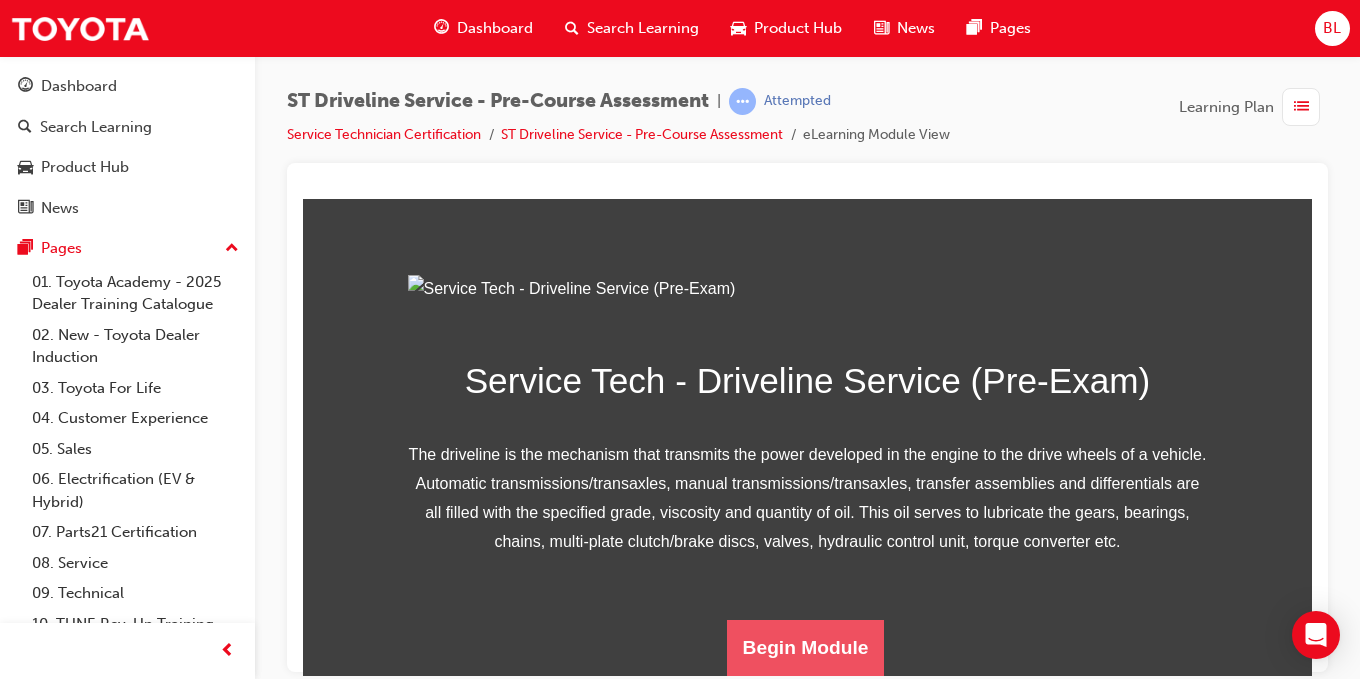 click on "Begin Module" at bounding box center (806, 647) 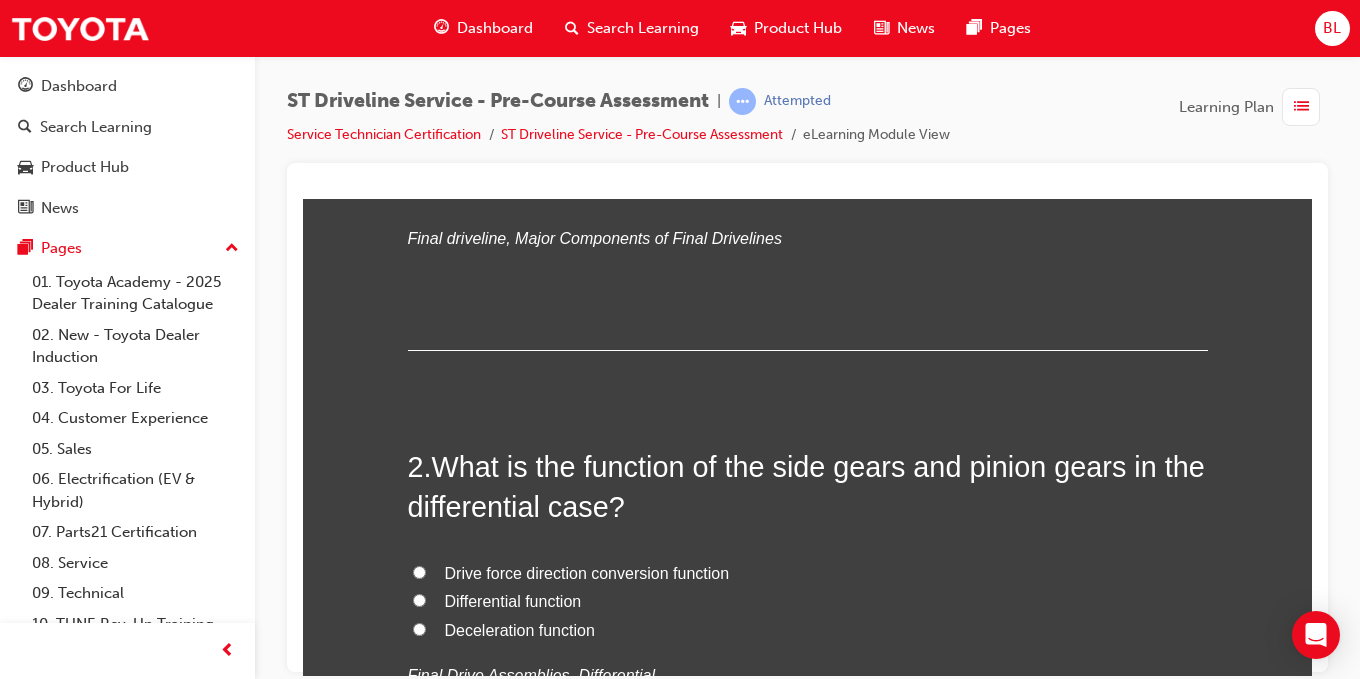 scroll, scrollTop: 0, scrollLeft: 0, axis: both 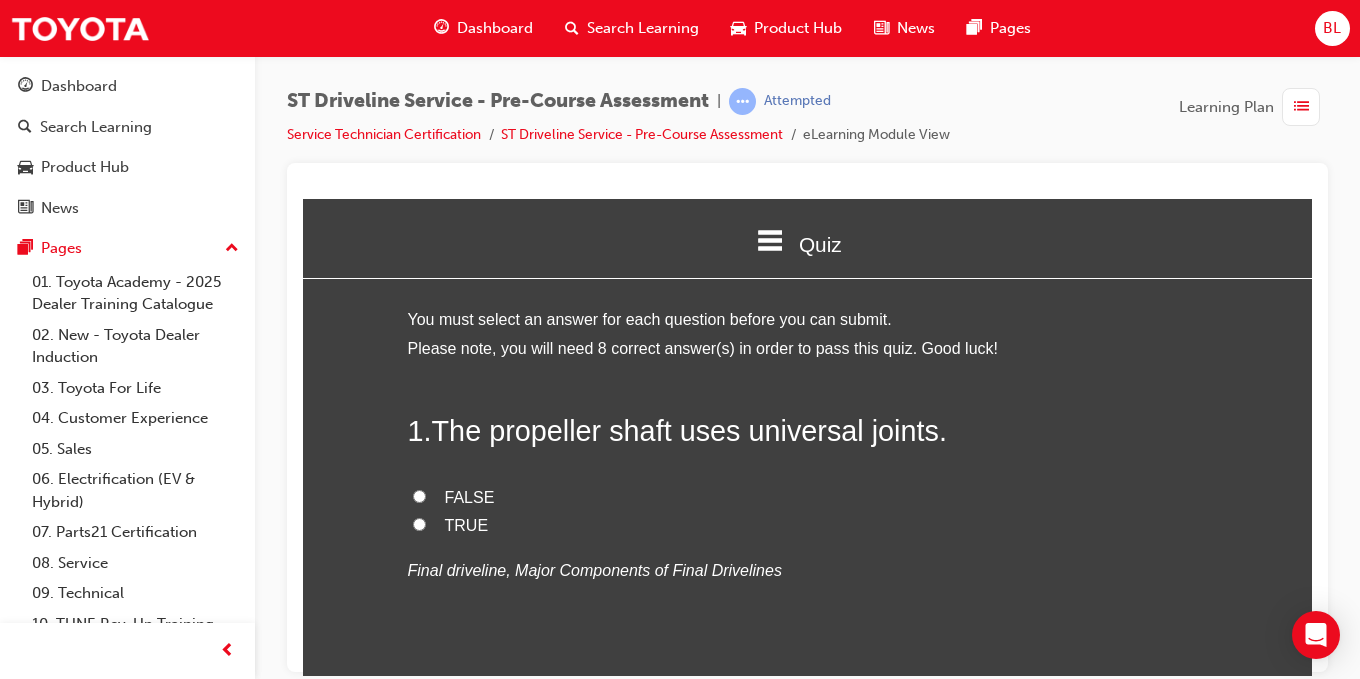 click on "TRUE" at bounding box center [808, 525] 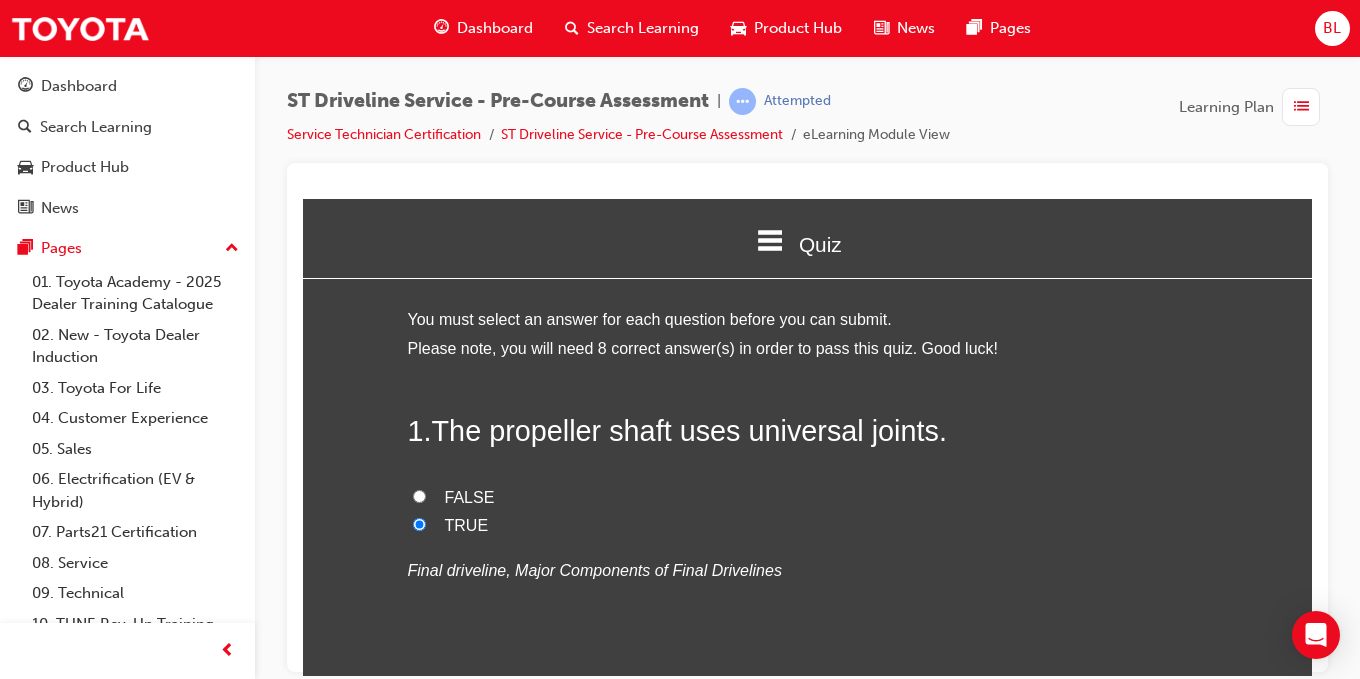 radio on "true" 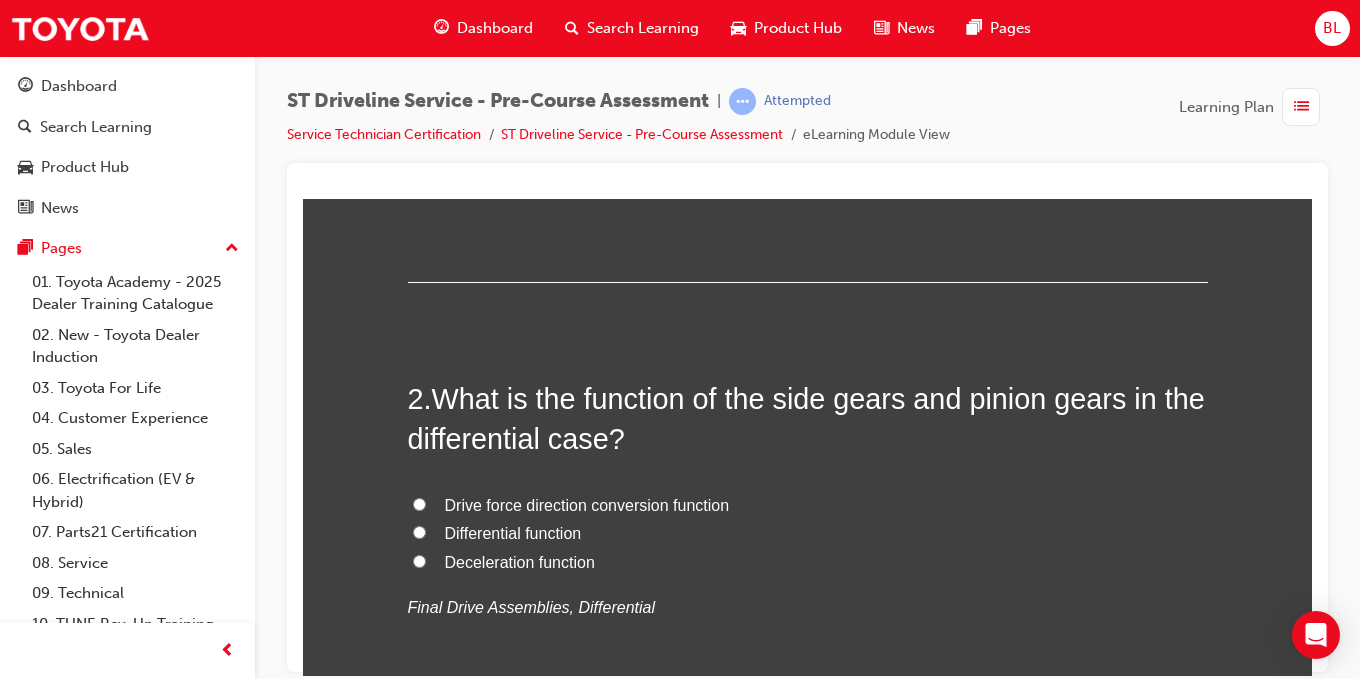scroll, scrollTop: 500, scrollLeft: 0, axis: vertical 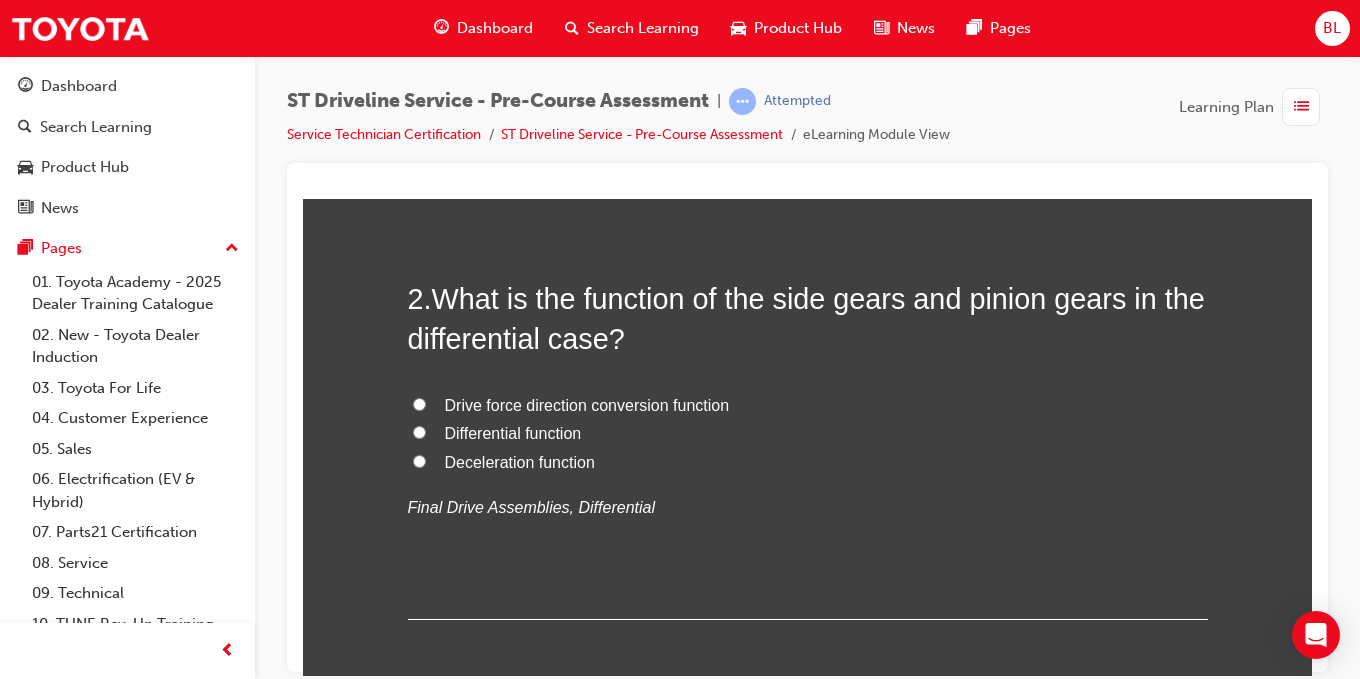 click on "Differential function" at bounding box center (808, 433) 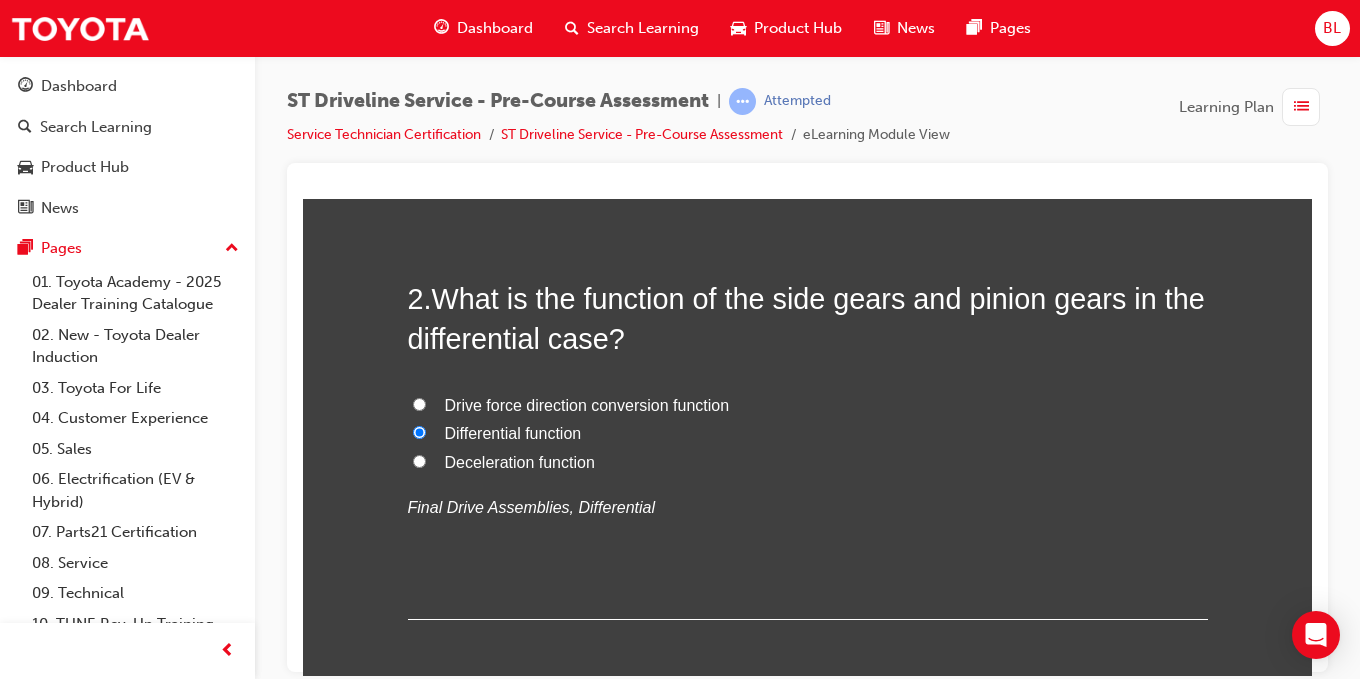 radio on "true" 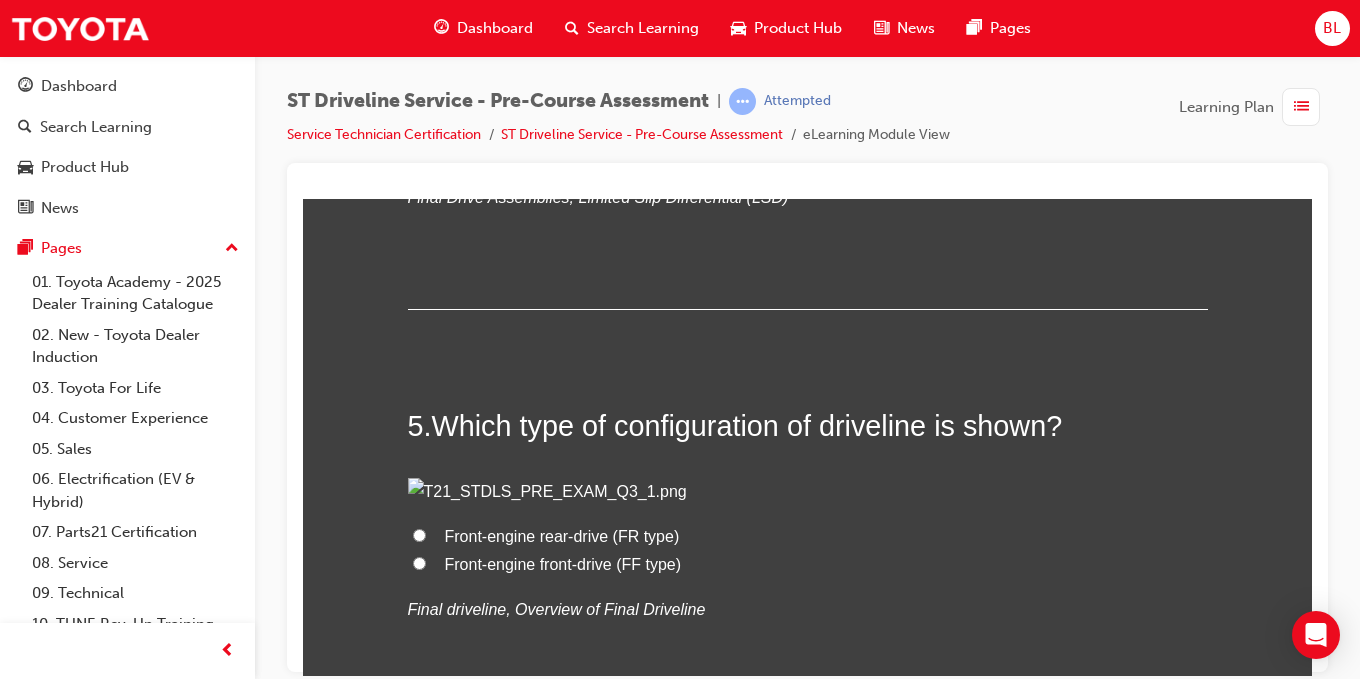 scroll, scrollTop: 1500, scrollLeft: 0, axis: vertical 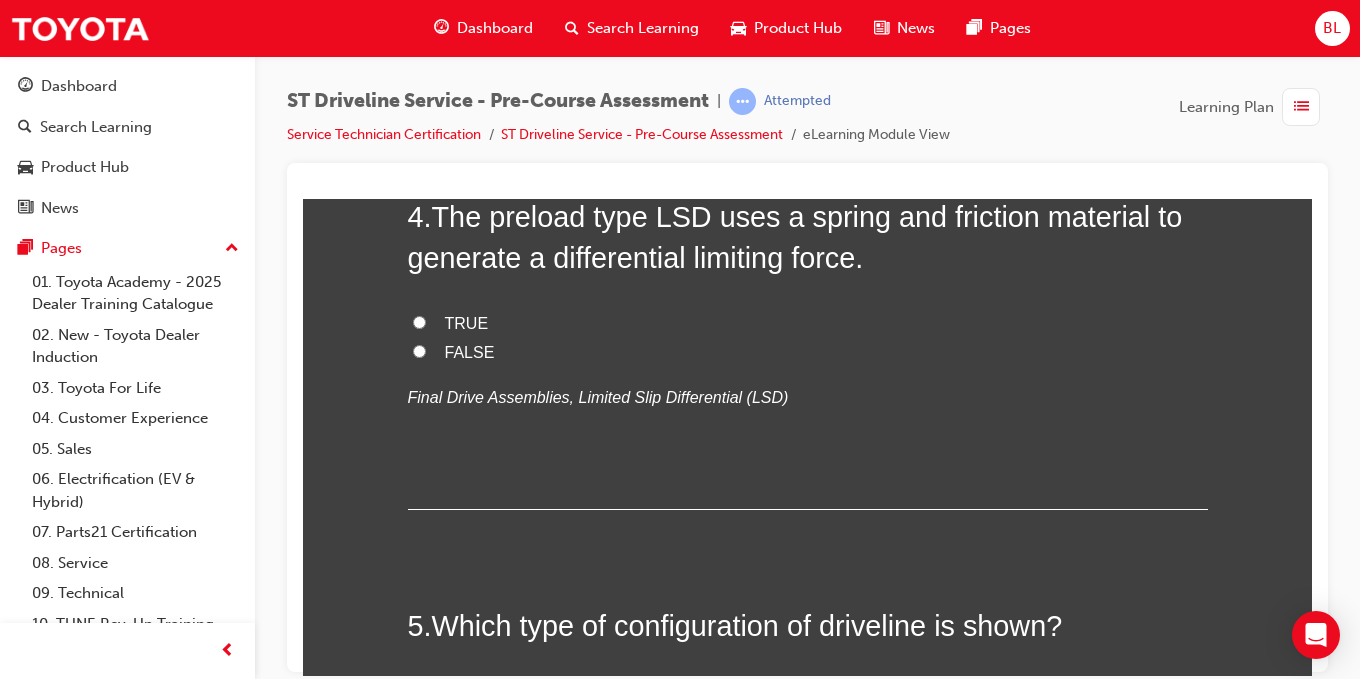 click on "Clutch pedal" at bounding box center (419, -58) 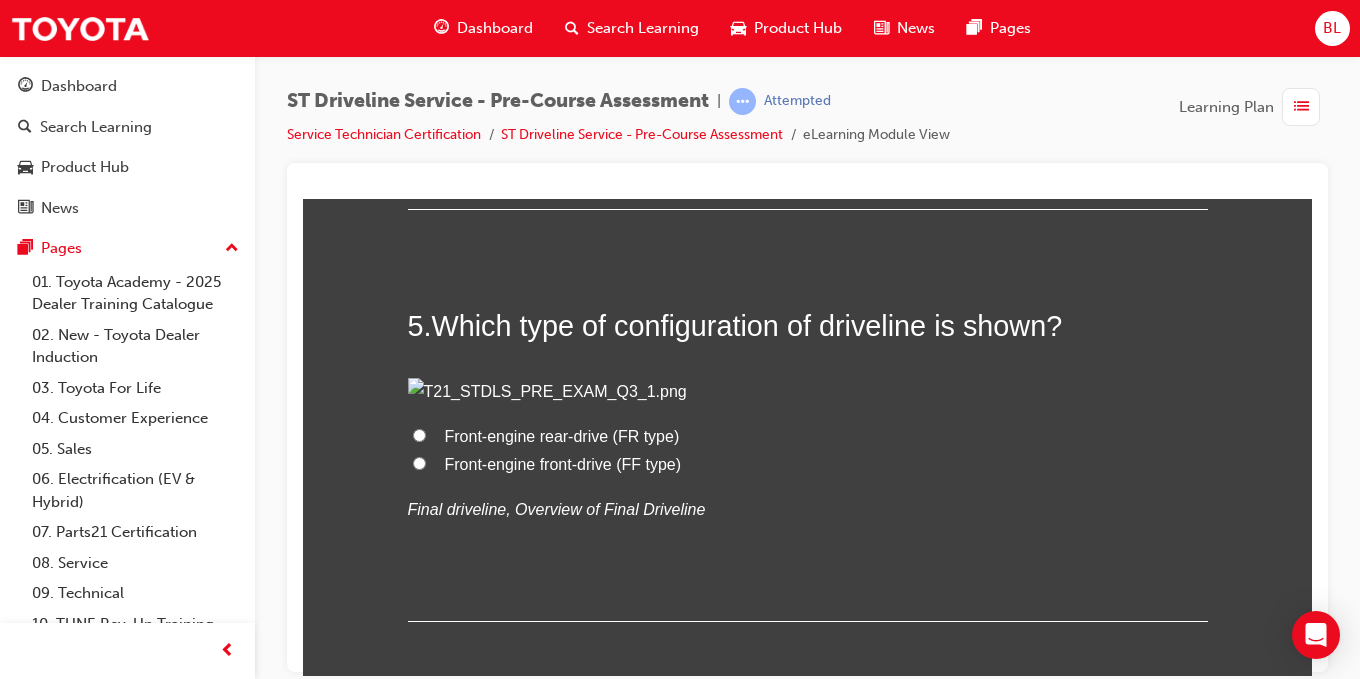 scroll, scrollTop: 1900, scrollLeft: 0, axis: vertical 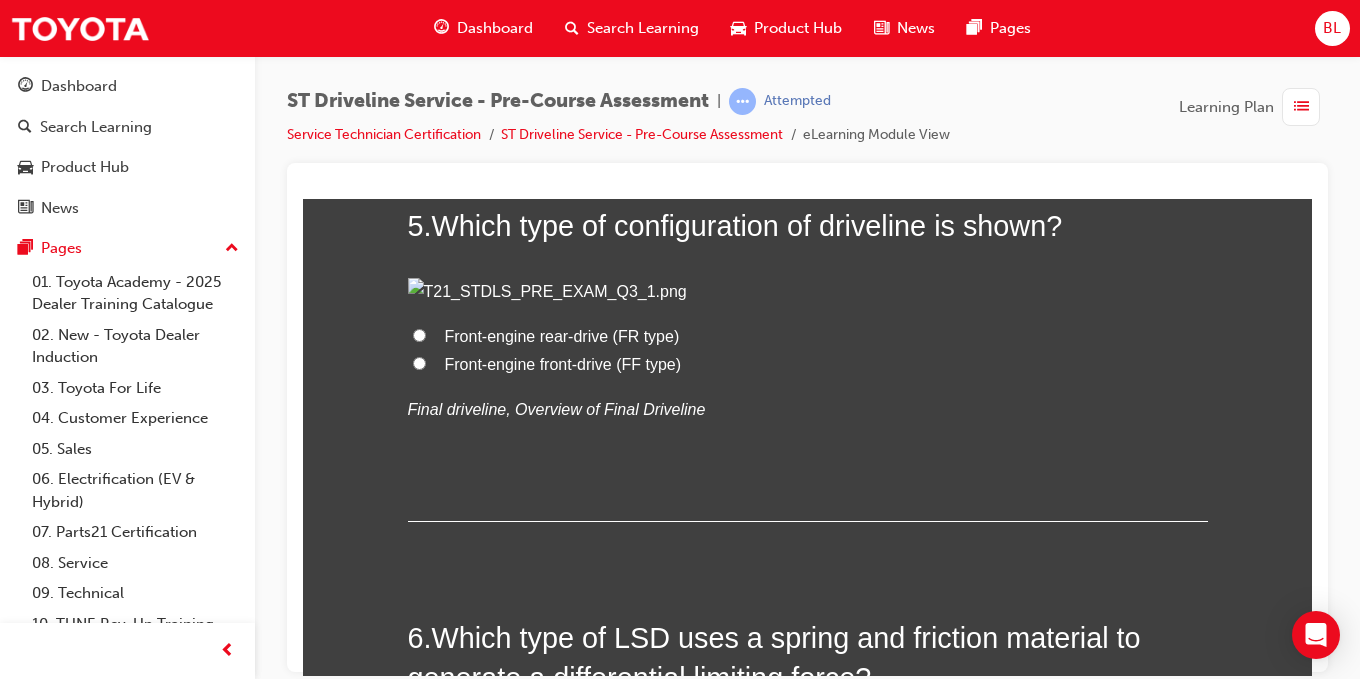 click on "TRUE" at bounding box center (419, -79) 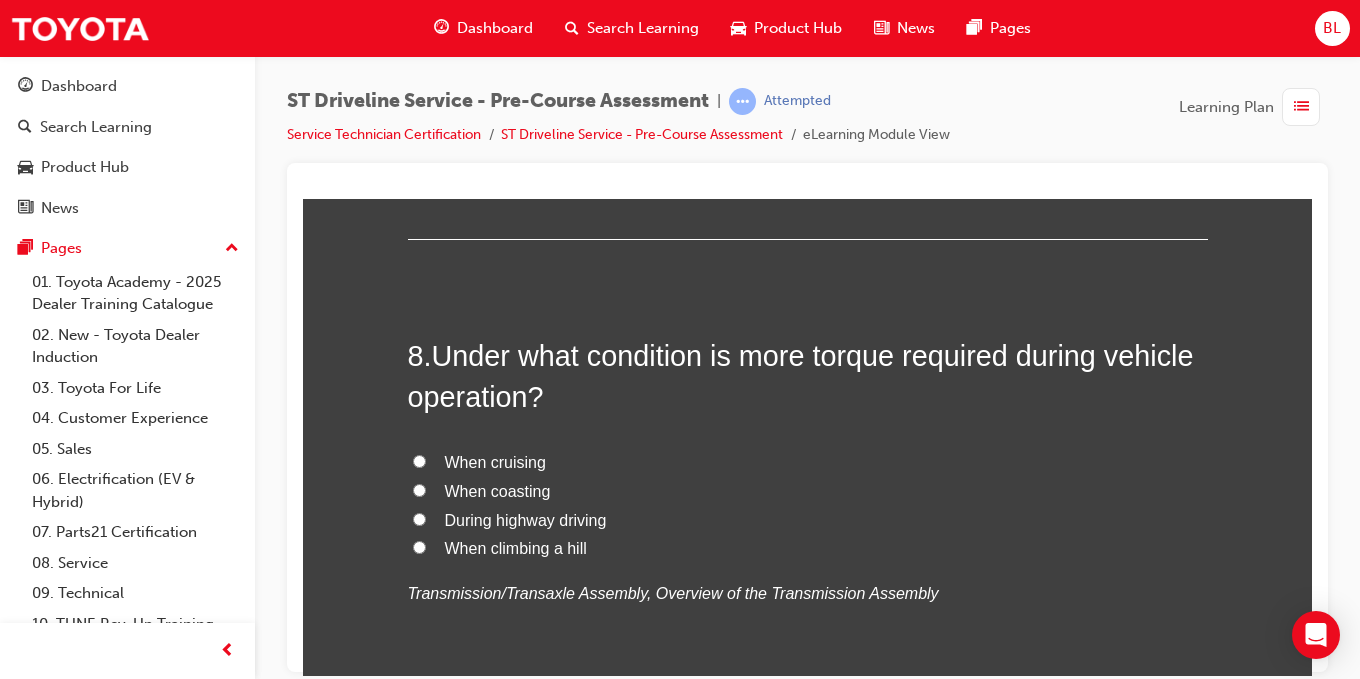 scroll, scrollTop: 3300, scrollLeft: 0, axis: vertical 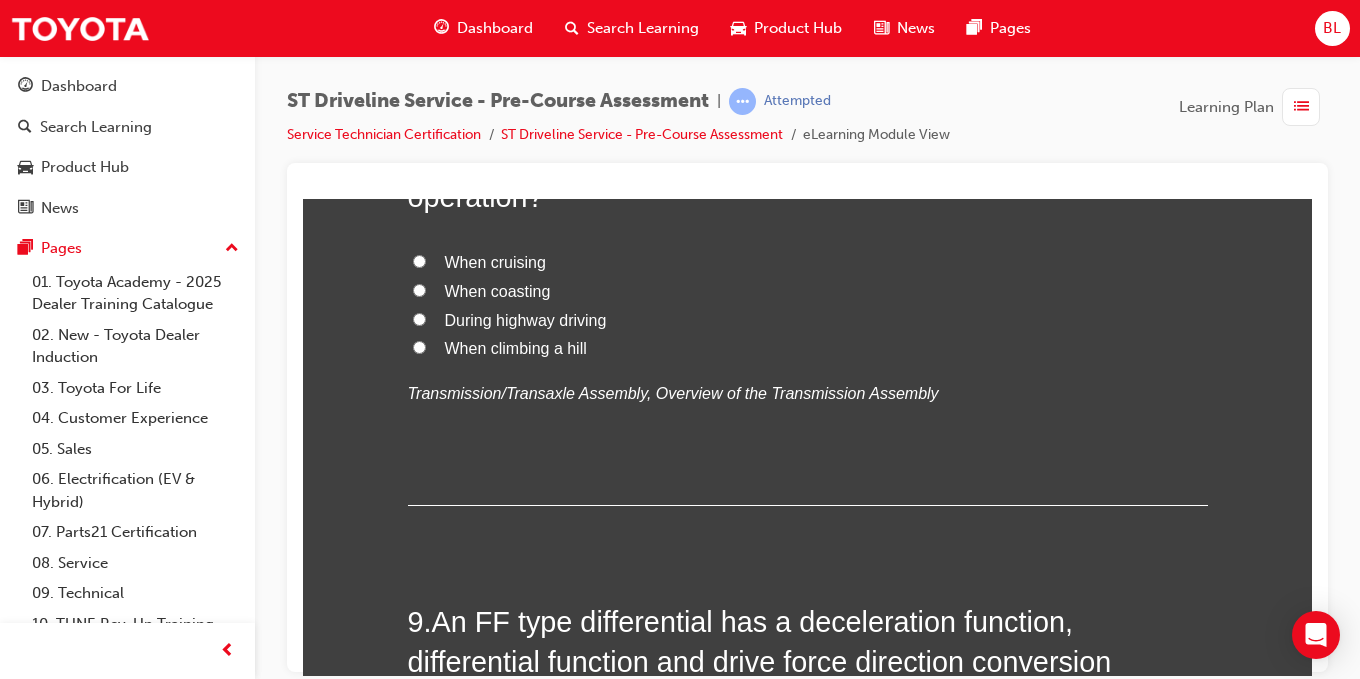 click on "Front-engine front-drive (FF type)" at bounding box center (419, -1038) 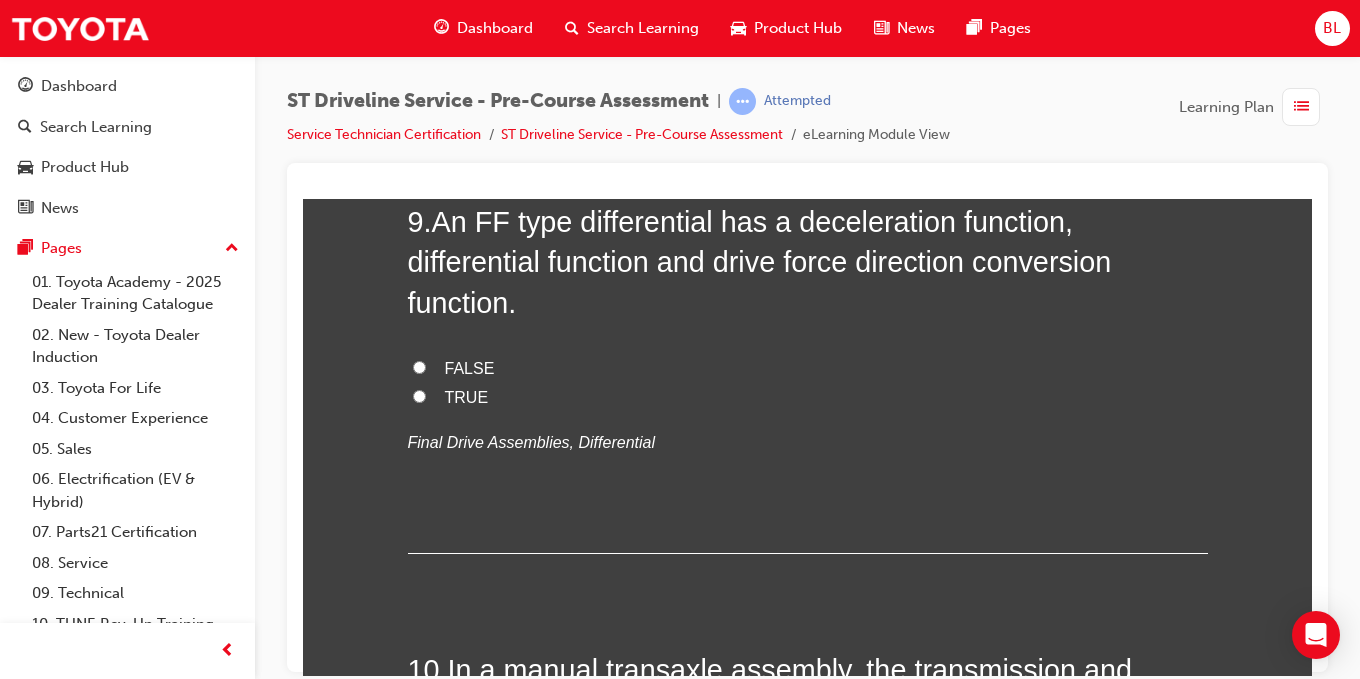 scroll, scrollTop: 3800, scrollLeft: 0, axis: vertical 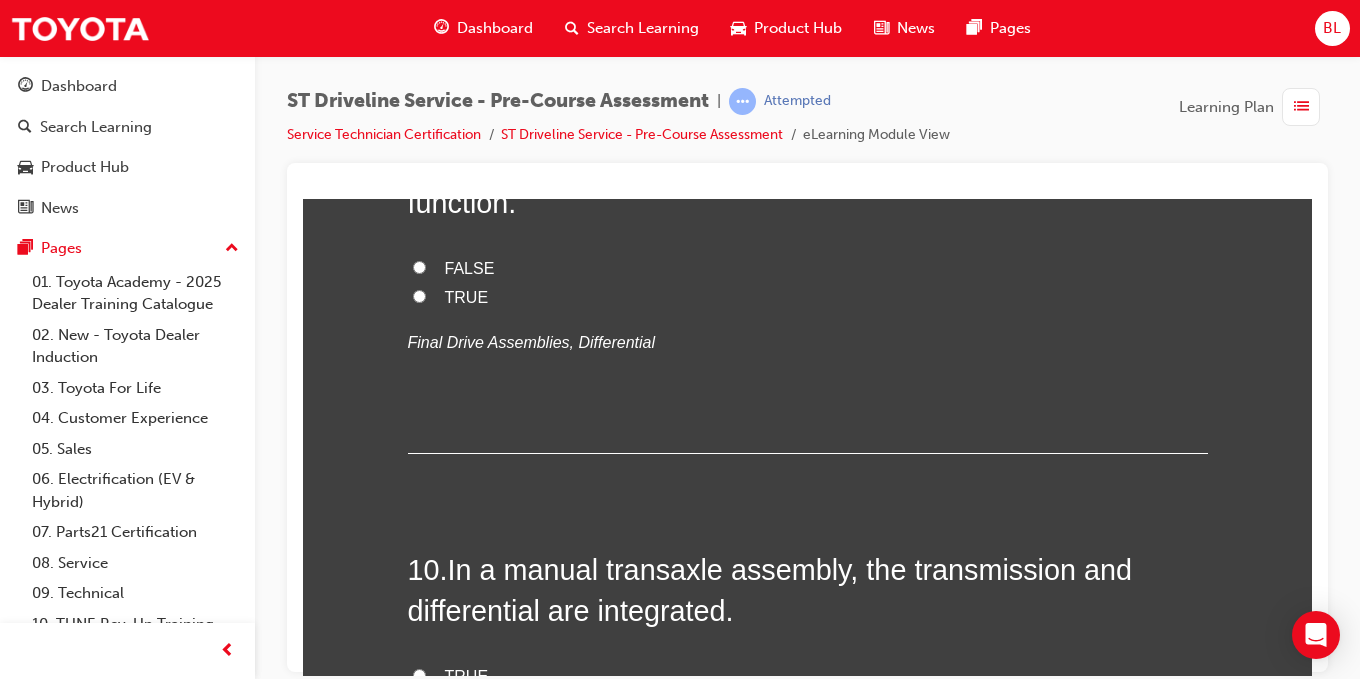 click on "Preload type" at bounding box center (419, -1101) 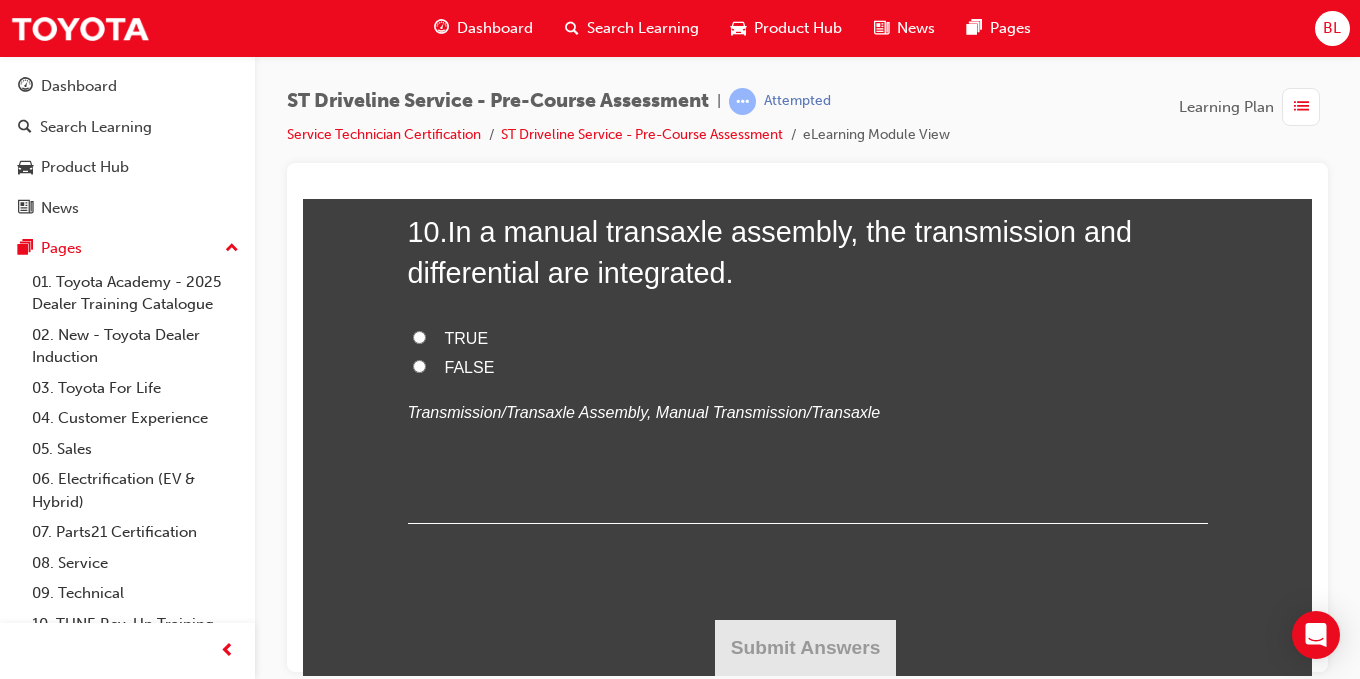 scroll, scrollTop: 4800, scrollLeft: 0, axis: vertical 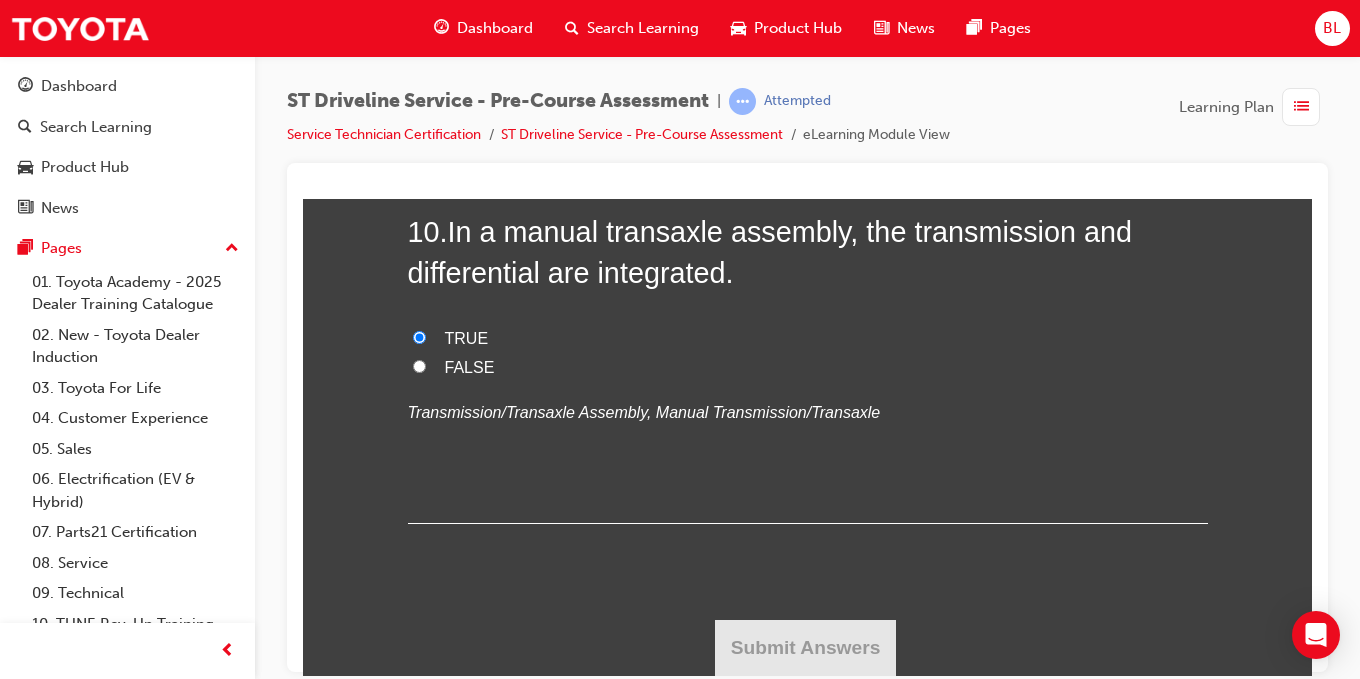 radio on "true" 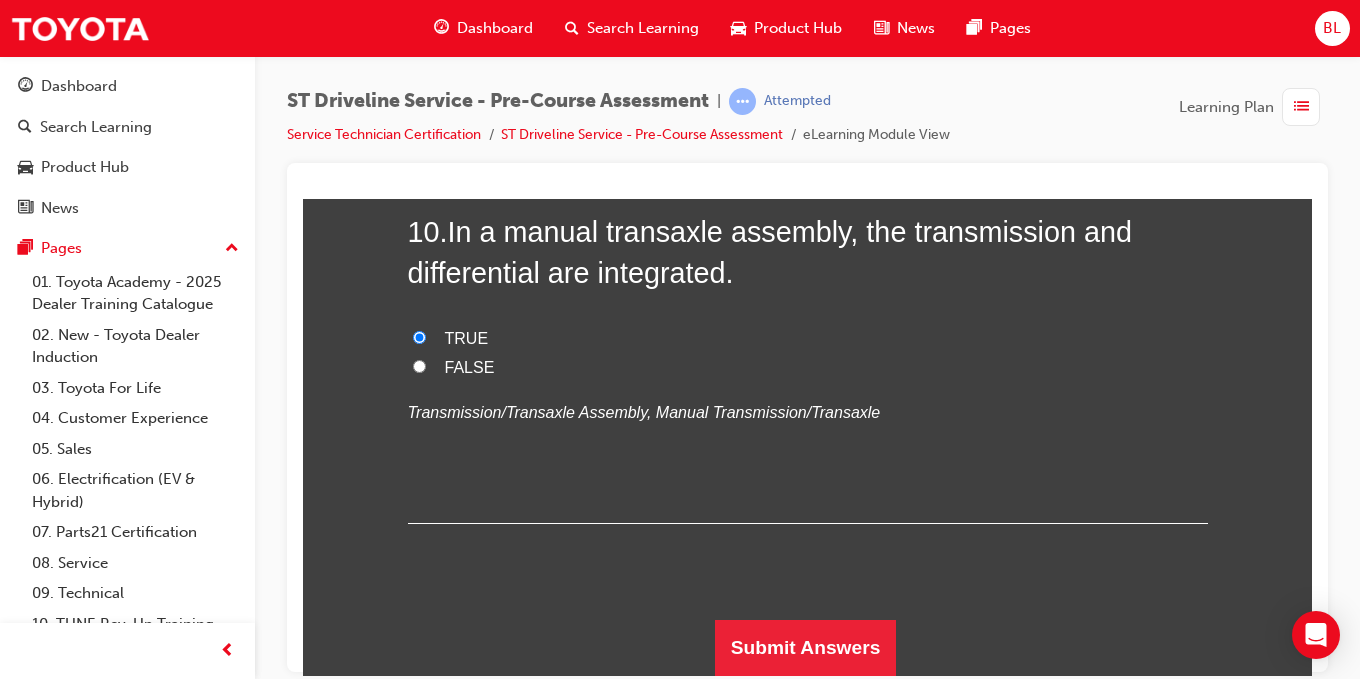scroll, scrollTop: 6288, scrollLeft: 0, axis: vertical 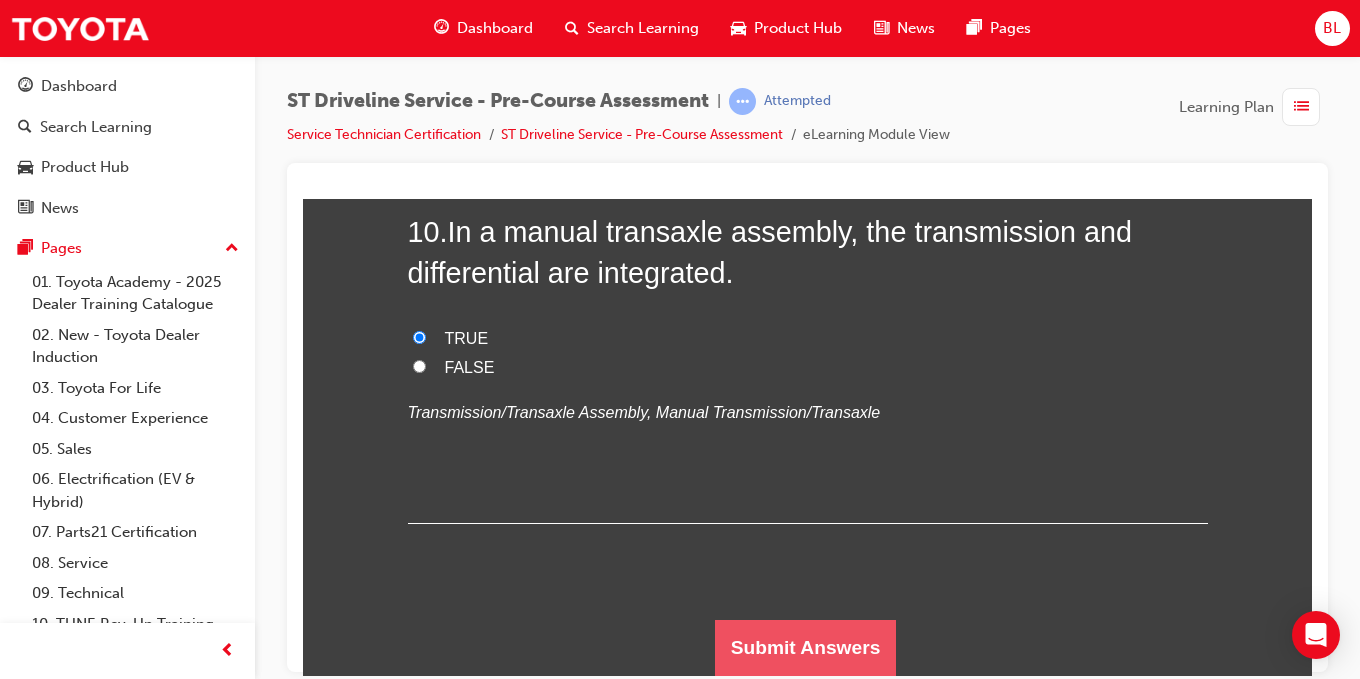 click on "Submit Answers" at bounding box center (806, 647) 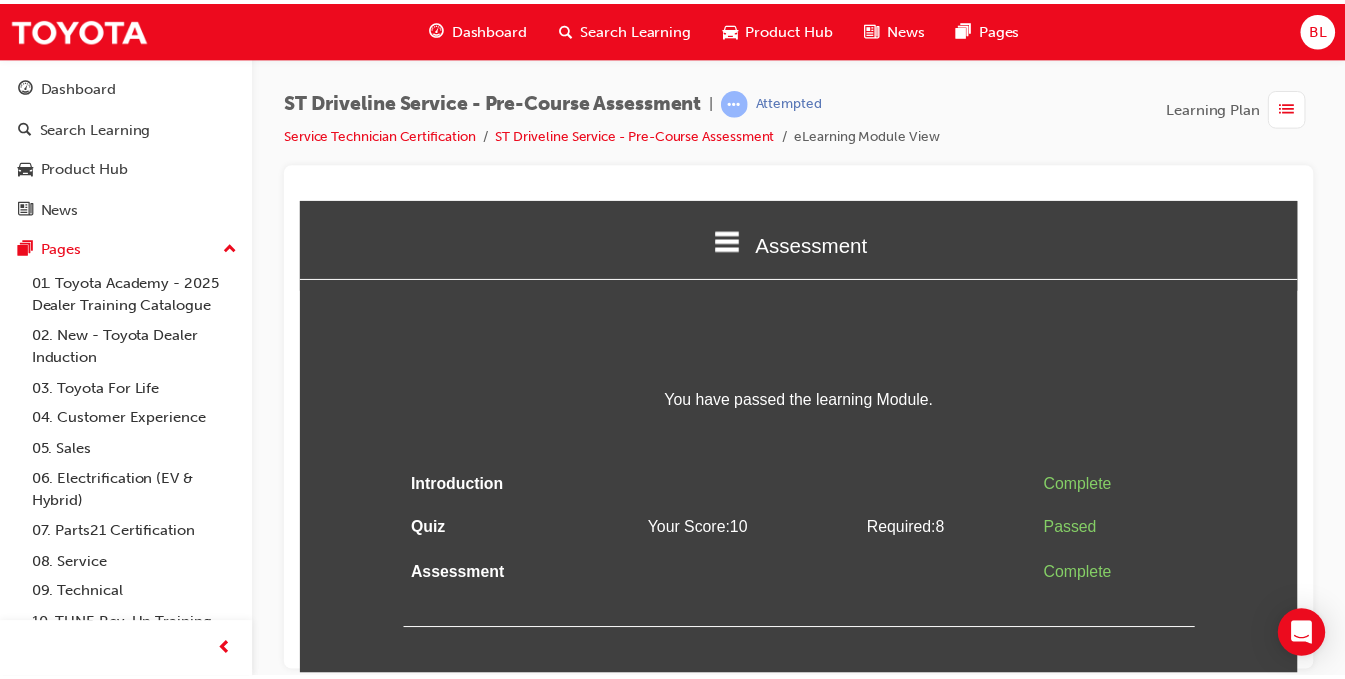 scroll, scrollTop: 0, scrollLeft: 0, axis: both 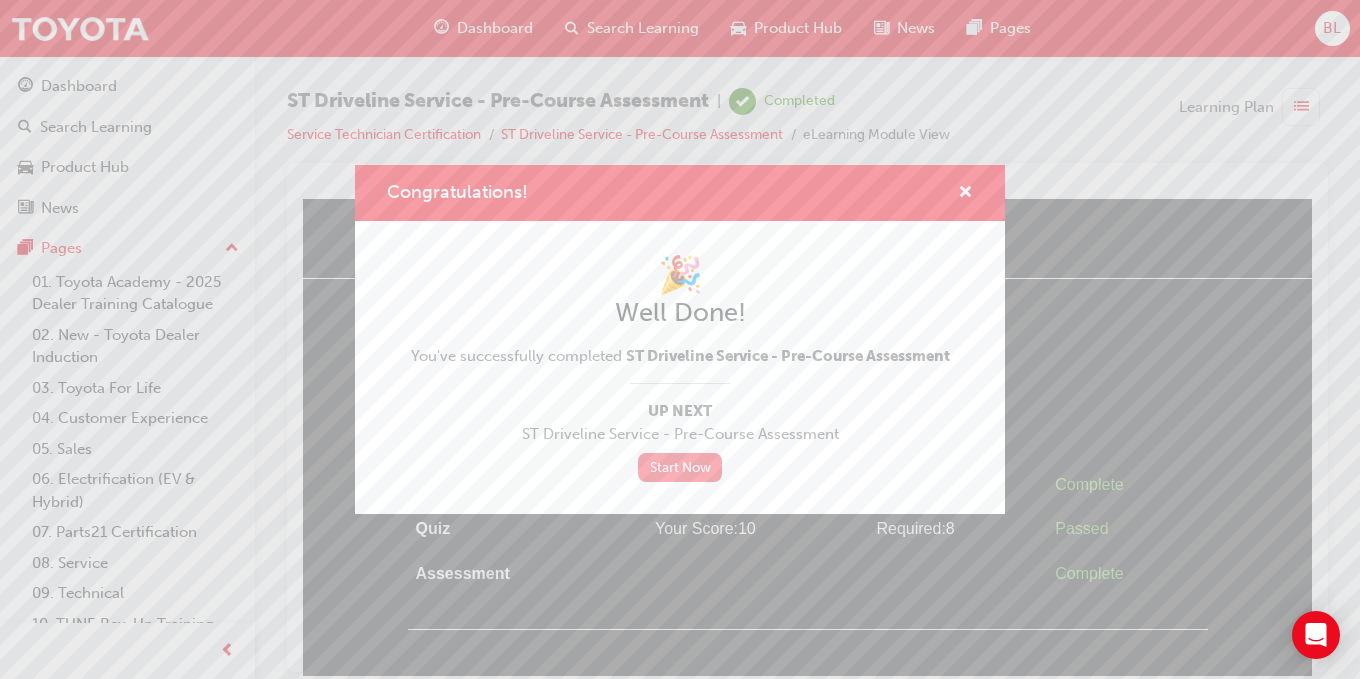 click on "Start Now" at bounding box center (680, 467) 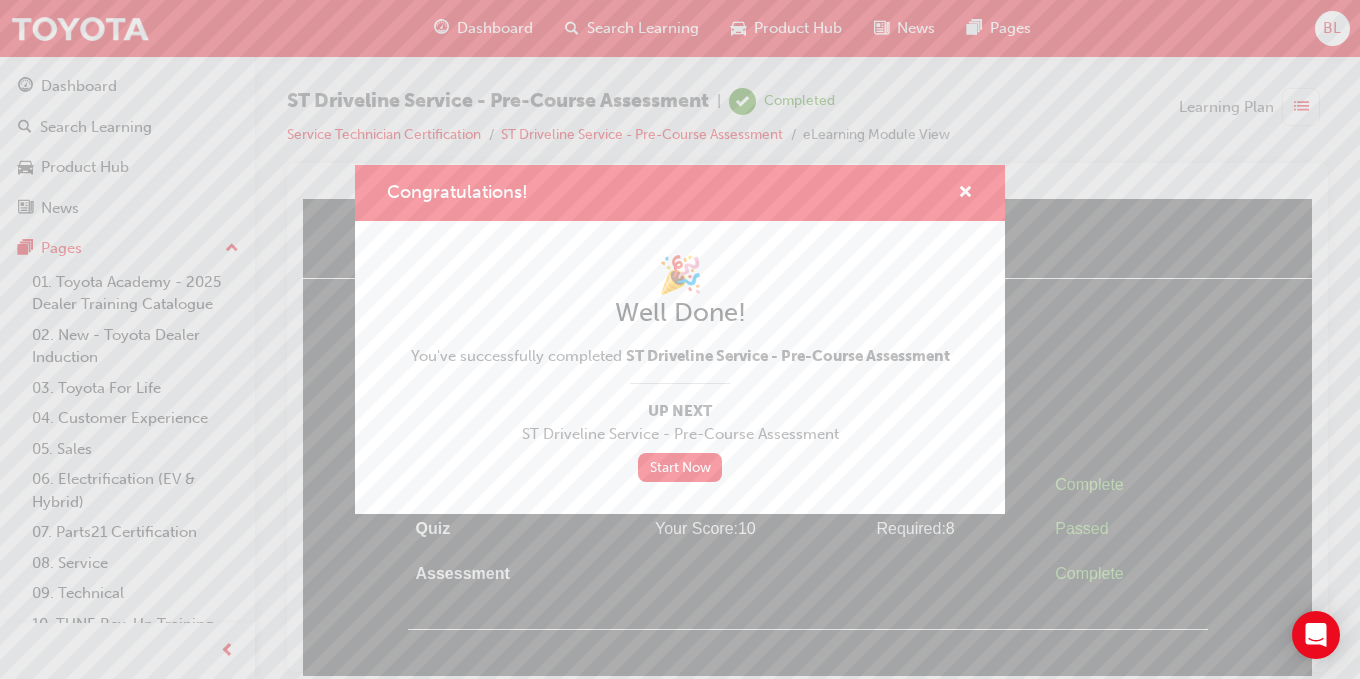 click at bounding box center (957, 193) 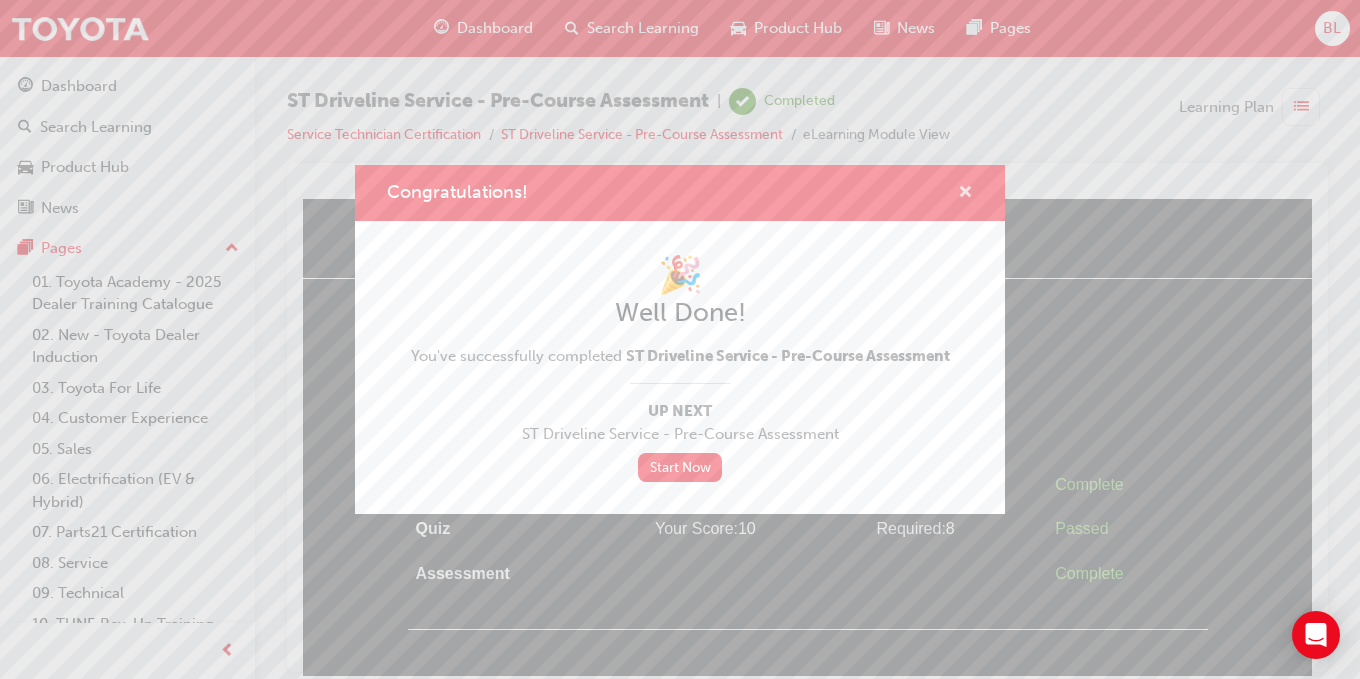 click at bounding box center (965, 194) 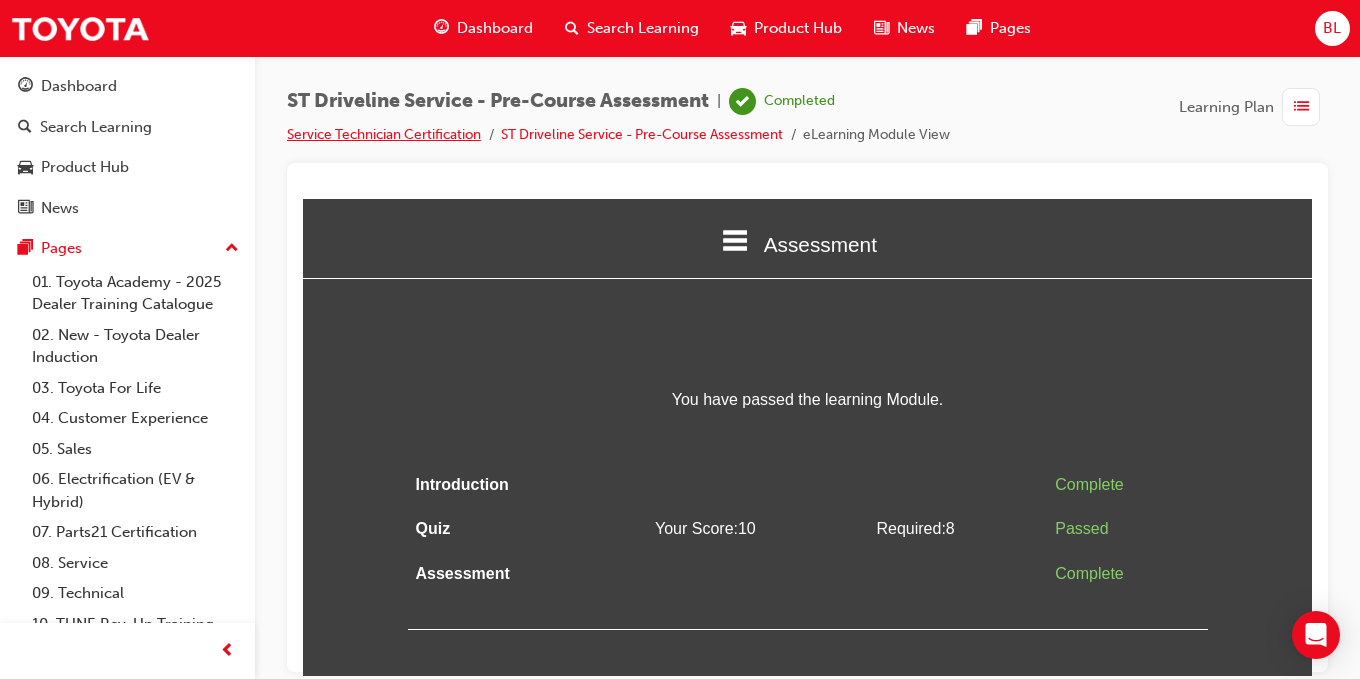 click on "Service Technician Certification" at bounding box center [384, 134] 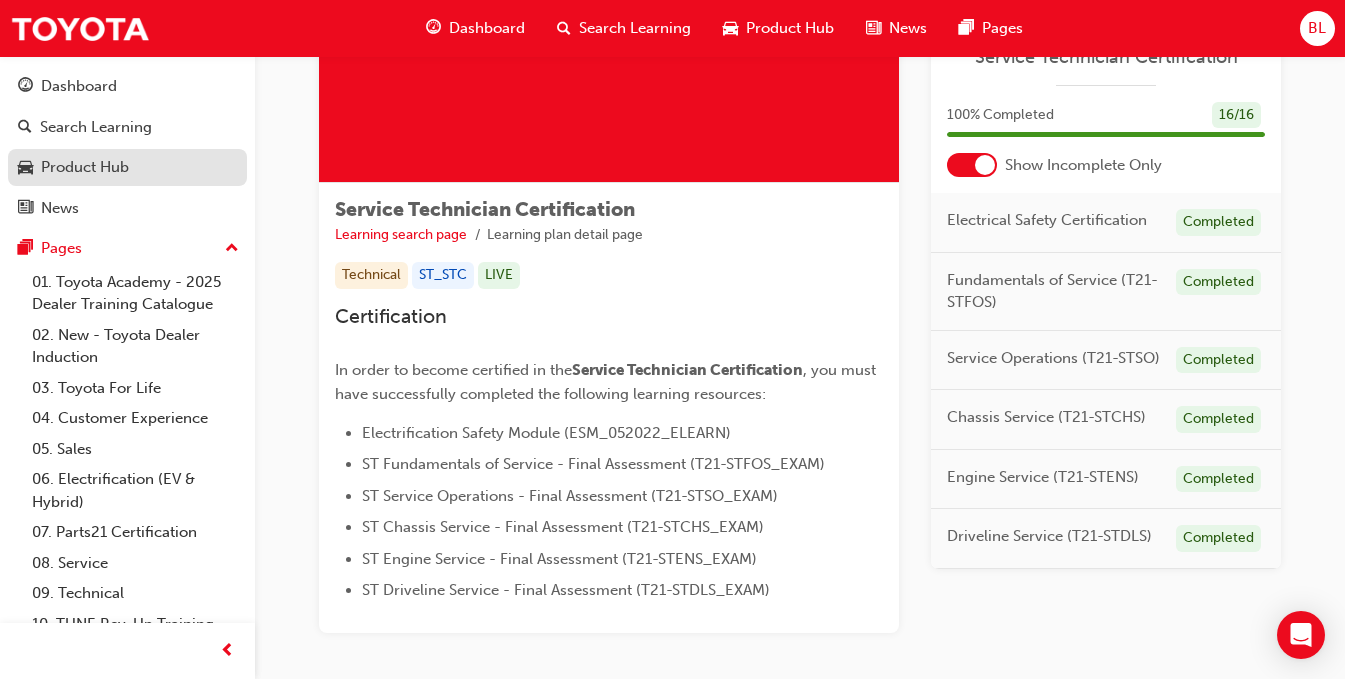 scroll, scrollTop: 121, scrollLeft: 0, axis: vertical 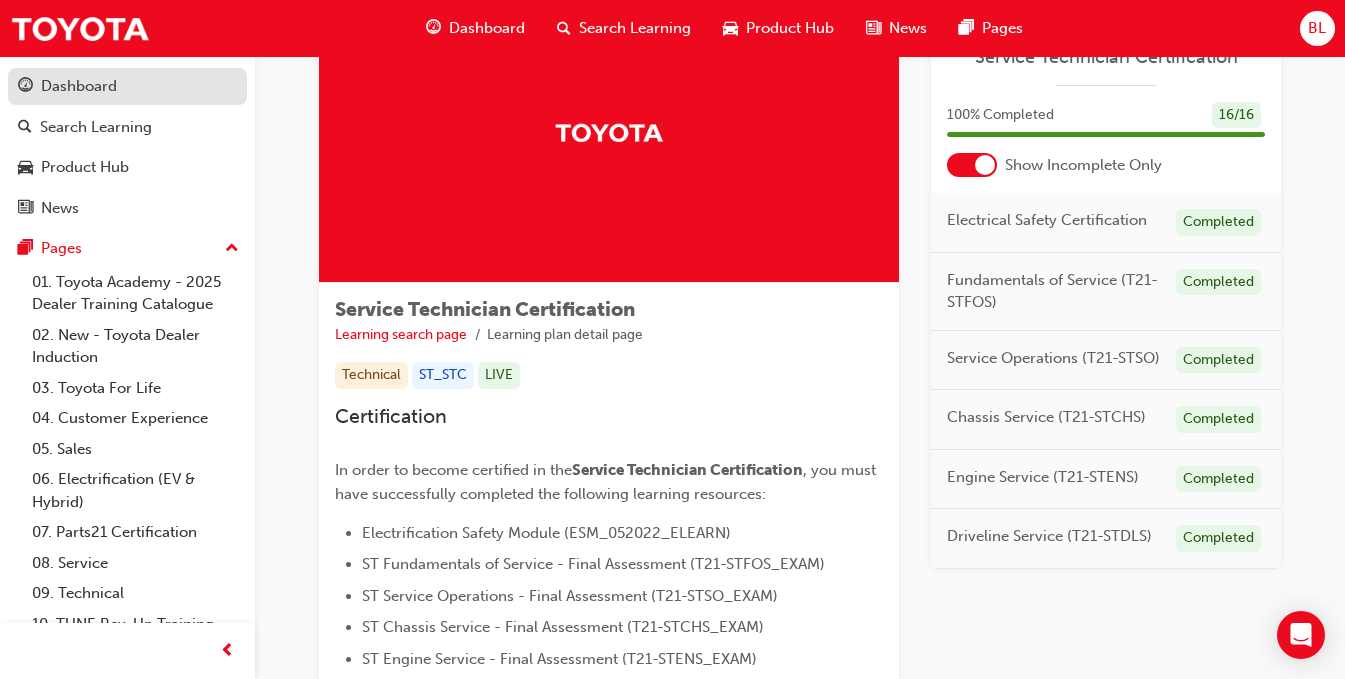 click on "Dashboard" at bounding box center (127, 86) 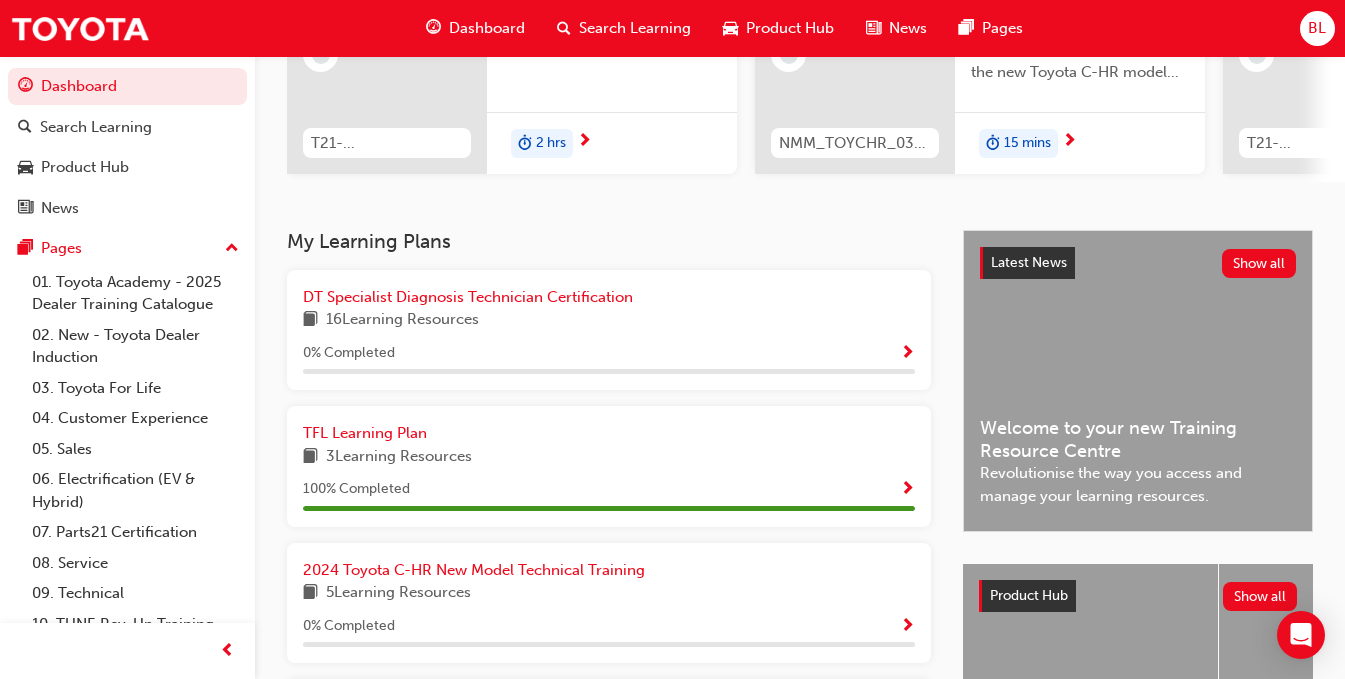 scroll, scrollTop: 579, scrollLeft: 0, axis: vertical 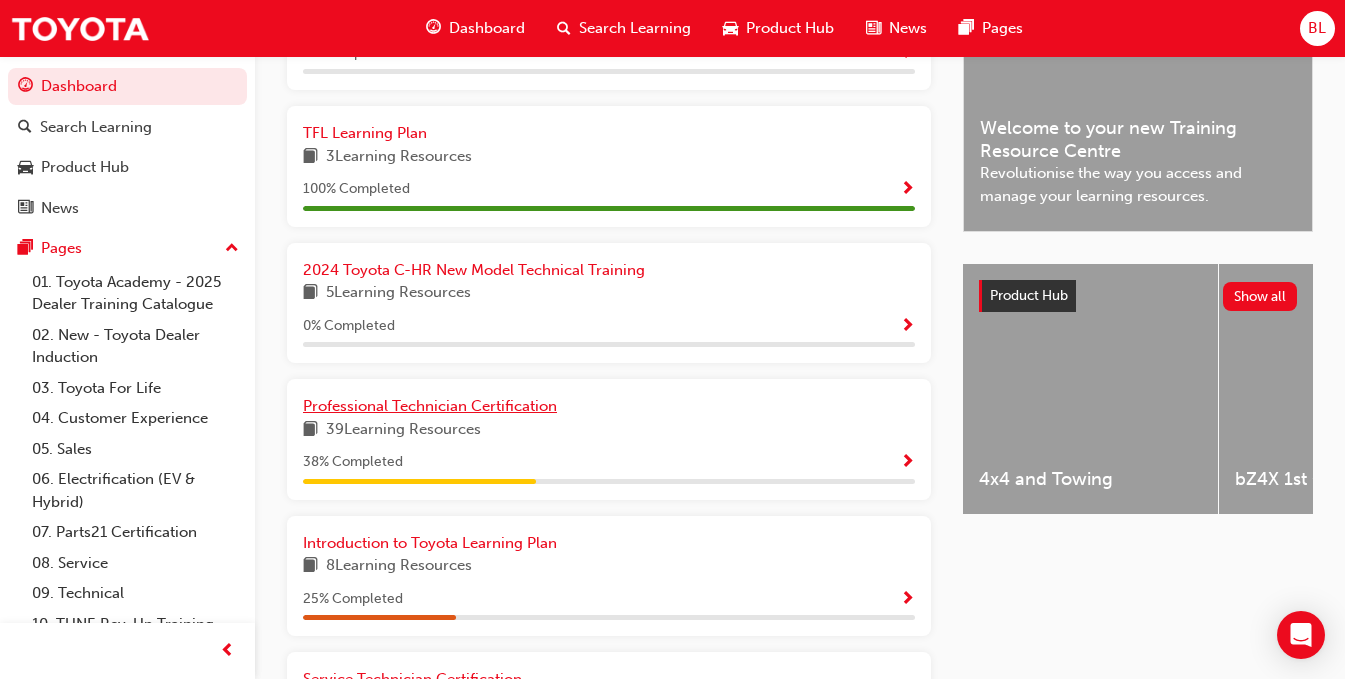 click on "Professional Technician Certification" at bounding box center (430, 406) 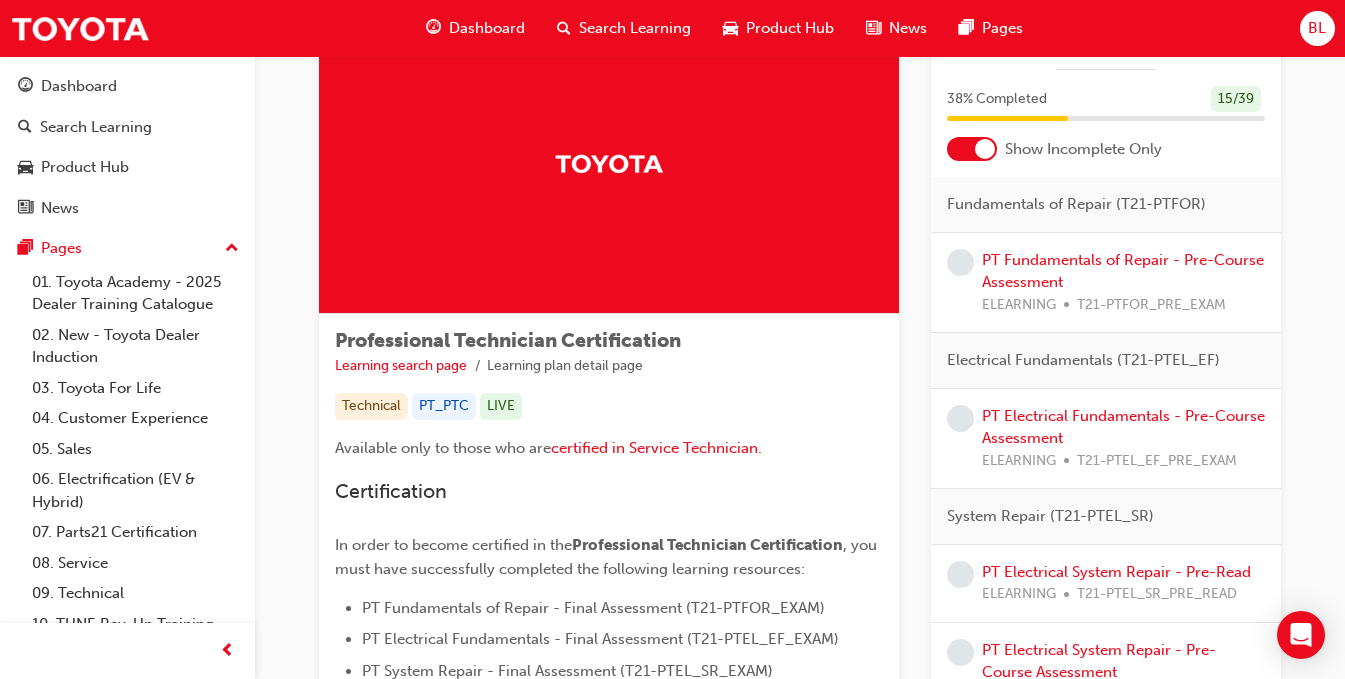 scroll, scrollTop: 0, scrollLeft: 0, axis: both 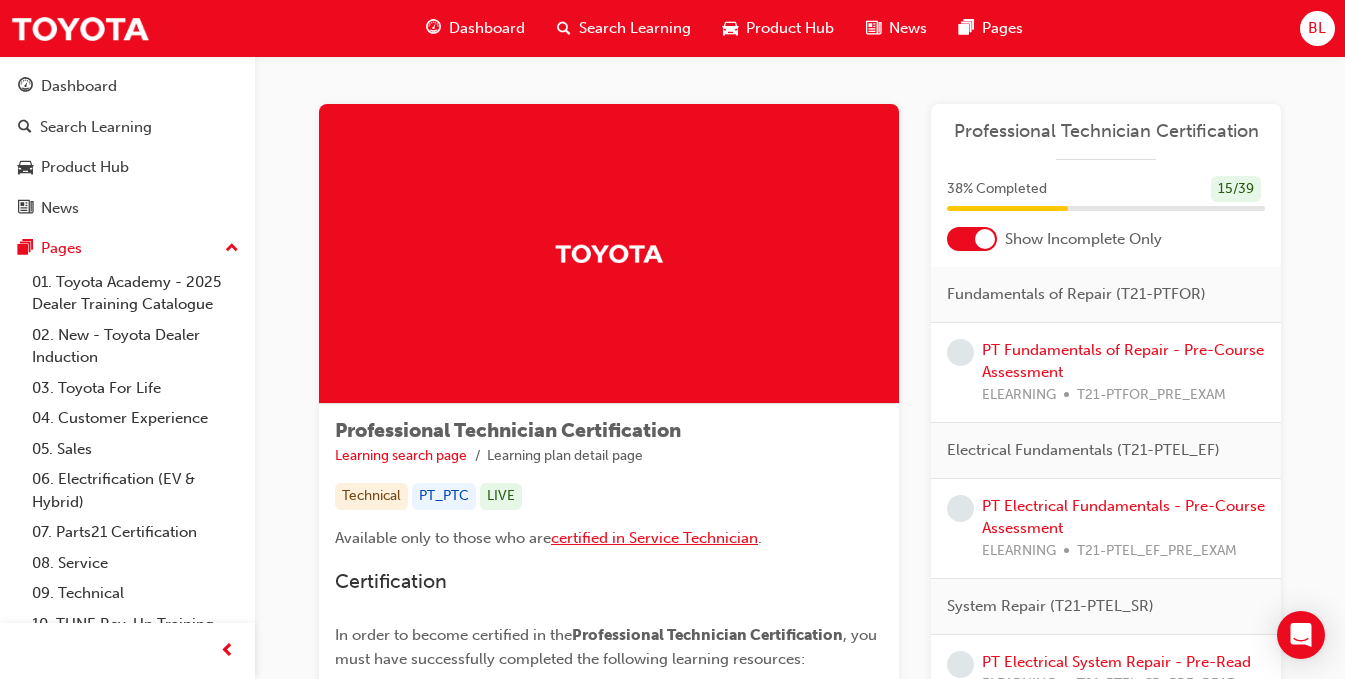 click on "certified in Service Technician" at bounding box center [654, 538] 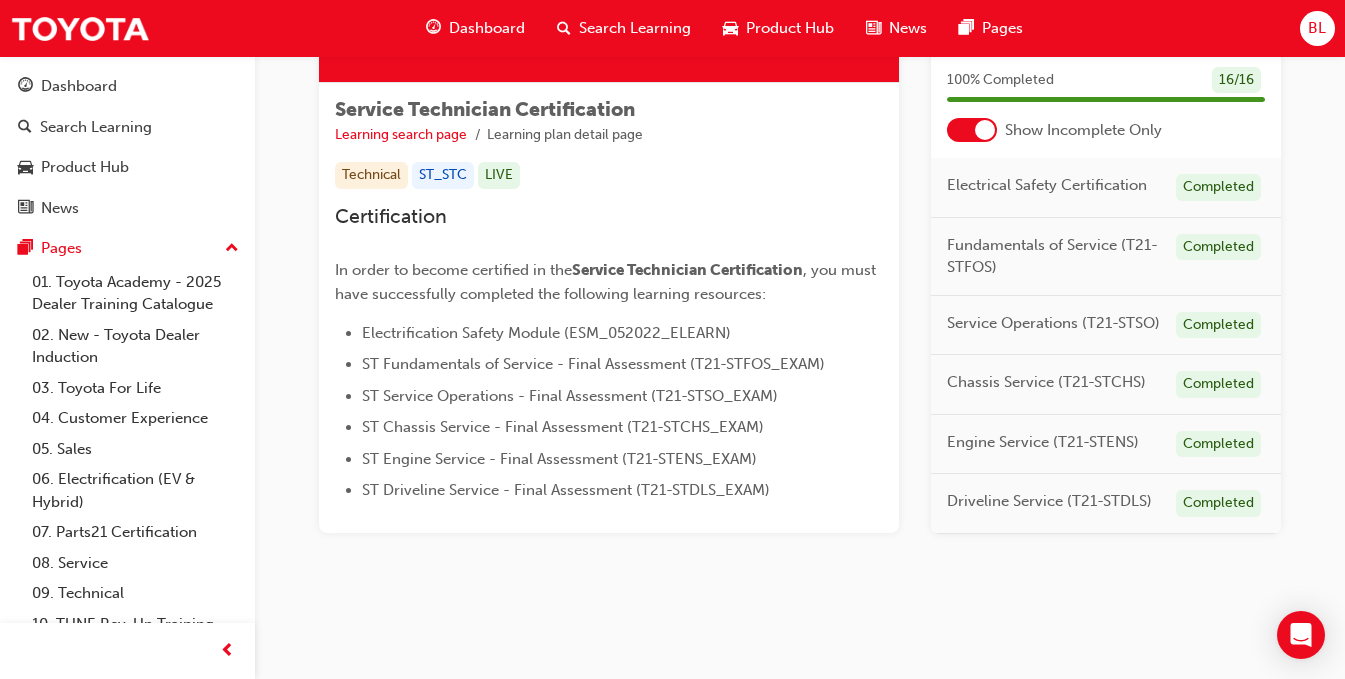 scroll, scrollTop: 121, scrollLeft: 0, axis: vertical 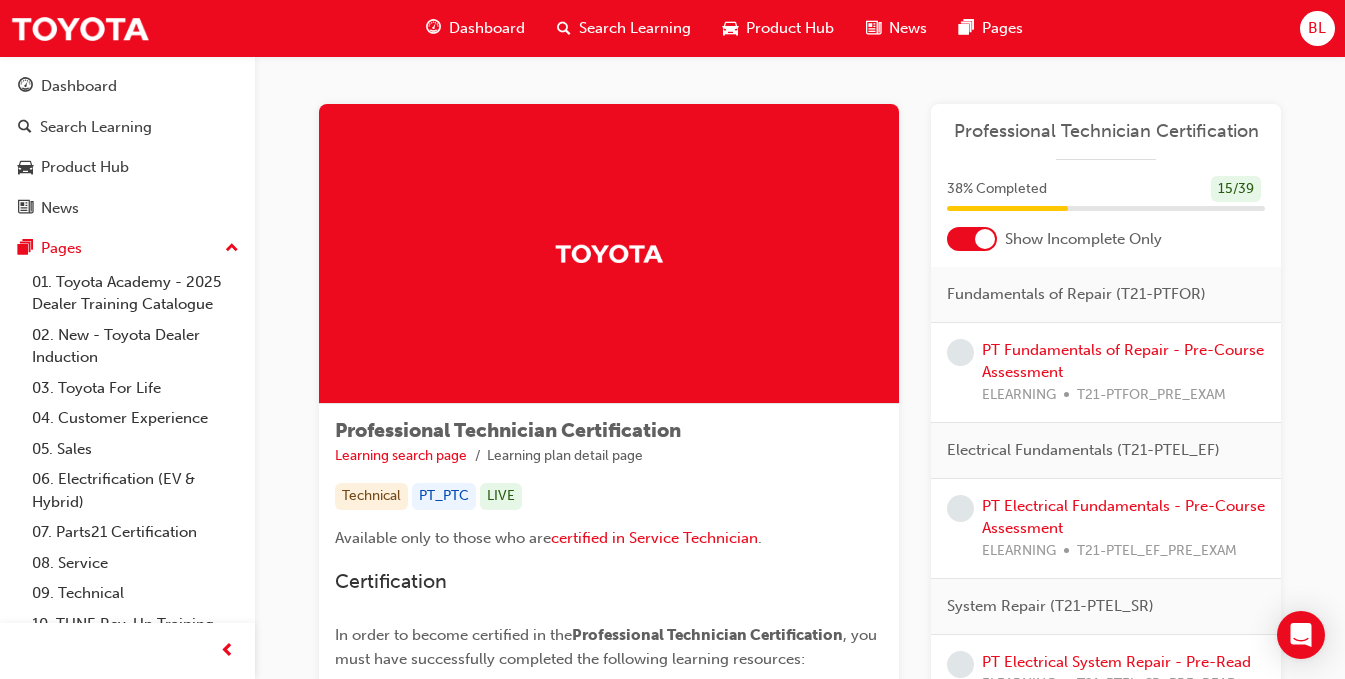 click on "Search Learning" at bounding box center [635, 28] 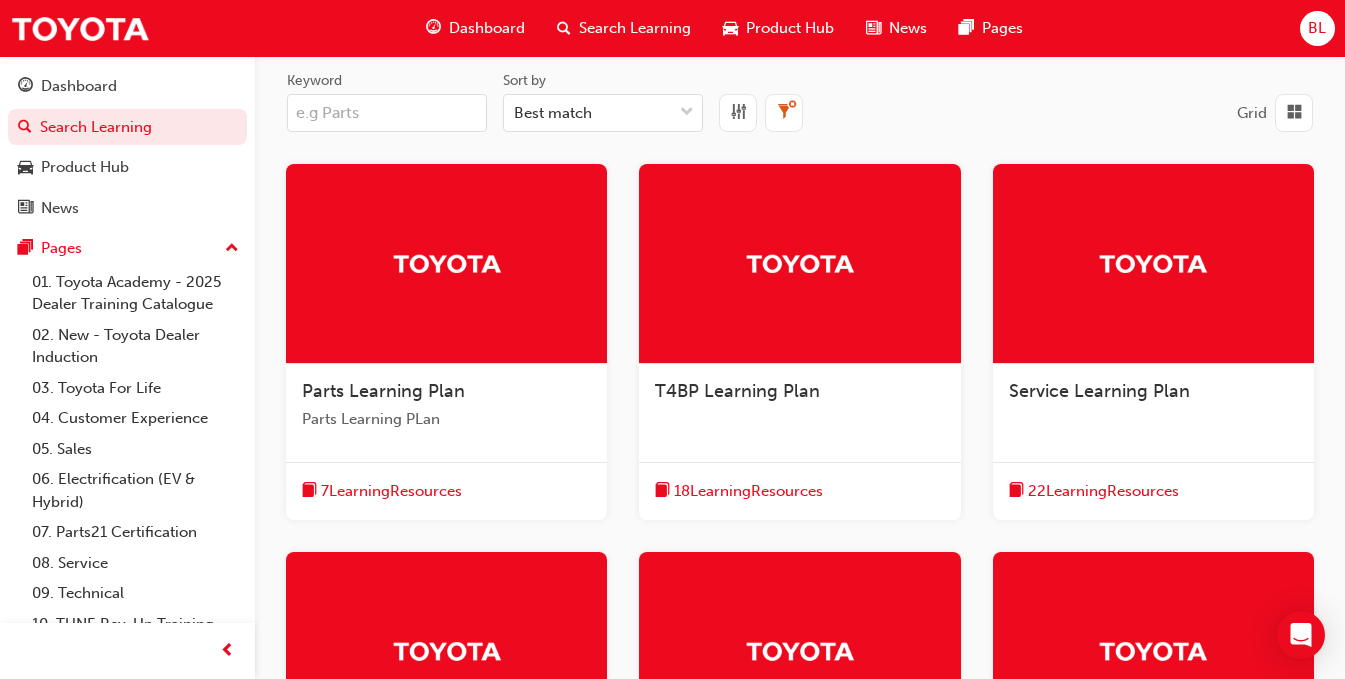 scroll, scrollTop: 0, scrollLeft: 0, axis: both 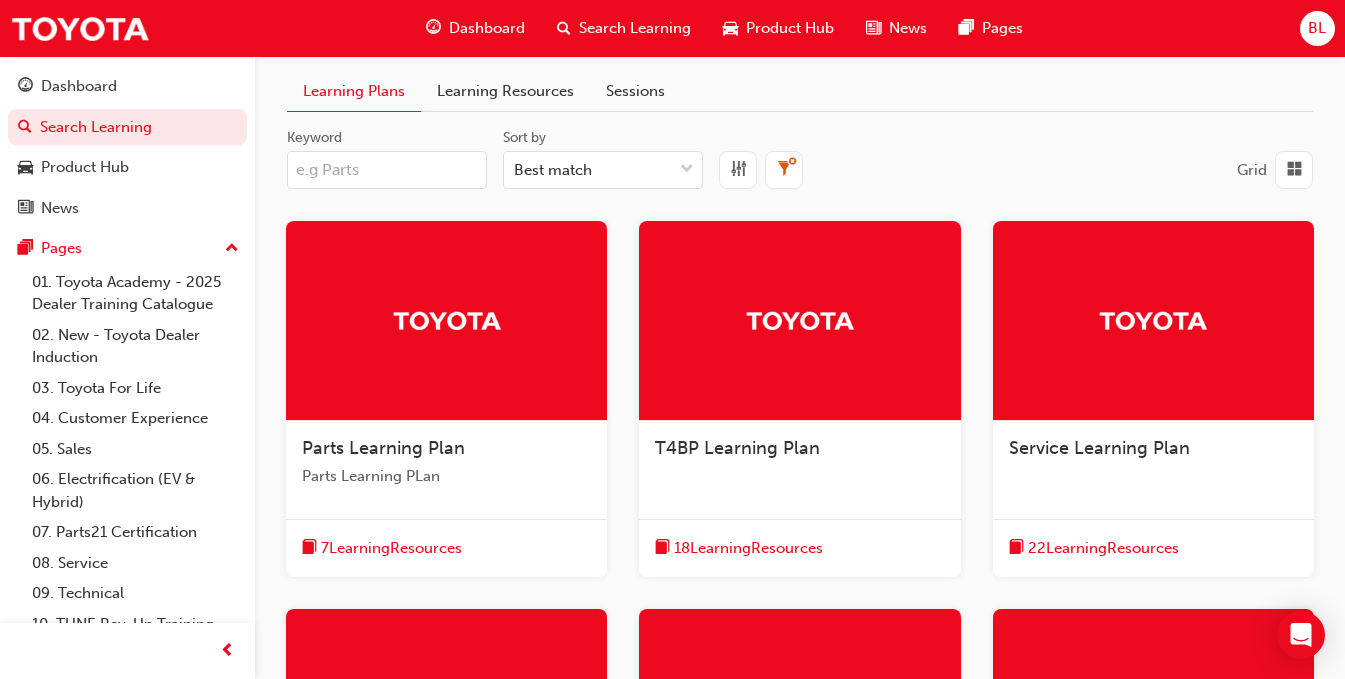 click on "Sessions" at bounding box center (635, 91) 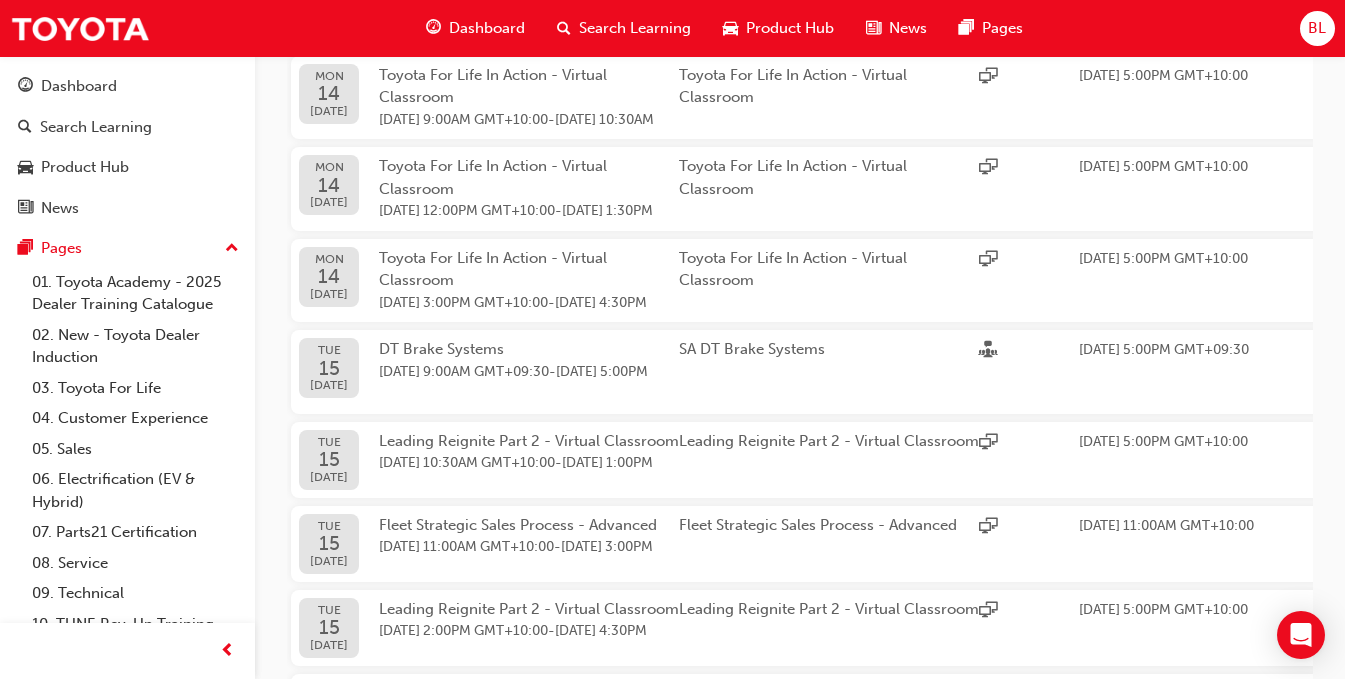 scroll, scrollTop: 0, scrollLeft: 0, axis: both 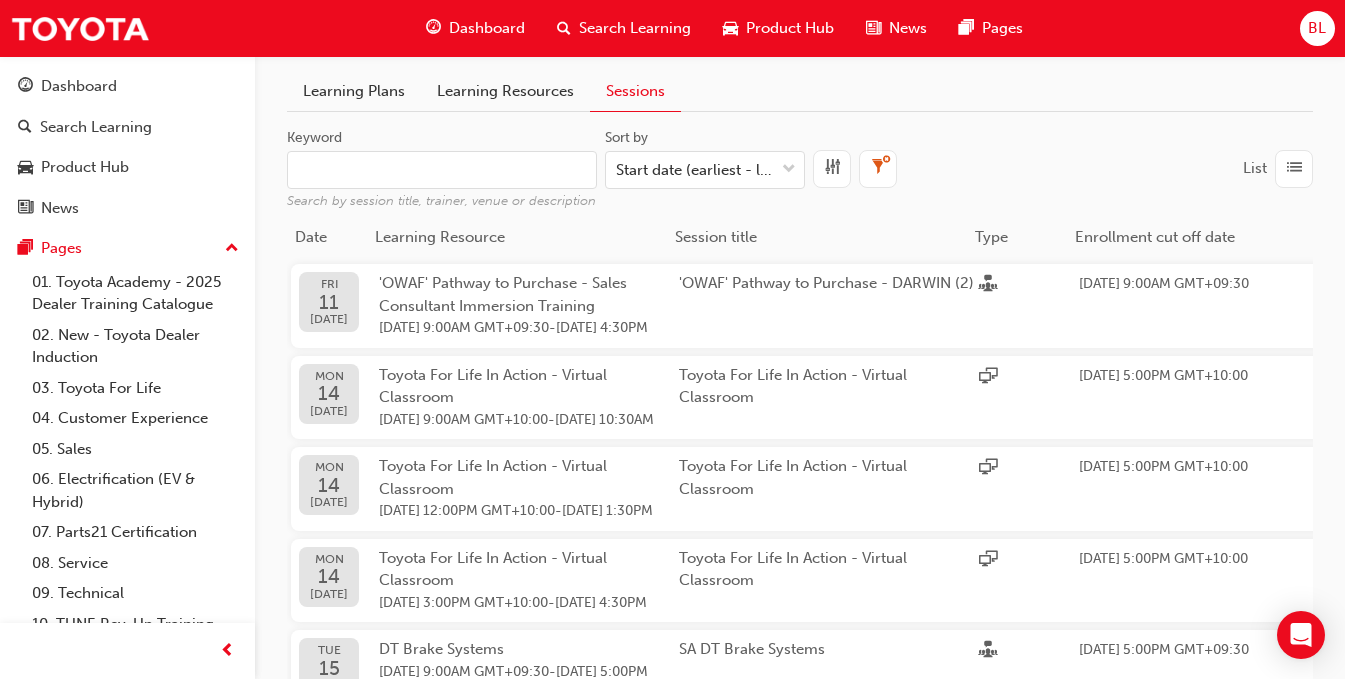 click at bounding box center (832, 168) 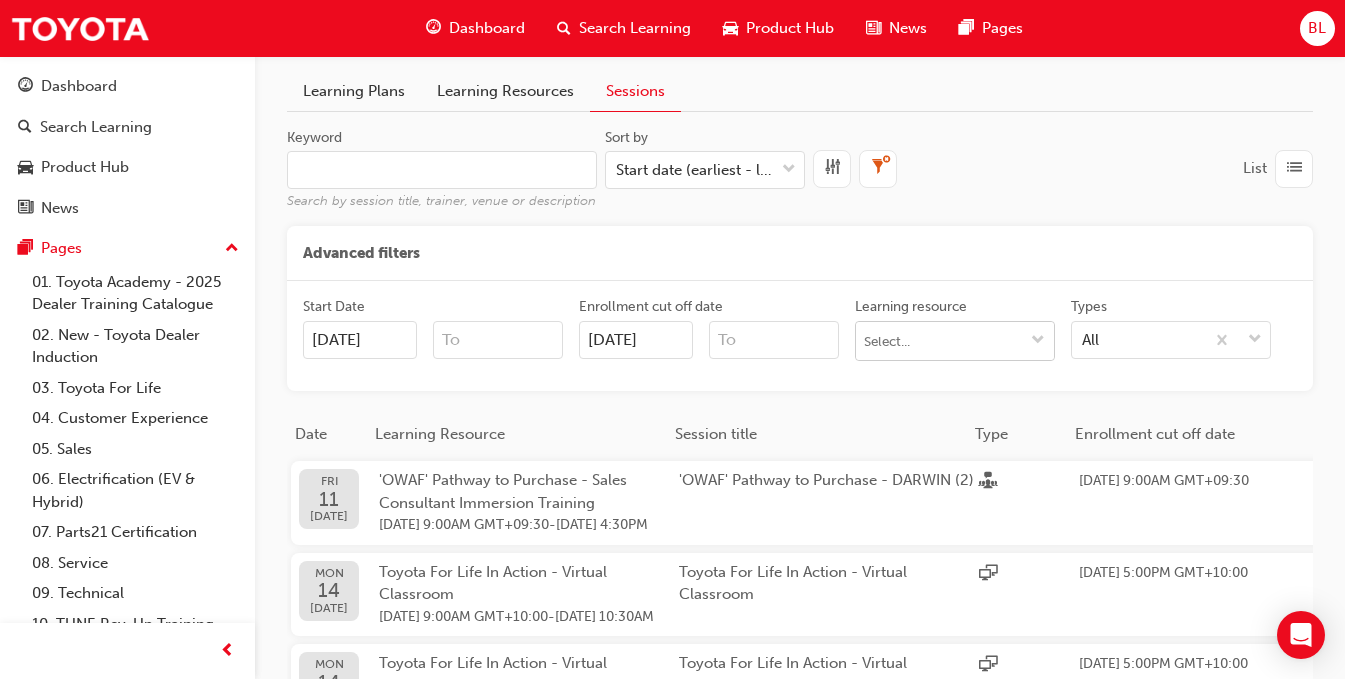 click on "Learning resource" at bounding box center [955, 341] 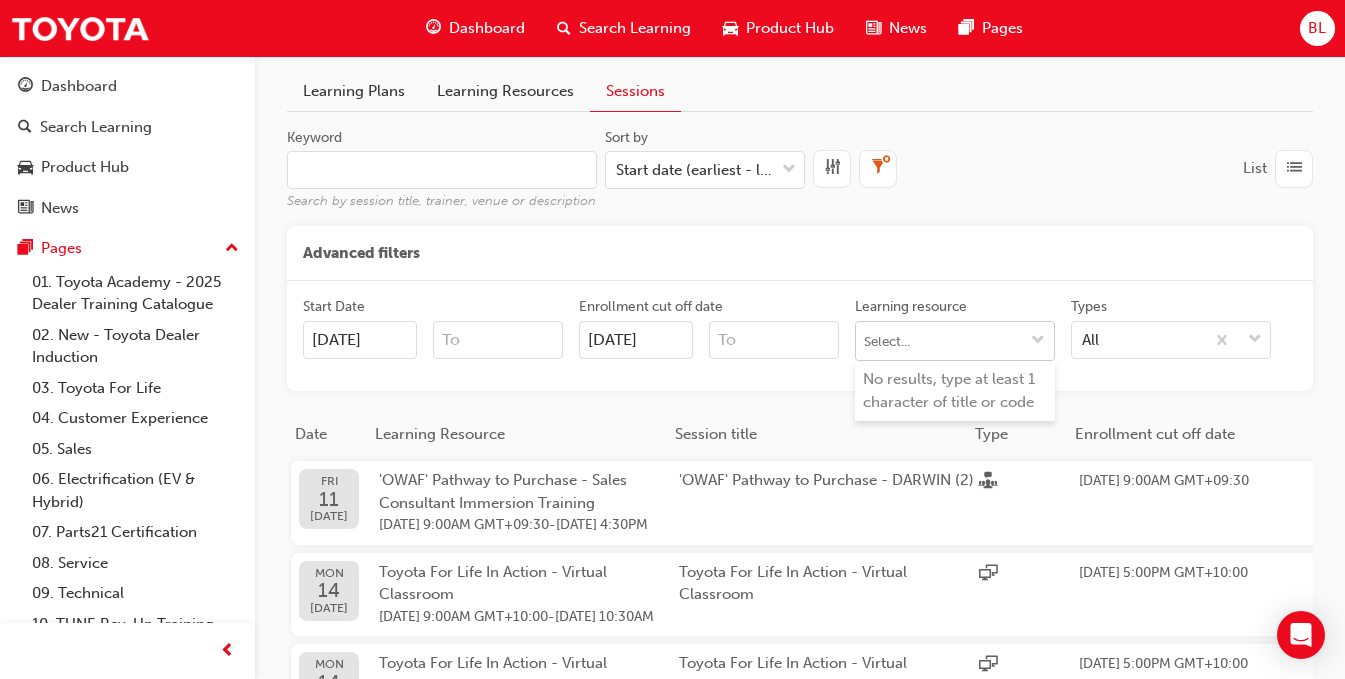 click on "Learning resource No results, type at least 1 character of title or code" at bounding box center [955, 341] 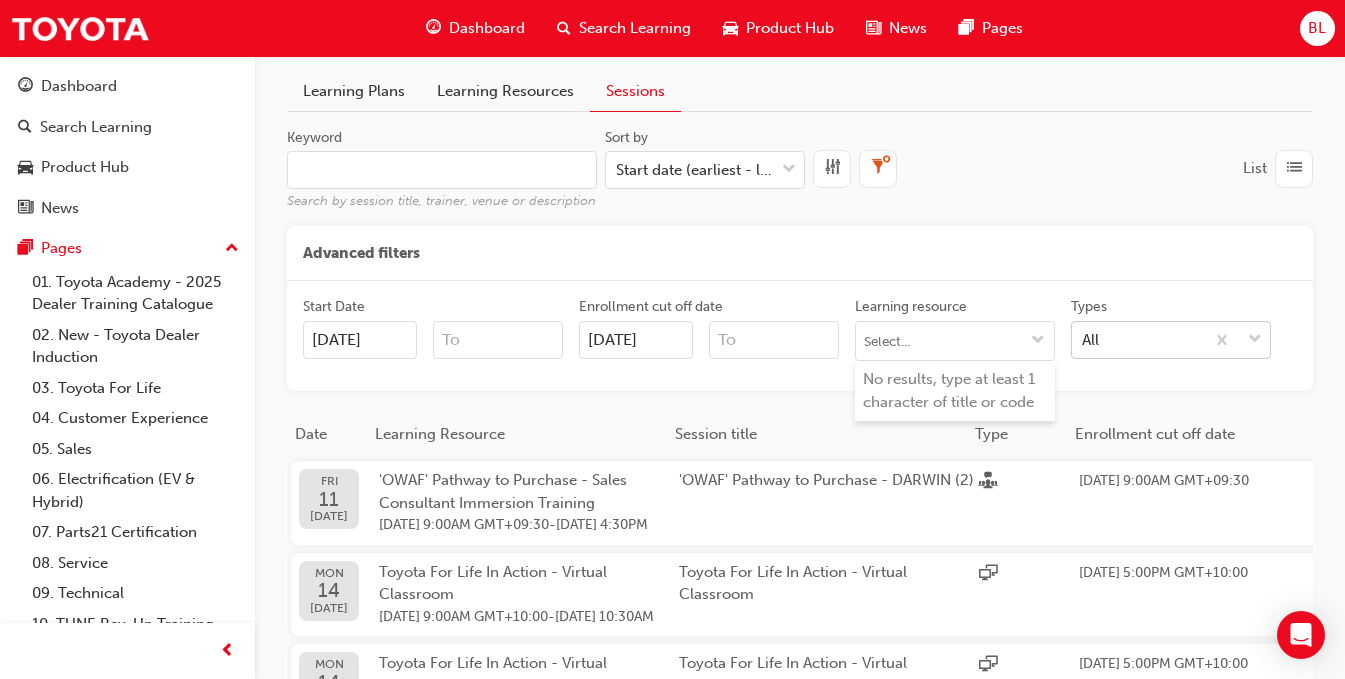 click on "All" at bounding box center (1138, 340) 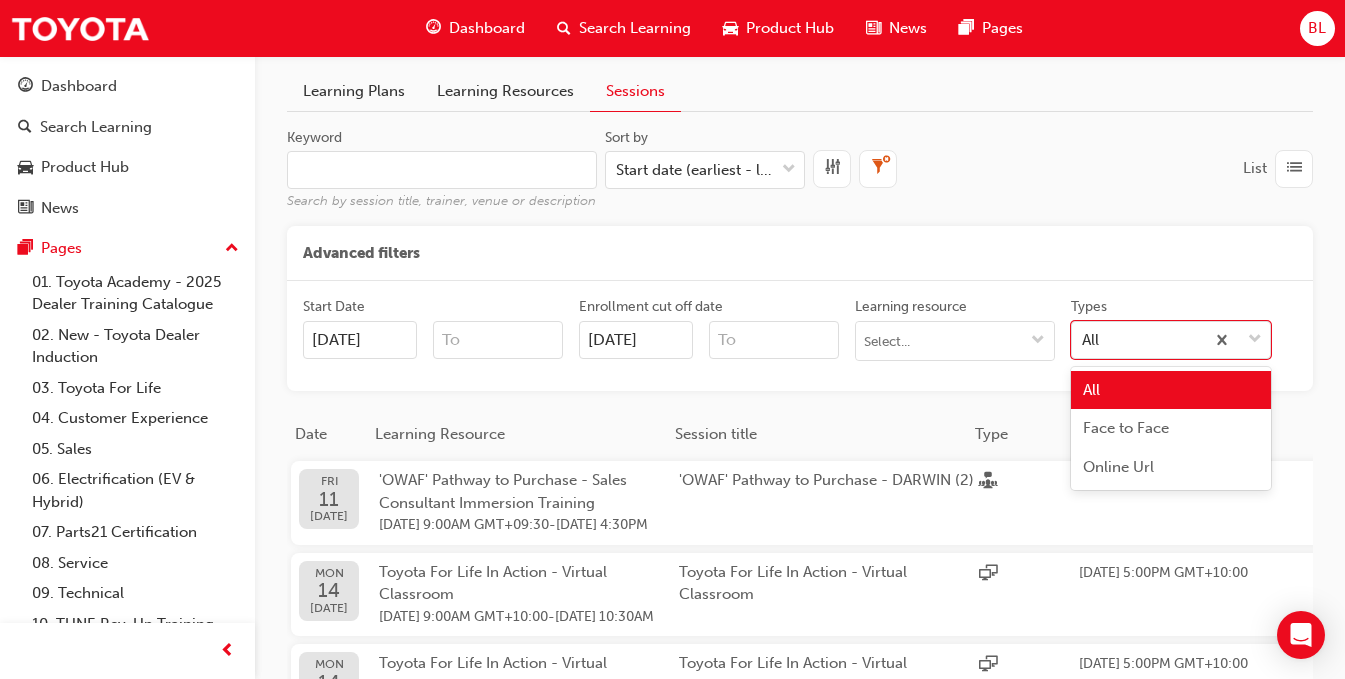 click on "Advanced filters" at bounding box center [800, 254] 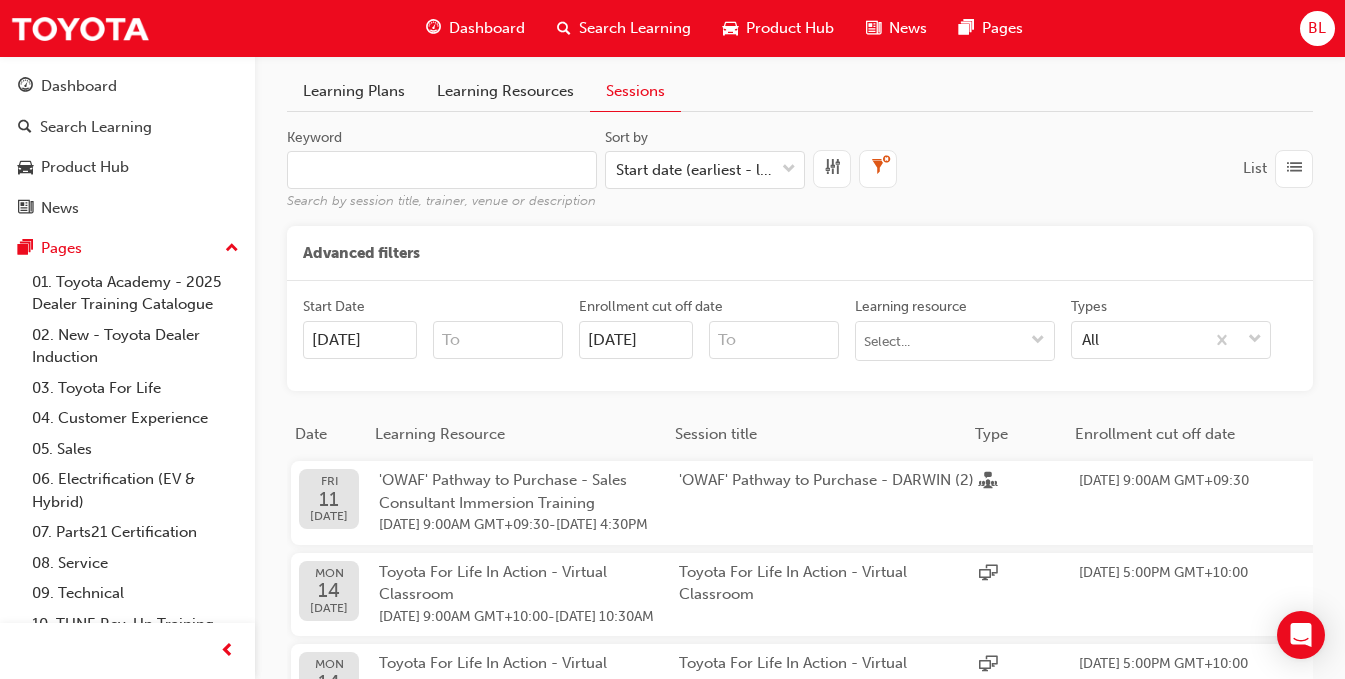 click at bounding box center (1294, 168) 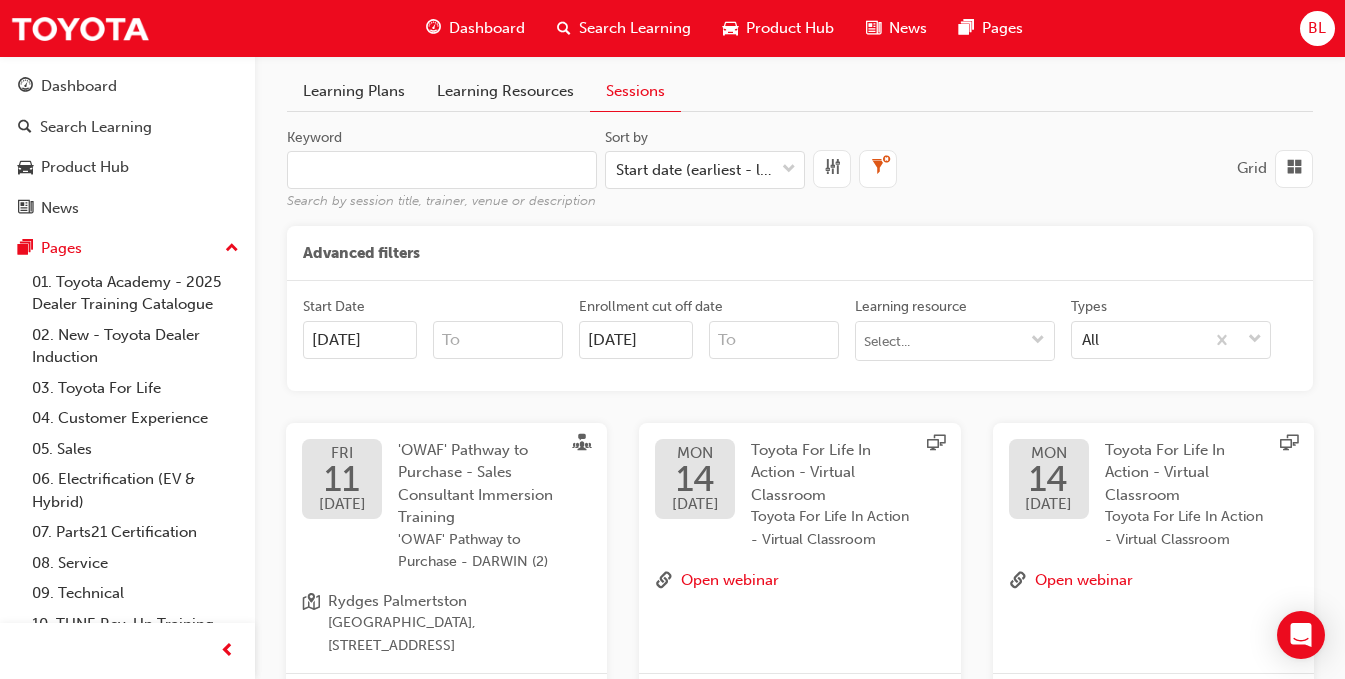 click at bounding box center [1294, 168] 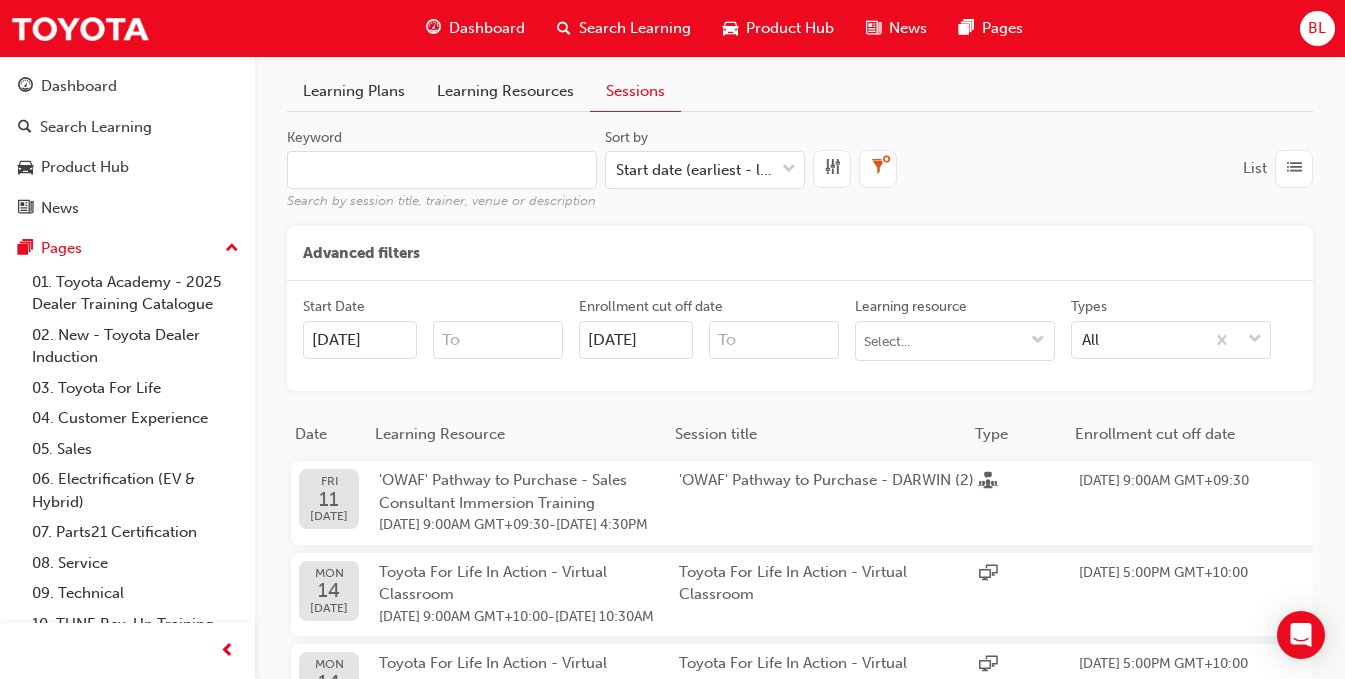 click at bounding box center (1294, 168) 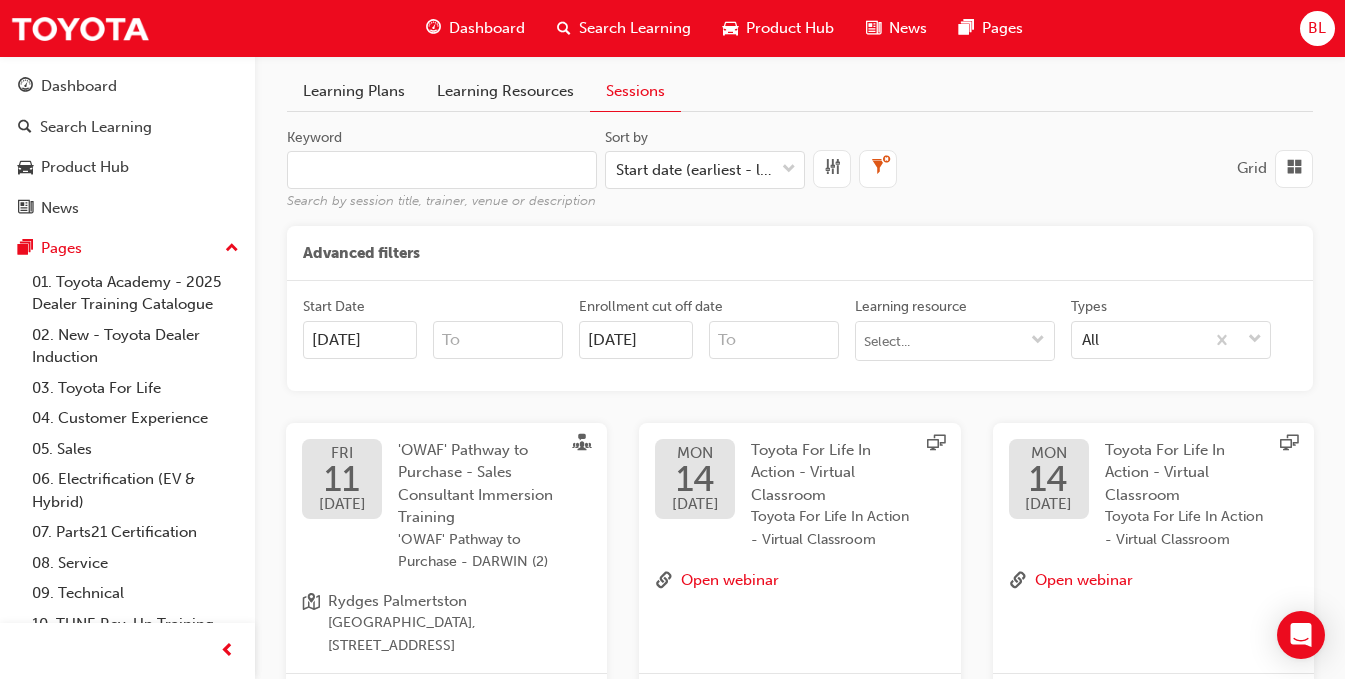 click at bounding box center (1294, 168) 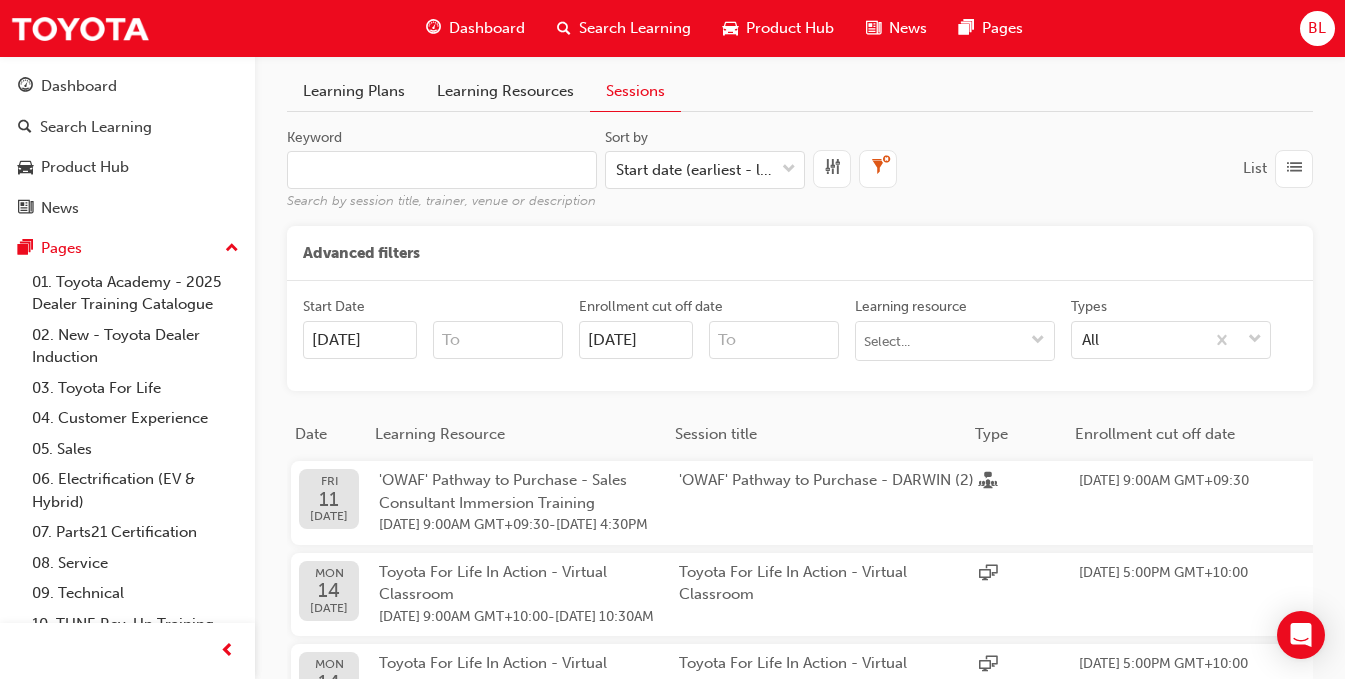 click at bounding box center [878, 169] 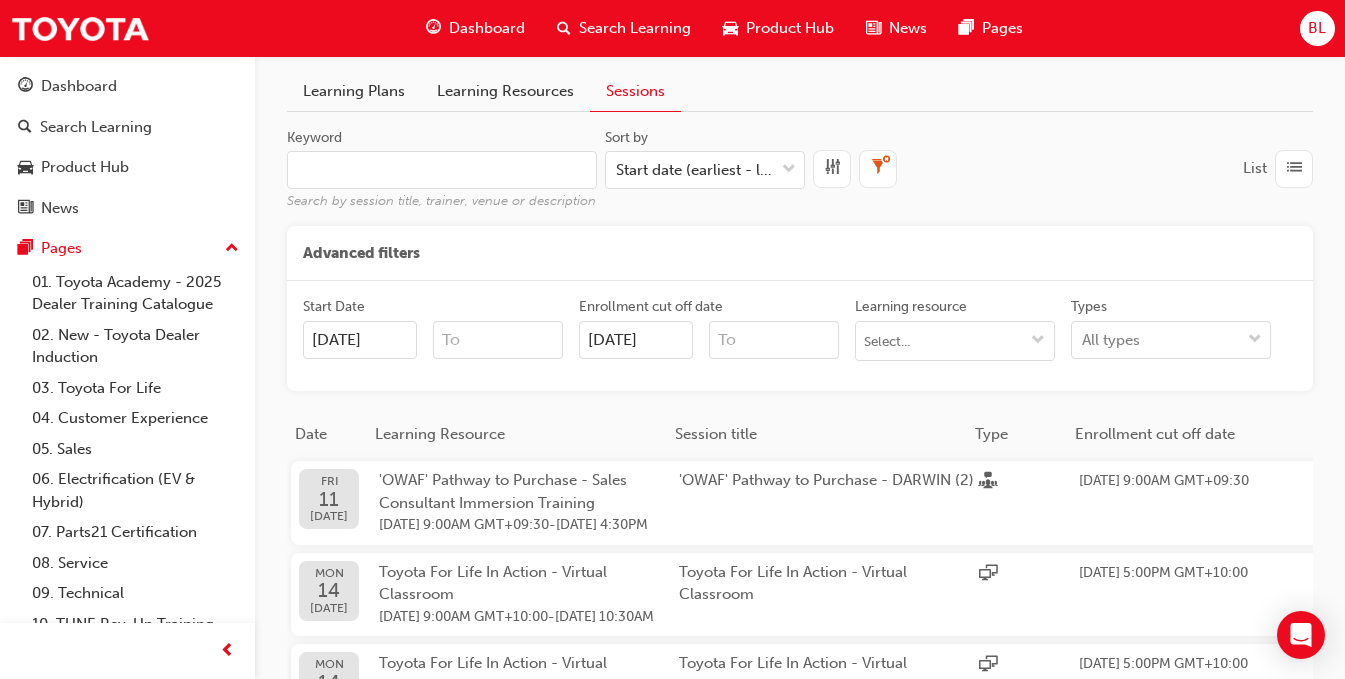 click at bounding box center [878, 168] 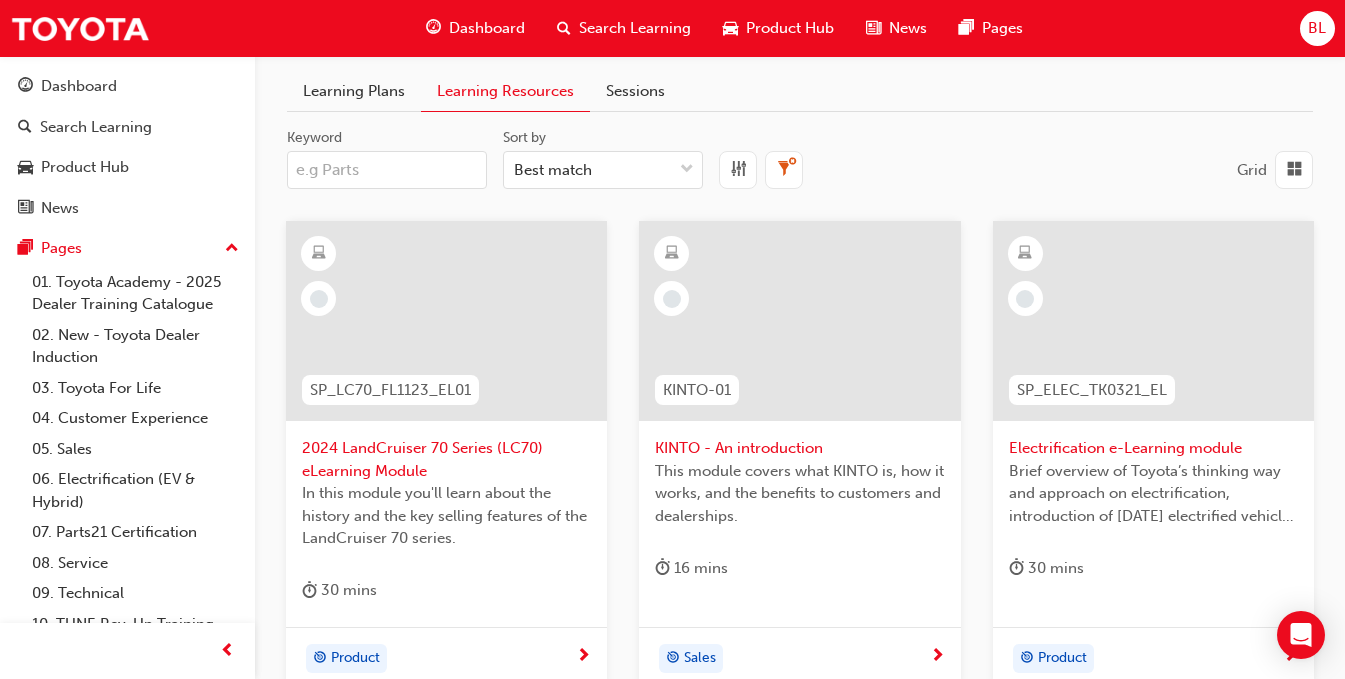 click on "Learning Plans" at bounding box center [354, 91] 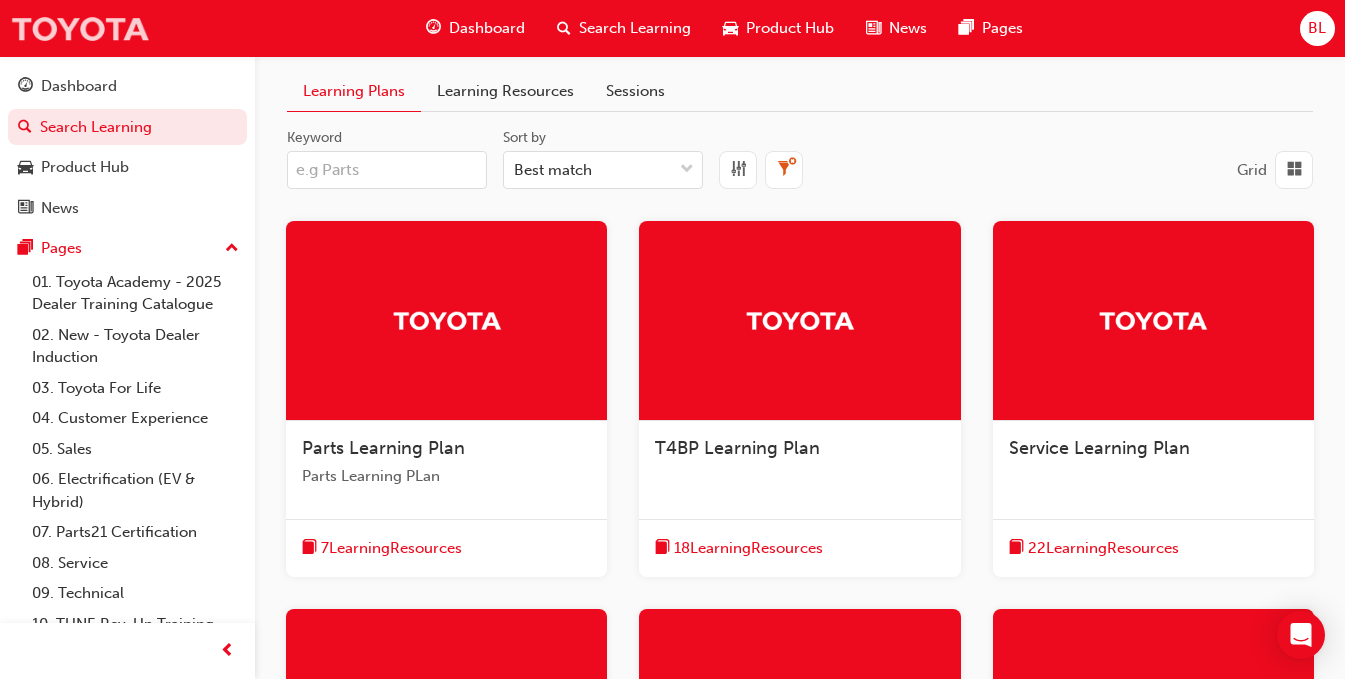 click at bounding box center (80, 28) 